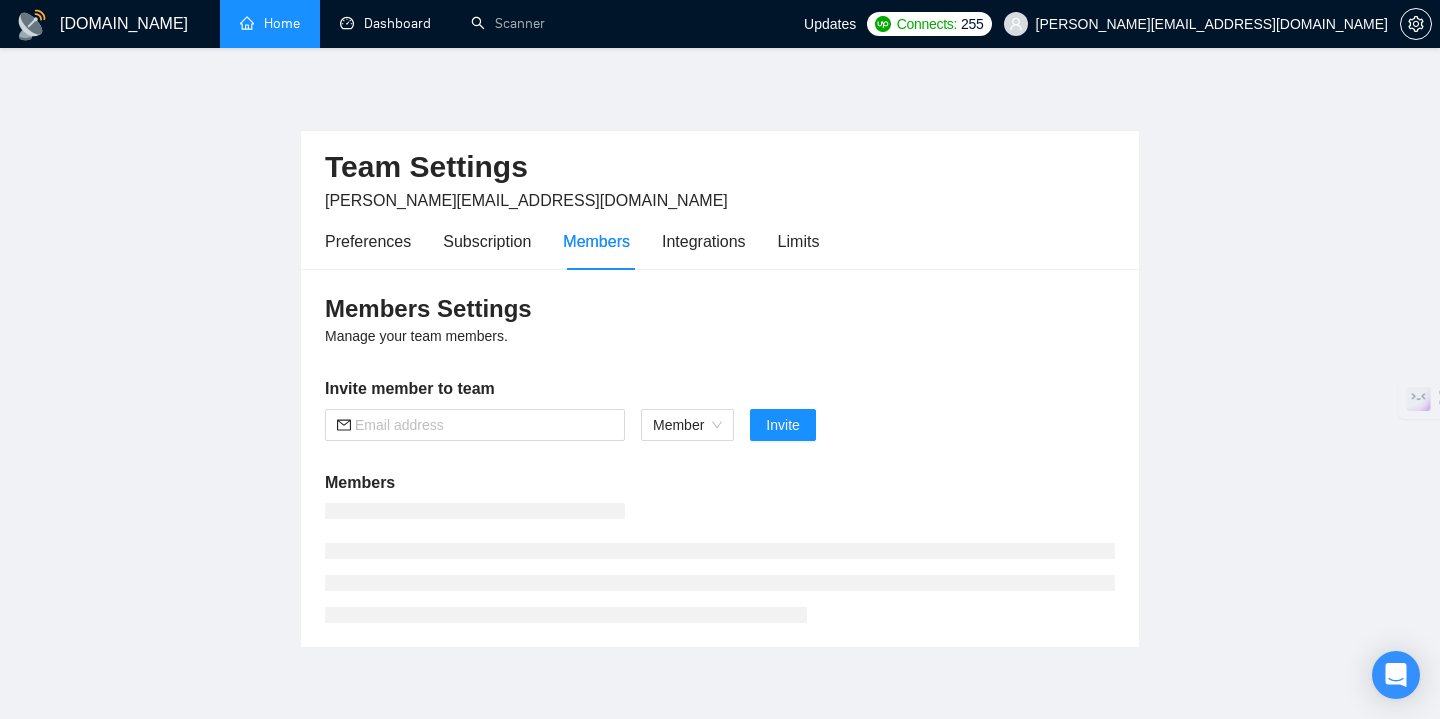 scroll, scrollTop: 0, scrollLeft: 0, axis: both 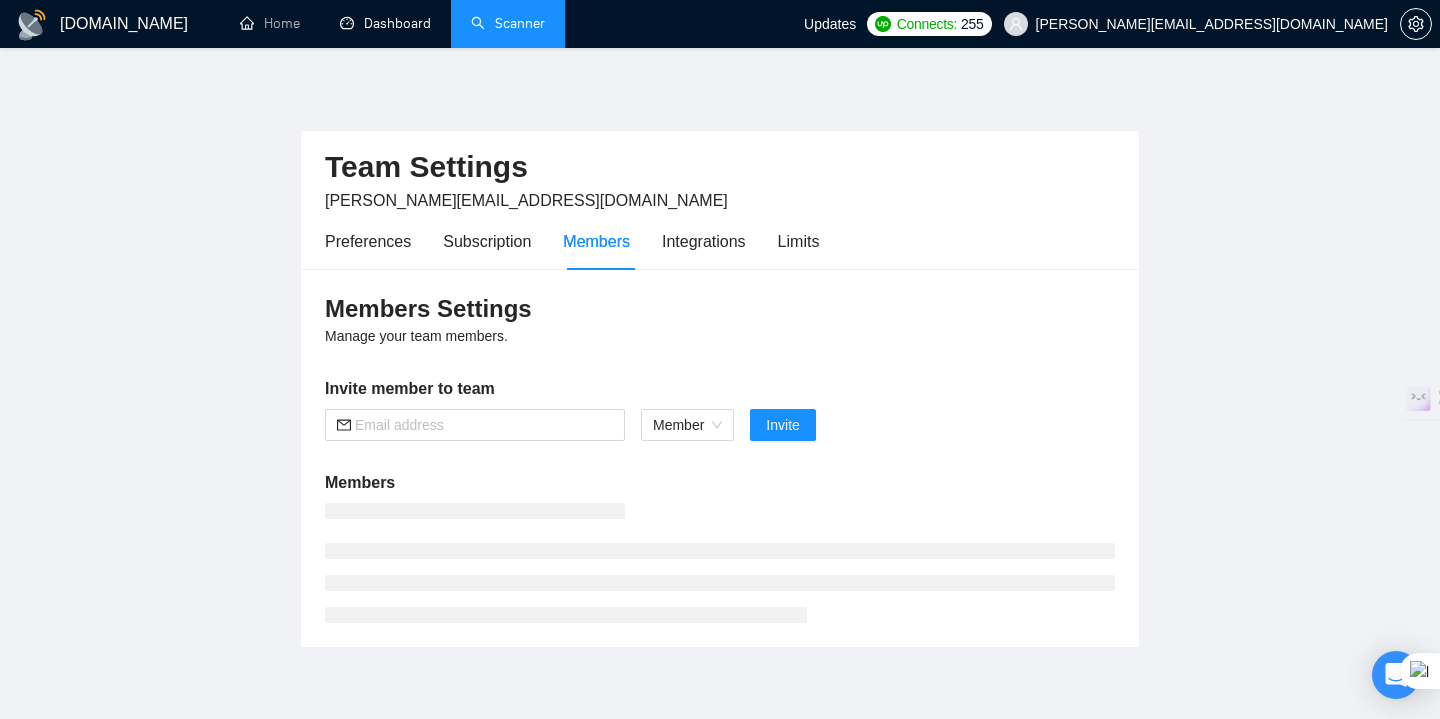 click on "Scanner" at bounding box center (508, 23) 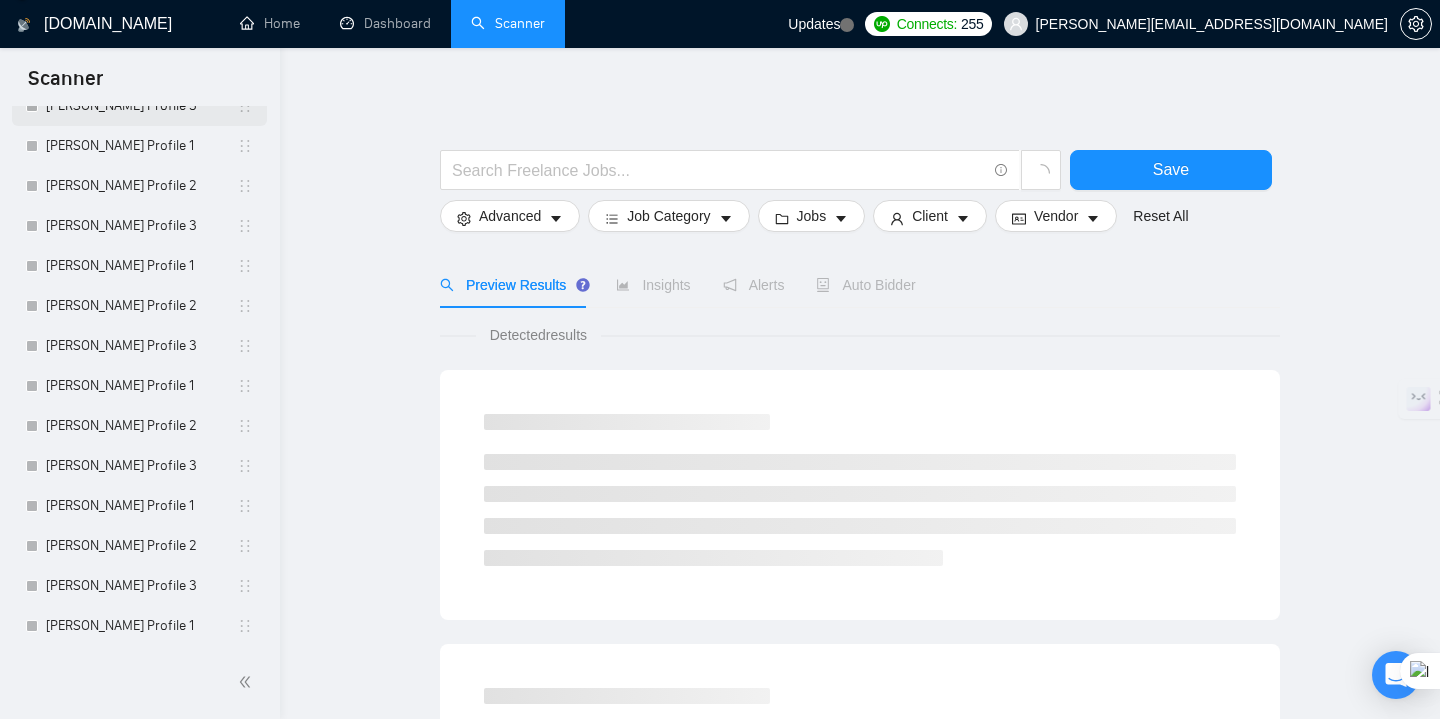 scroll, scrollTop: 516, scrollLeft: 0, axis: vertical 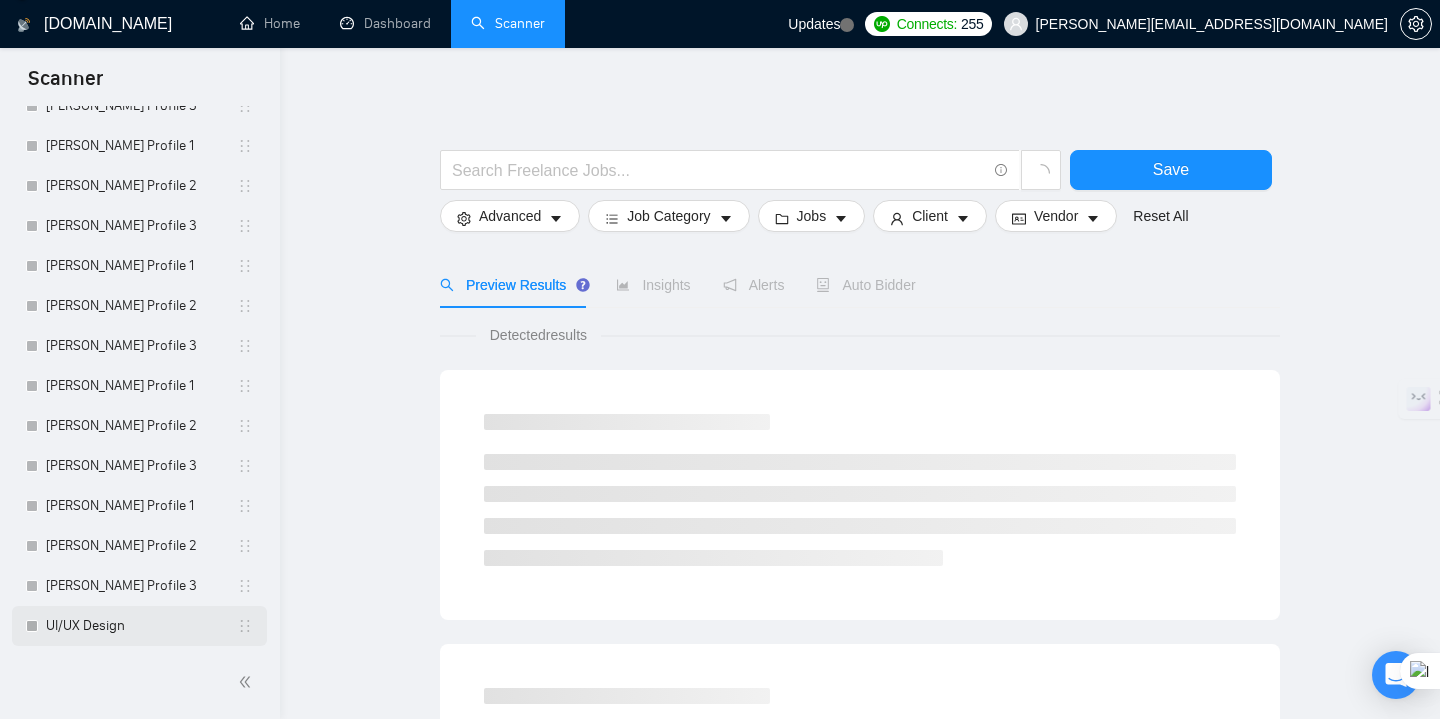 click on "UI/UX Design" at bounding box center (141, 626) 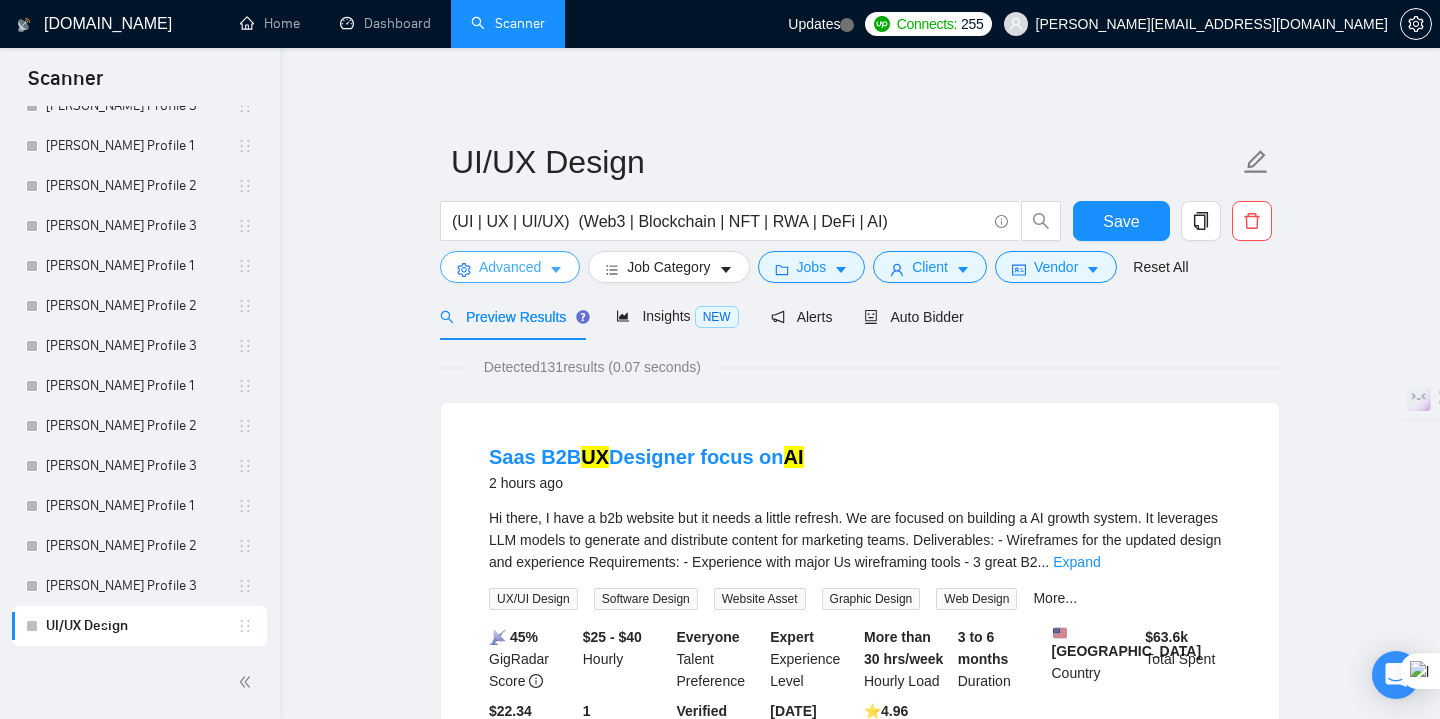 click 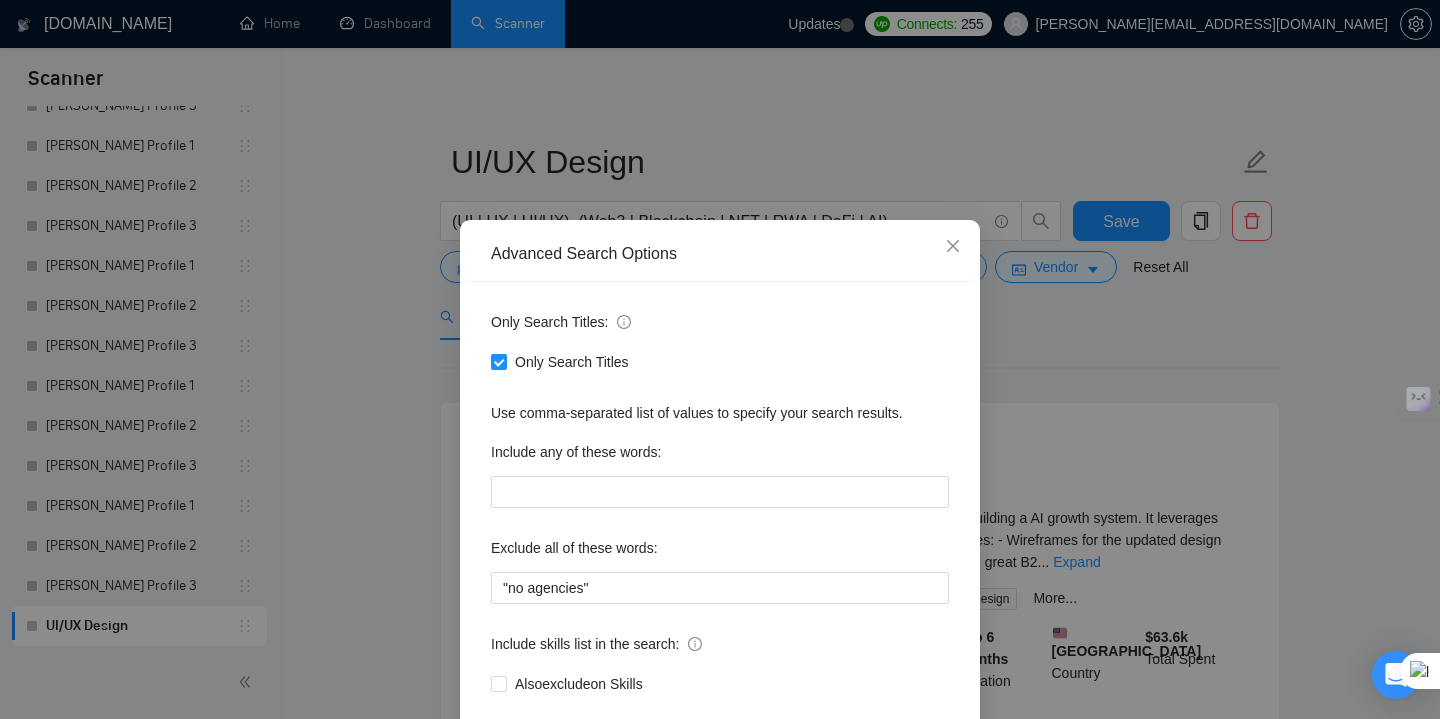 scroll, scrollTop: 113, scrollLeft: 0, axis: vertical 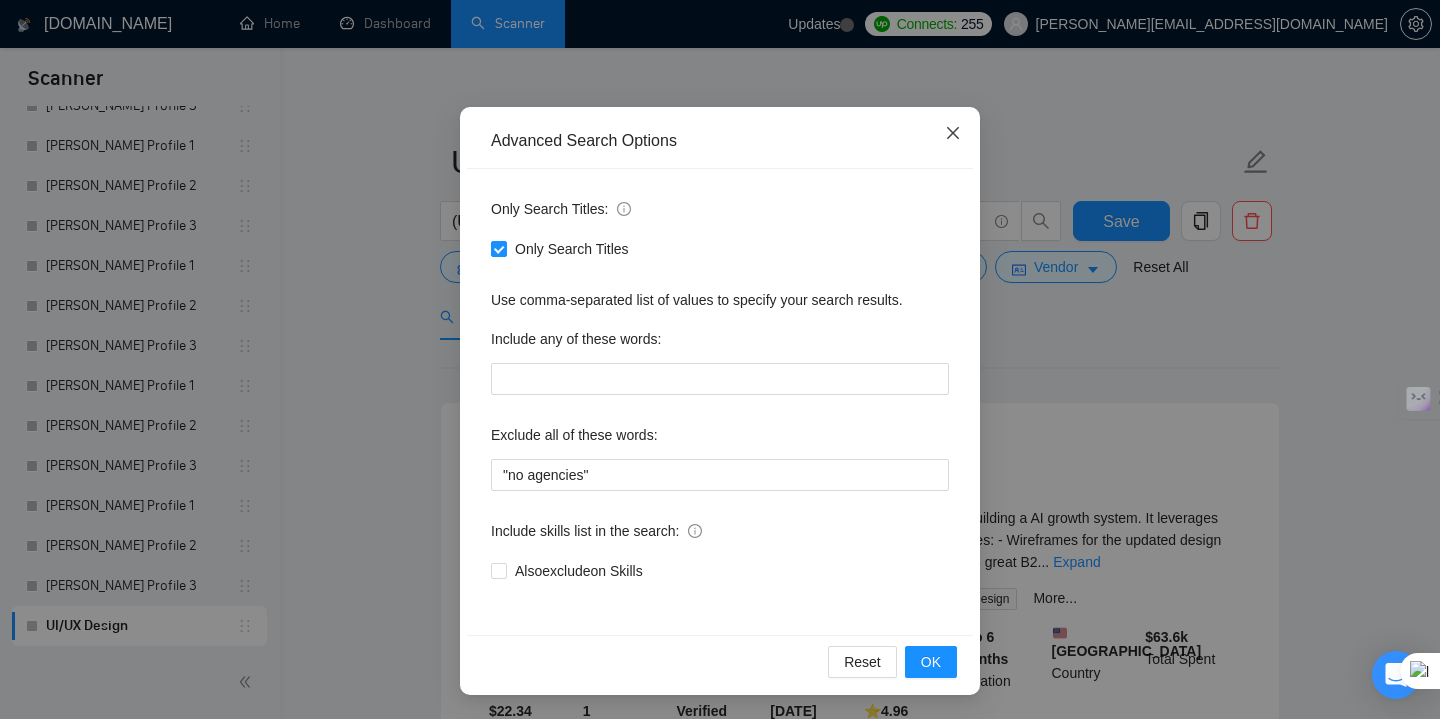 click 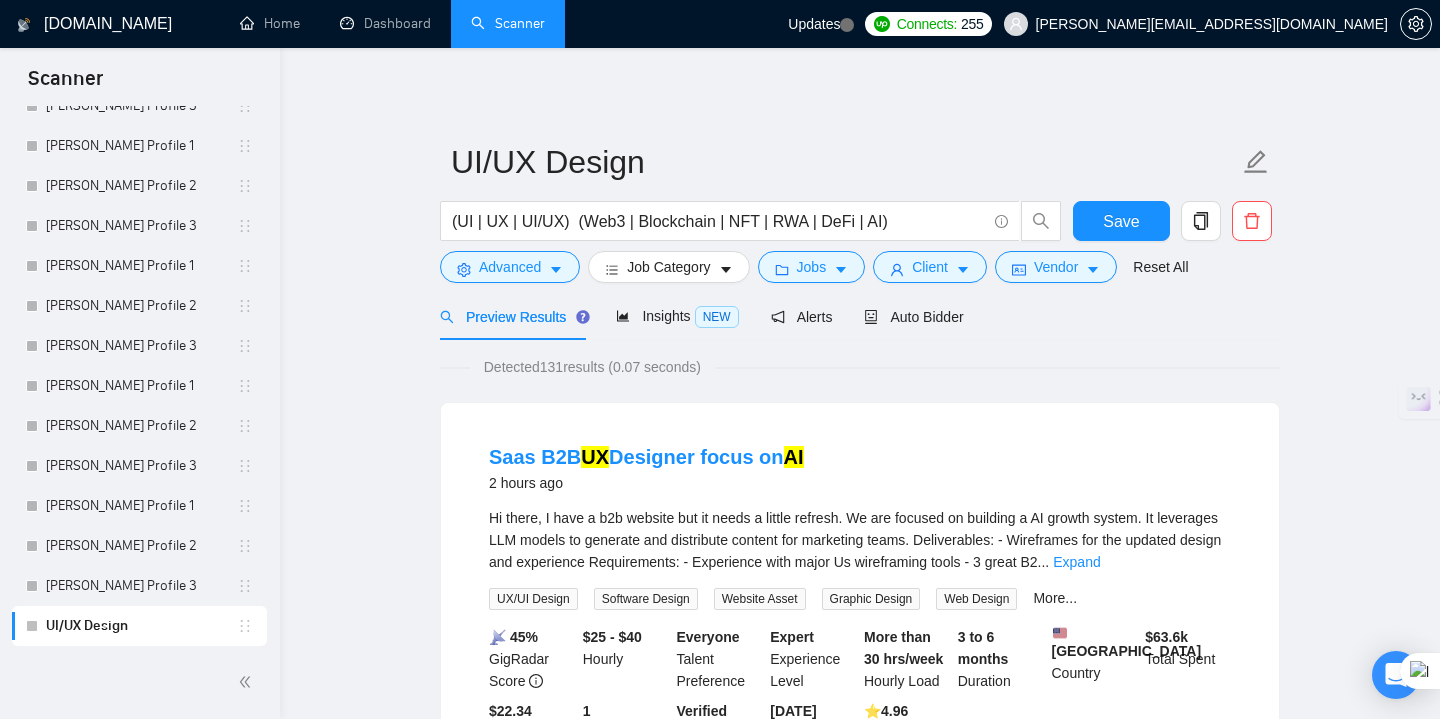 scroll, scrollTop: 13, scrollLeft: 0, axis: vertical 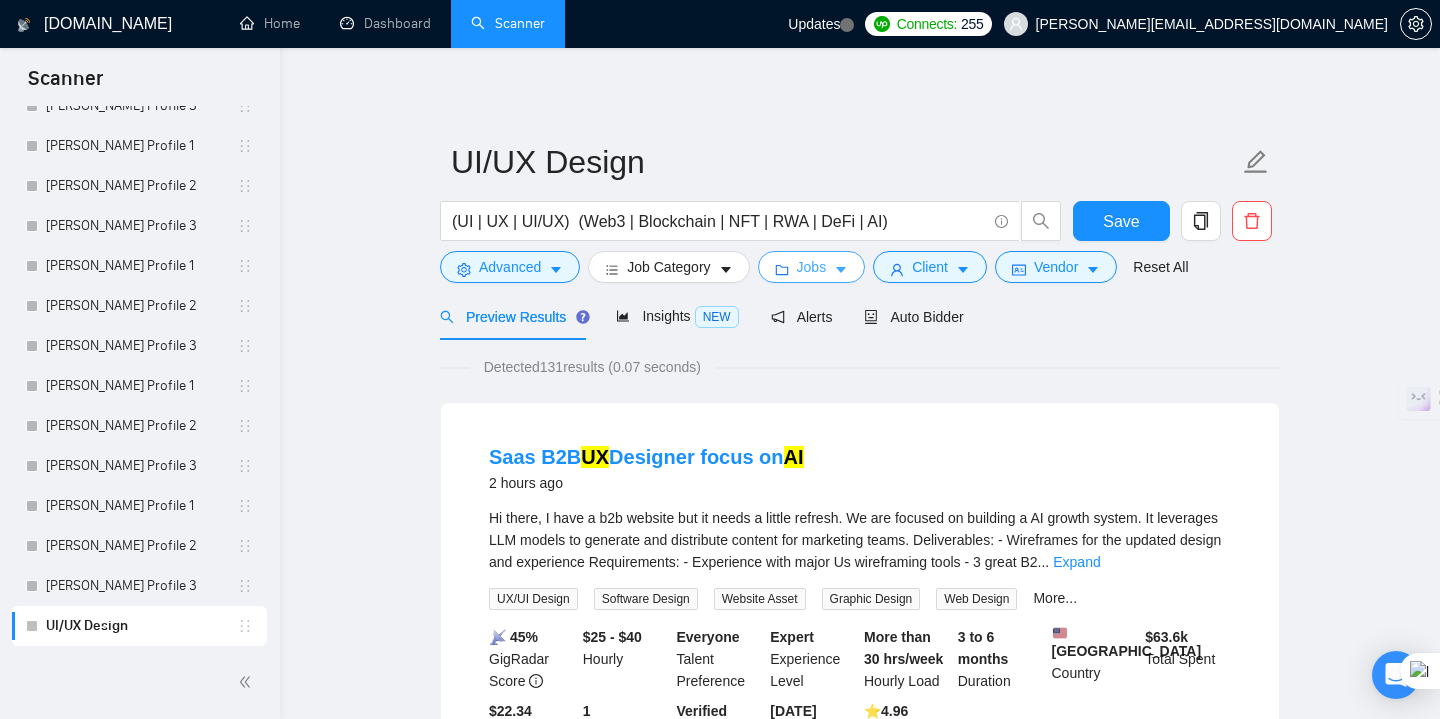 click 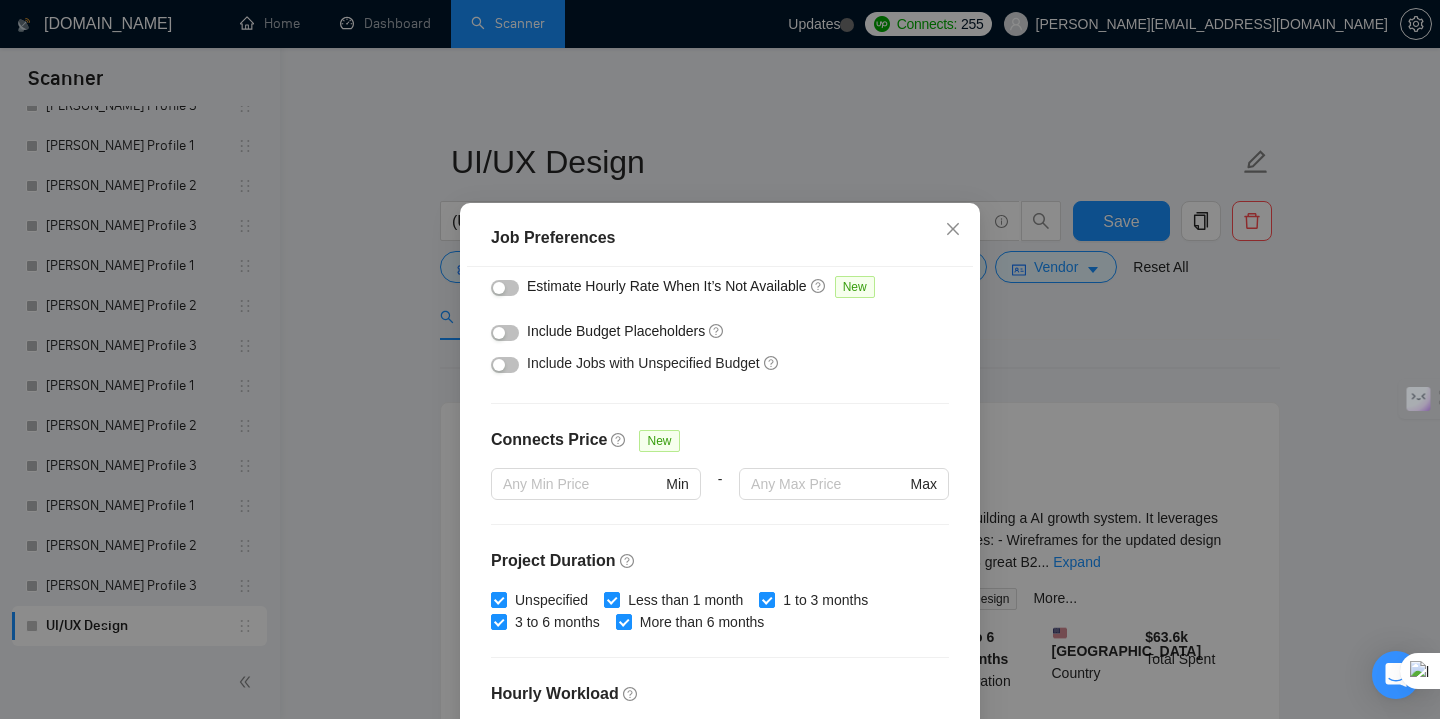 scroll, scrollTop: 624, scrollLeft: 0, axis: vertical 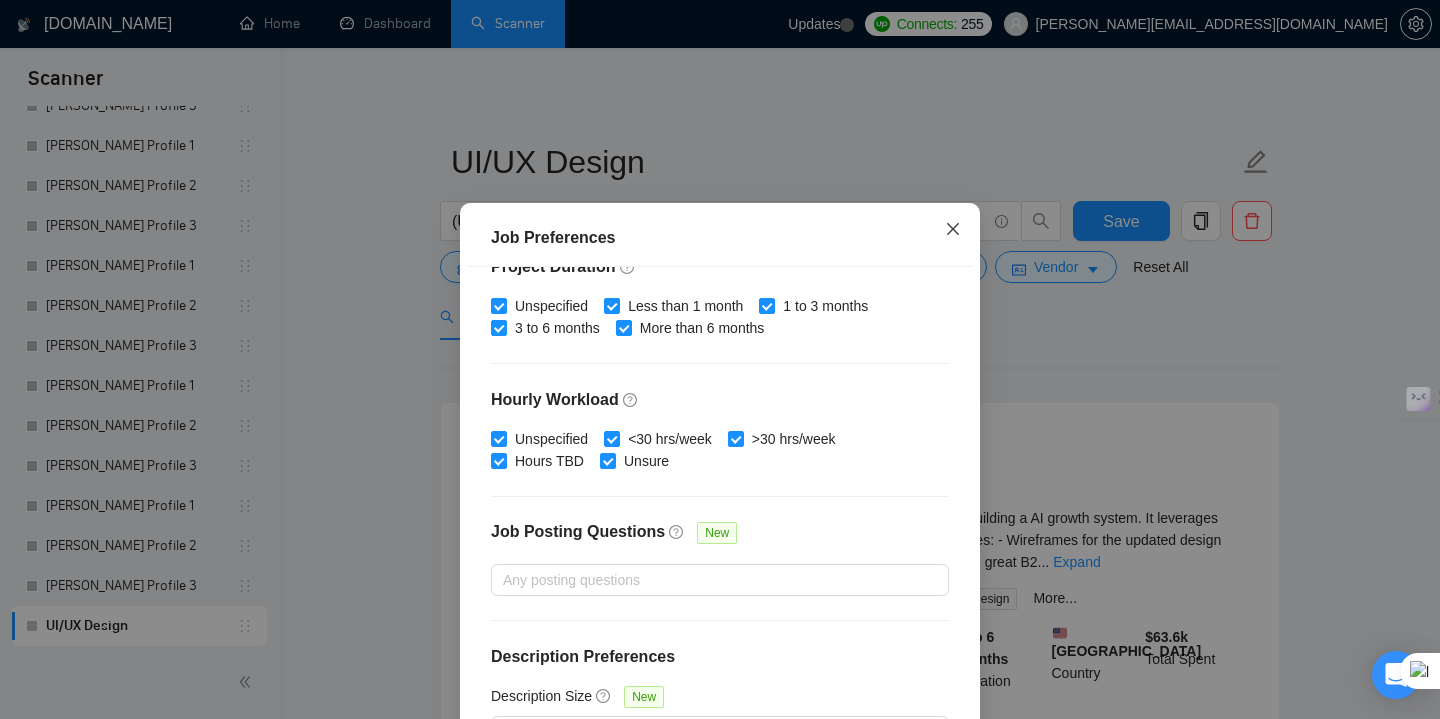 click 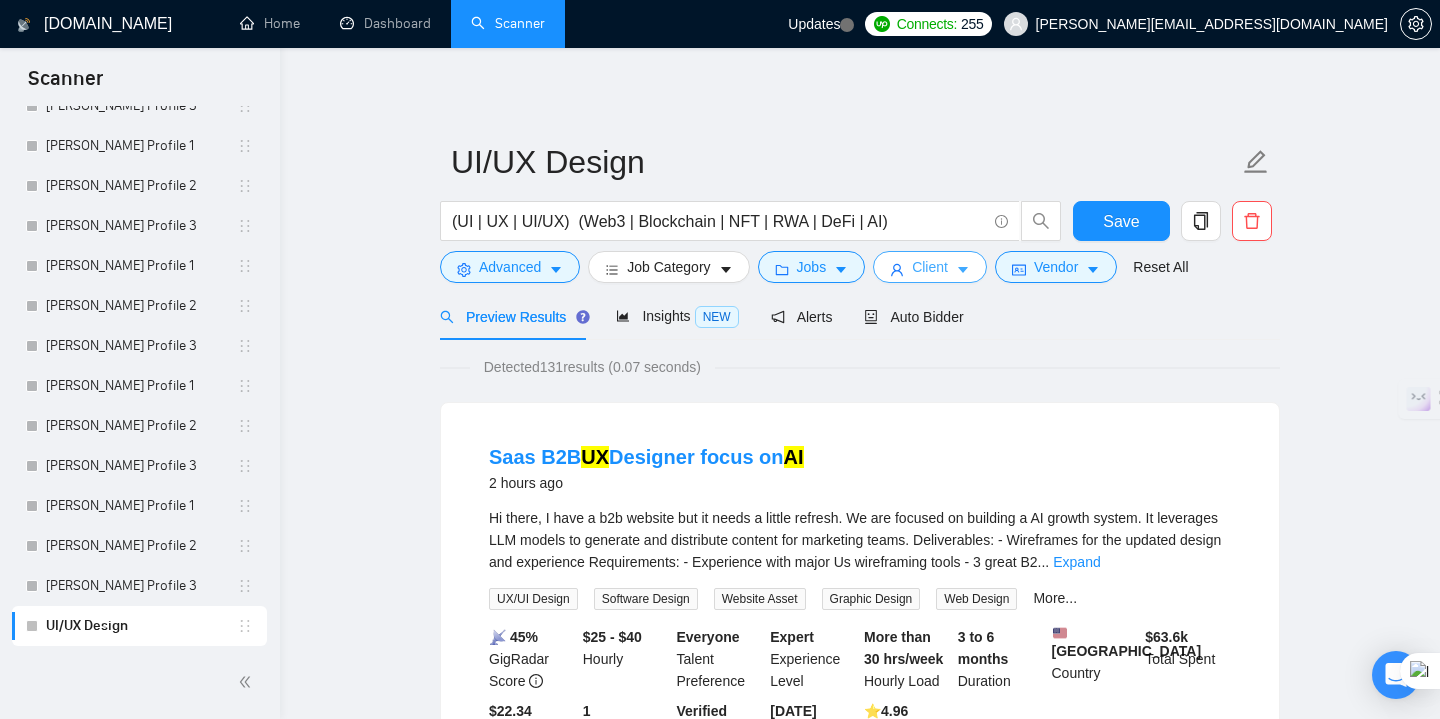 click on "Client" at bounding box center (930, 267) 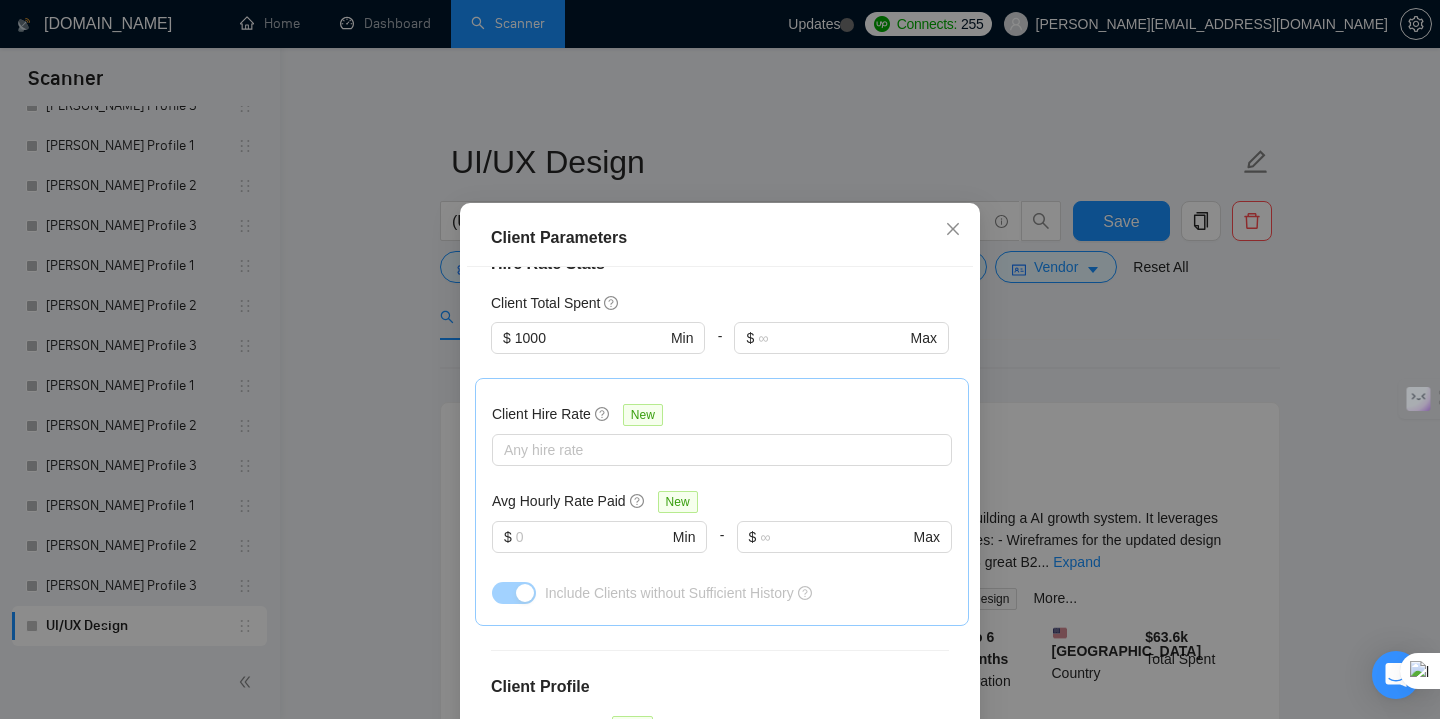scroll, scrollTop: 572, scrollLeft: 0, axis: vertical 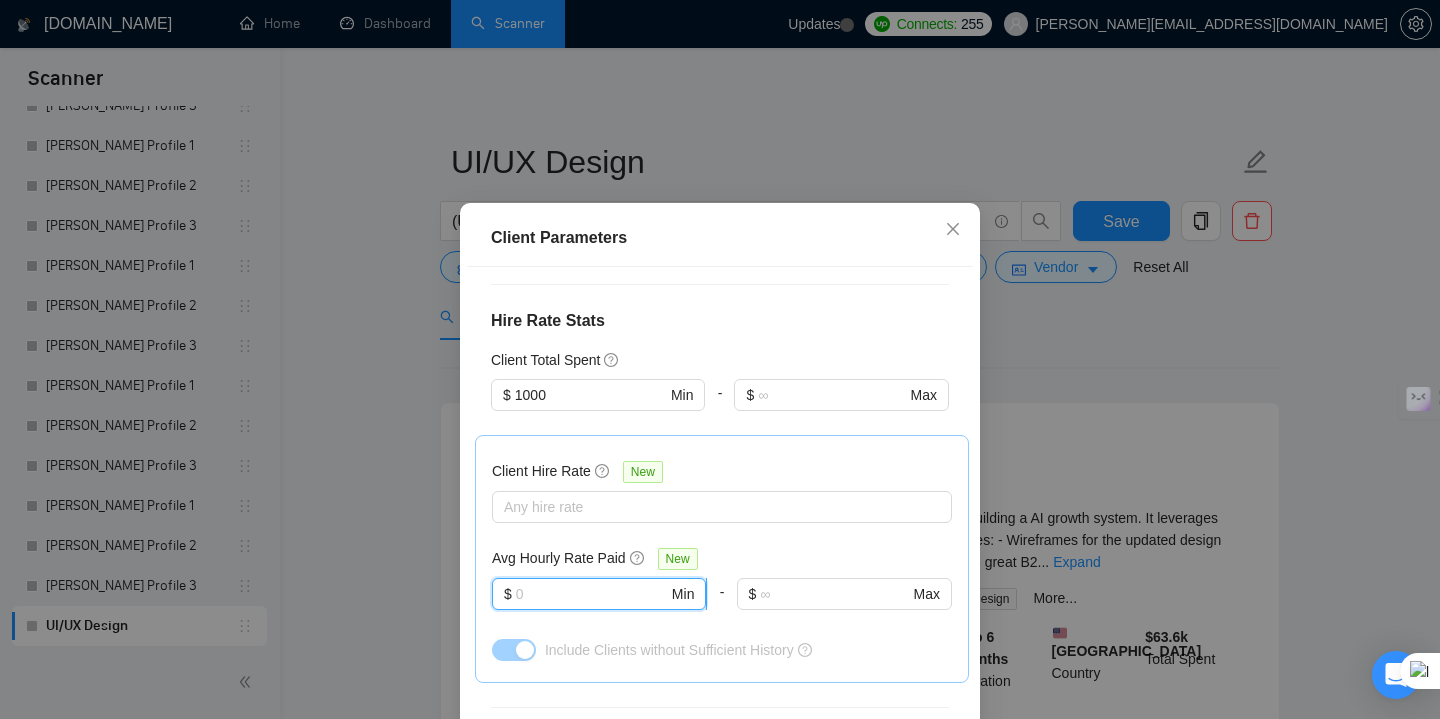 click at bounding box center [592, 594] 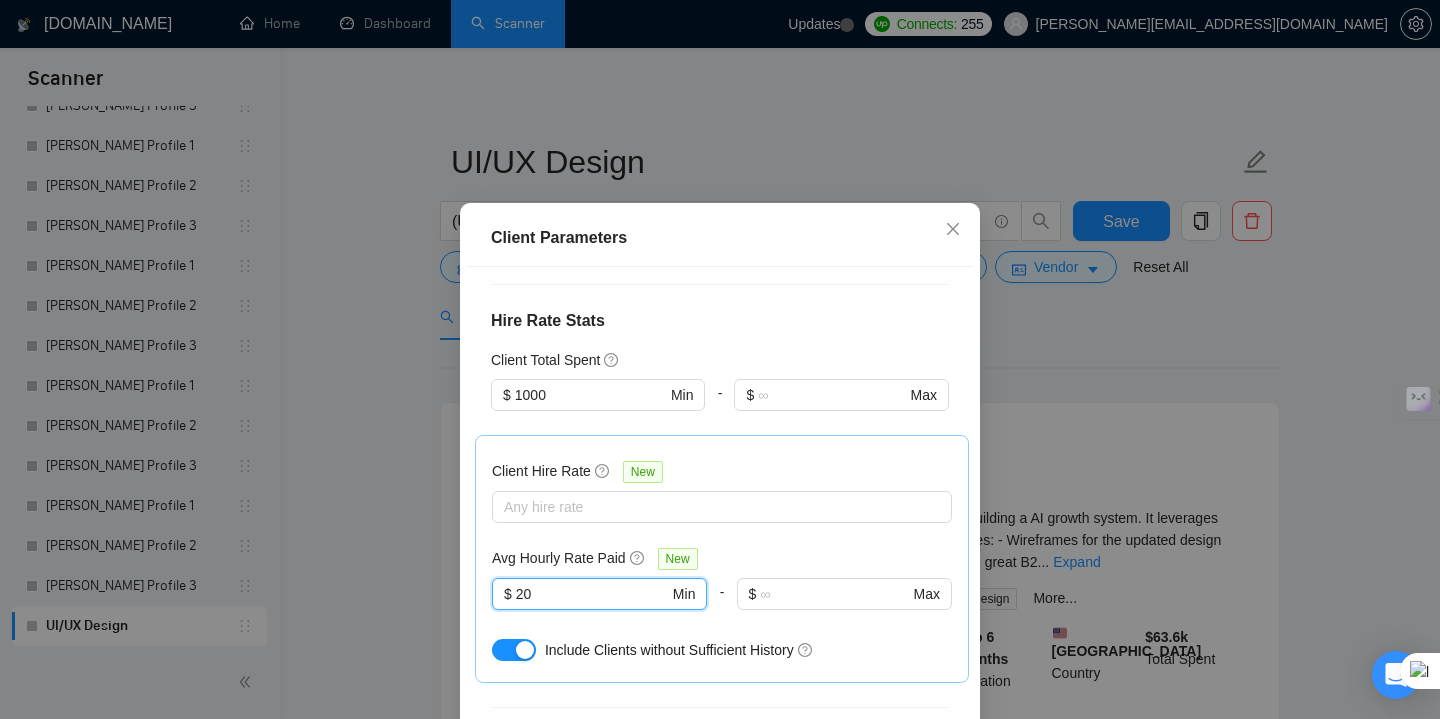 click on "Client Location Include Client Countries   Select Exclude Client Countries [GEOGRAPHIC_DATA] [GEOGRAPHIC_DATA] [GEOGRAPHIC_DATA] [GEOGRAPHIC_DATA] [GEOGRAPHIC_DATA] [GEOGRAPHIC_DATA] [GEOGRAPHIC_DATA] [GEOGRAPHIC_DATA] [GEOGRAPHIC_DATA]   Client Rating Client Min Average Feedback Include clients with no feedback Client Payment Details Payment Verified Hire Rate Stats   Client Total Spent $ 1000 Min - $ Max Client Hire Rate New   Any hire rate   Avg Hourly Rate Paid New 20 $ 20 Min - $ Max Include Clients without Sufficient History Client Profile Client Industry New   Any industry Client Company Size   Any company size Enterprise Clients New   Any clients" at bounding box center [720, 518] 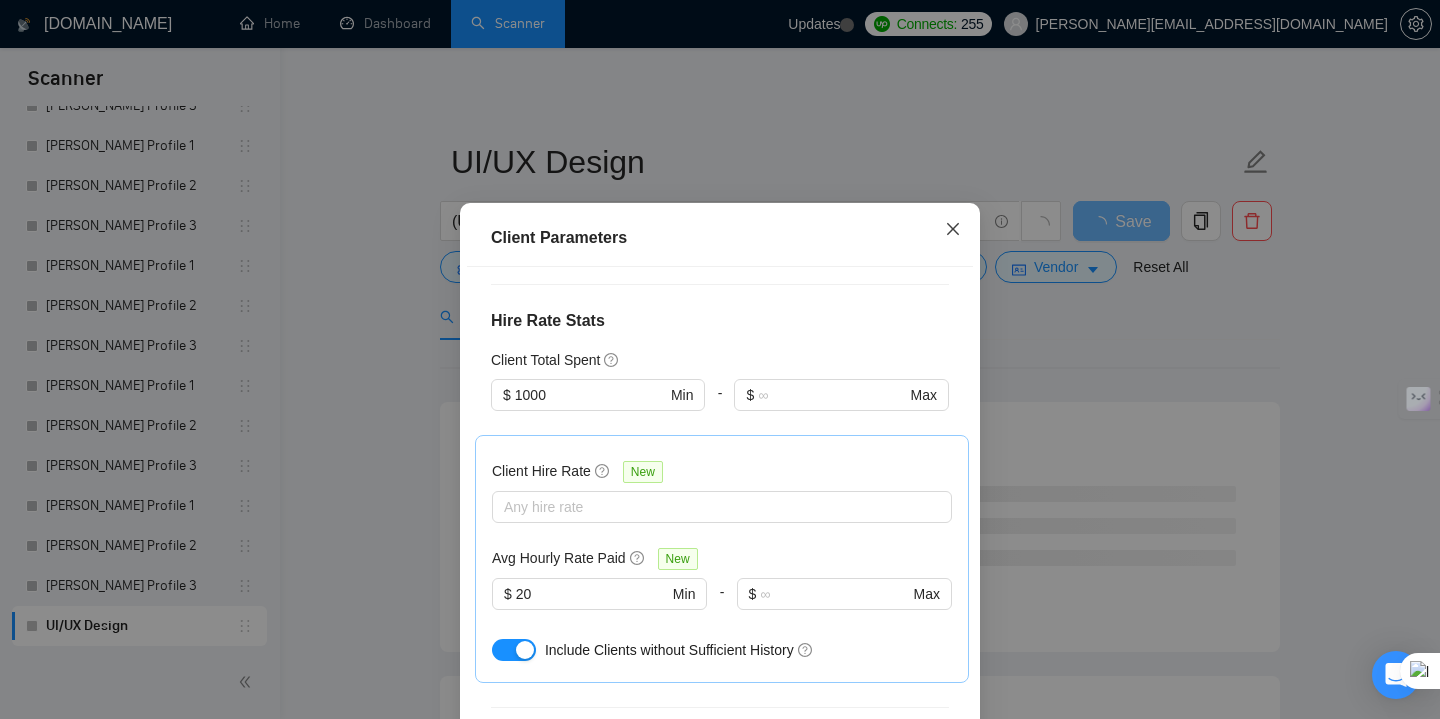 click at bounding box center [953, 230] 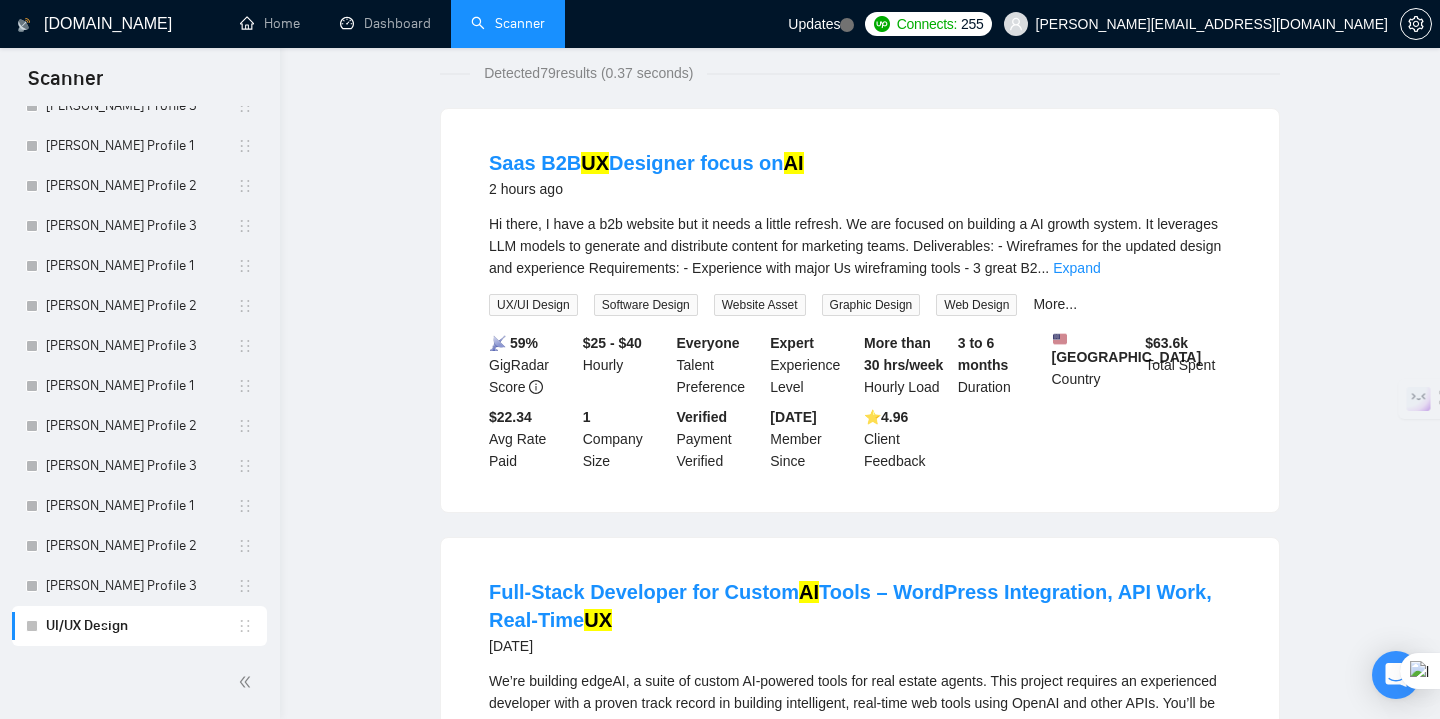 scroll, scrollTop: 0, scrollLeft: 0, axis: both 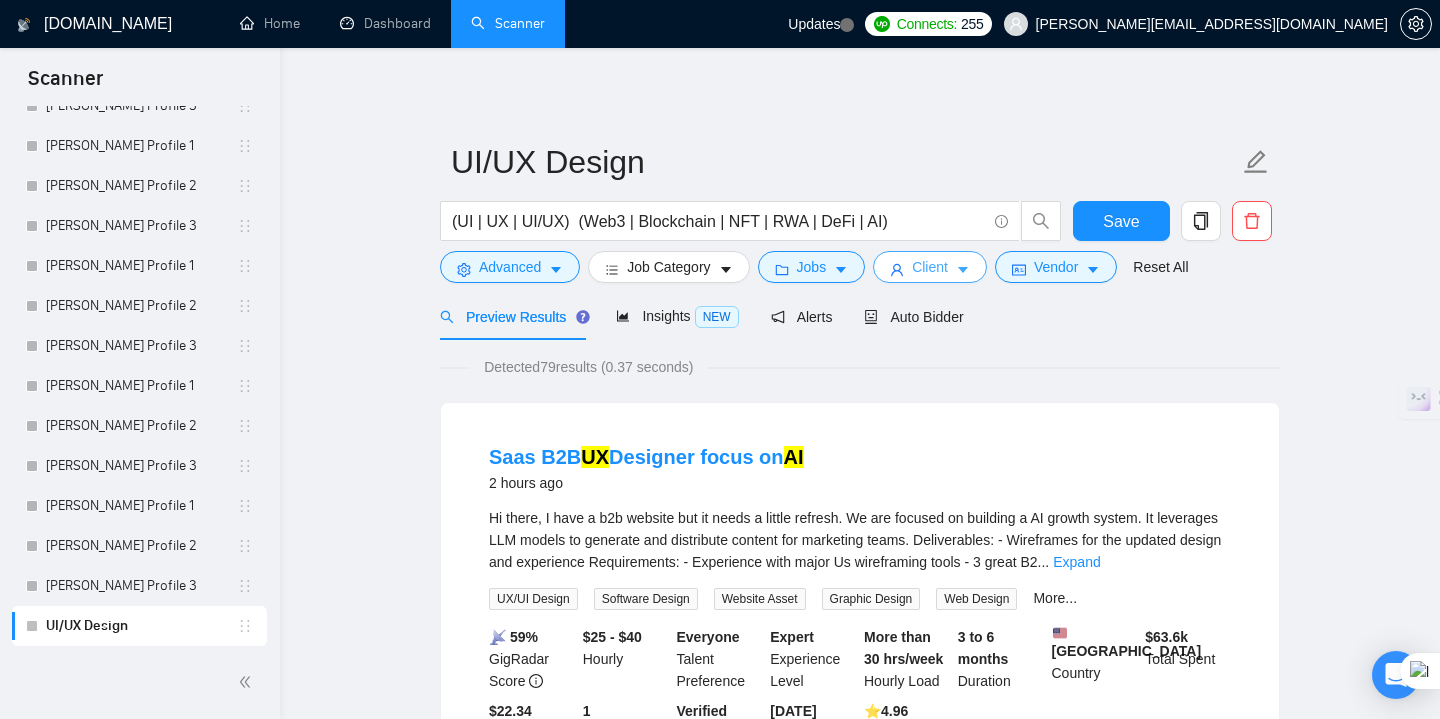 click on "Client" at bounding box center [930, 267] 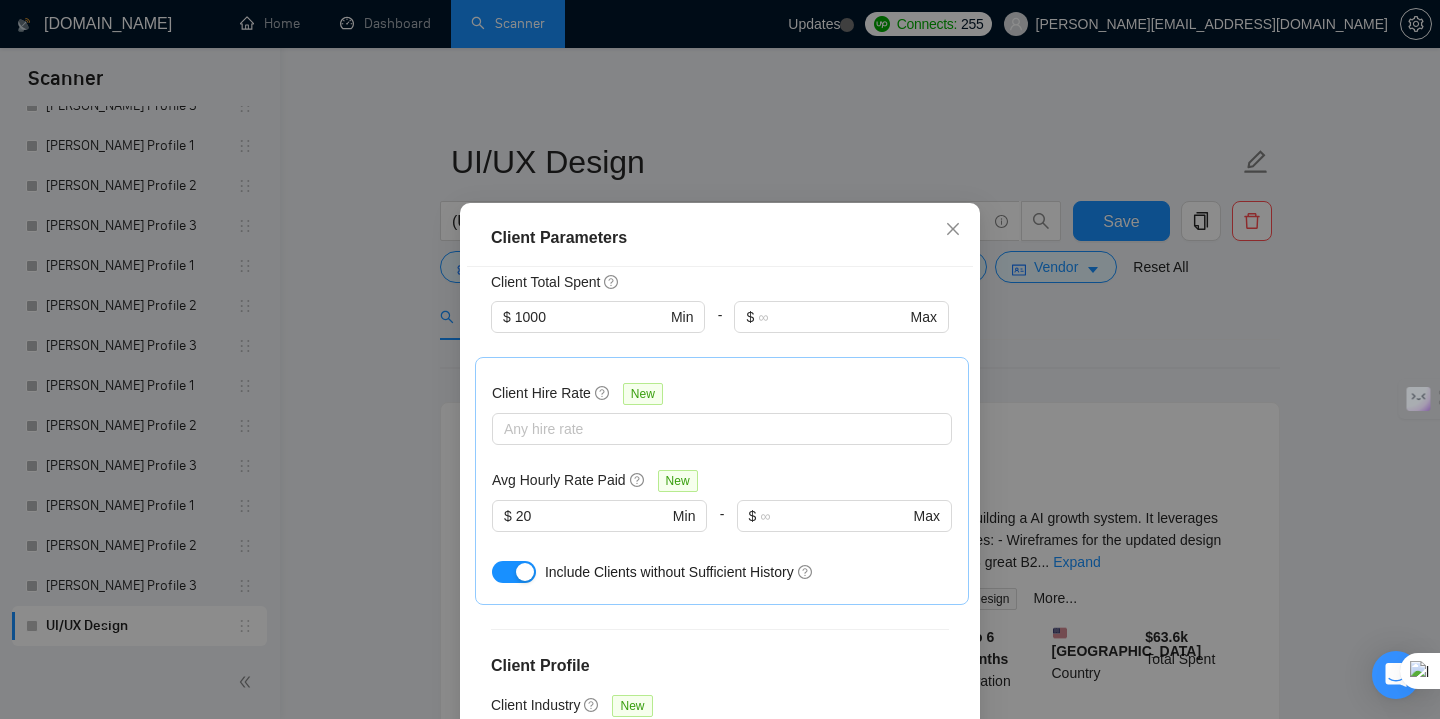 scroll, scrollTop: 647, scrollLeft: 0, axis: vertical 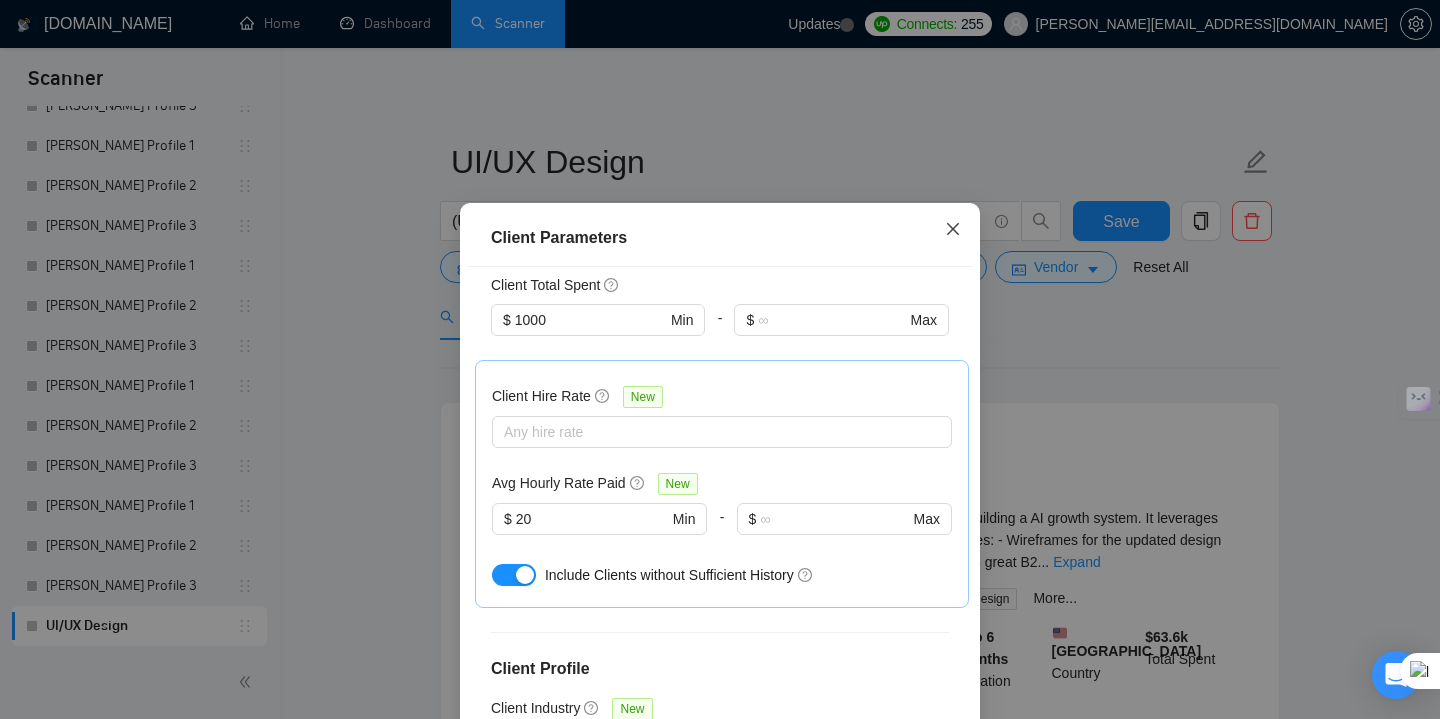 click 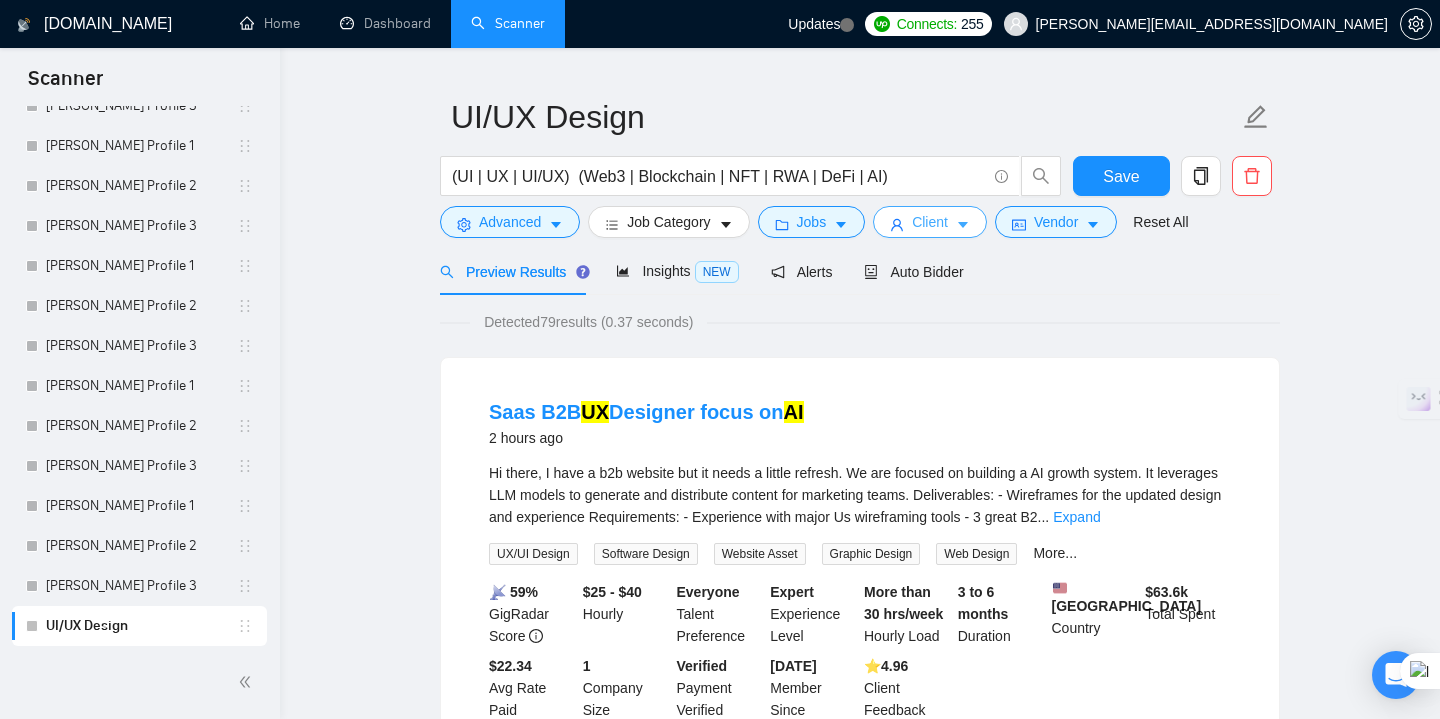 scroll, scrollTop: 43, scrollLeft: 0, axis: vertical 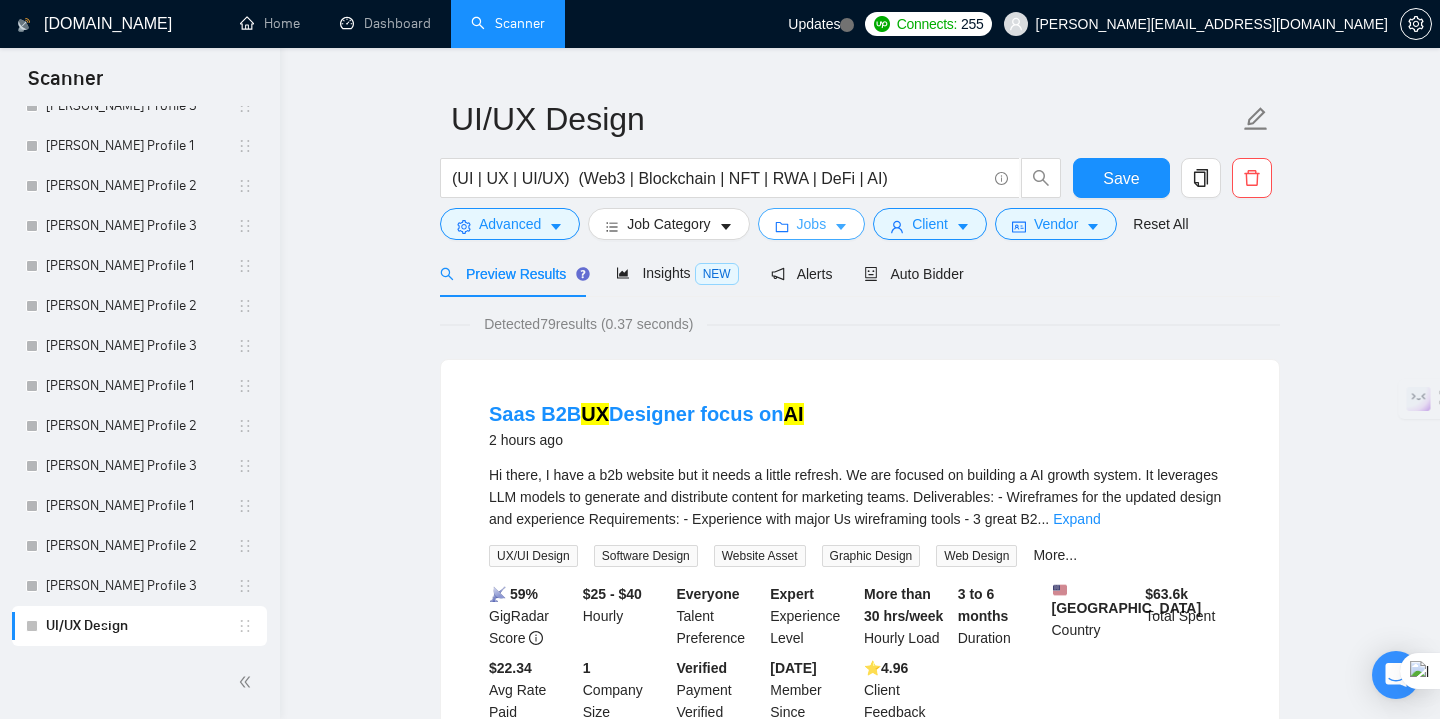 click 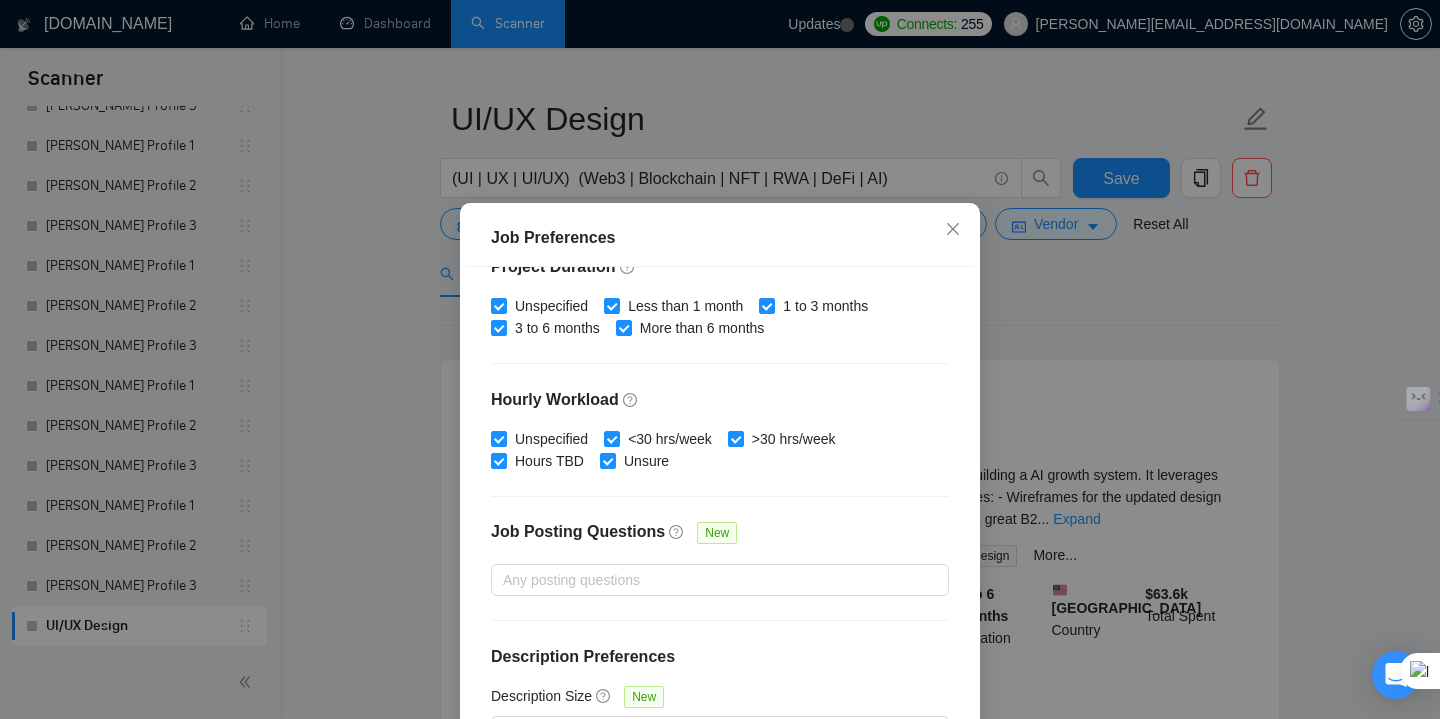 scroll, scrollTop: 72, scrollLeft: 0, axis: vertical 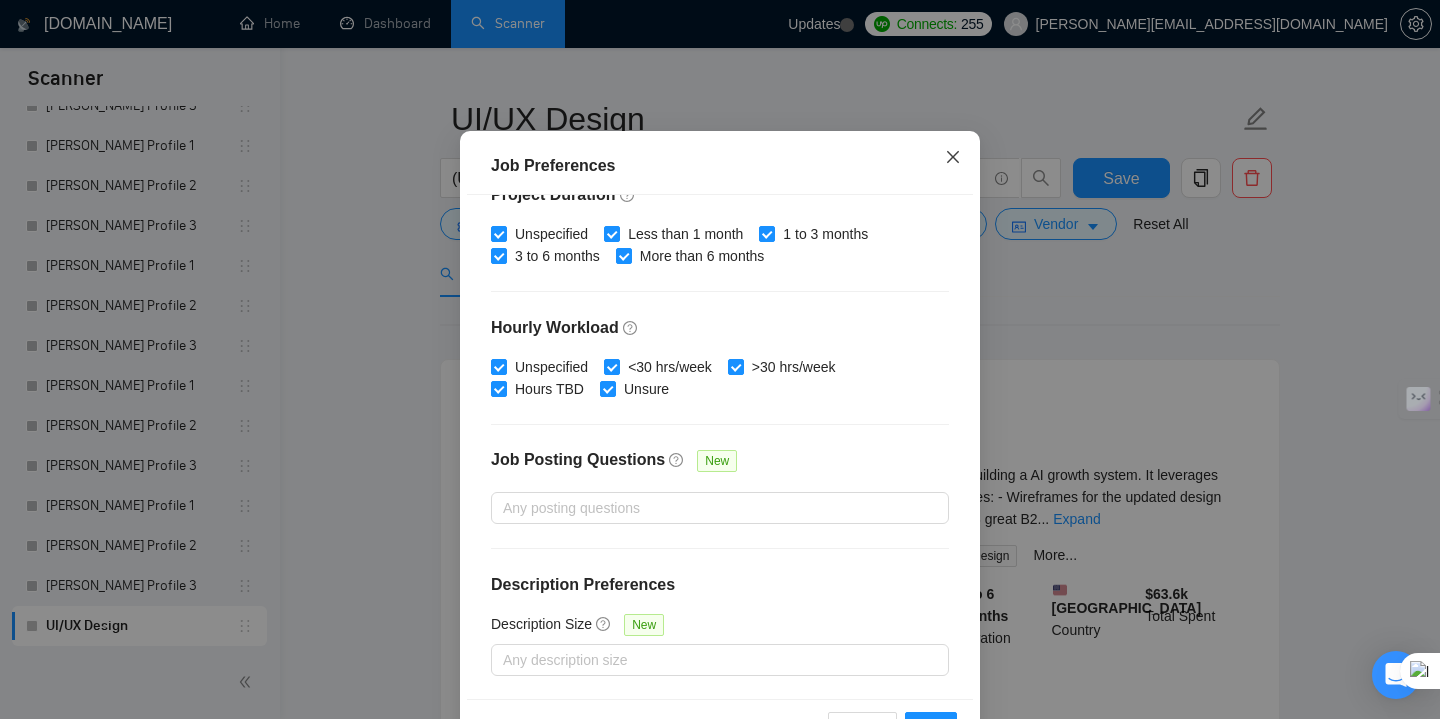 click 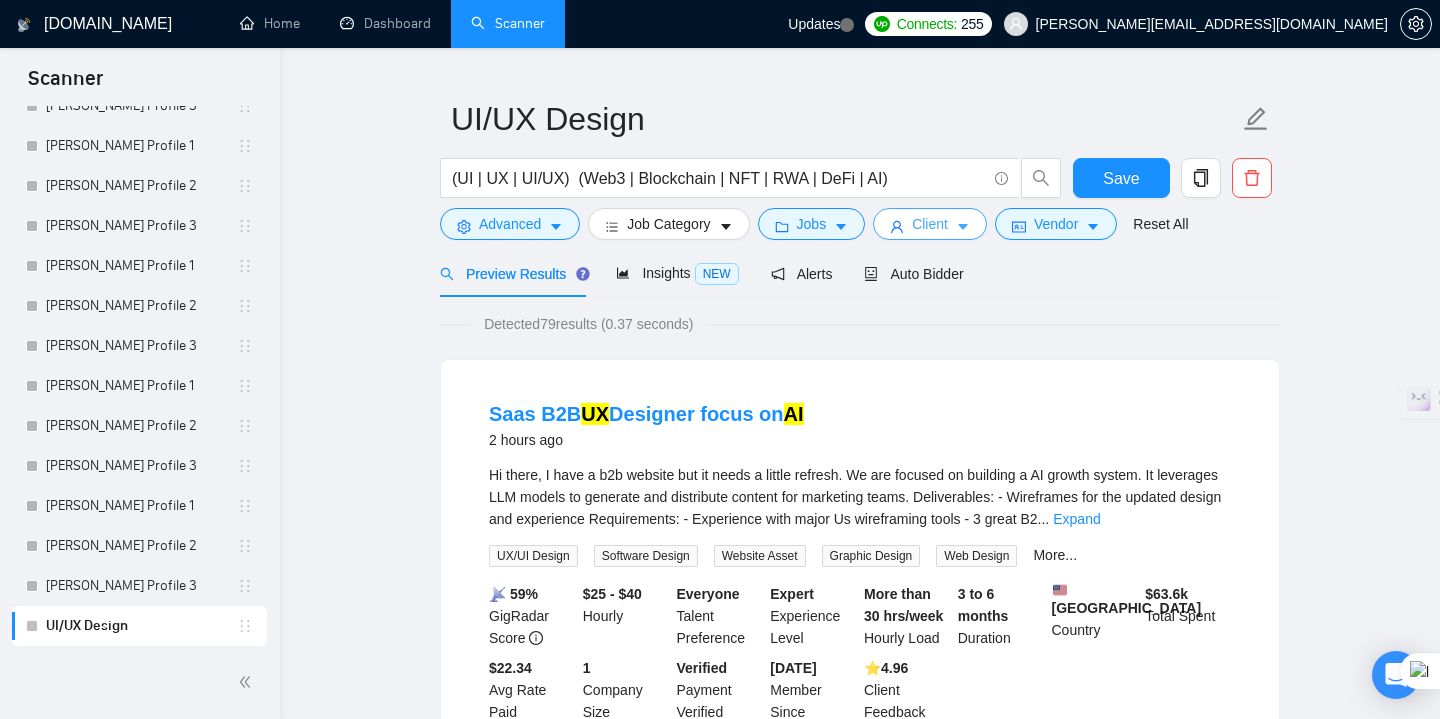 click on "Client" at bounding box center [930, 224] 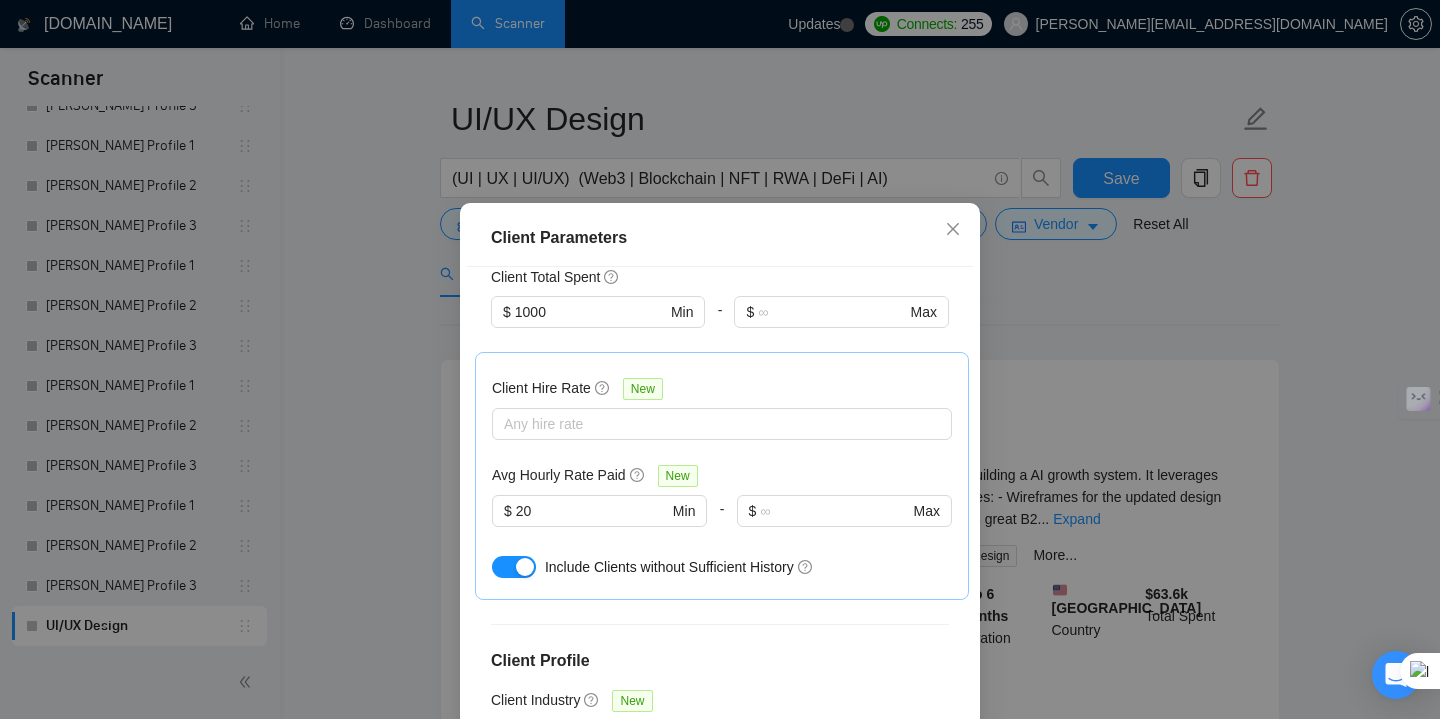 scroll, scrollTop: 617, scrollLeft: 0, axis: vertical 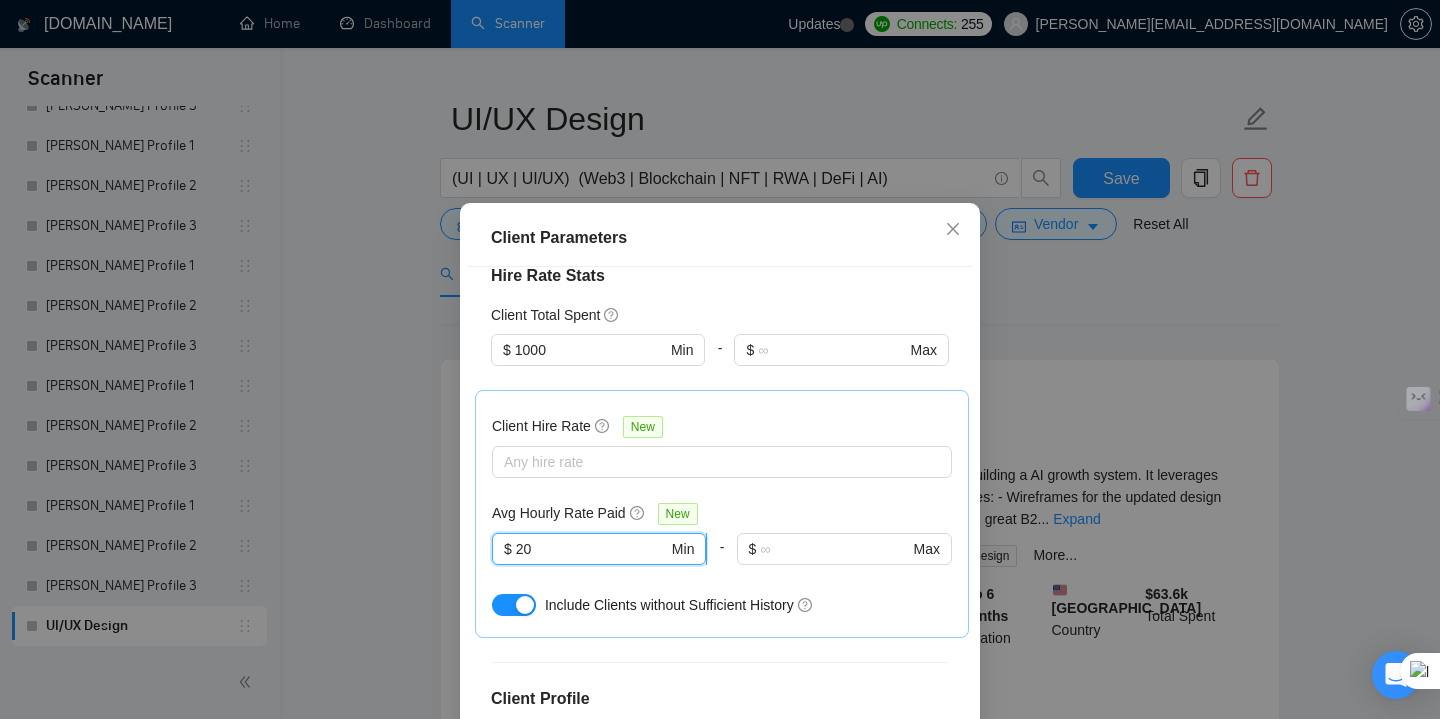 click on "20" at bounding box center (592, 549) 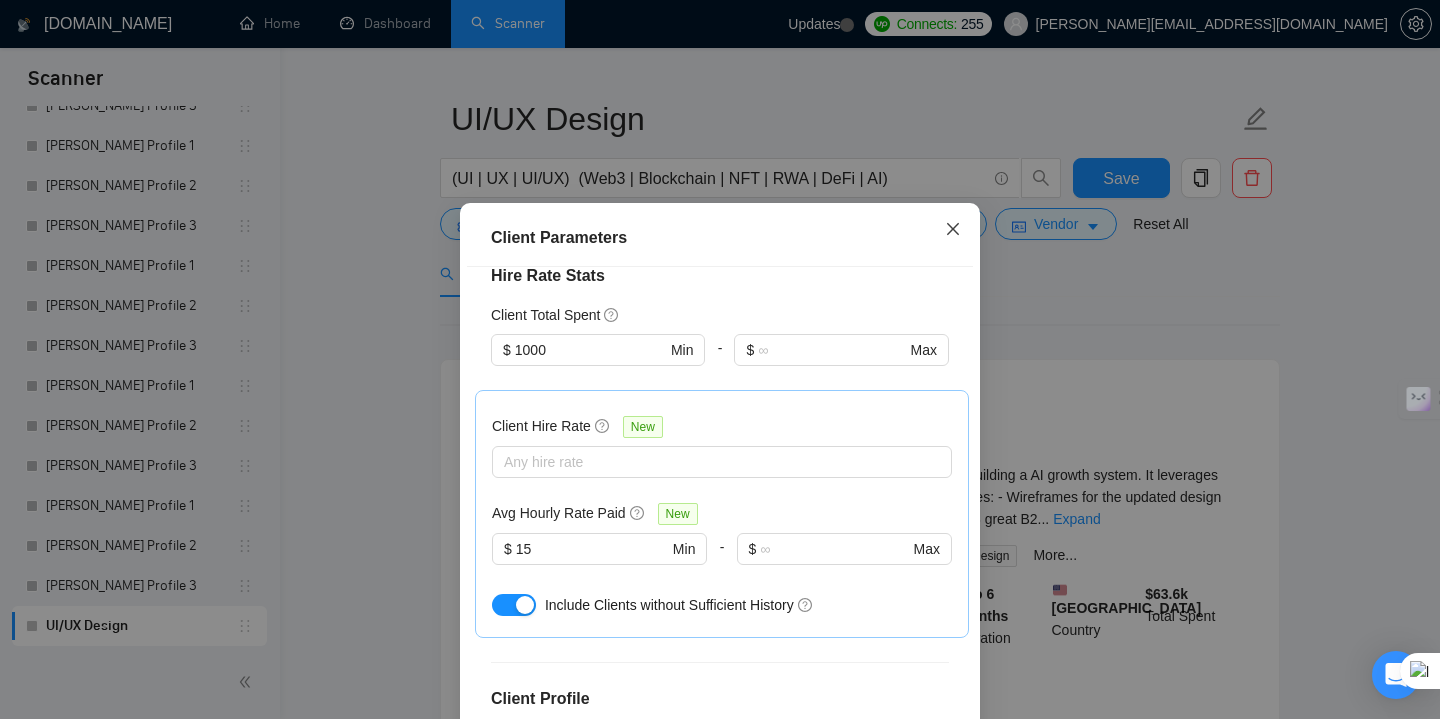 click 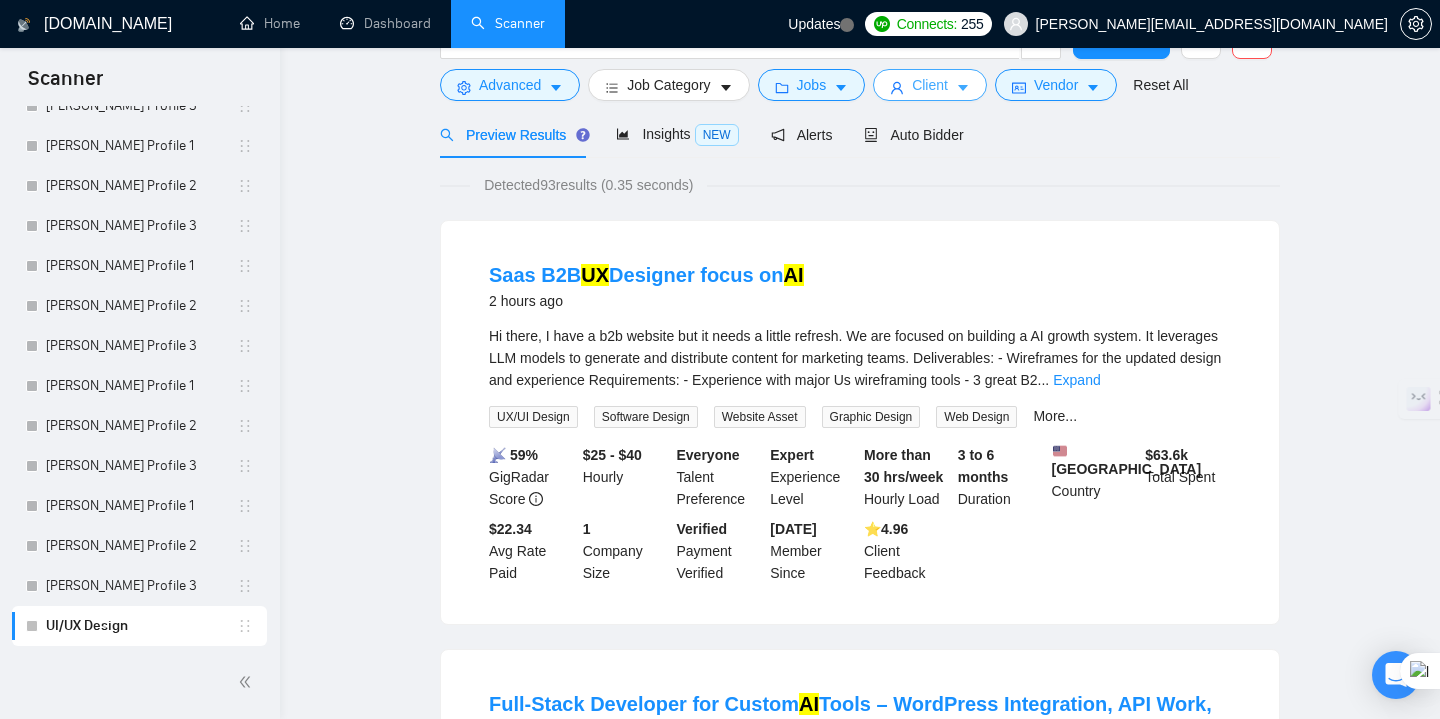 scroll, scrollTop: 47, scrollLeft: 0, axis: vertical 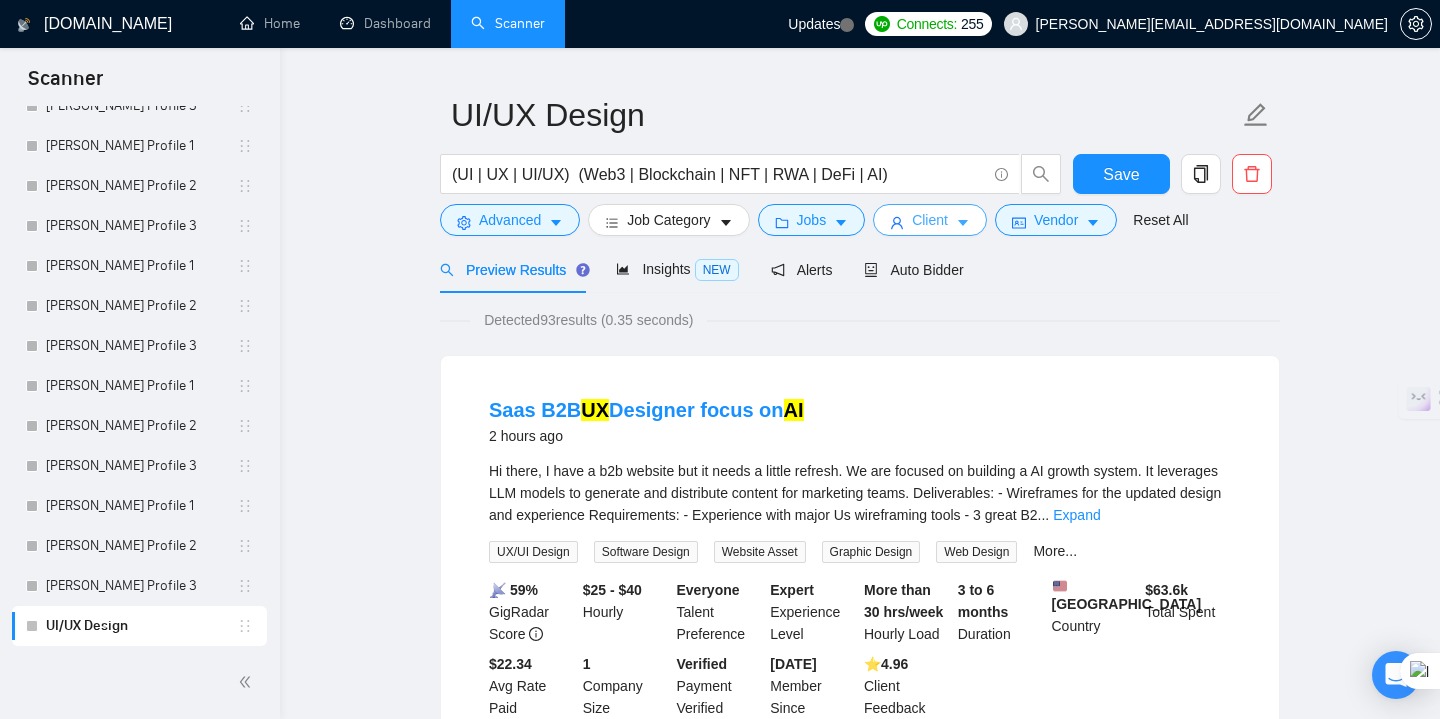 click on "Client" at bounding box center [930, 220] 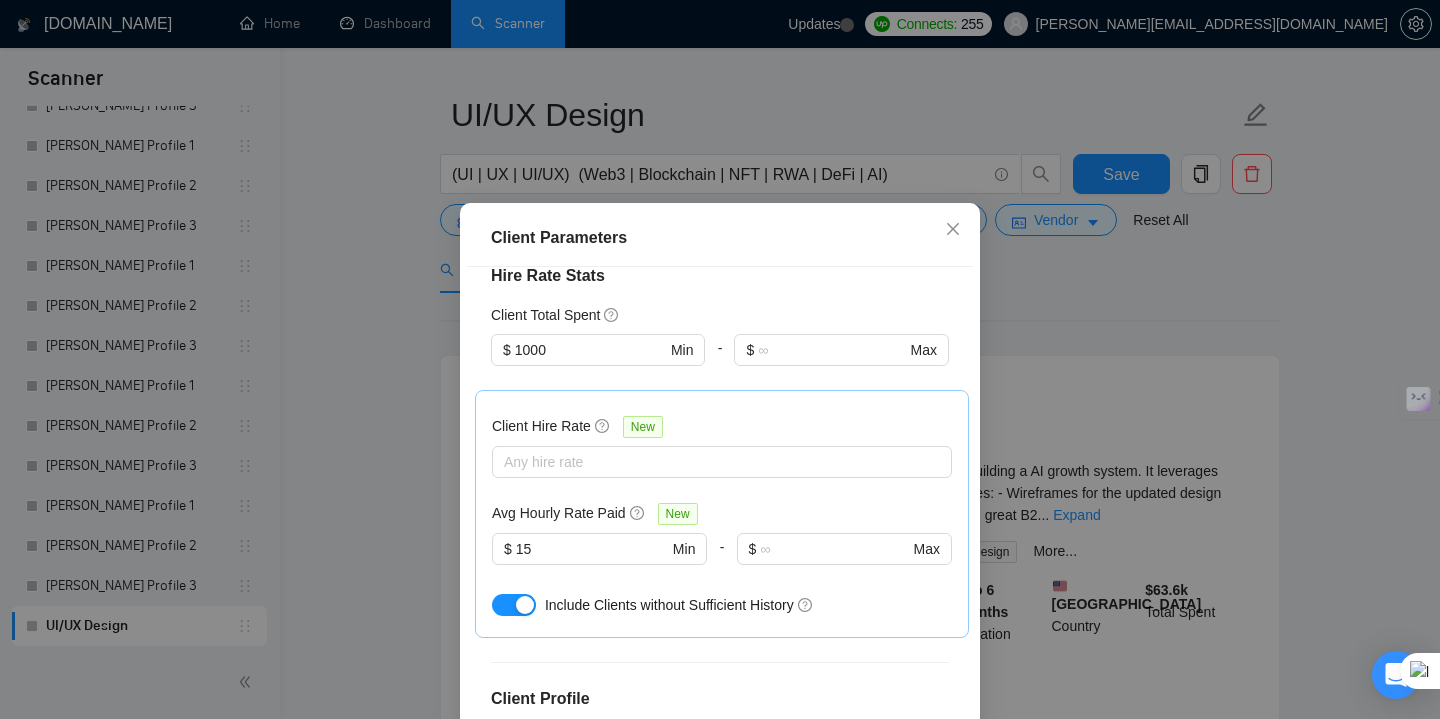 scroll, scrollTop: 771, scrollLeft: 0, axis: vertical 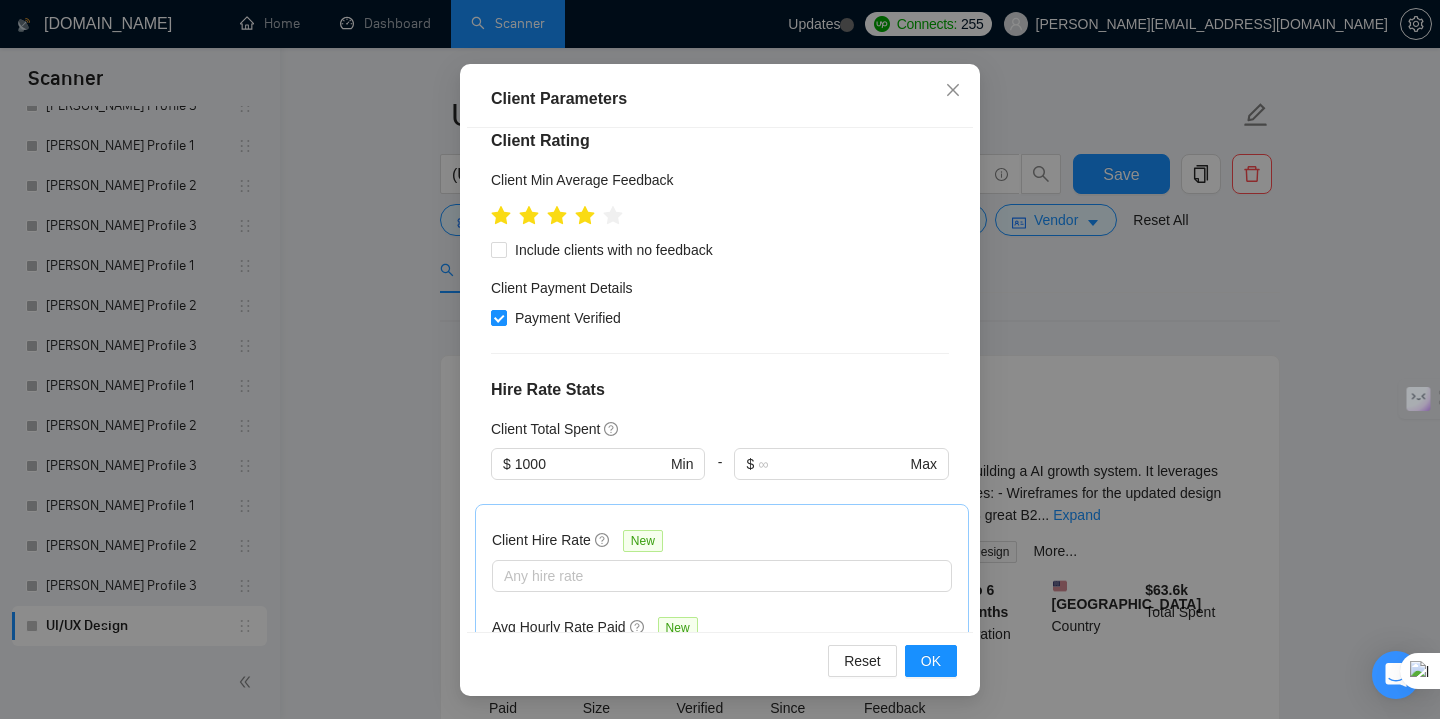 click on "15" at bounding box center [592, 663] 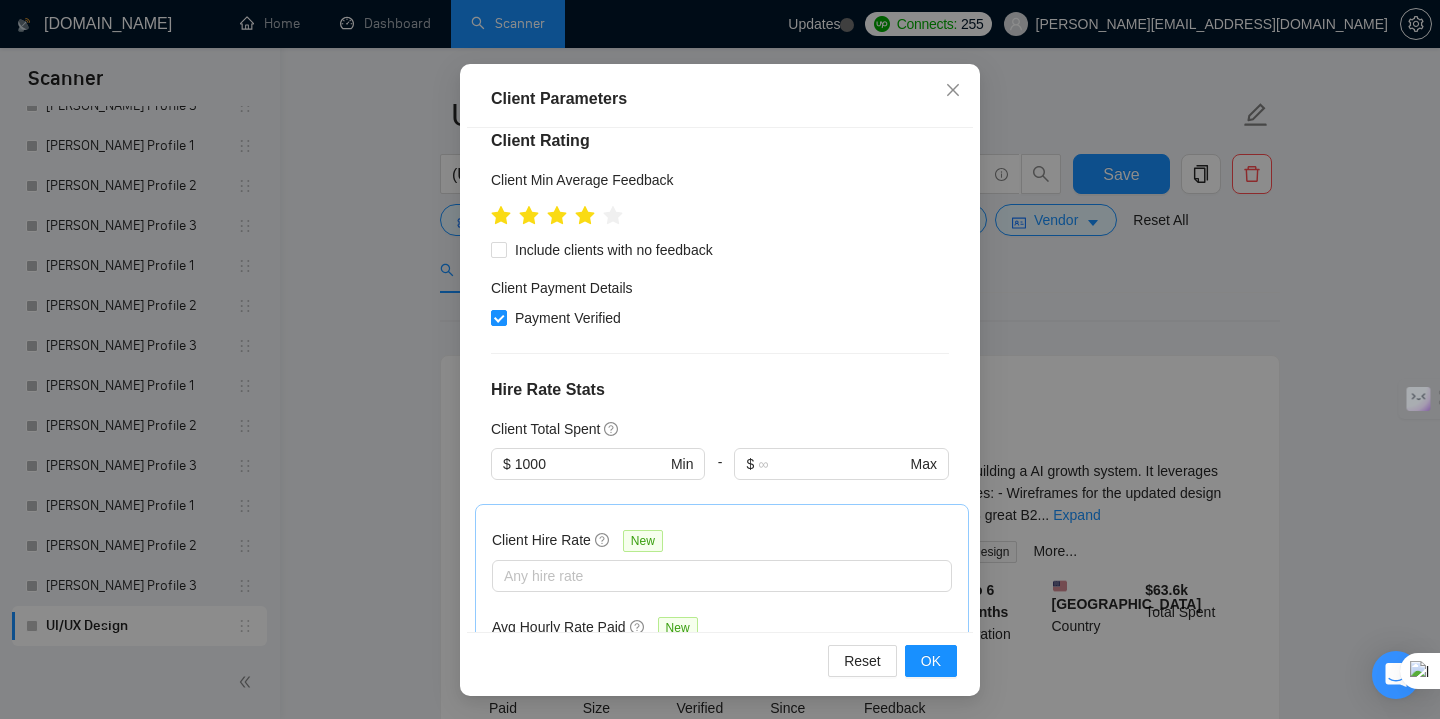 type on "1" 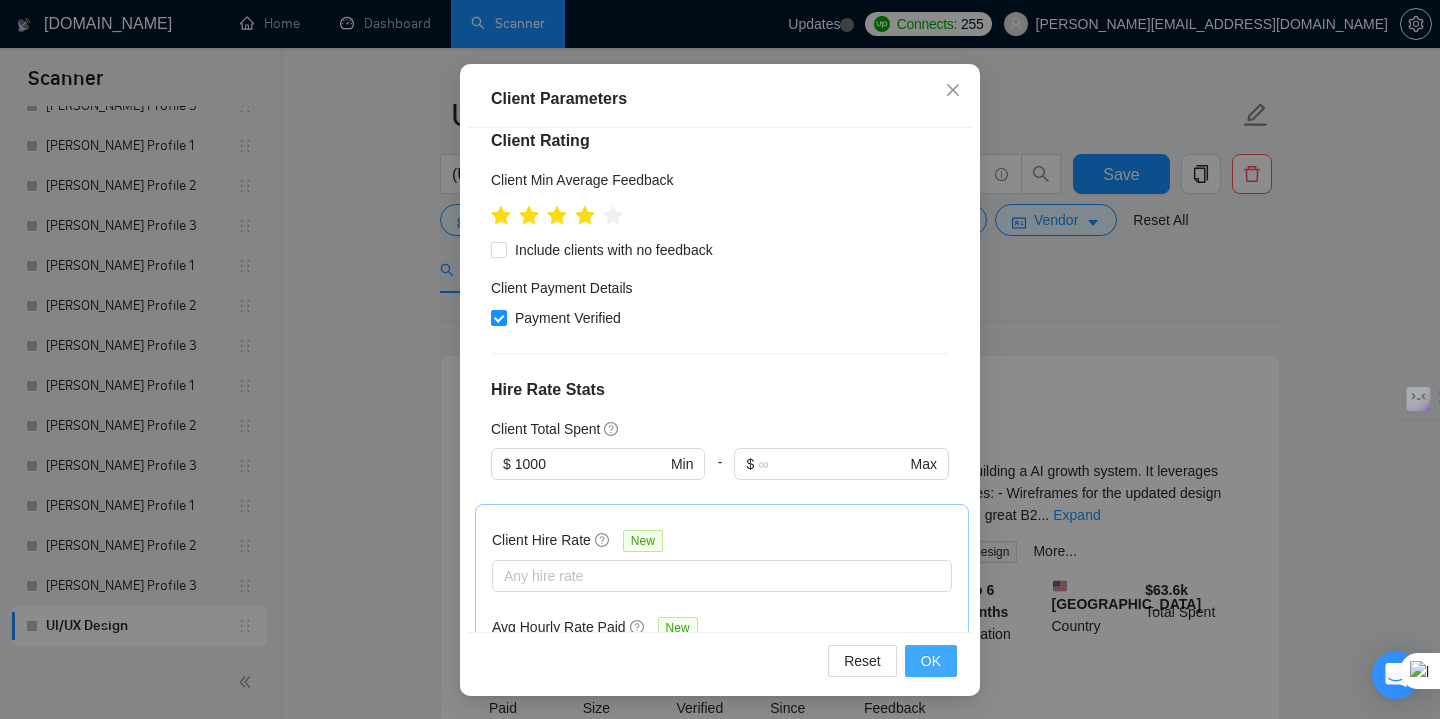 type on "20" 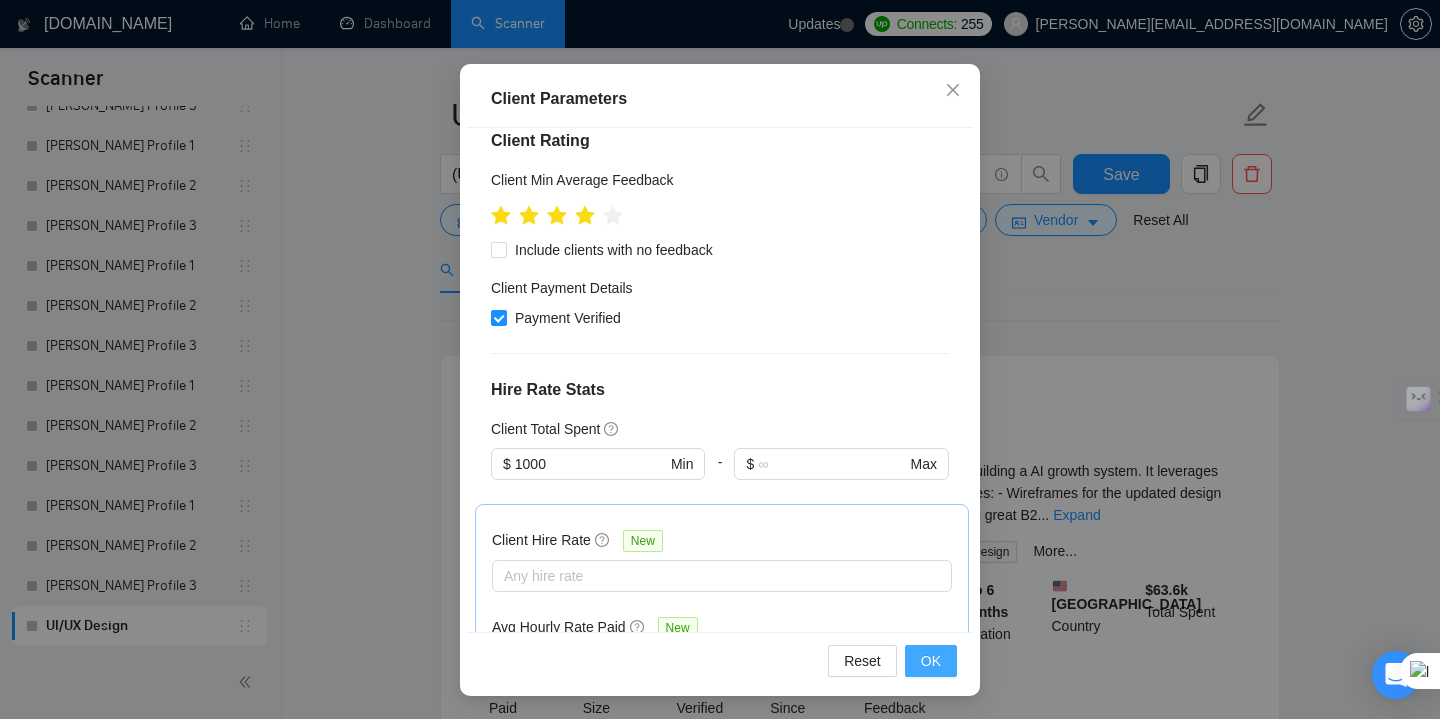 click on "OK" at bounding box center (931, 661) 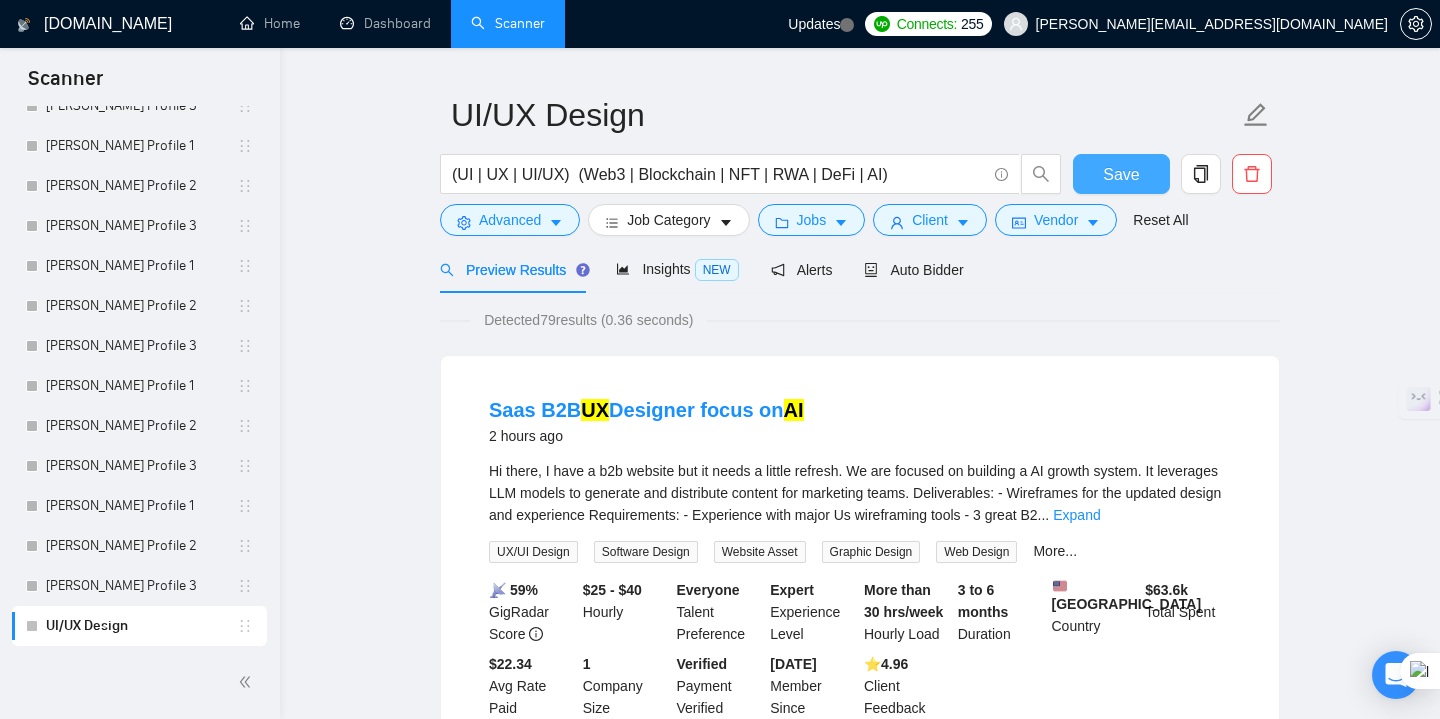 click on "Save" at bounding box center [1121, 174] 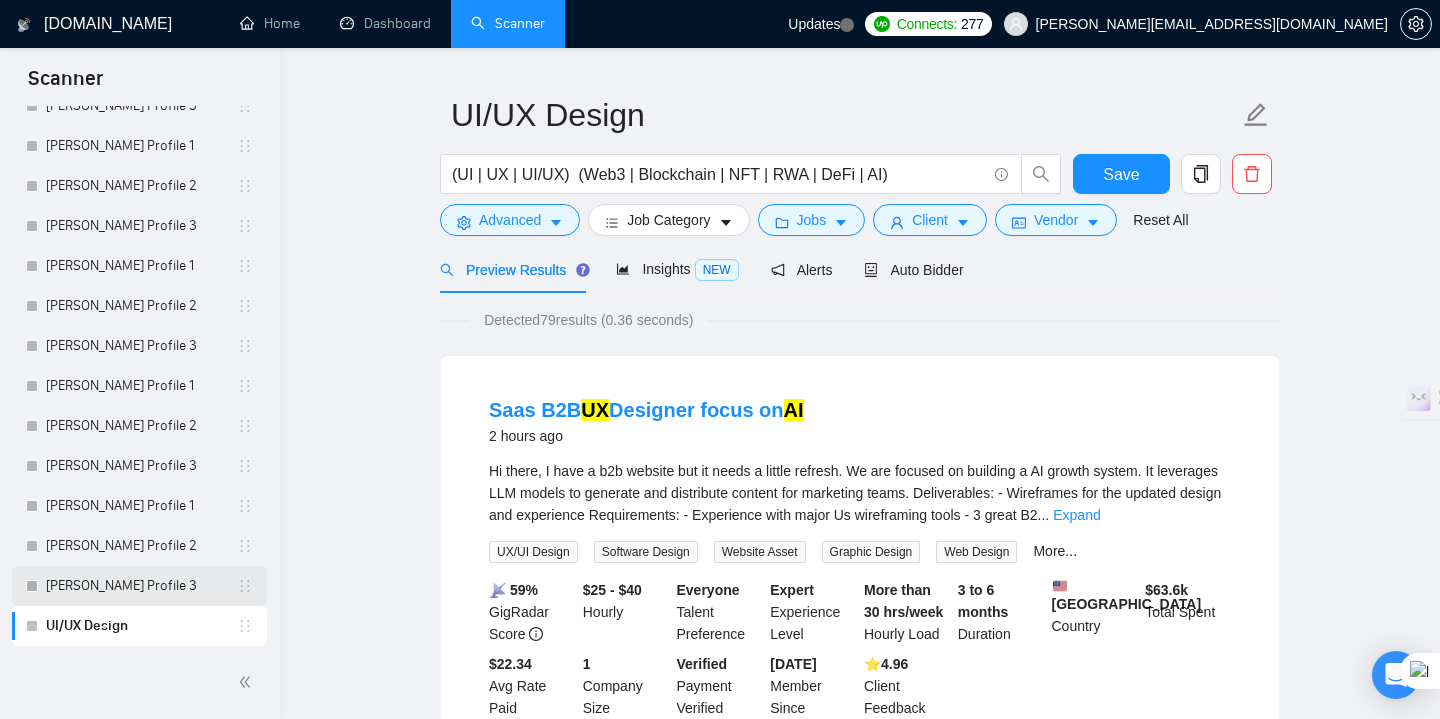 click on "[PERSON_NAME] Profile 3" at bounding box center (141, 586) 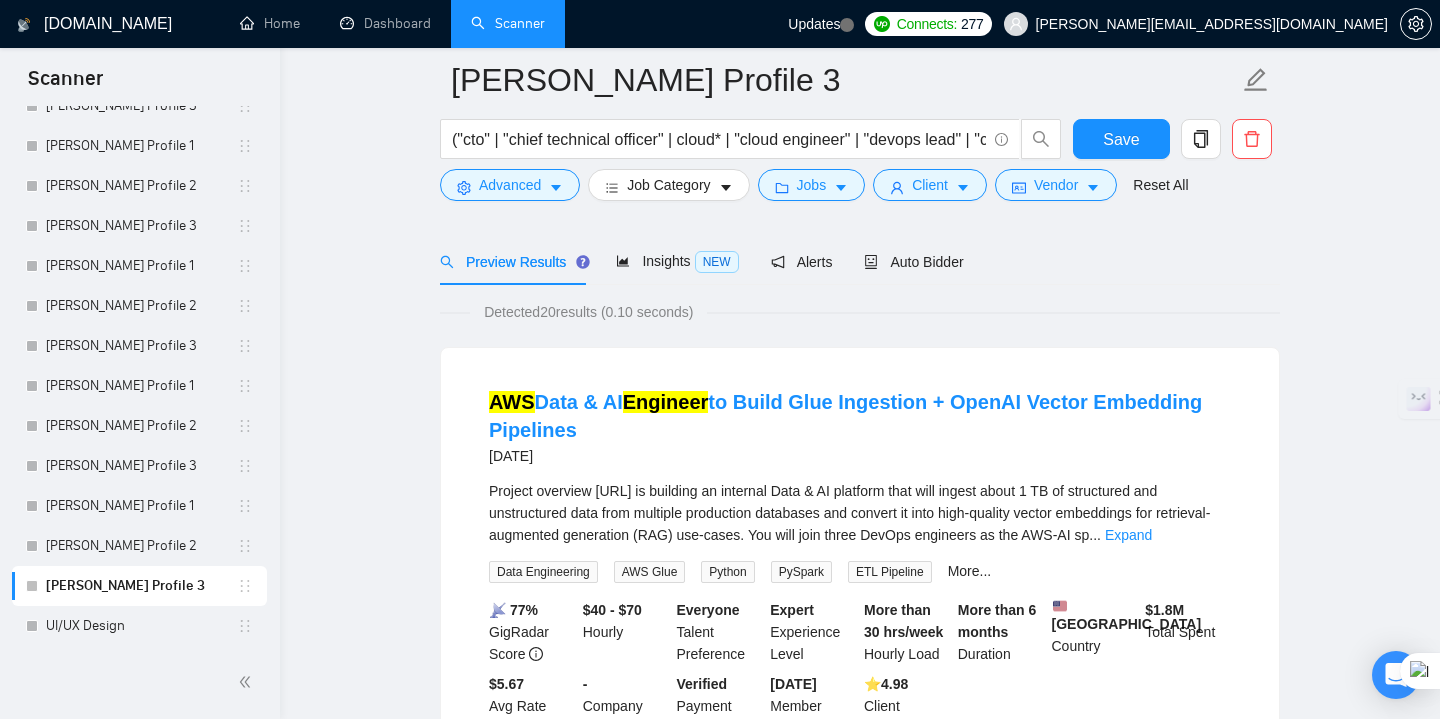 scroll, scrollTop: 0, scrollLeft: 0, axis: both 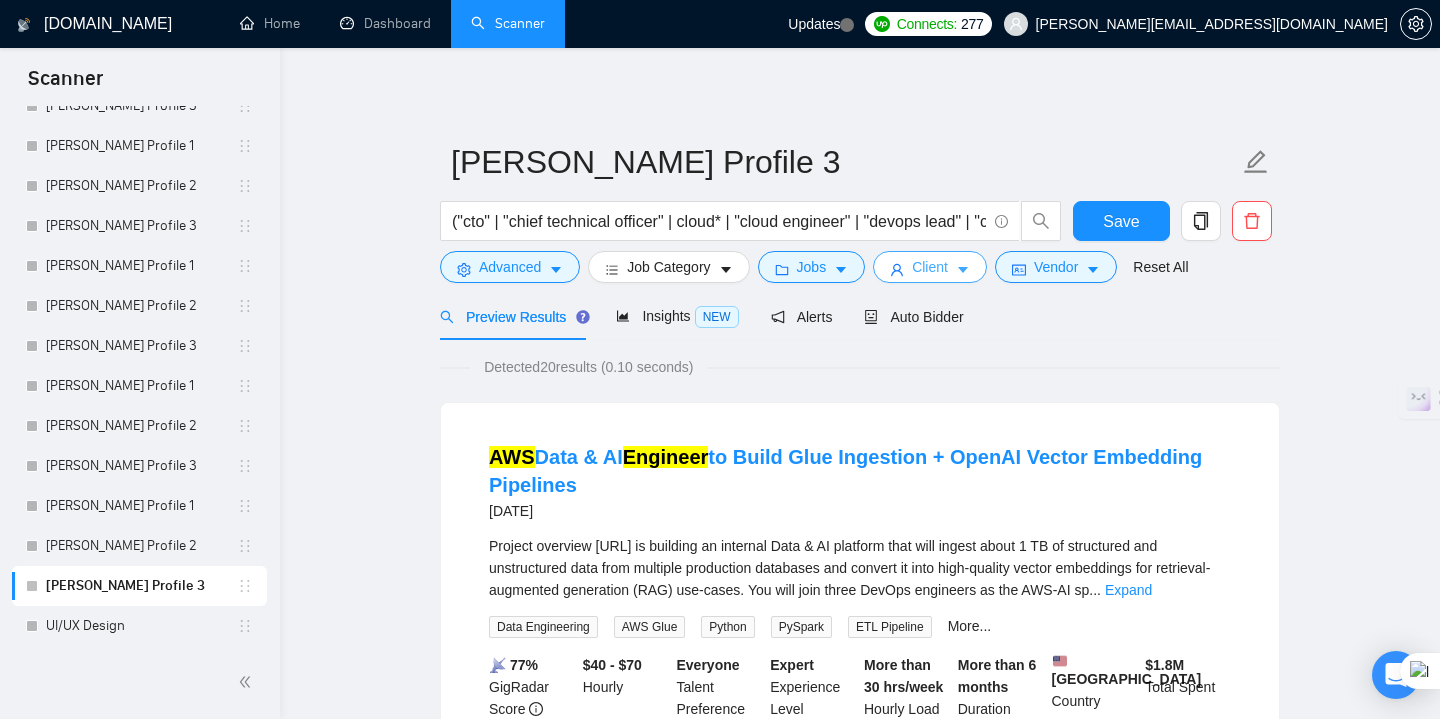 click on "Client" at bounding box center [930, 267] 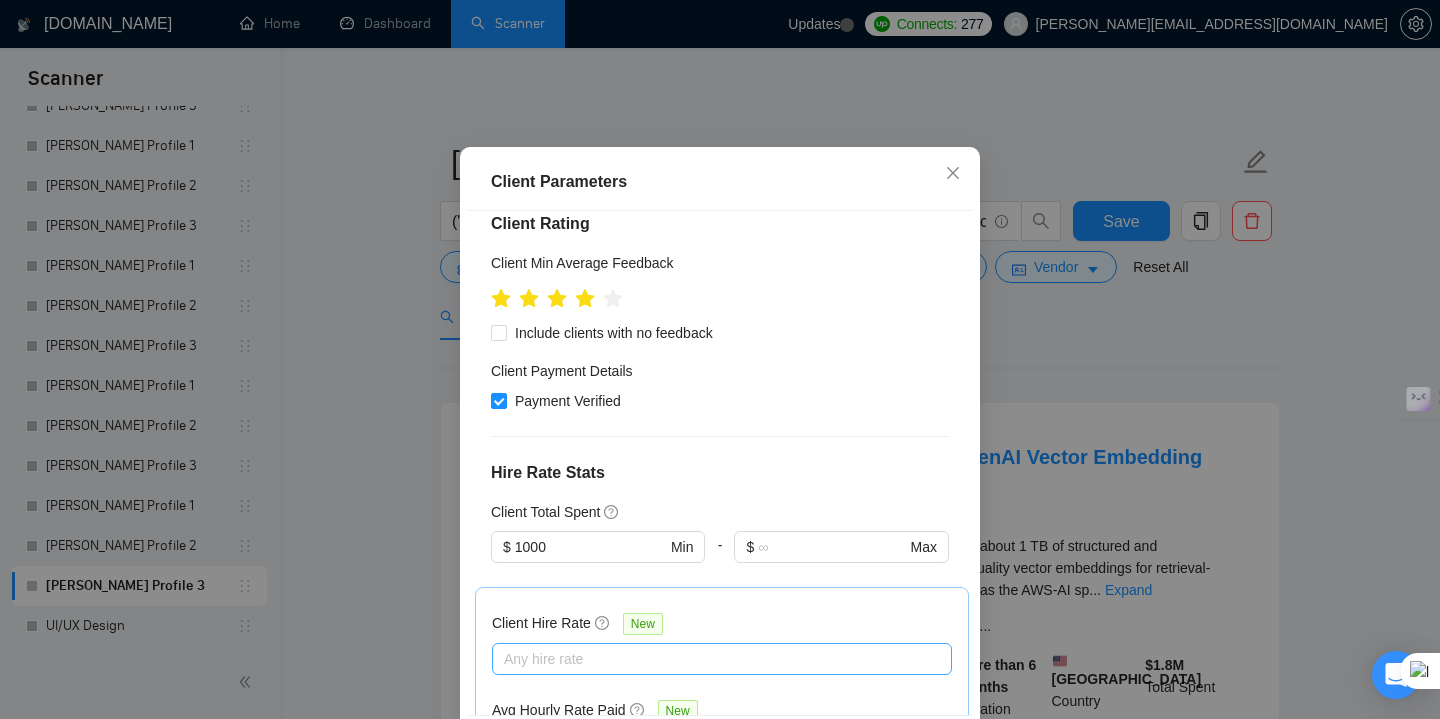 scroll, scrollTop: 525, scrollLeft: 0, axis: vertical 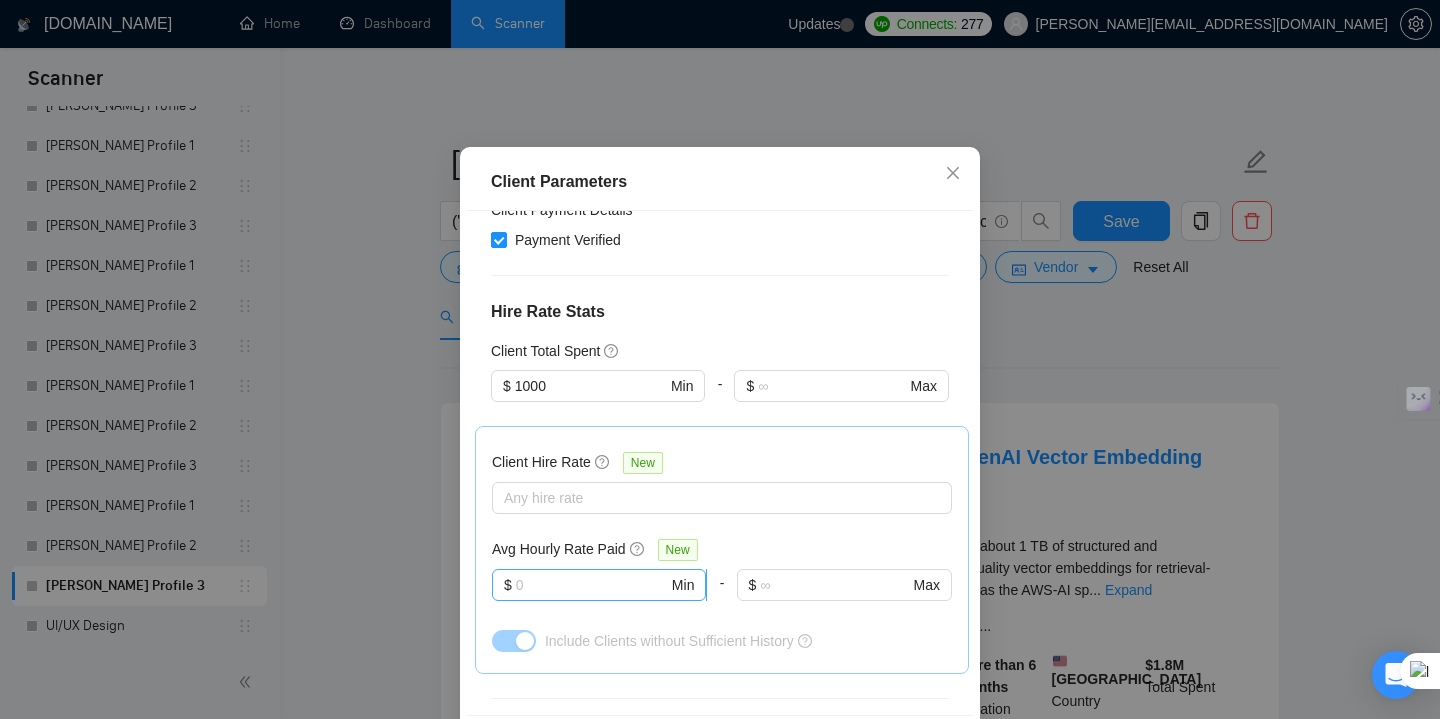click at bounding box center (592, 585) 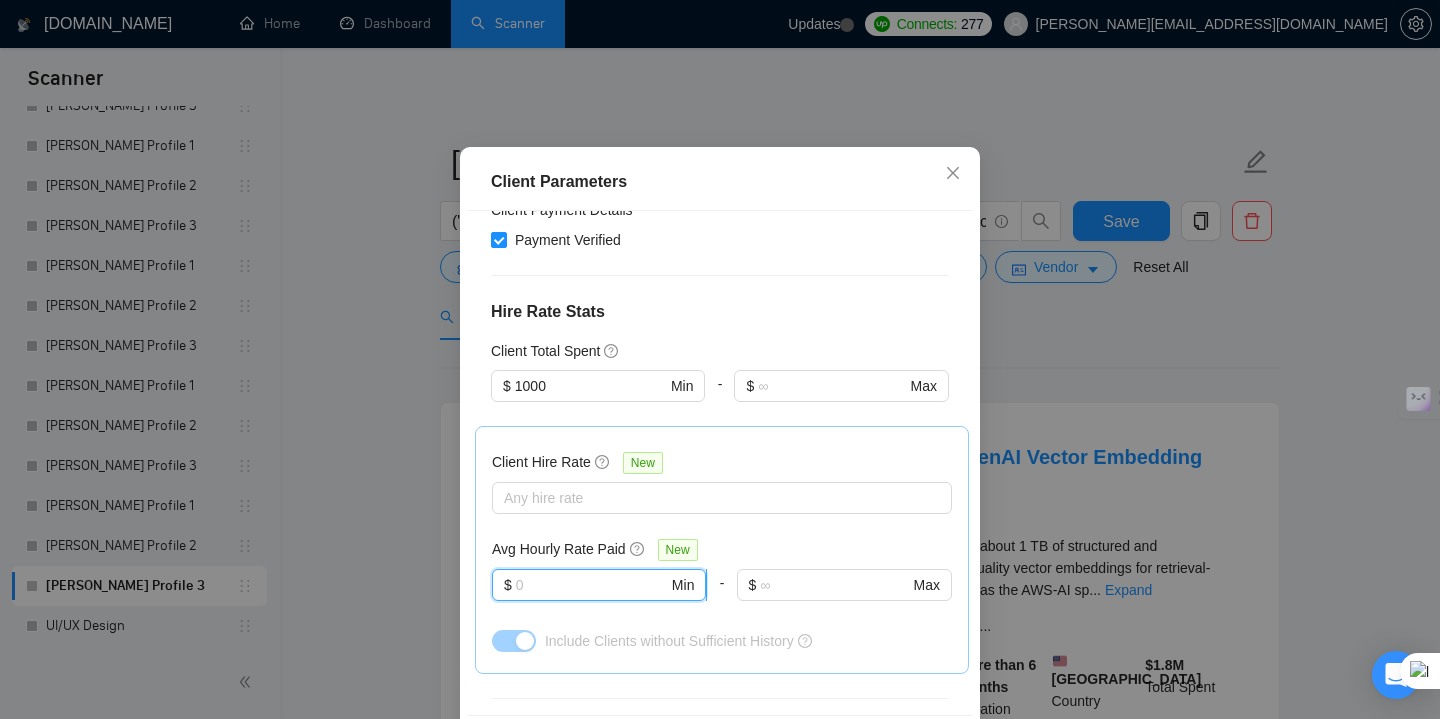 type on "4" 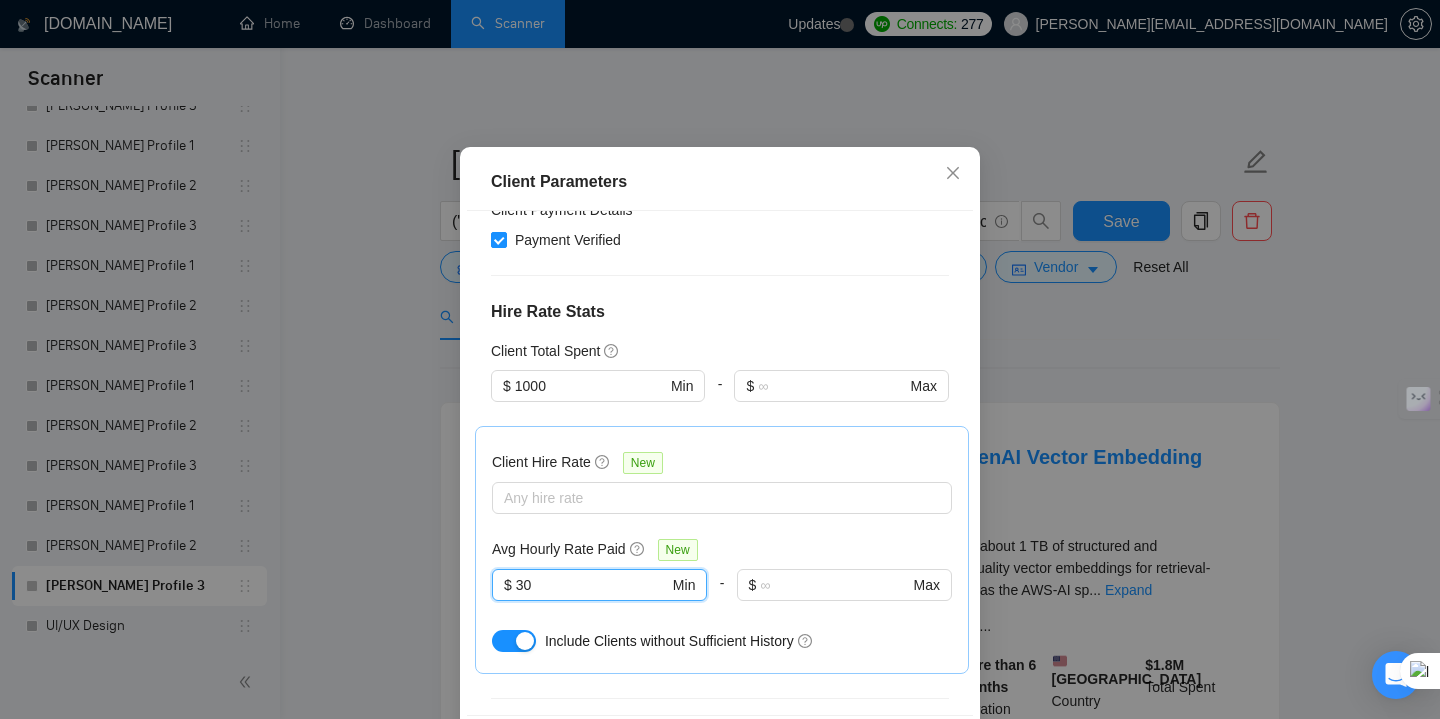 scroll, scrollTop: 771, scrollLeft: 0, axis: vertical 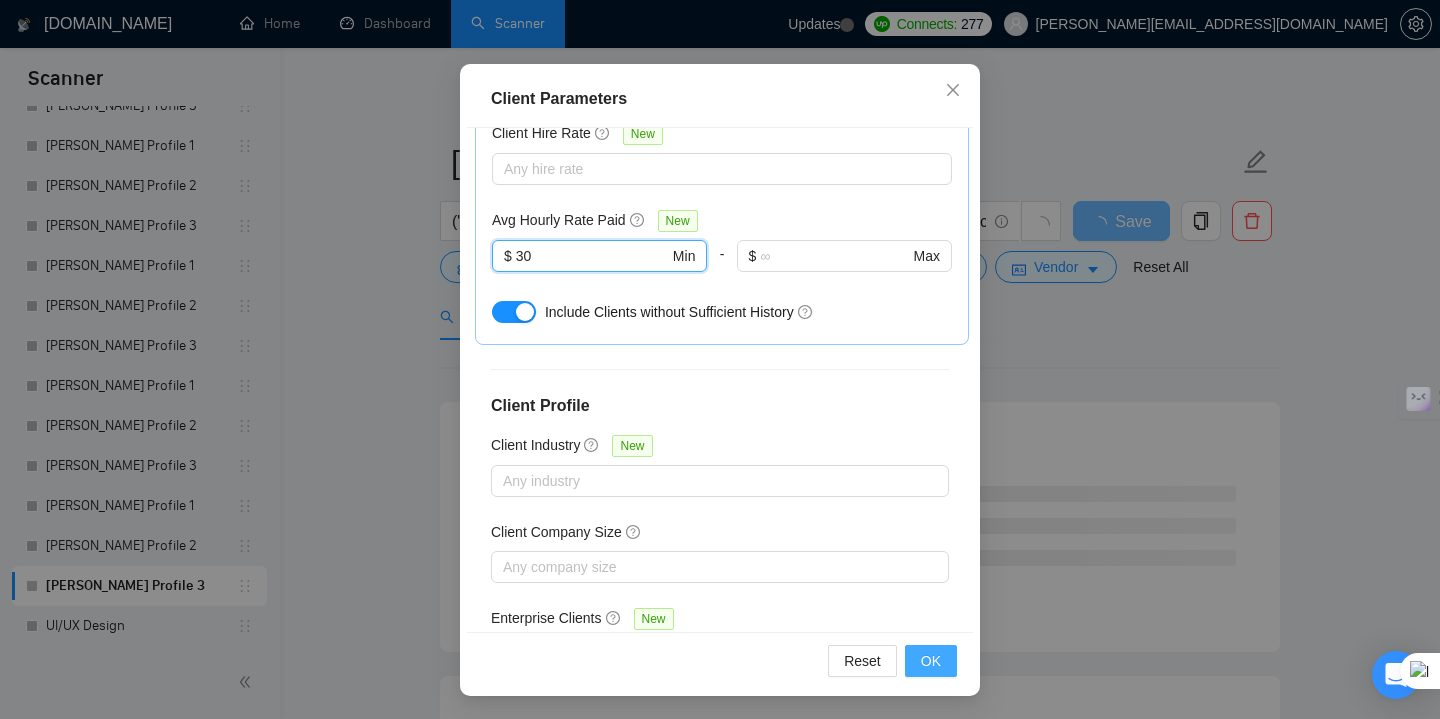 type on "30" 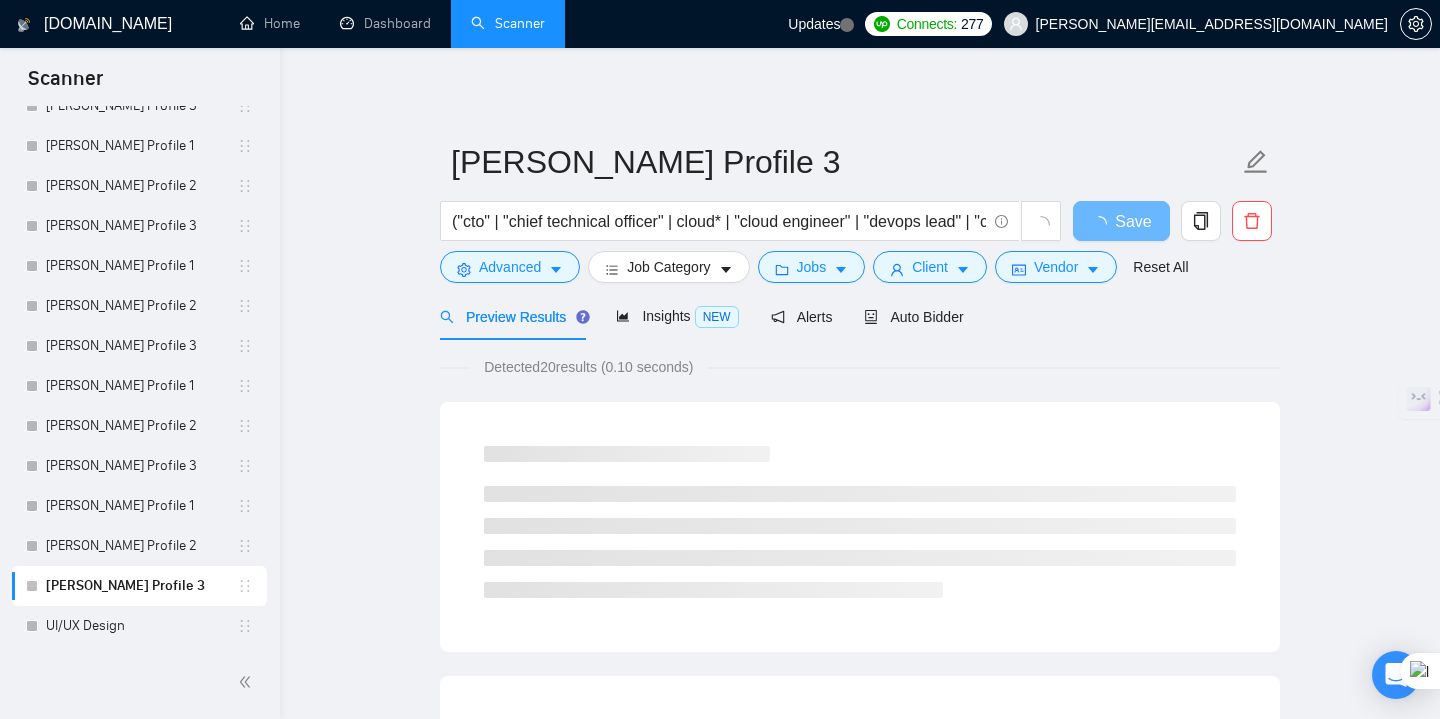 scroll, scrollTop: 56, scrollLeft: 0, axis: vertical 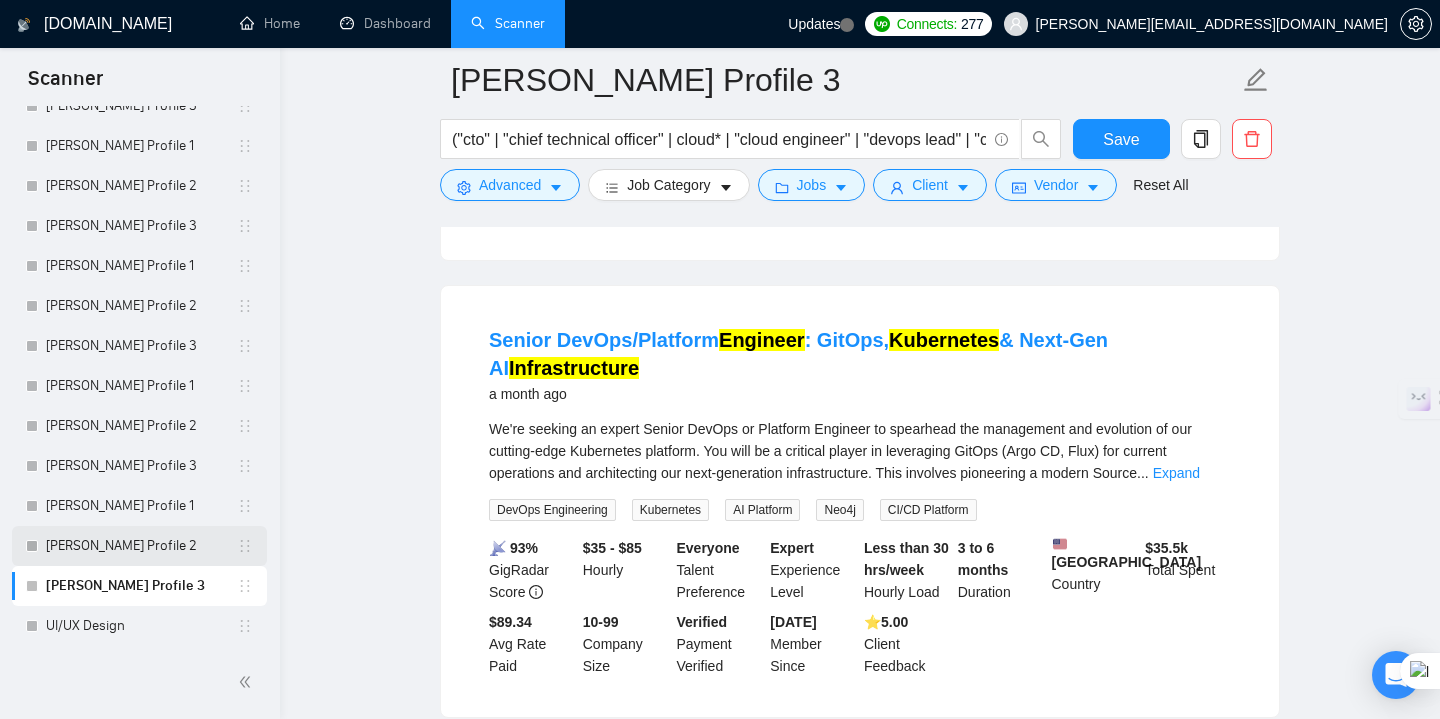 click on "[PERSON_NAME] Profile 2" at bounding box center [141, 546] 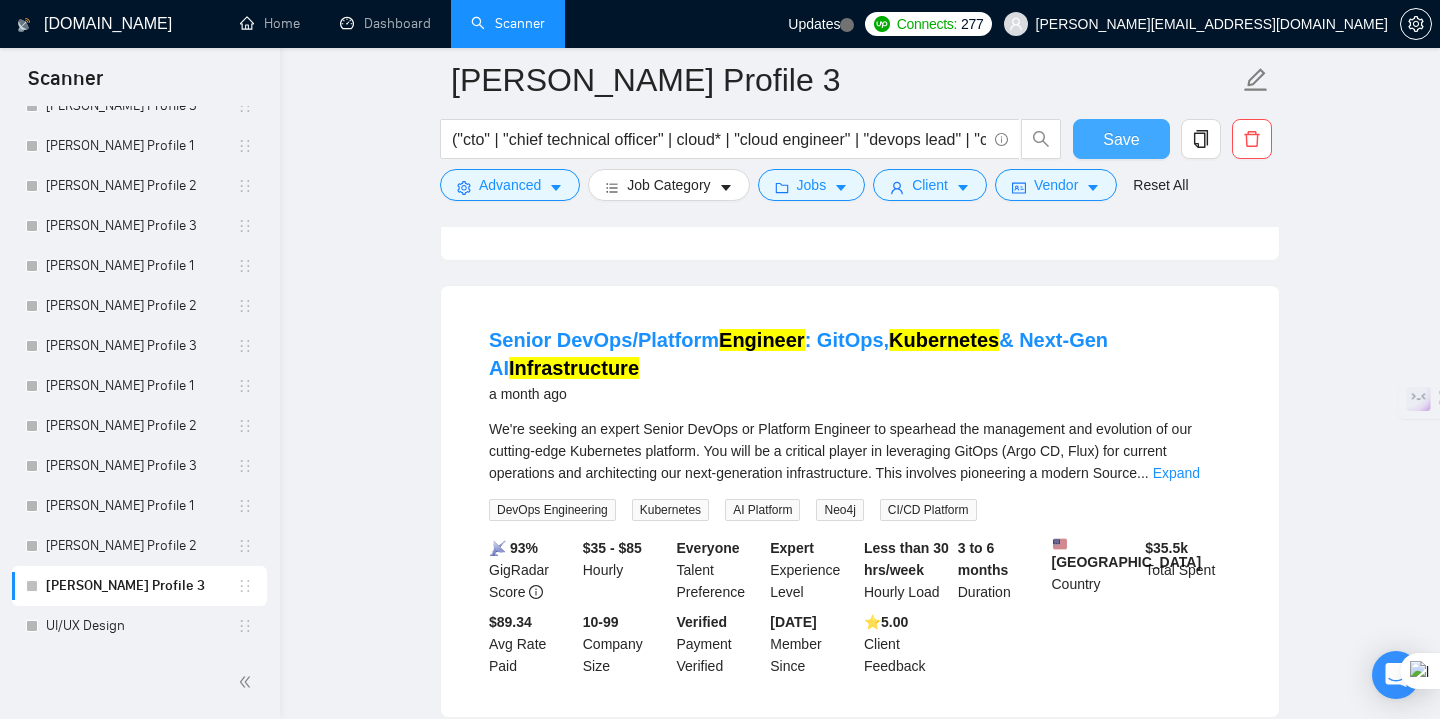 click on "Save" at bounding box center [1121, 139] 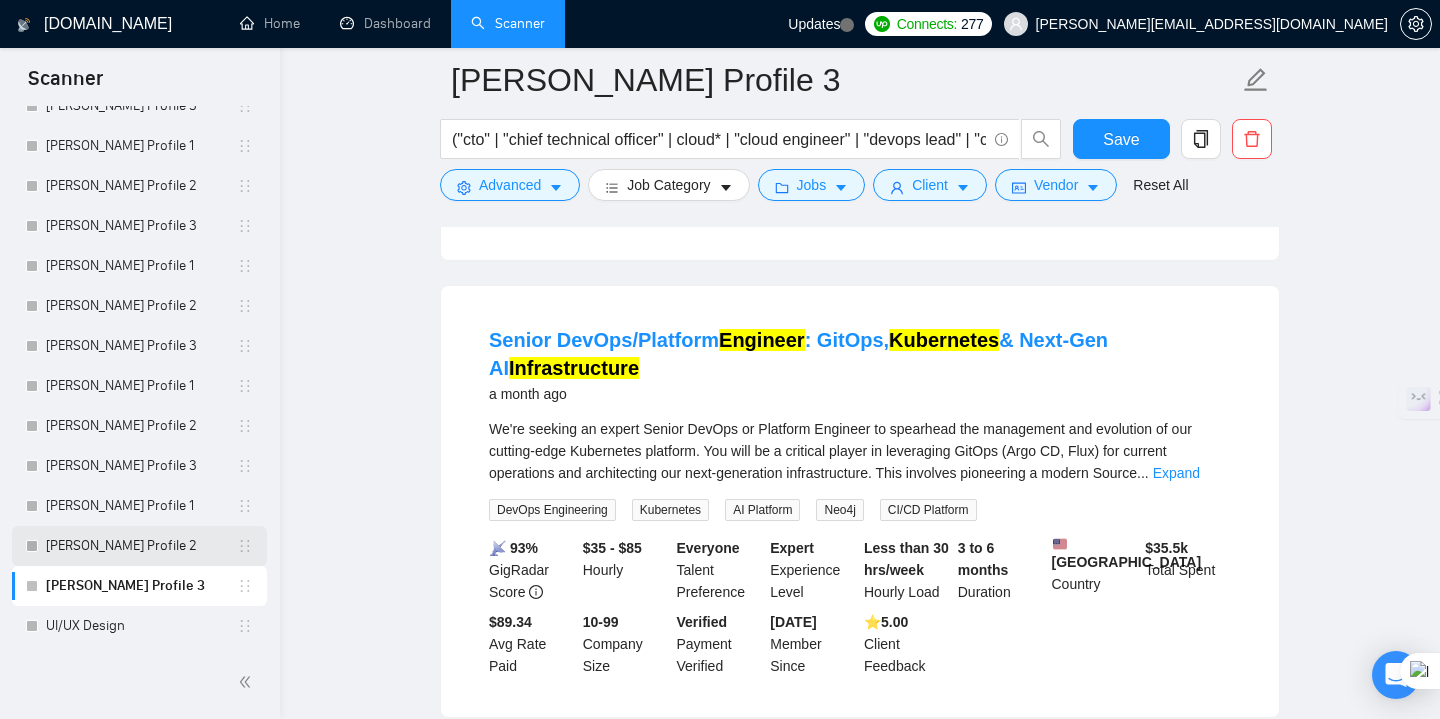 click on "[PERSON_NAME] Profile 2" at bounding box center (141, 546) 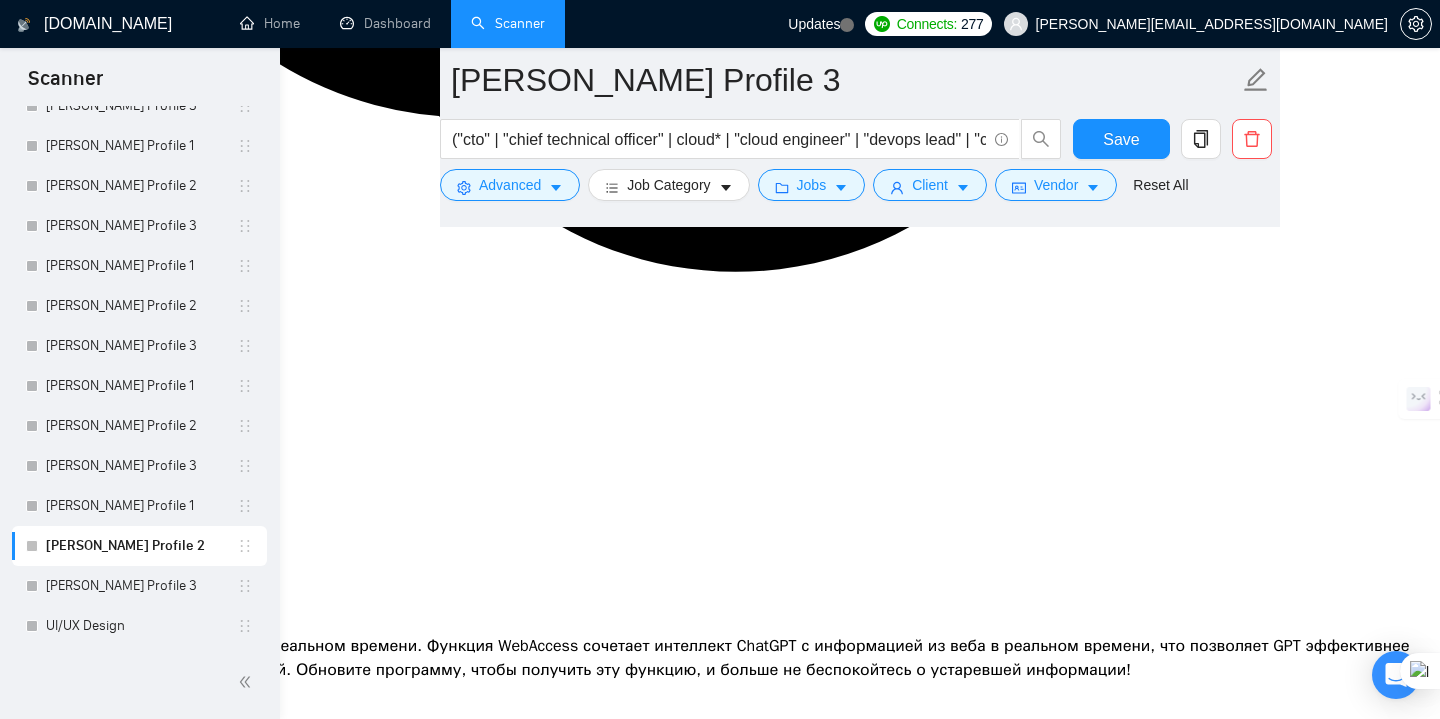 scroll, scrollTop: 11, scrollLeft: 0, axis: vertical 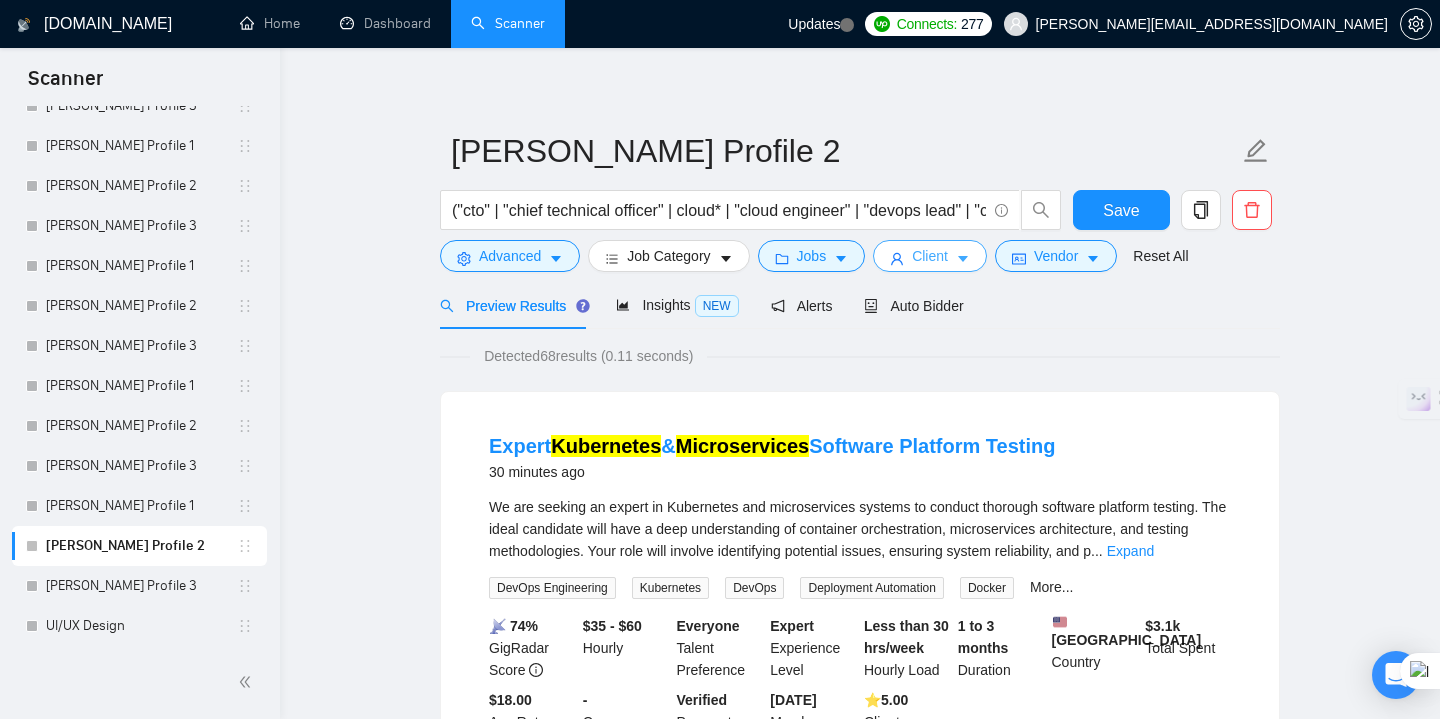 click on "Client" at bounding box center [930, 256] 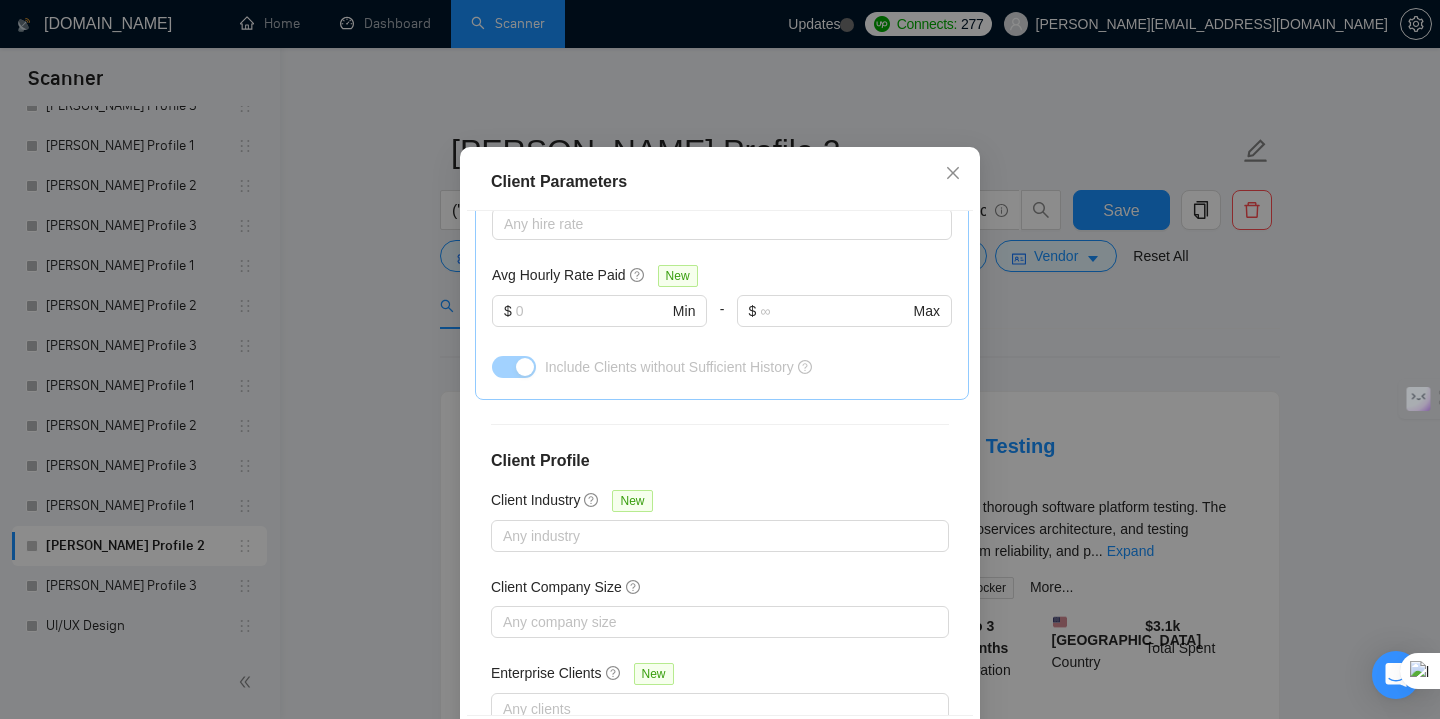 scroll, scrollTop: 139, scrollLeft: 0, axis: vertical 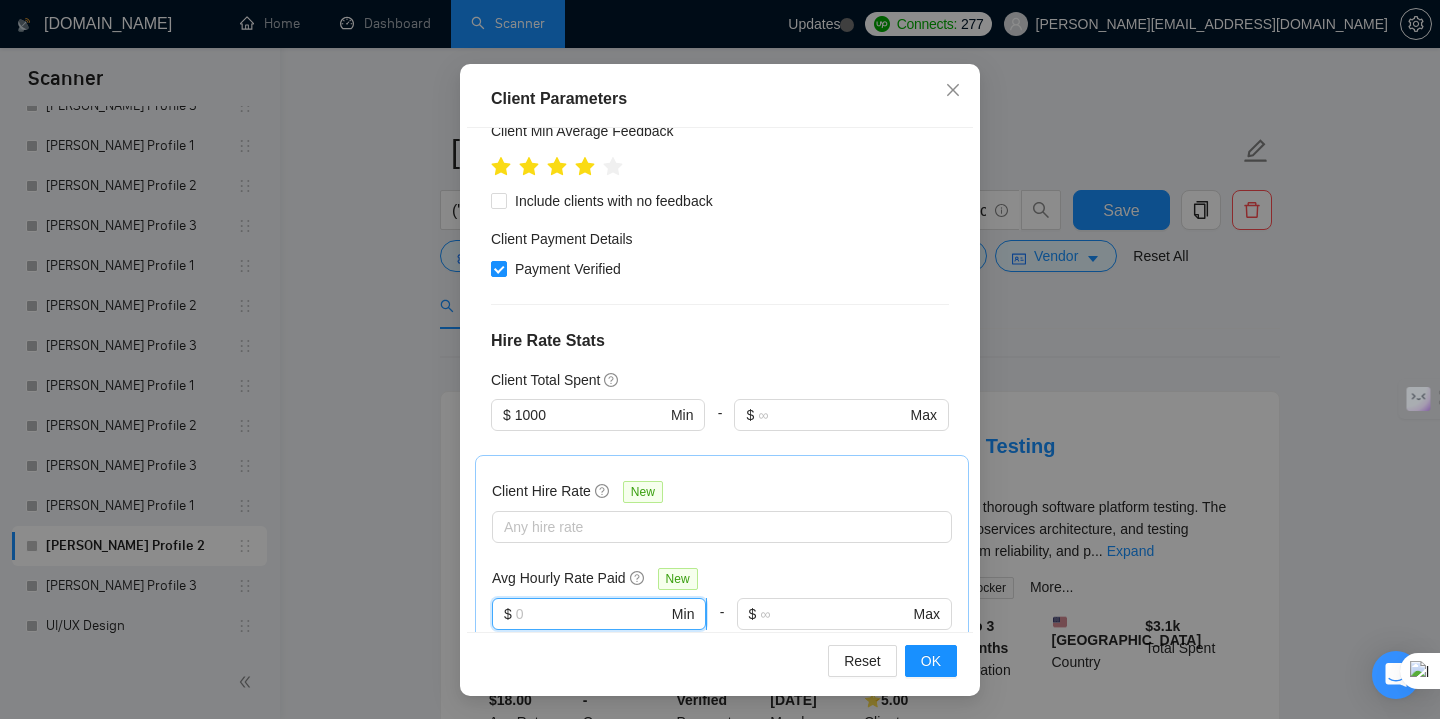 click at bounding box center [592, 614] 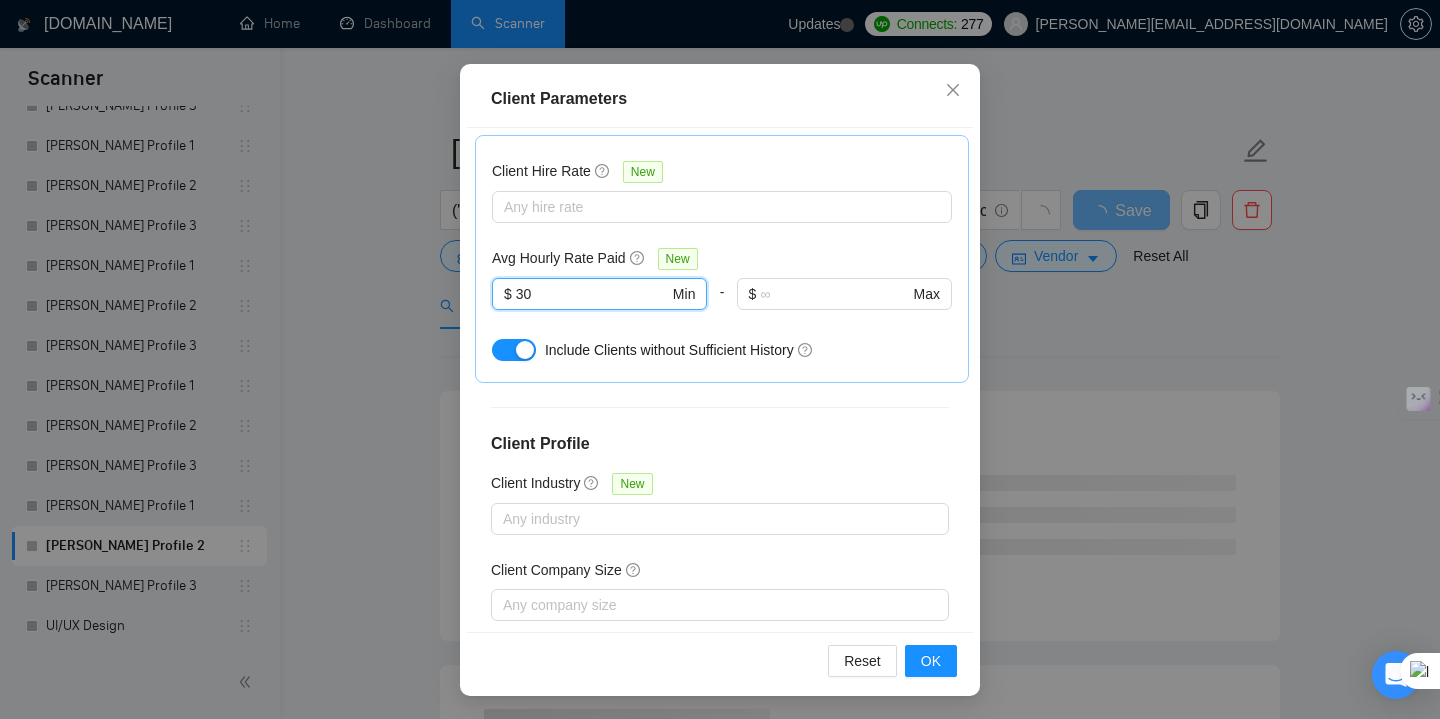 scroll, scrollTop: 698, scrollLeft: 0, axis: vertical 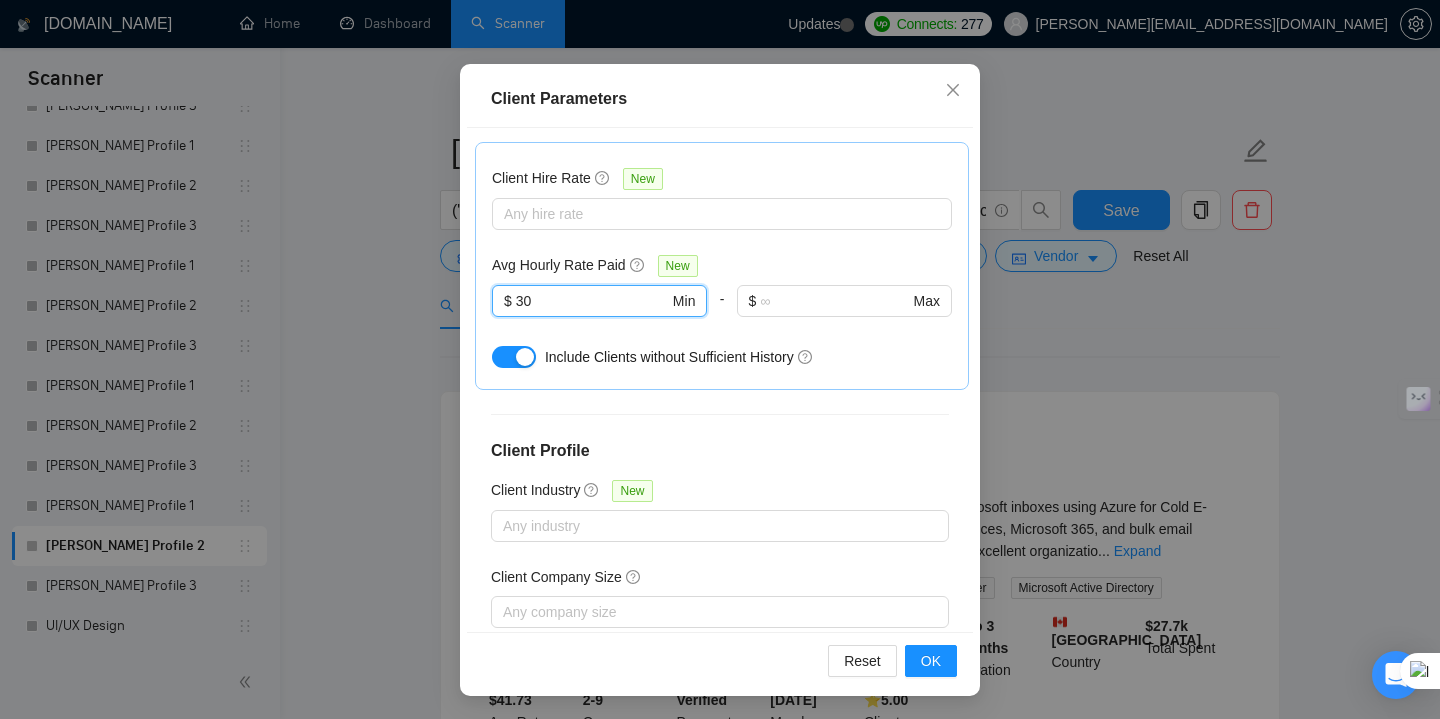 type on "30" 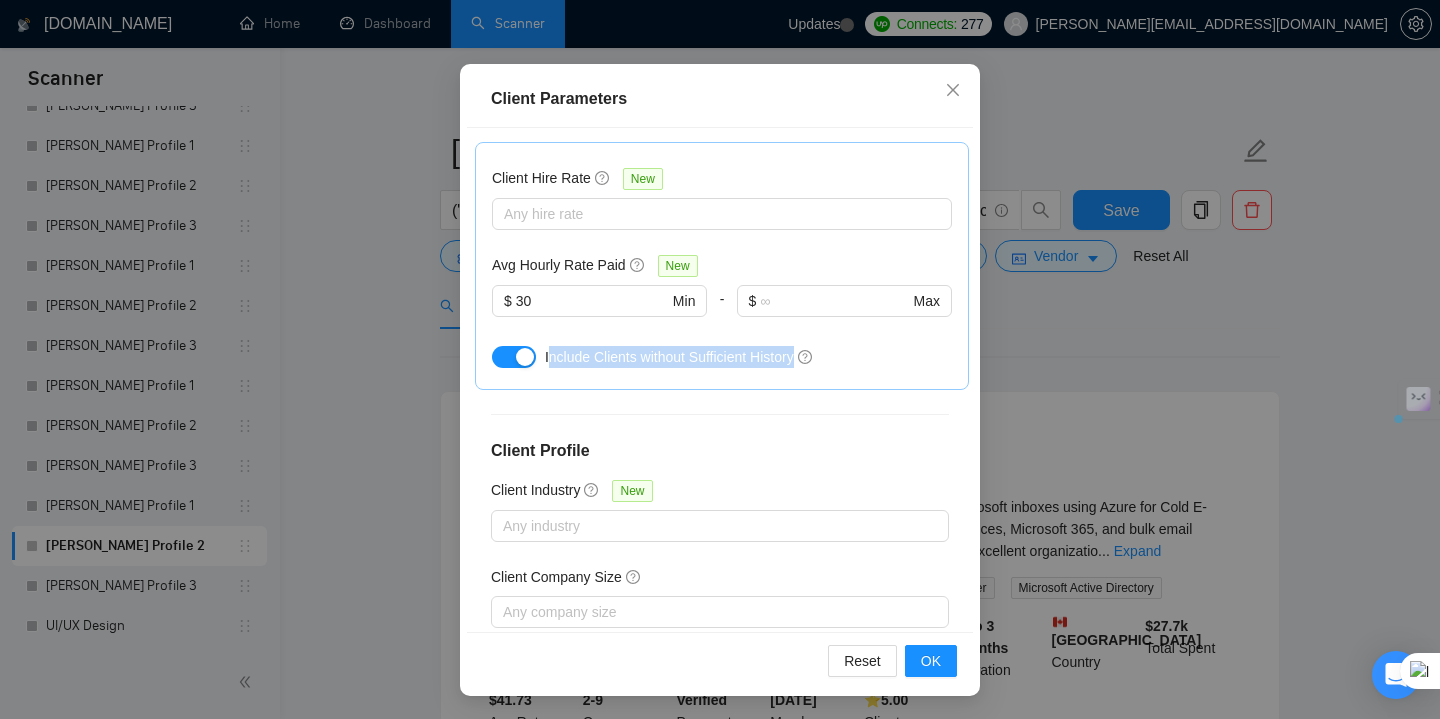 drag, startPoint x: 833, startPoint y: 297, endPoint x: 547, endPoint y: 301, distance: 286.02798 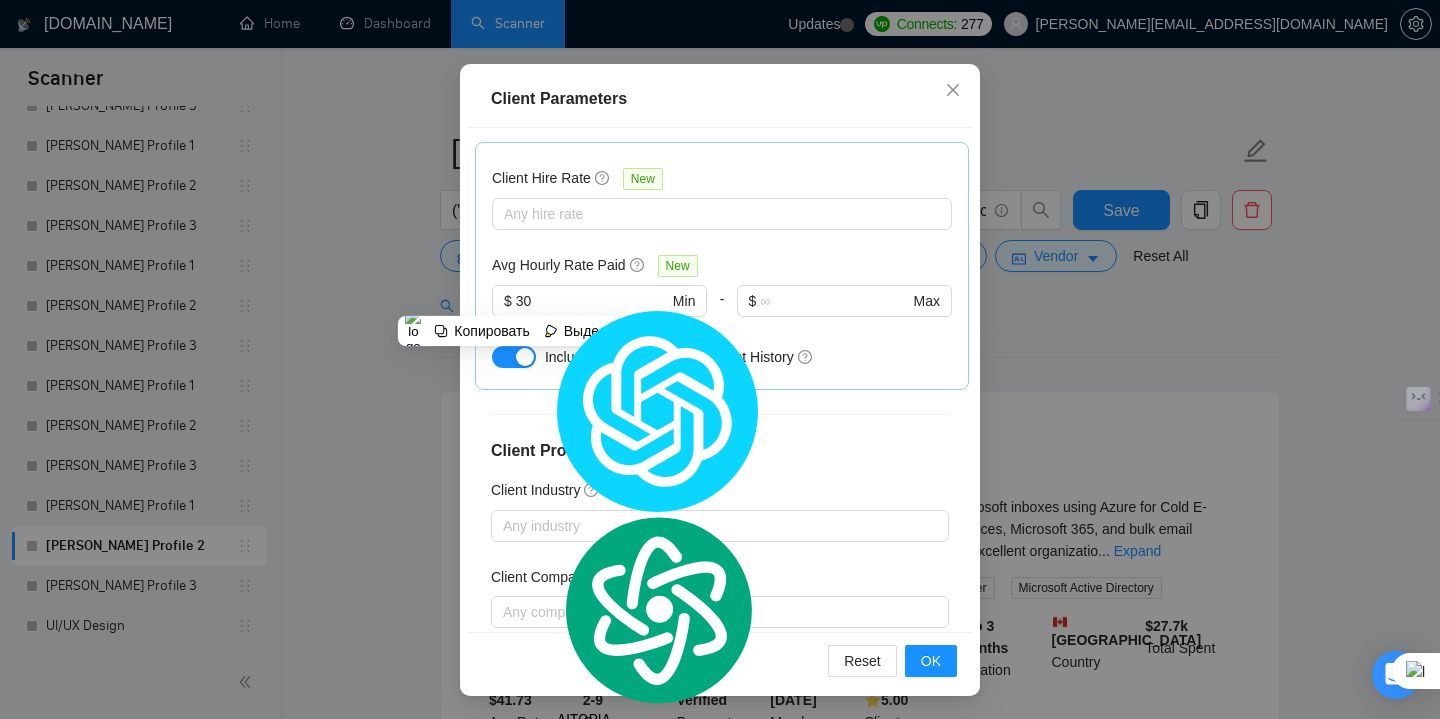 click on "Include Clients without Sufficient History" at bounding box center (669, 357) 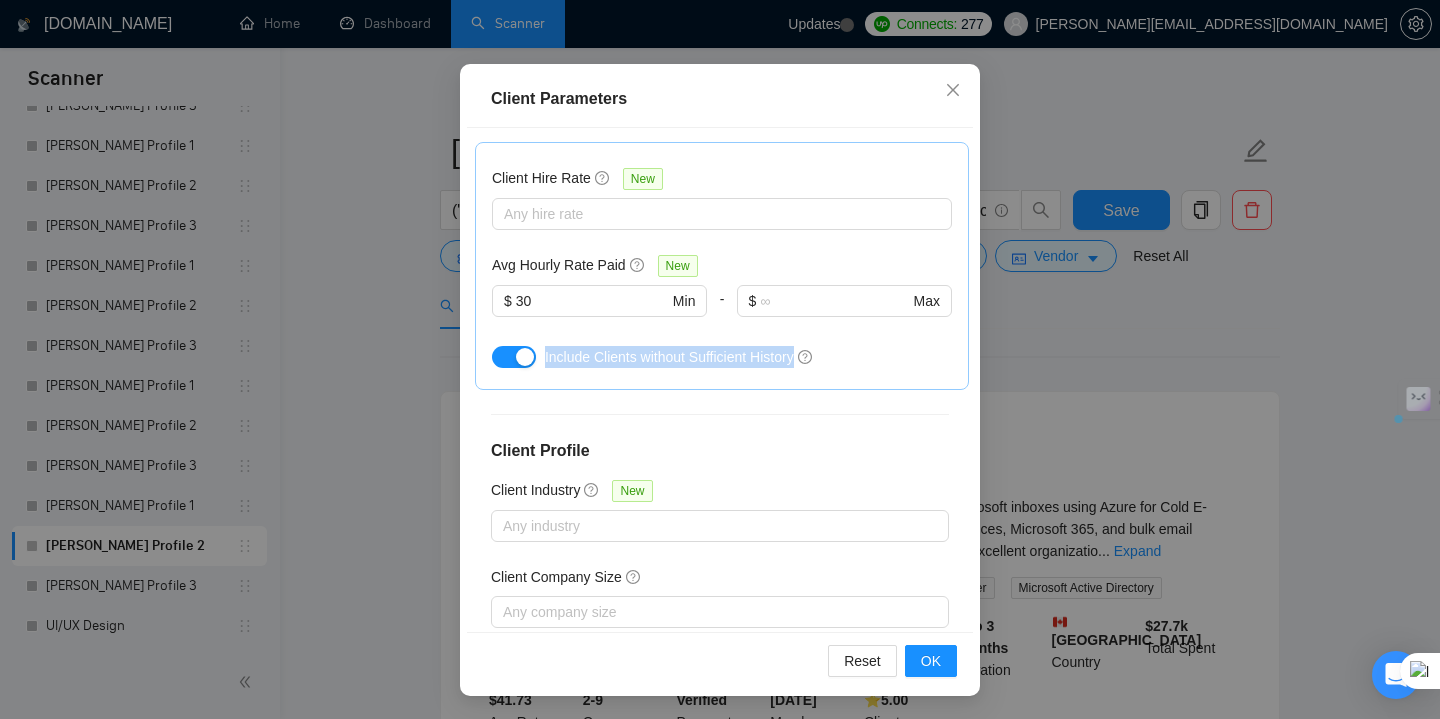 drag, startPoint x: 543, startPoint y: 300, endPoint x: 821, endPoint y: 288, distance: 278.25888 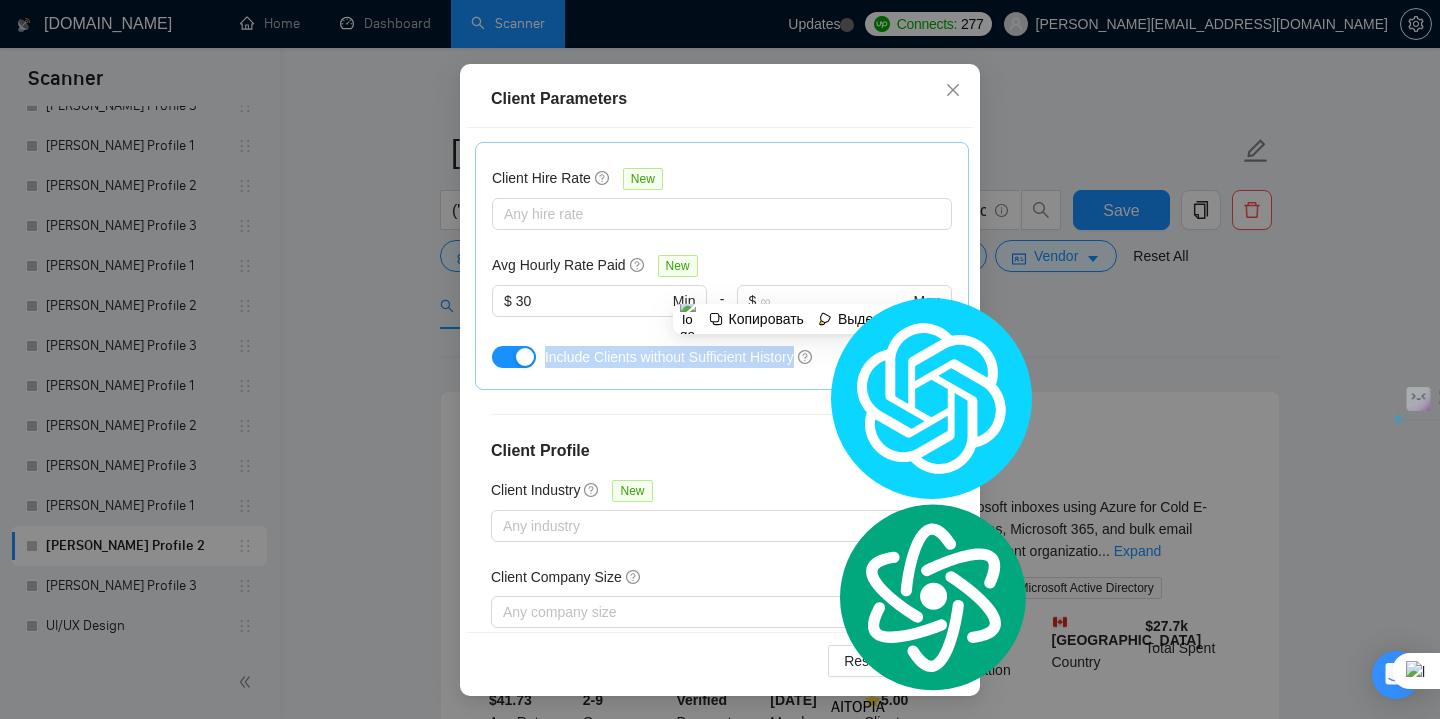 click at bounding box center [808, 263] 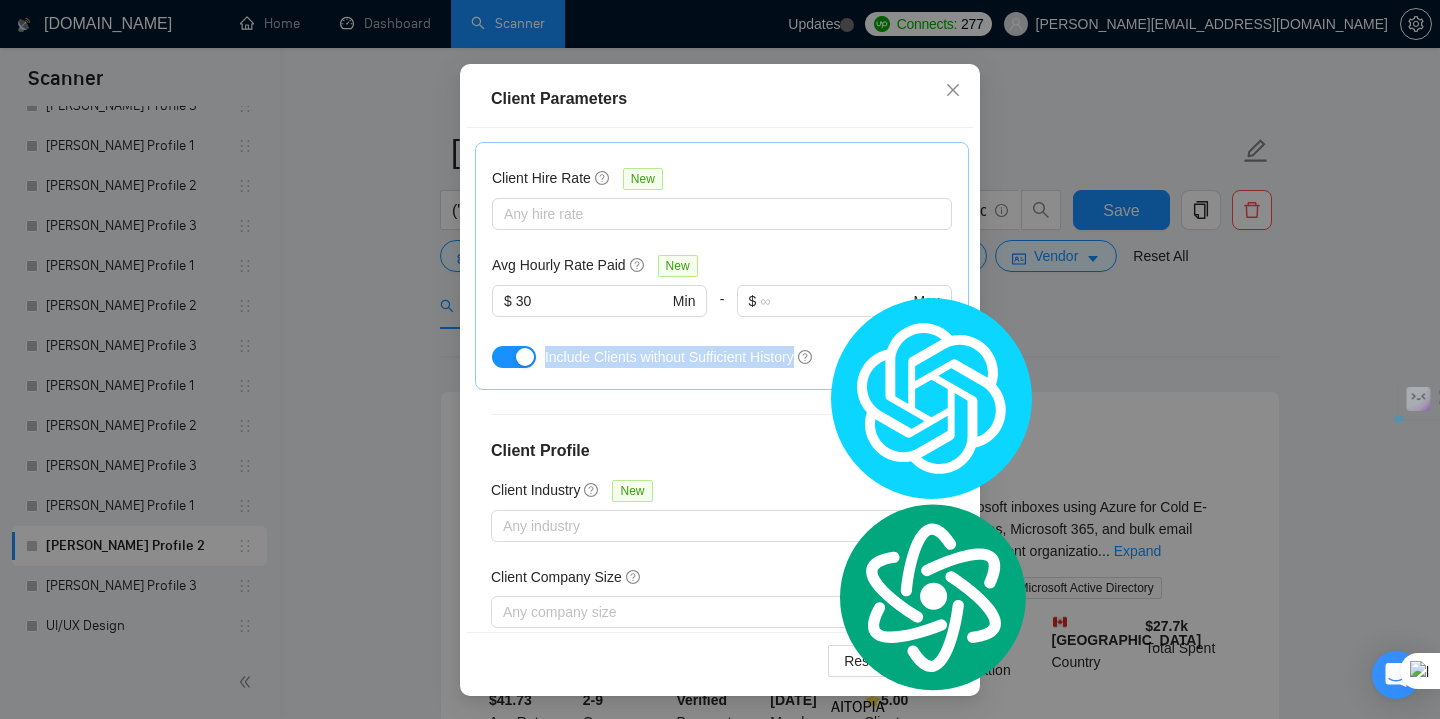 click on "Include Clients without Sufficient History" at bounding box center (669, 357) 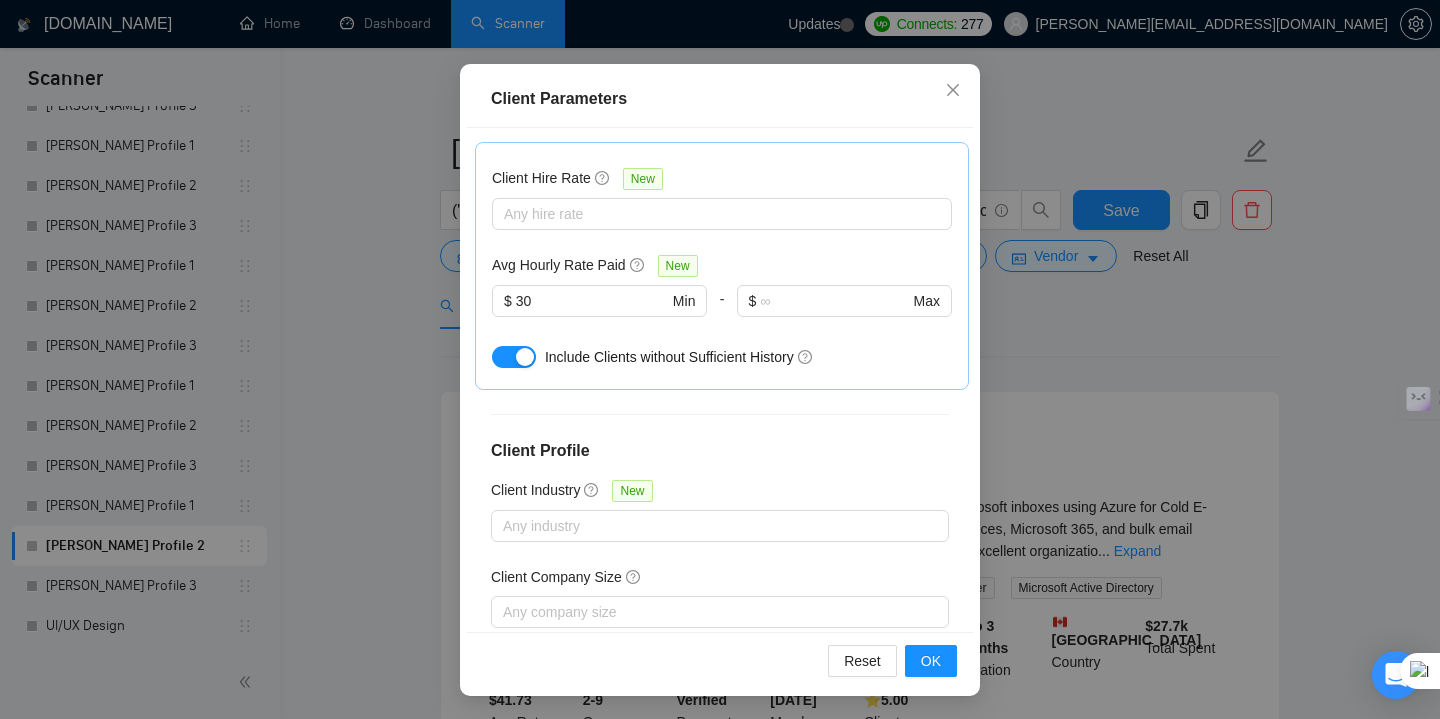 click at bounding box center [525, 357] 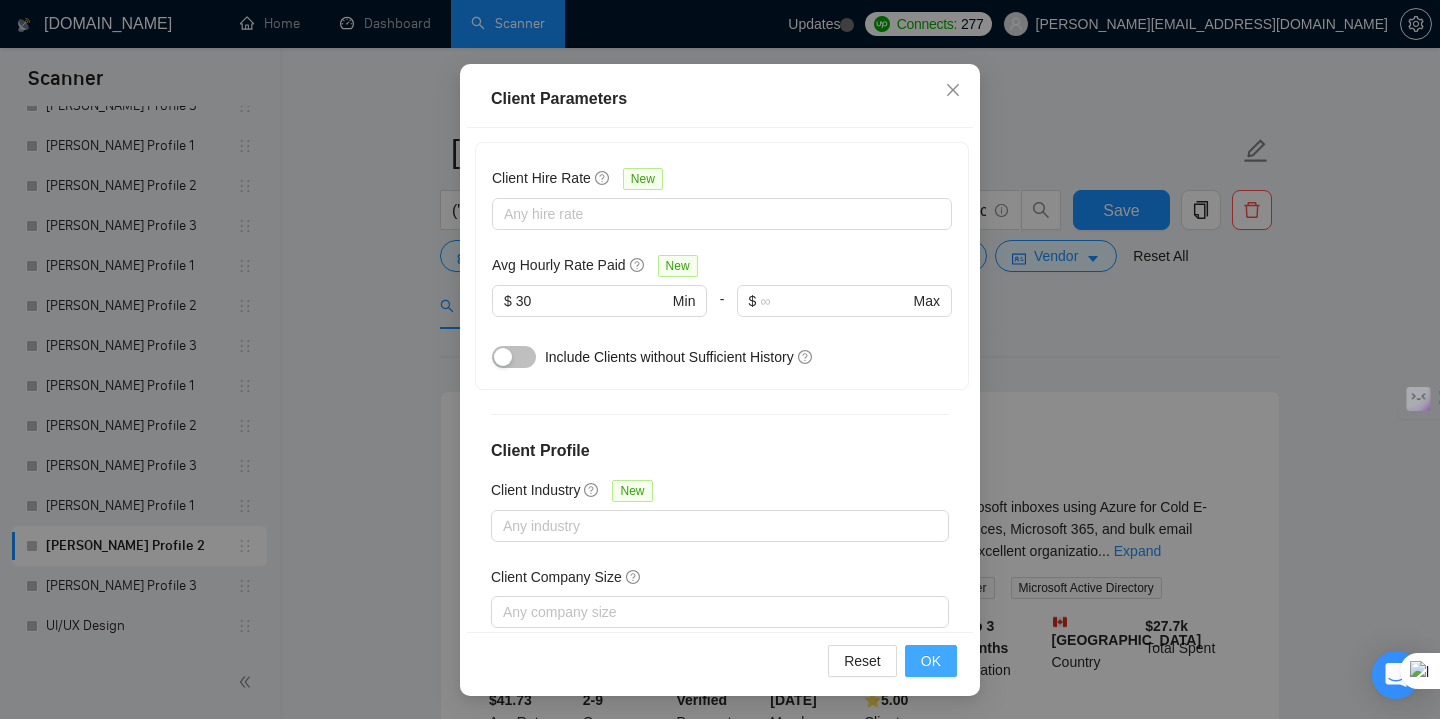 click on "OK" at bounding box center (931, 661) 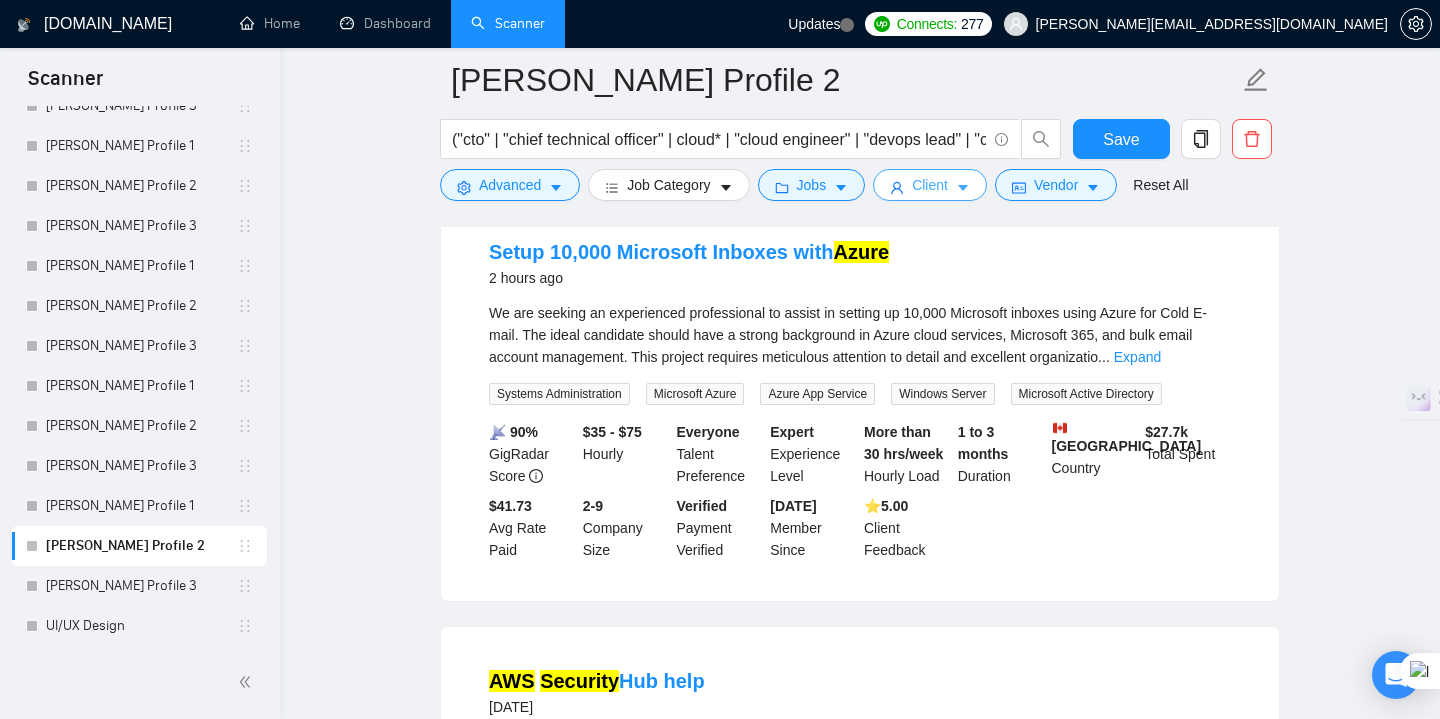 scroll, scrollTop: 226, scrollLeft: 0, axis: vertical 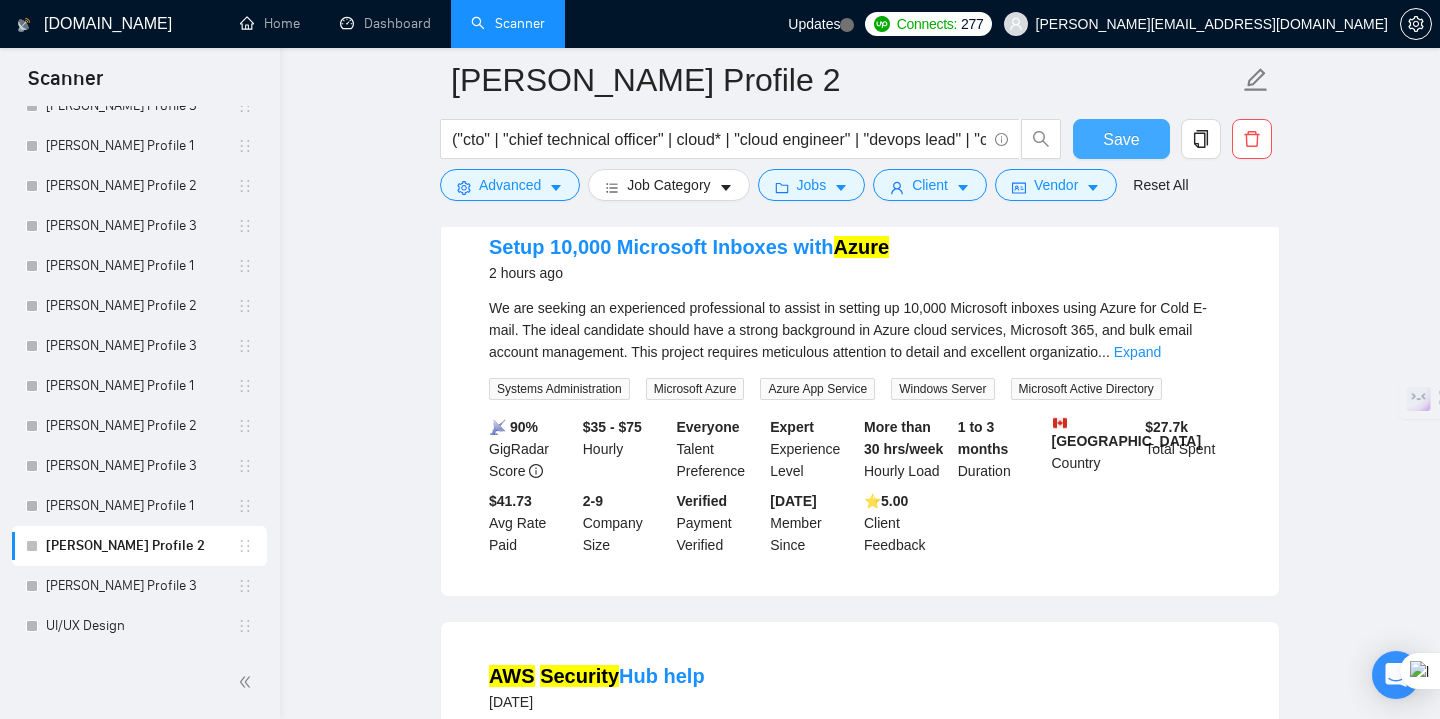 click on "Save" at bounding box center [1121, 139] 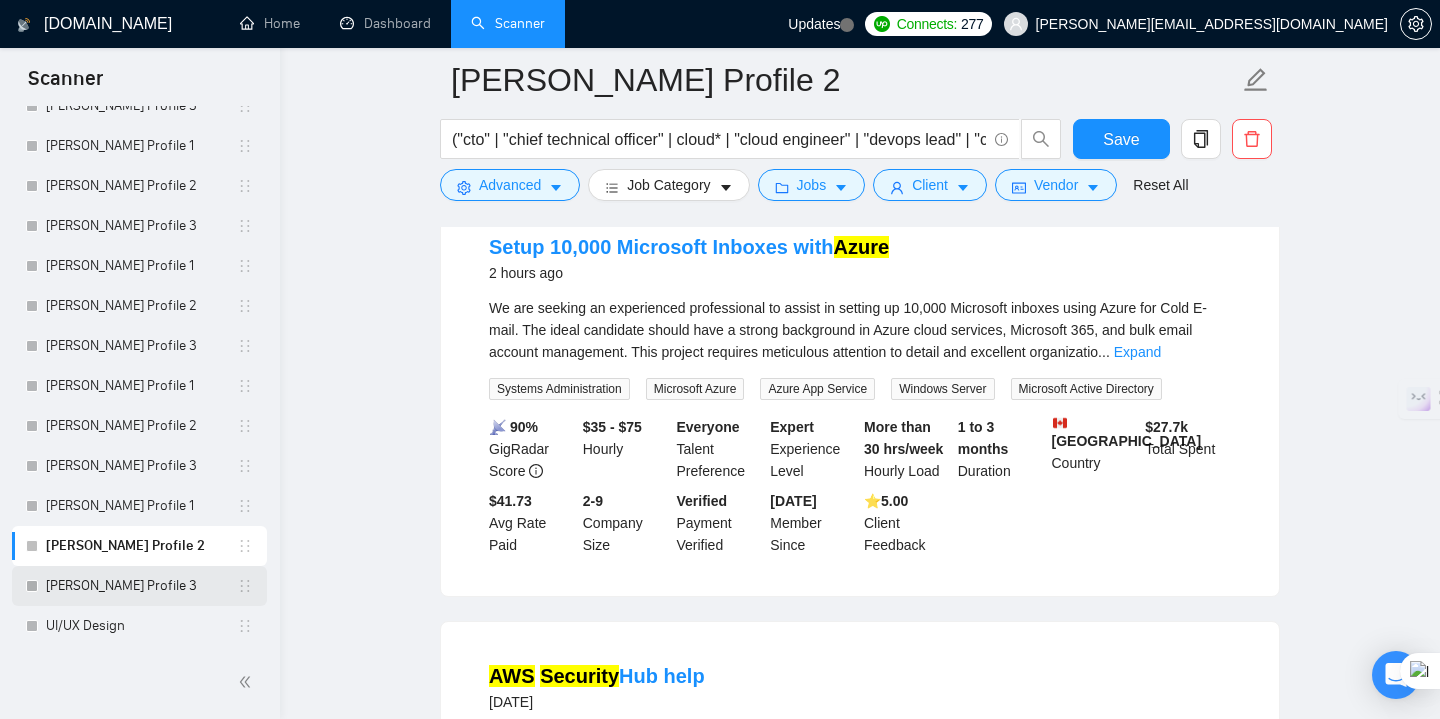 click on "[PERSON_NAME] Profile 3" at bounding box center [141, 586] 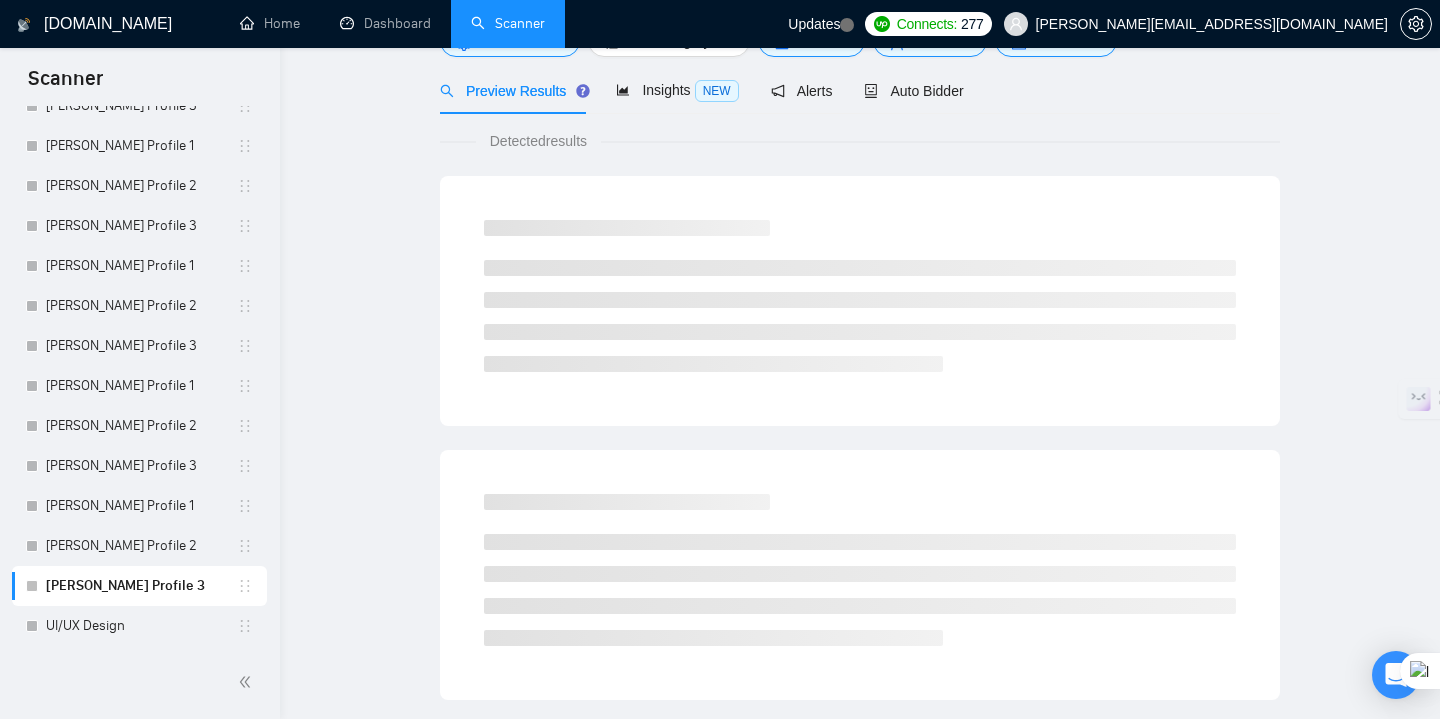 scroll, scrollTop: 11, scrollLeft: 0, axis: vertical 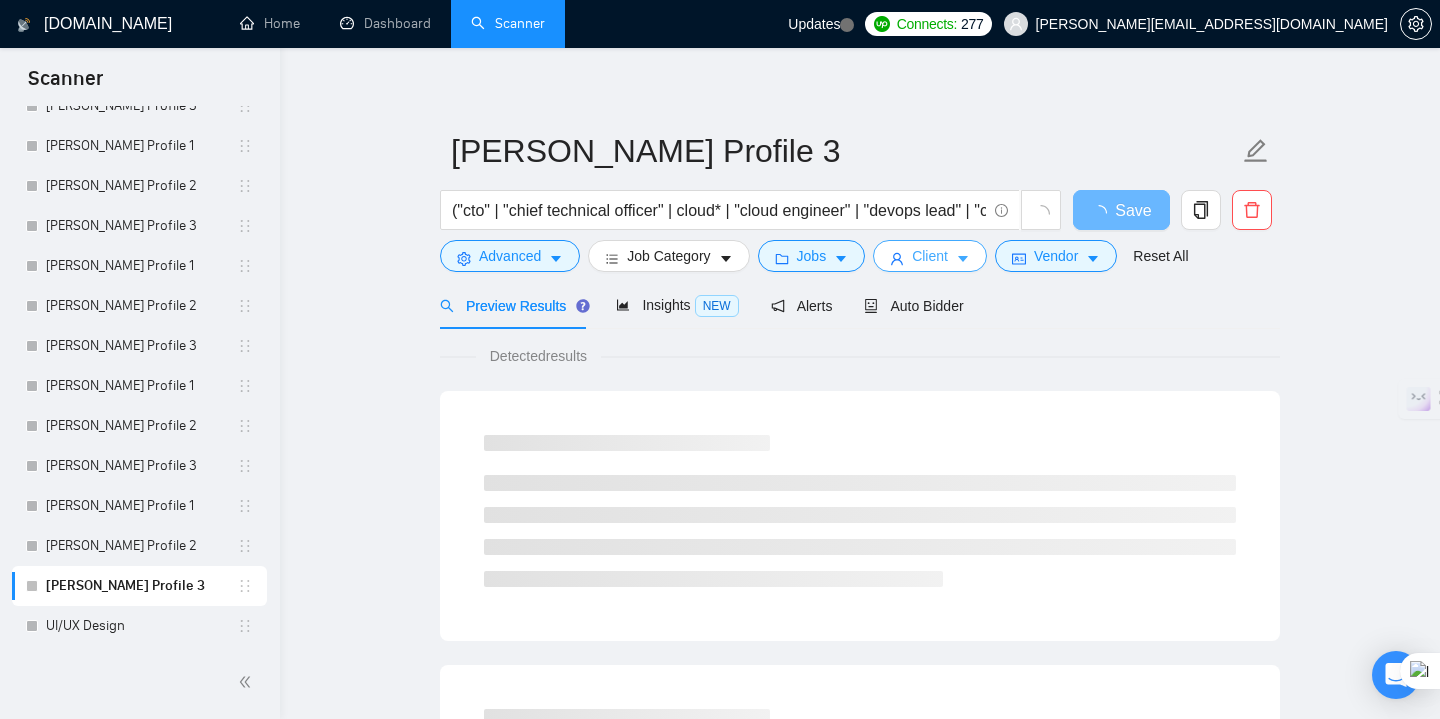 click on "Client" at bounding box center [930, 256] 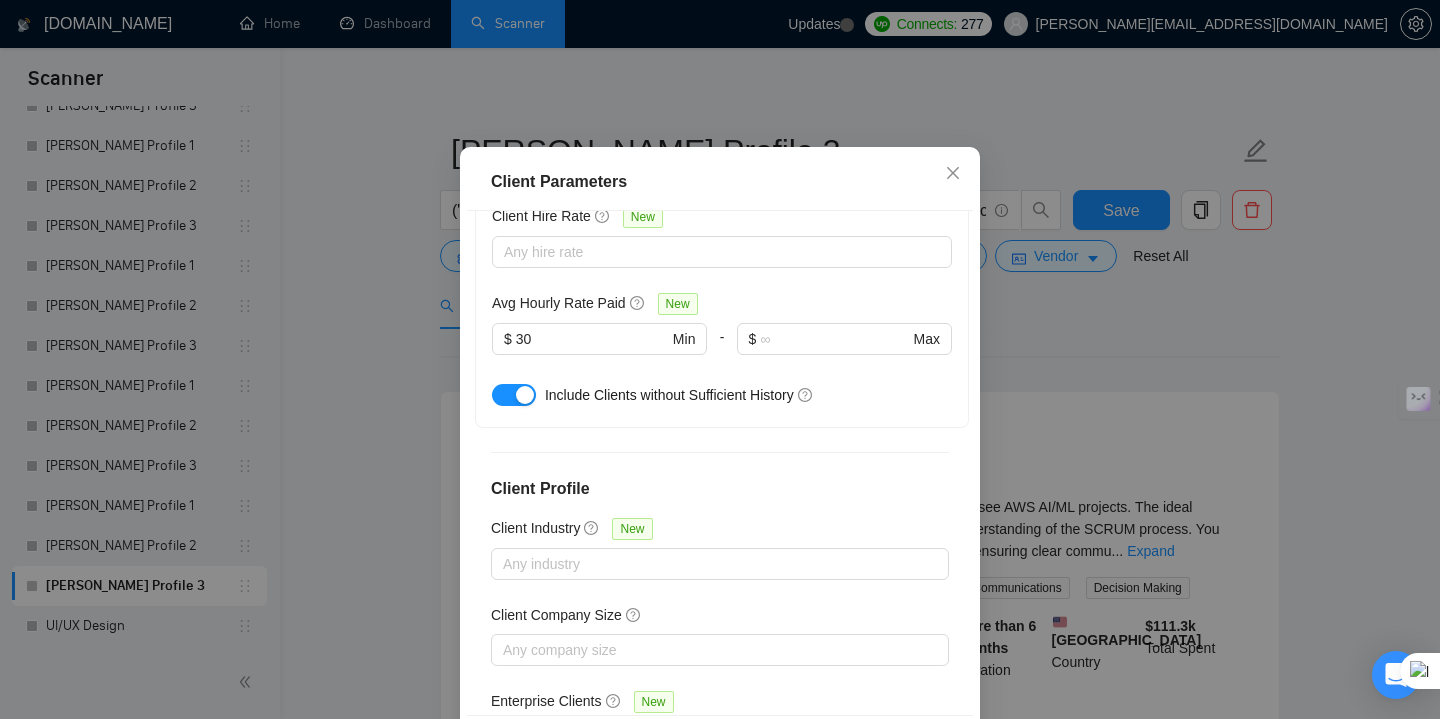 scroll, scrollTop: 700, scrollLeft: 0, axis: vertical 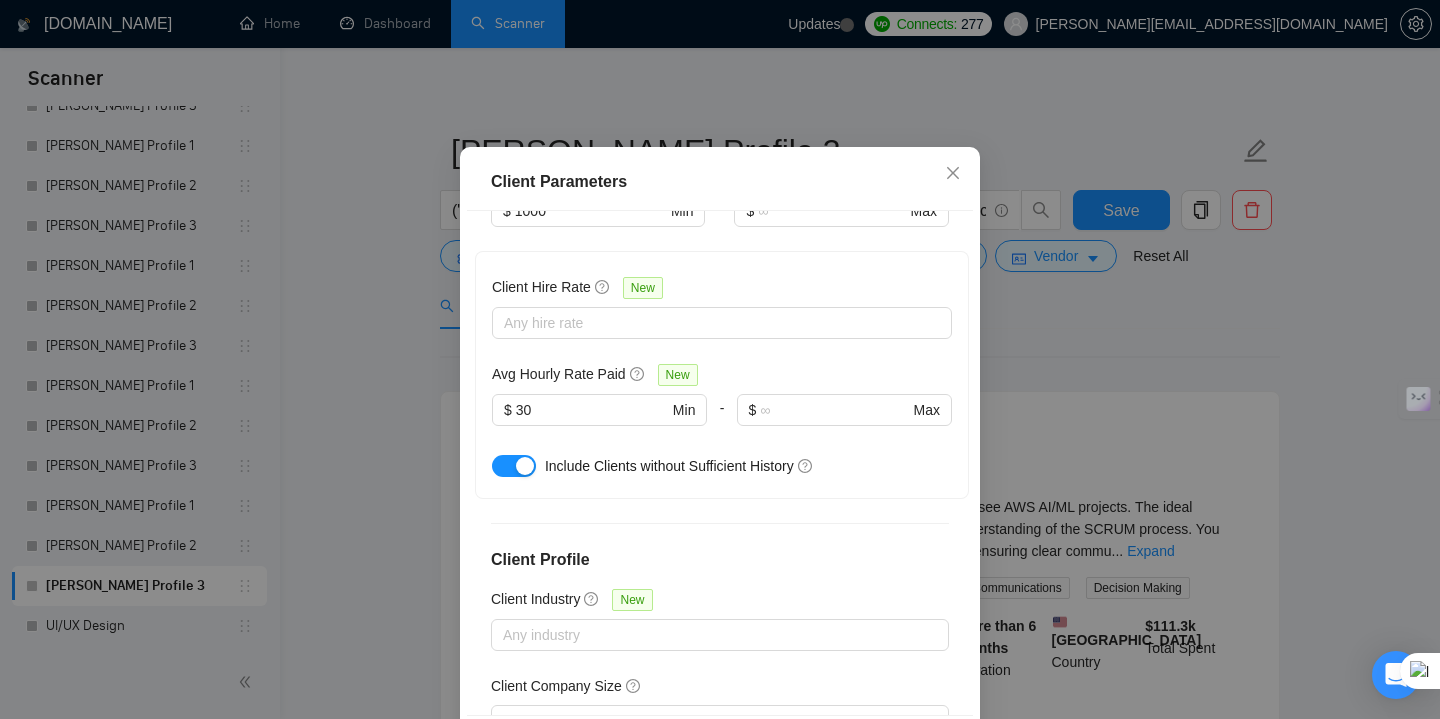 click at bounding box center [514, 466] 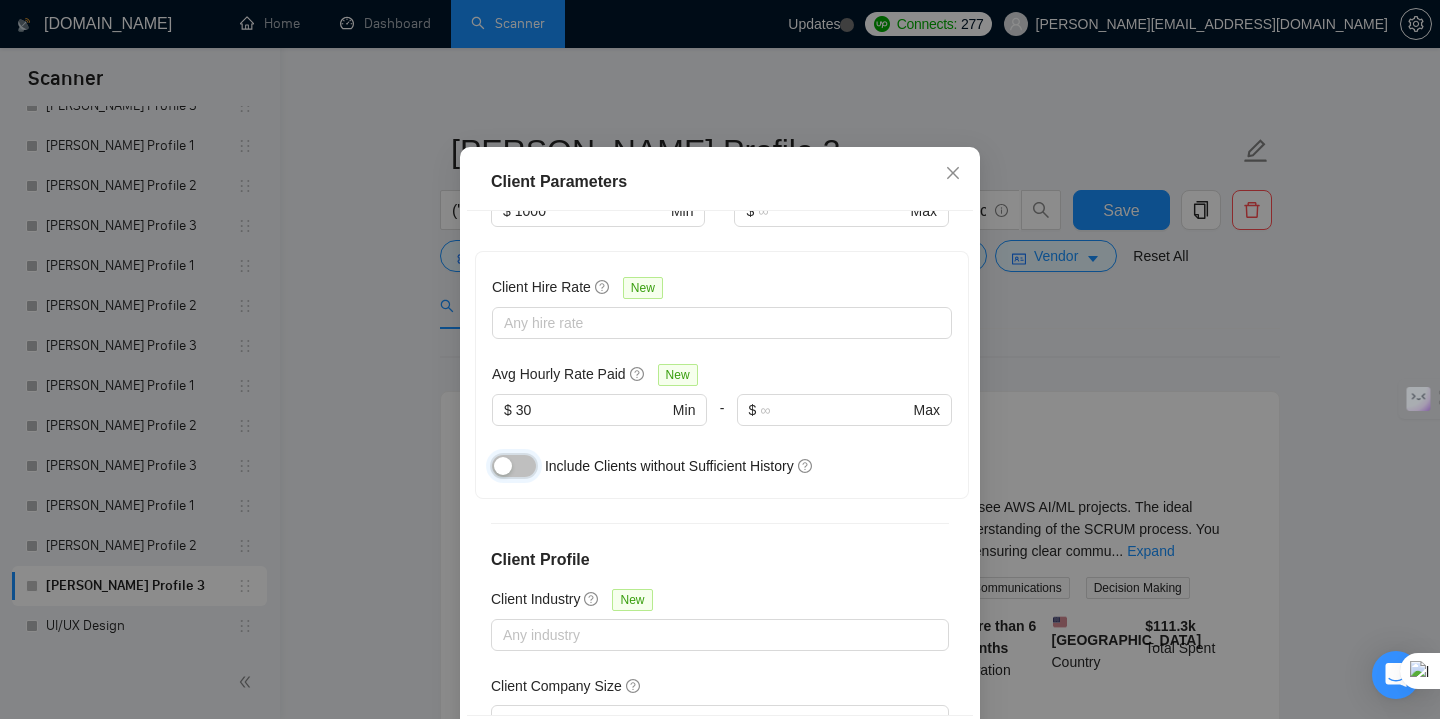 scroll, scrollTop: 771, scrollLeft: 0, axis: vertical 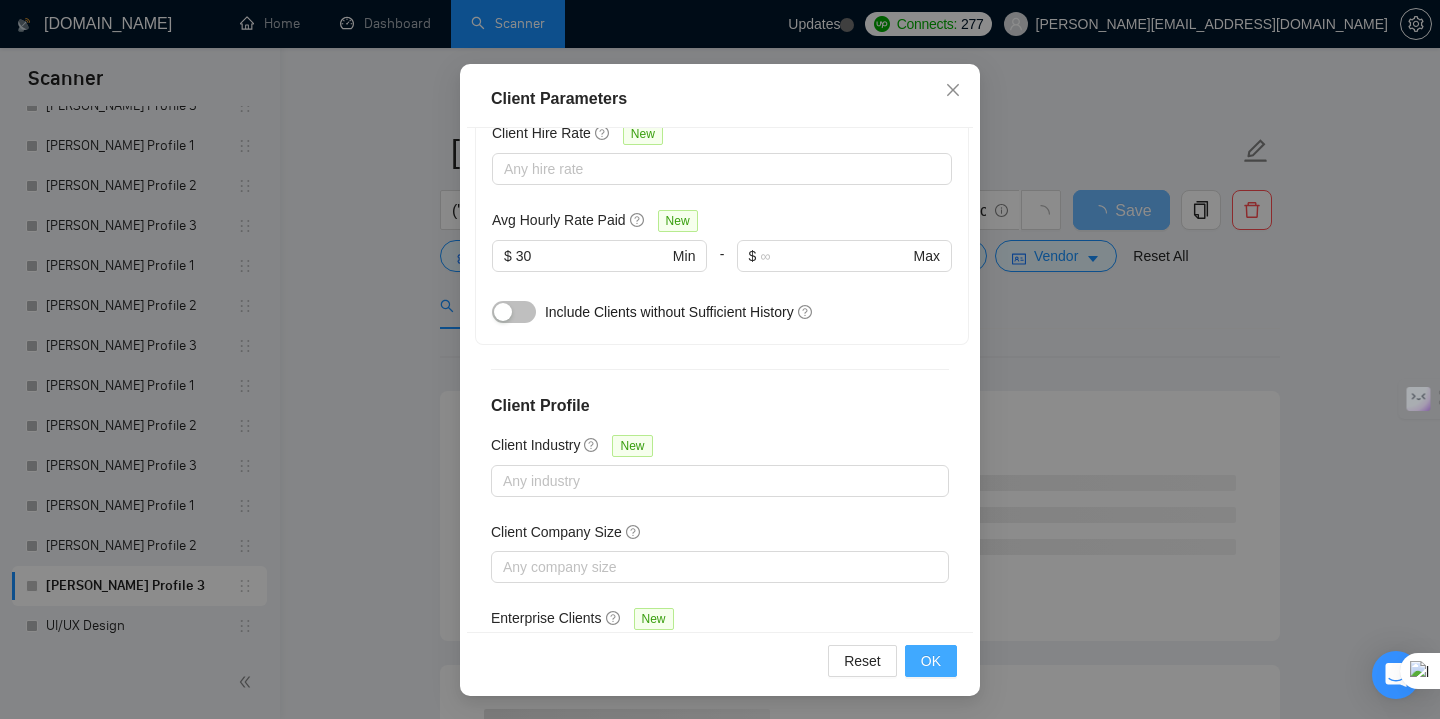 click on "OK" at bounding box center (931, 661) 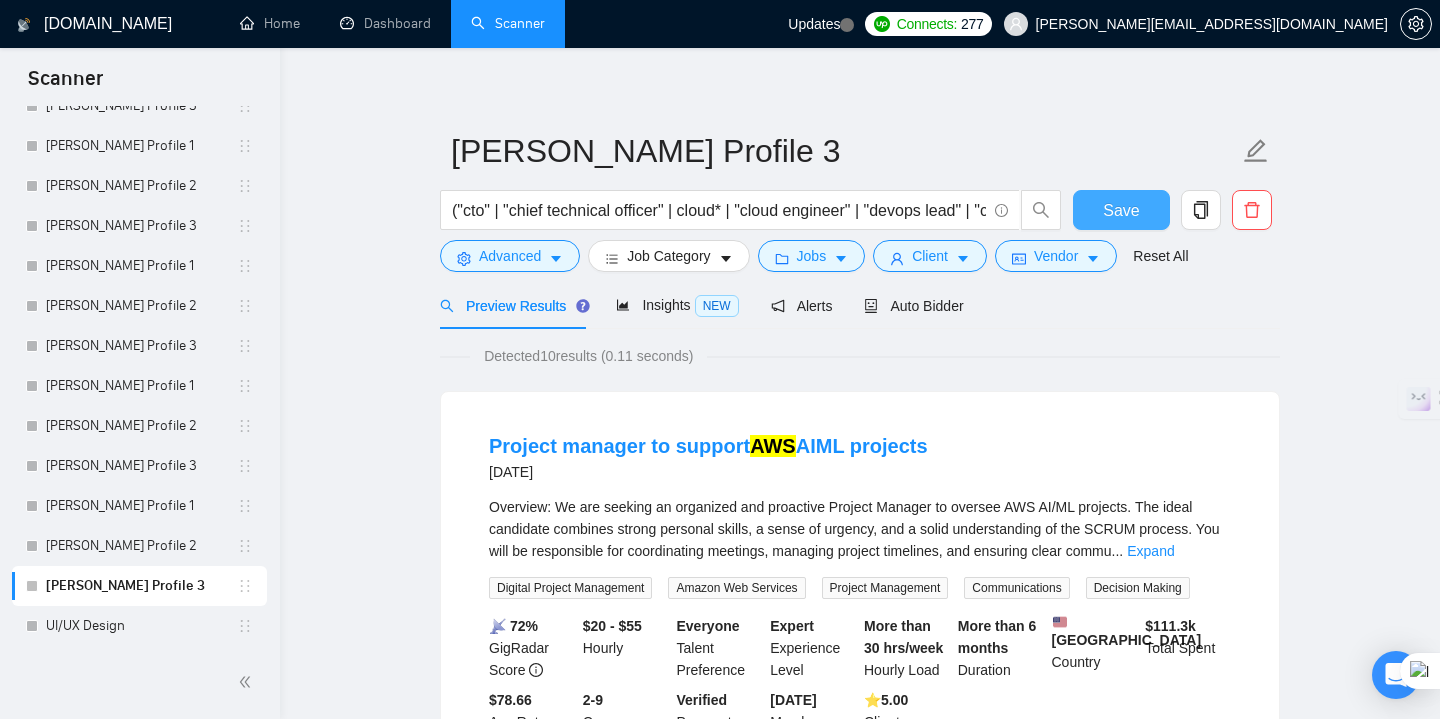 click on "Save" at bounding box center (1121, 210) 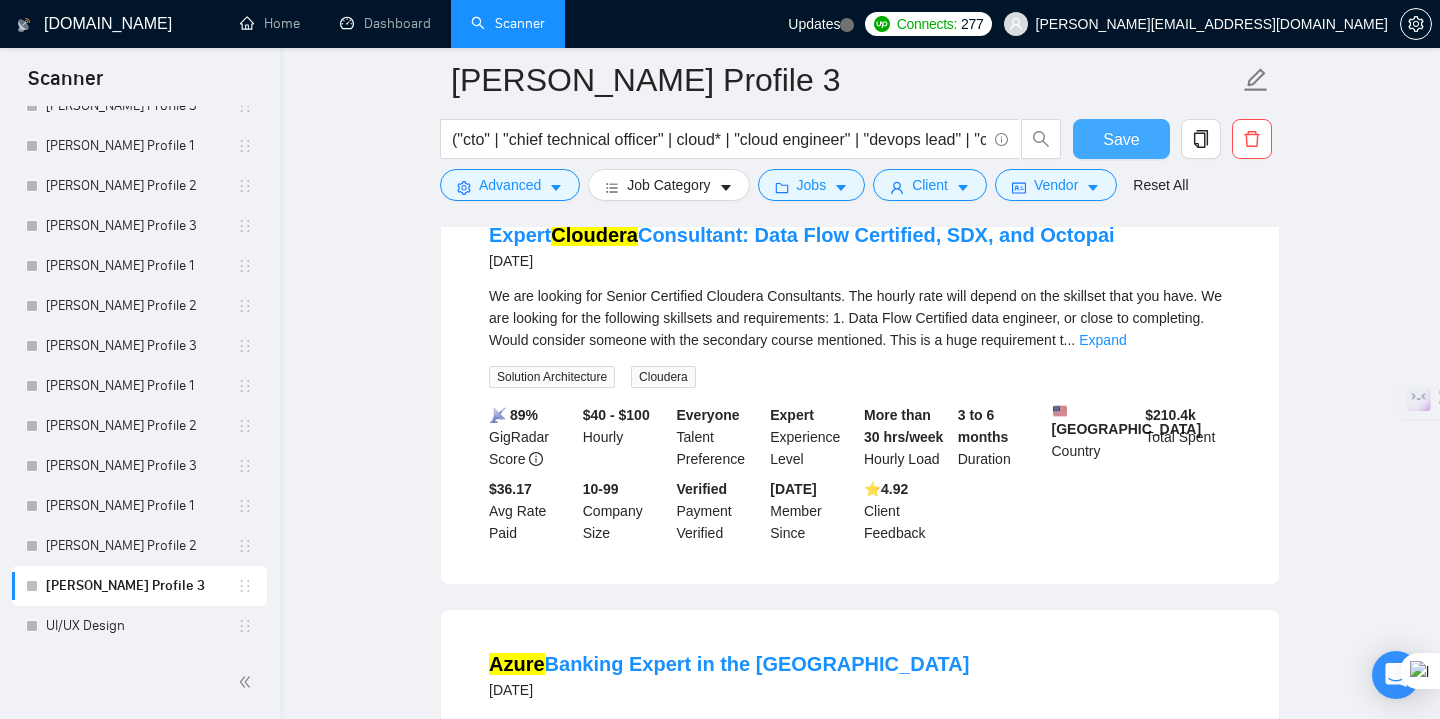 scroll, scrollTop: 1137, scrollLeft: 0, axis: vertical 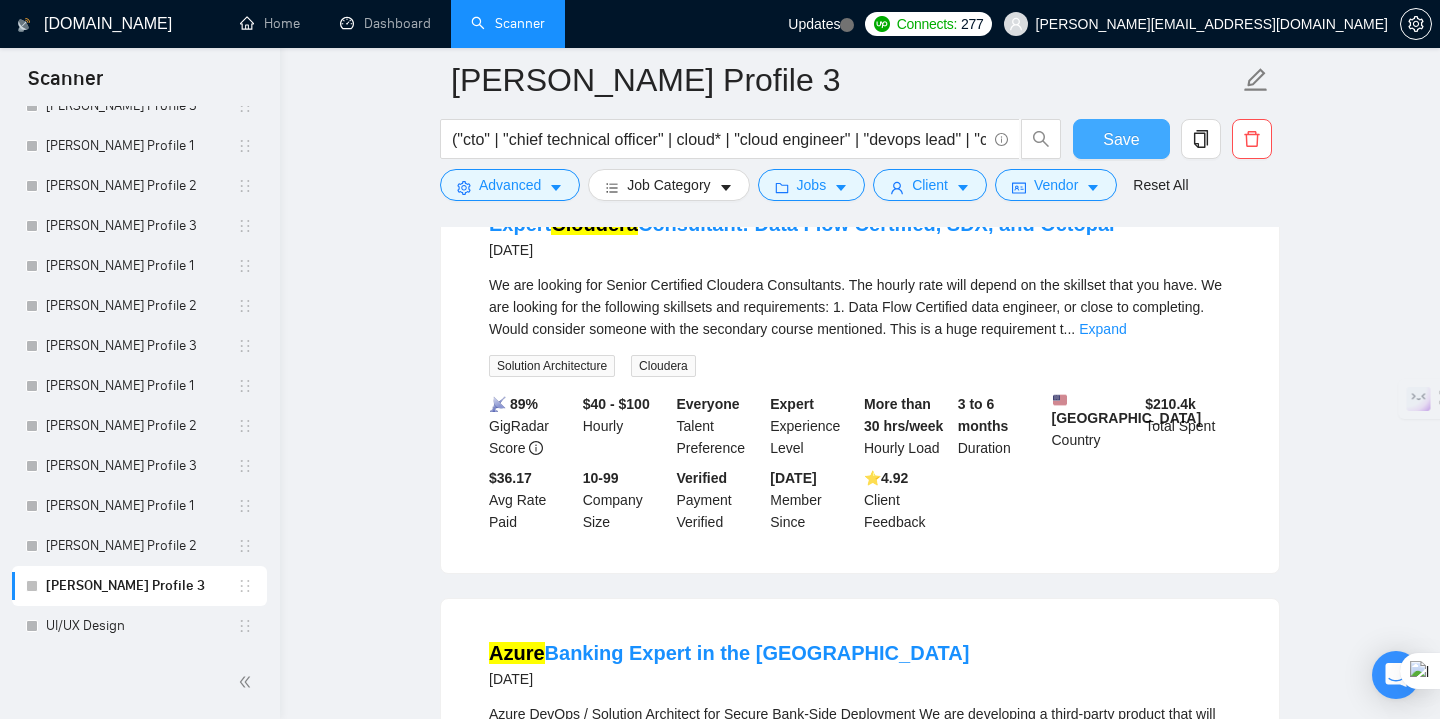 click on "Save" at bounding box center (1121, 139) 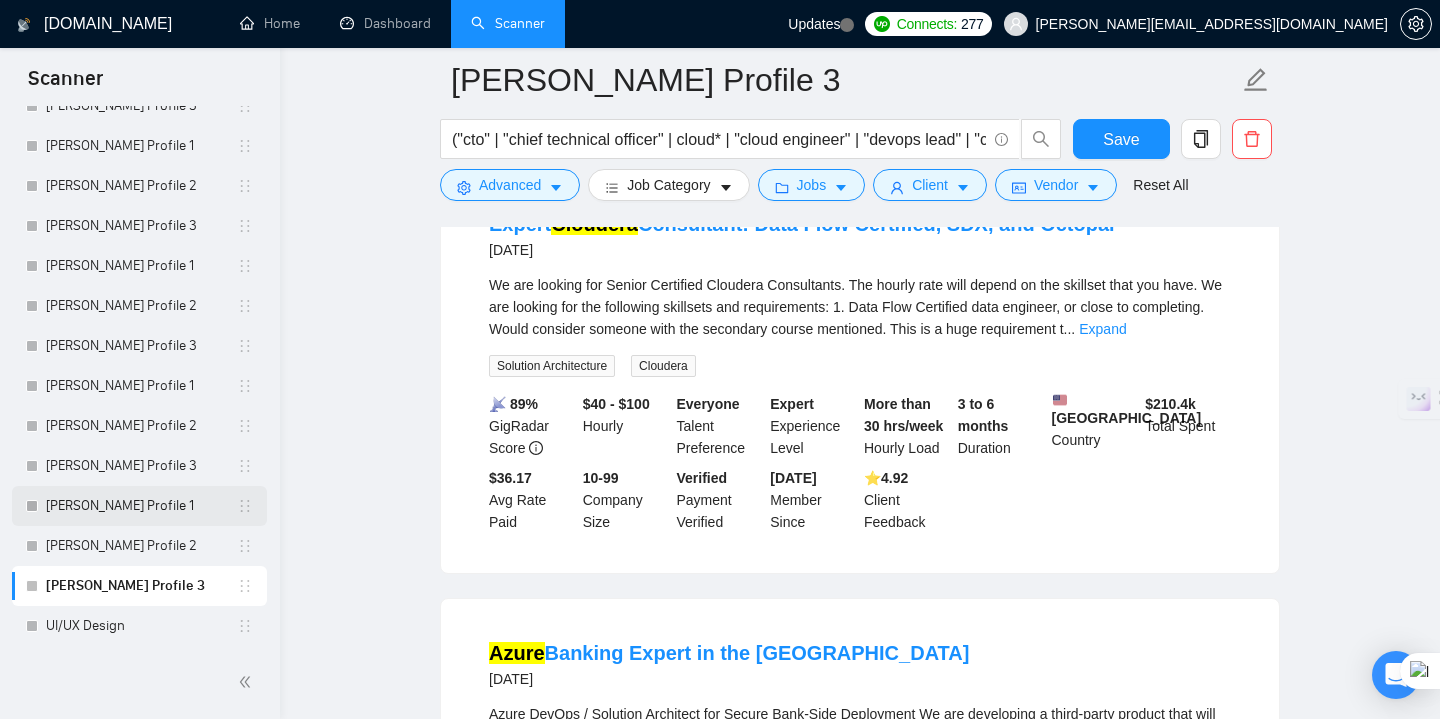 click on "[PERSON_NAME] Profile 1" at bounding box center (141, 506) 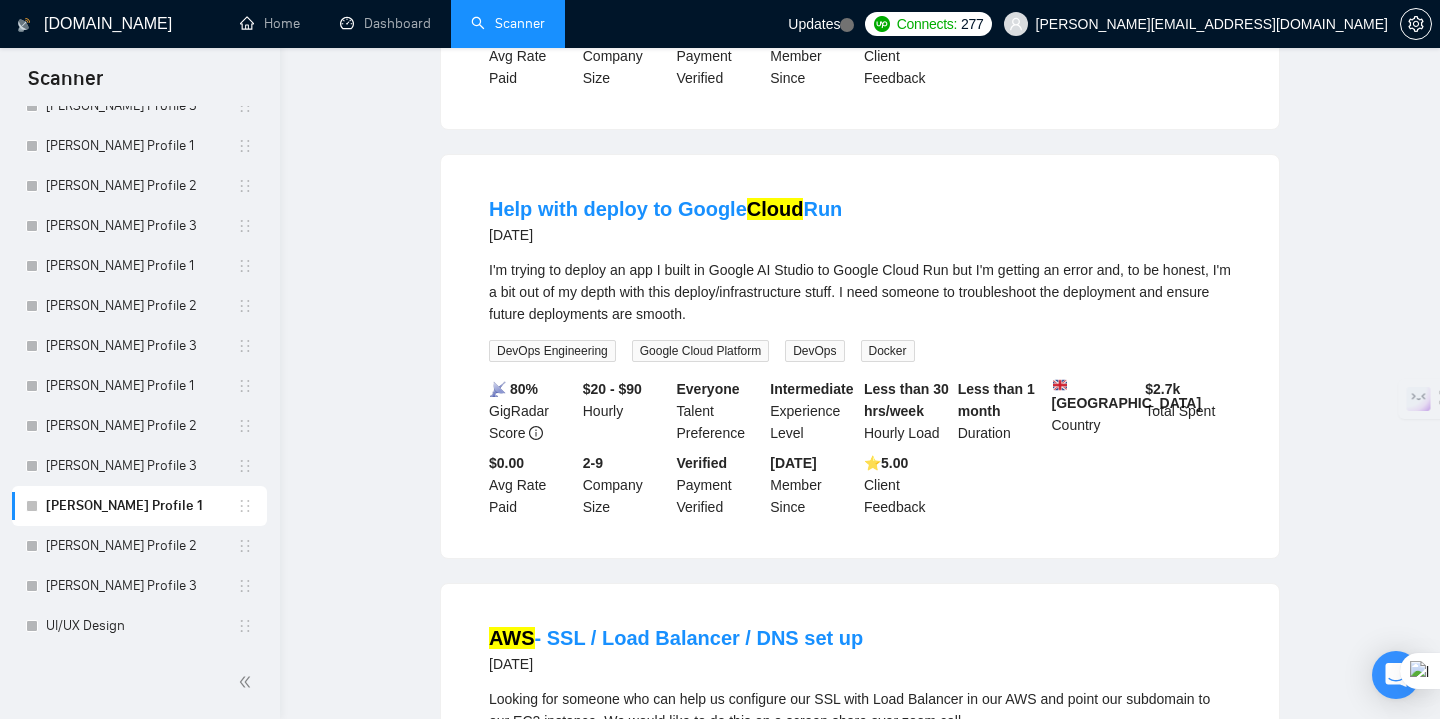 scroll, scrollTop: 0, scrollLeft: 0, axis: both 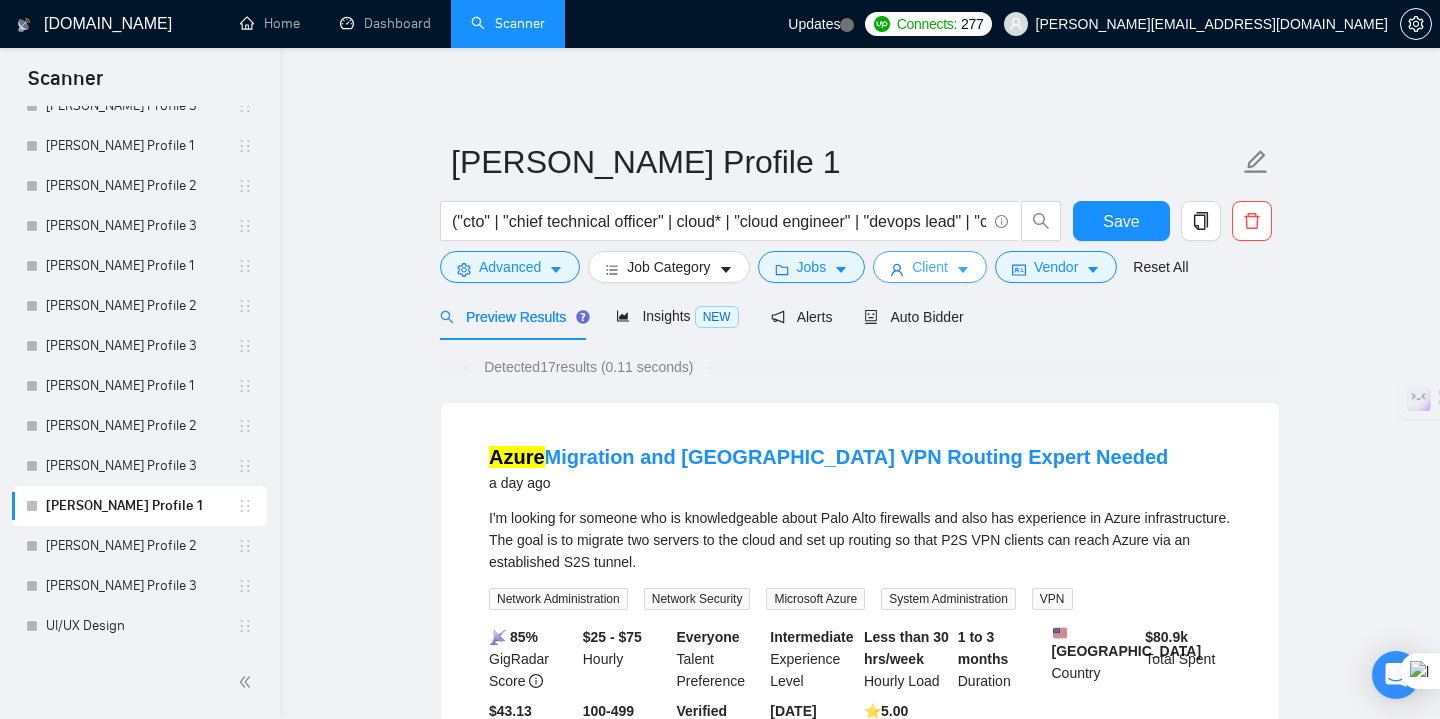 click on "Client" at bounding box center [930, 267] 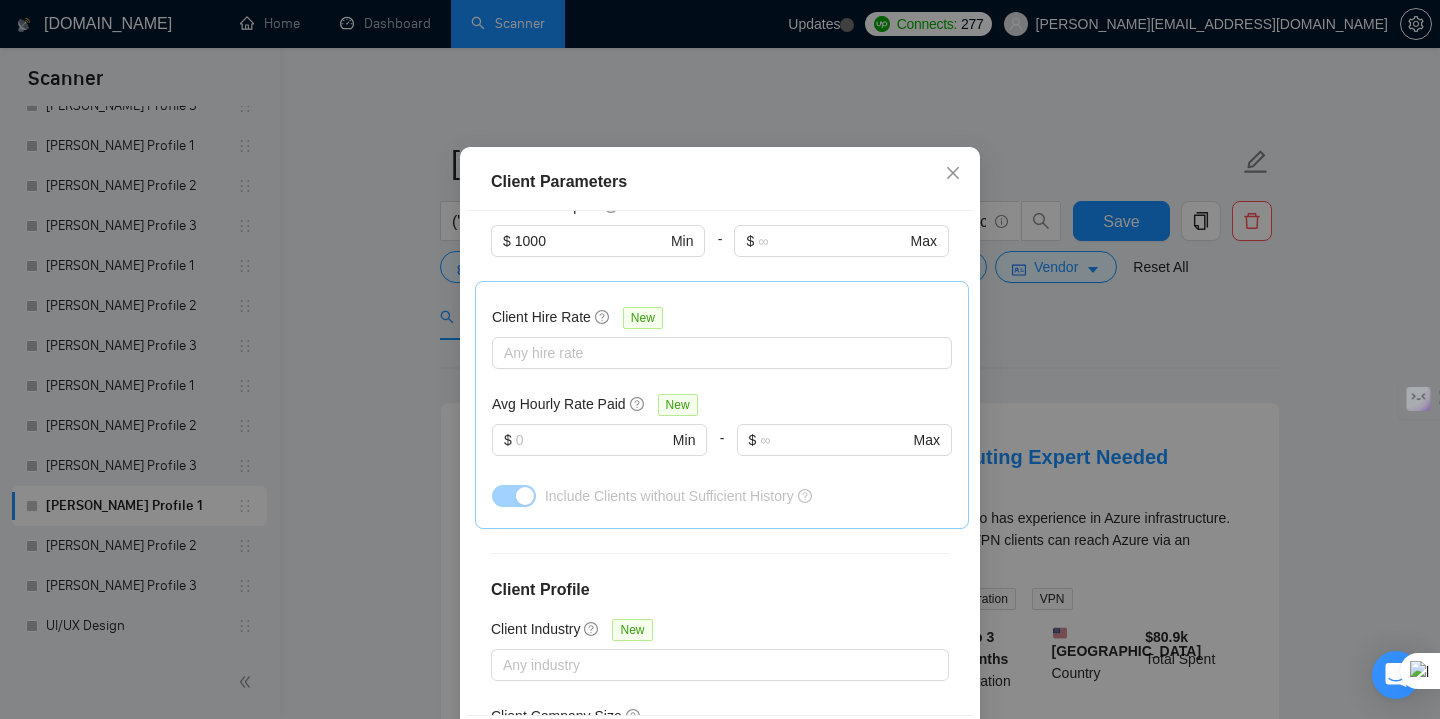 scroll, scrollTop: 515, scrollLeft: 0, axis: vertical 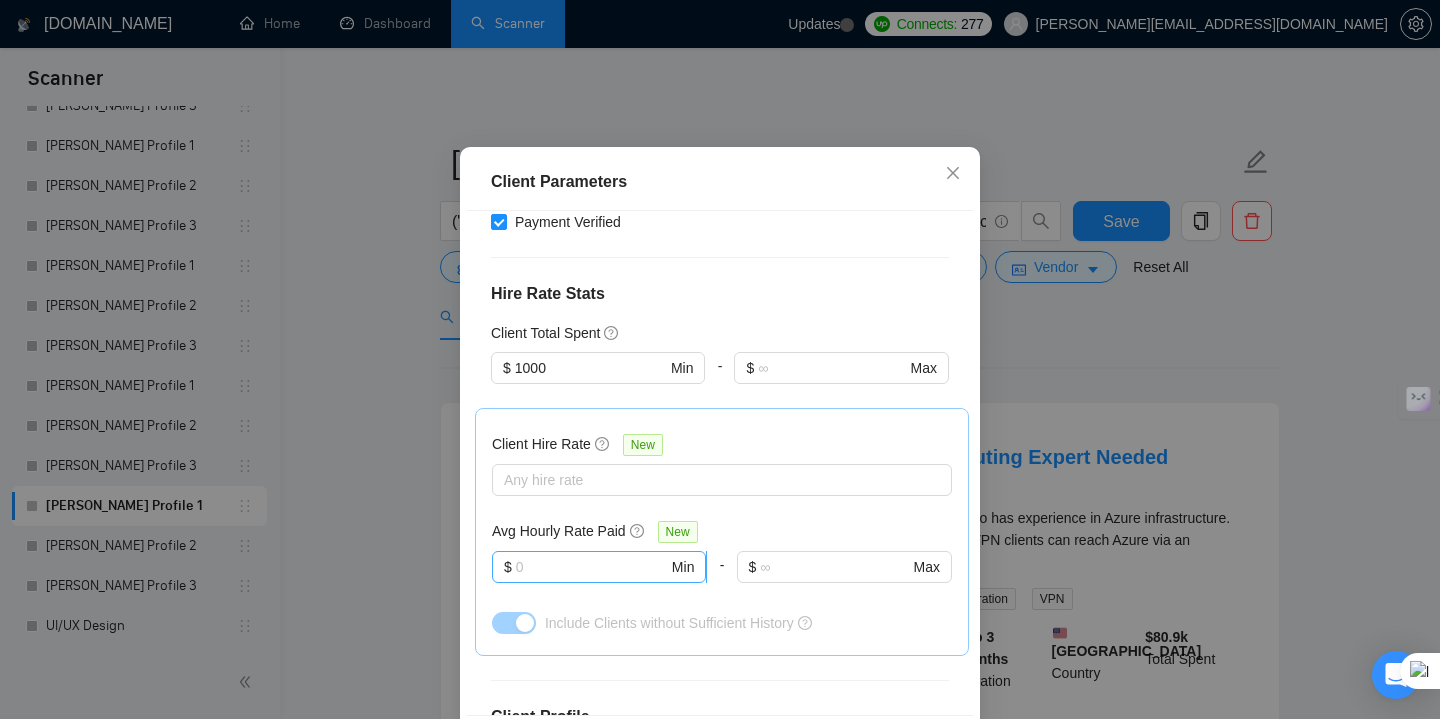 click at bounding box center [592, 567] 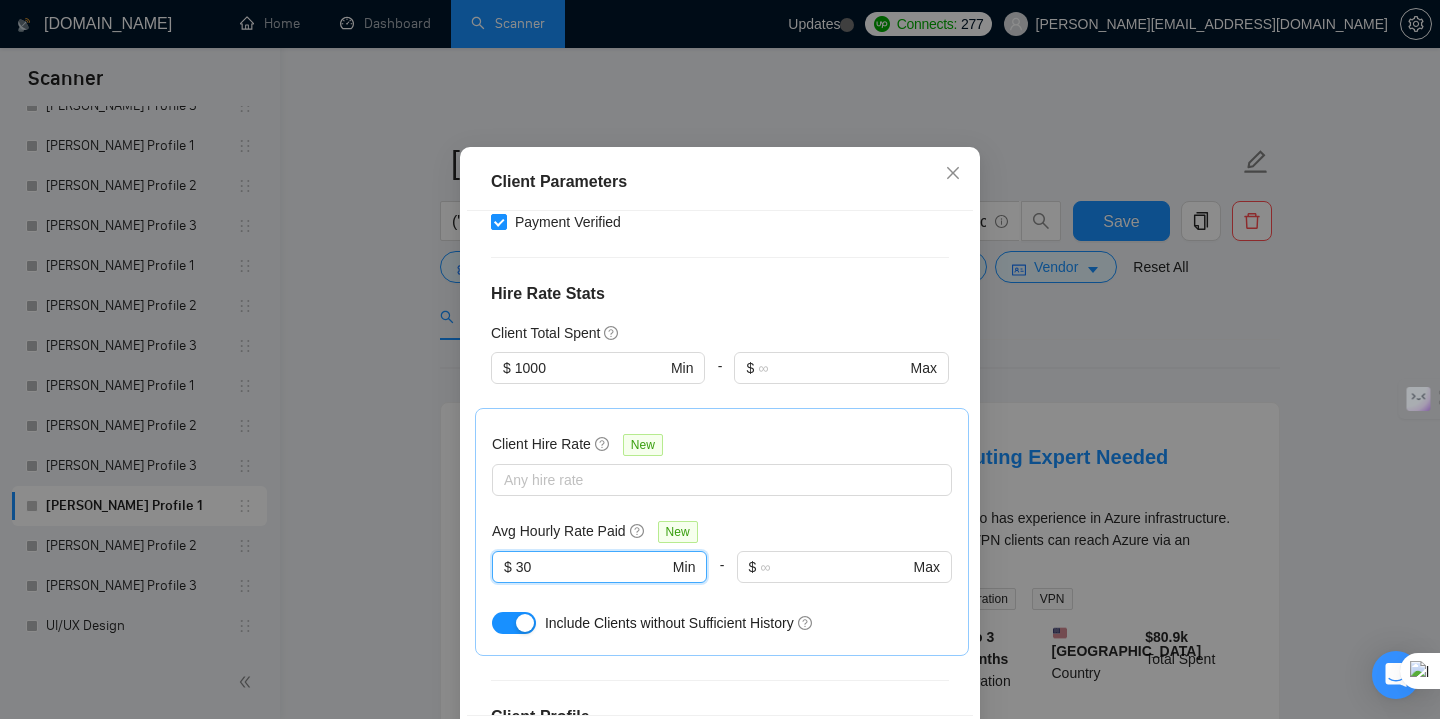 type on "30" 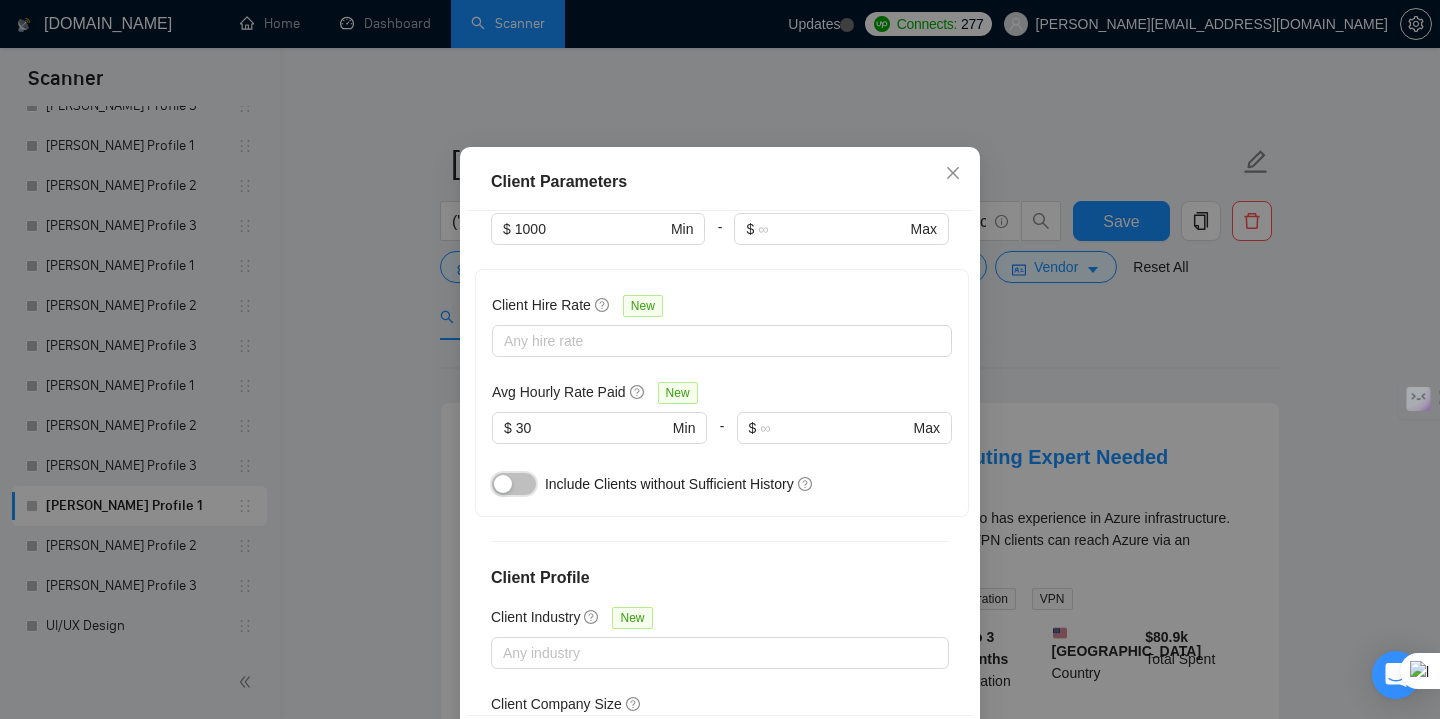scroll, scrollTop: 771, scrollLeft: 0, axis: vertical 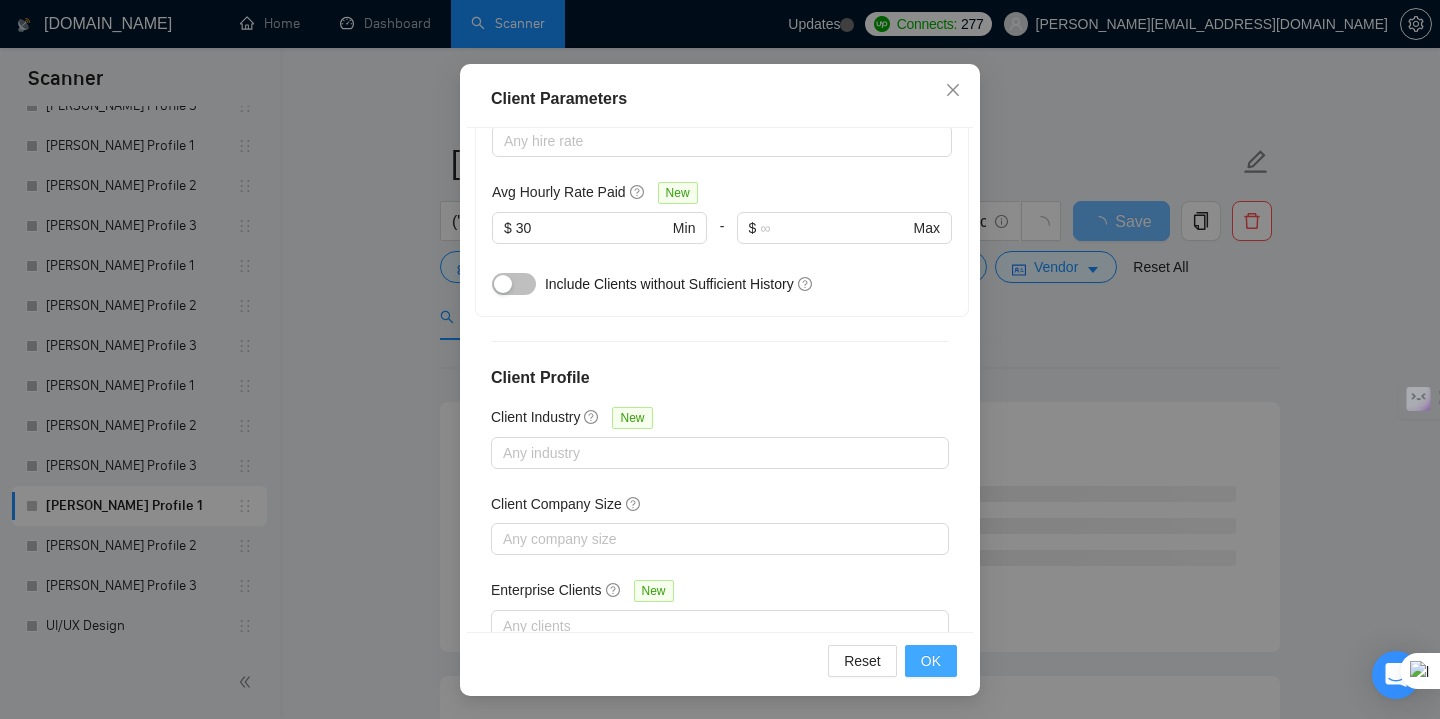 click on "OK" at bounding box center (931, 661) 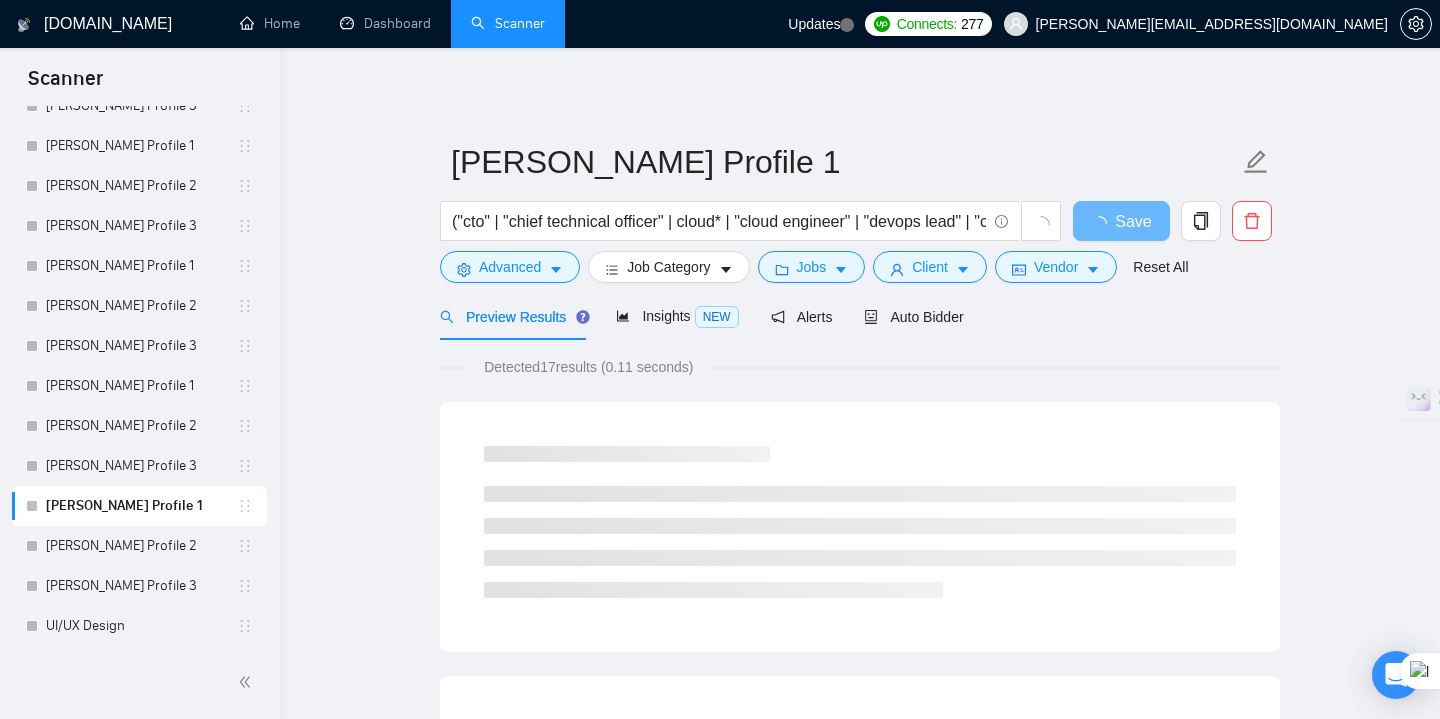 scroll, scrollTop: 56, scrollLeft: 0, axis: vertical 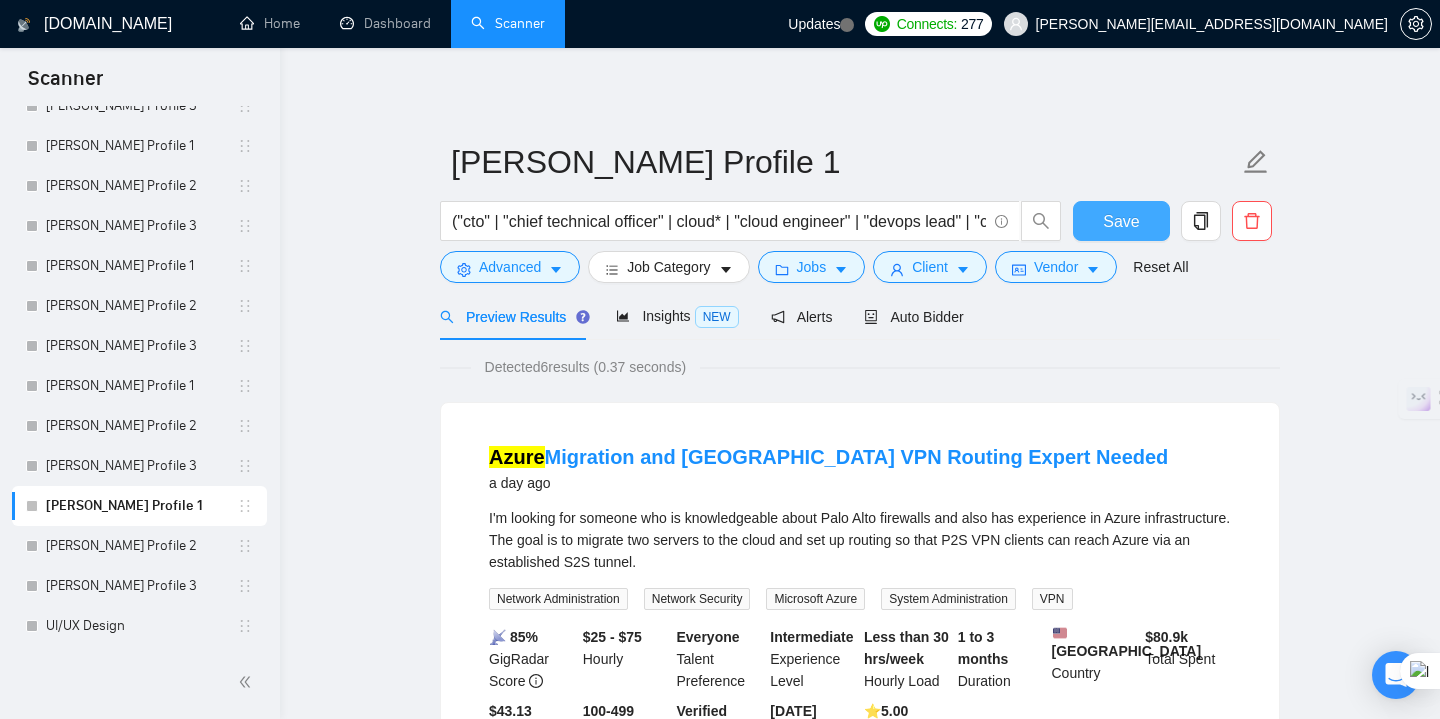 click on "Save" at bounding box center (1121, 221) 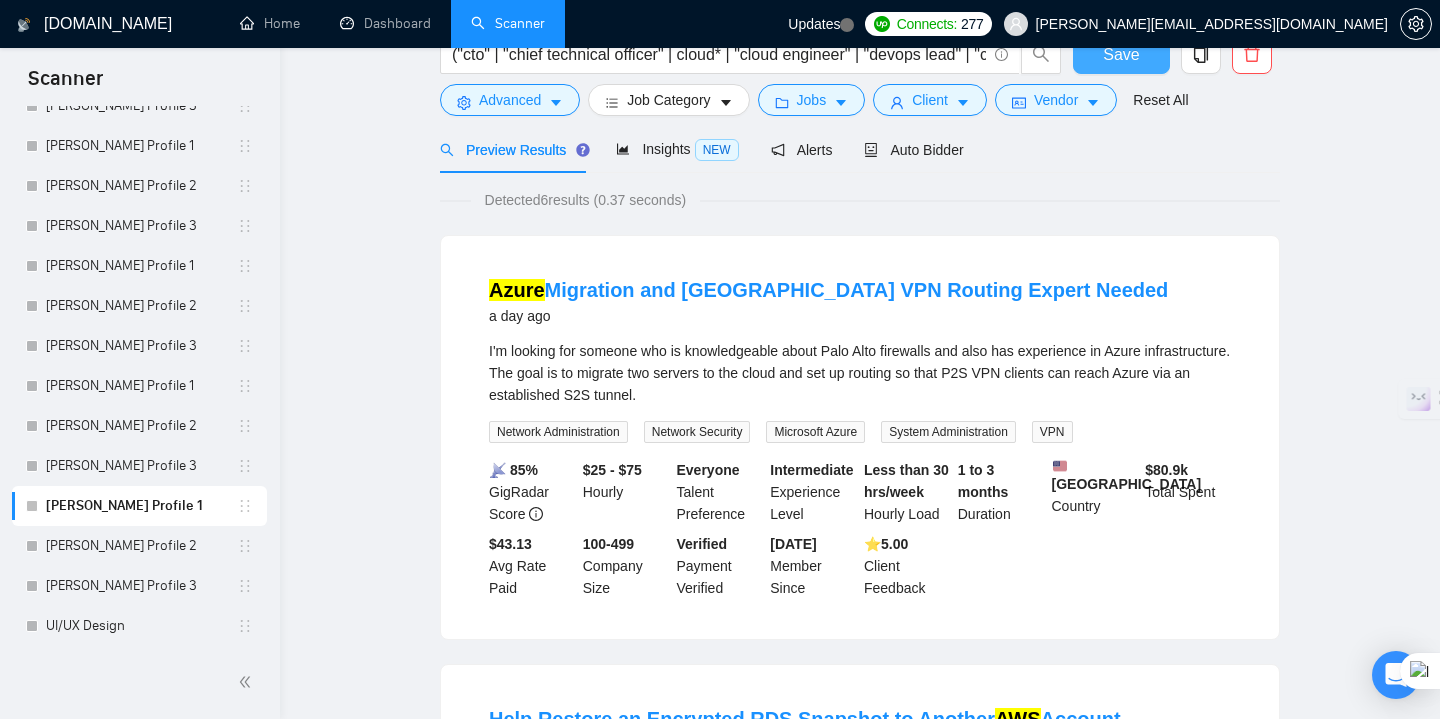 scroll, scrollTop: 0, scrollLeft: 0, axis: both 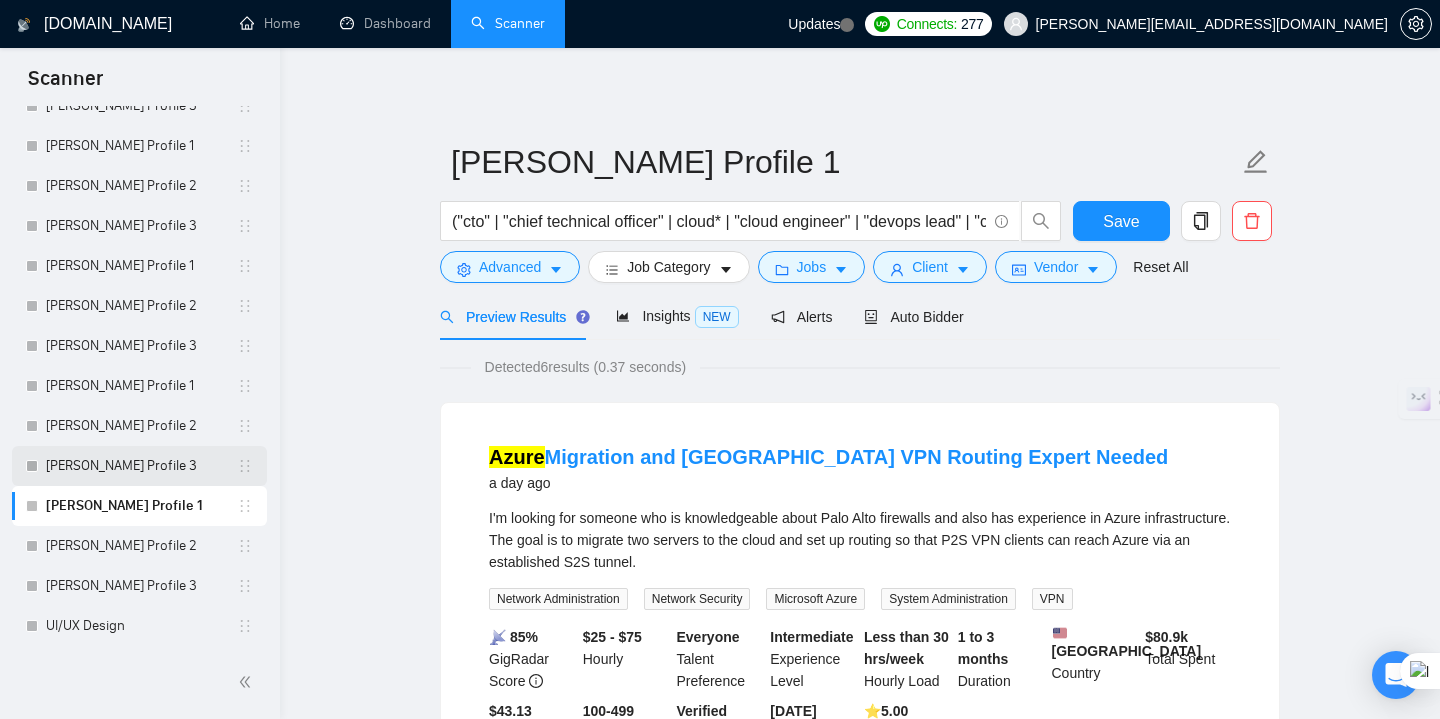 click on "[PERSON_NAME] Profile 3" at bounding box center (141, 466) 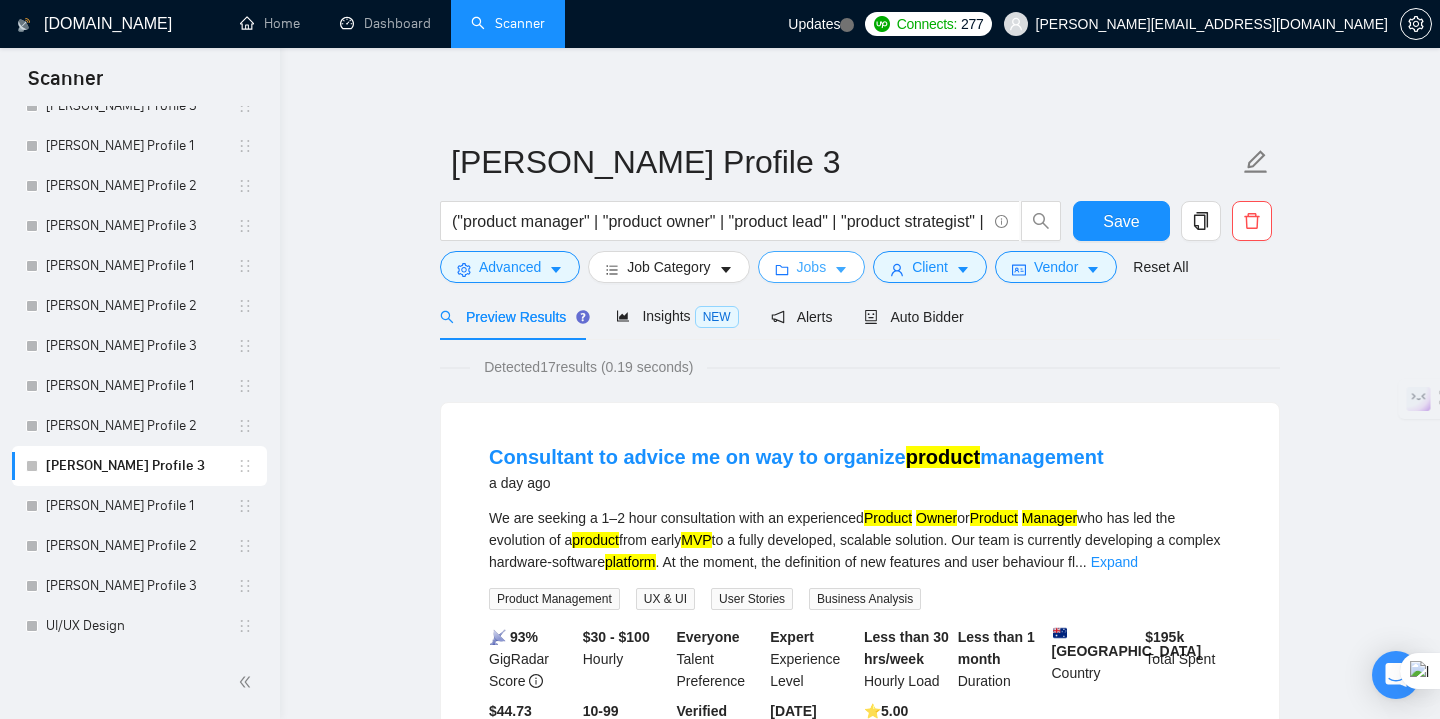 click on "Jobs" at bounding box center [812, 267] 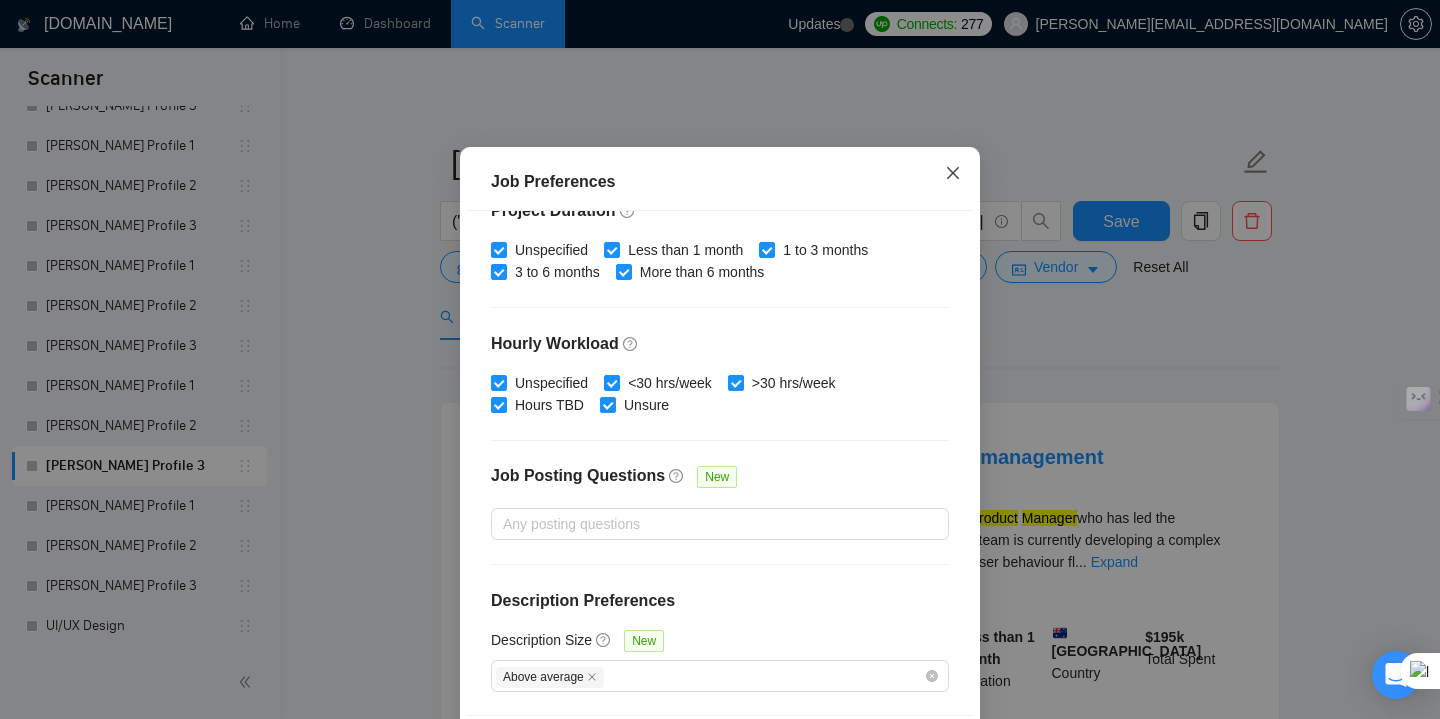 click 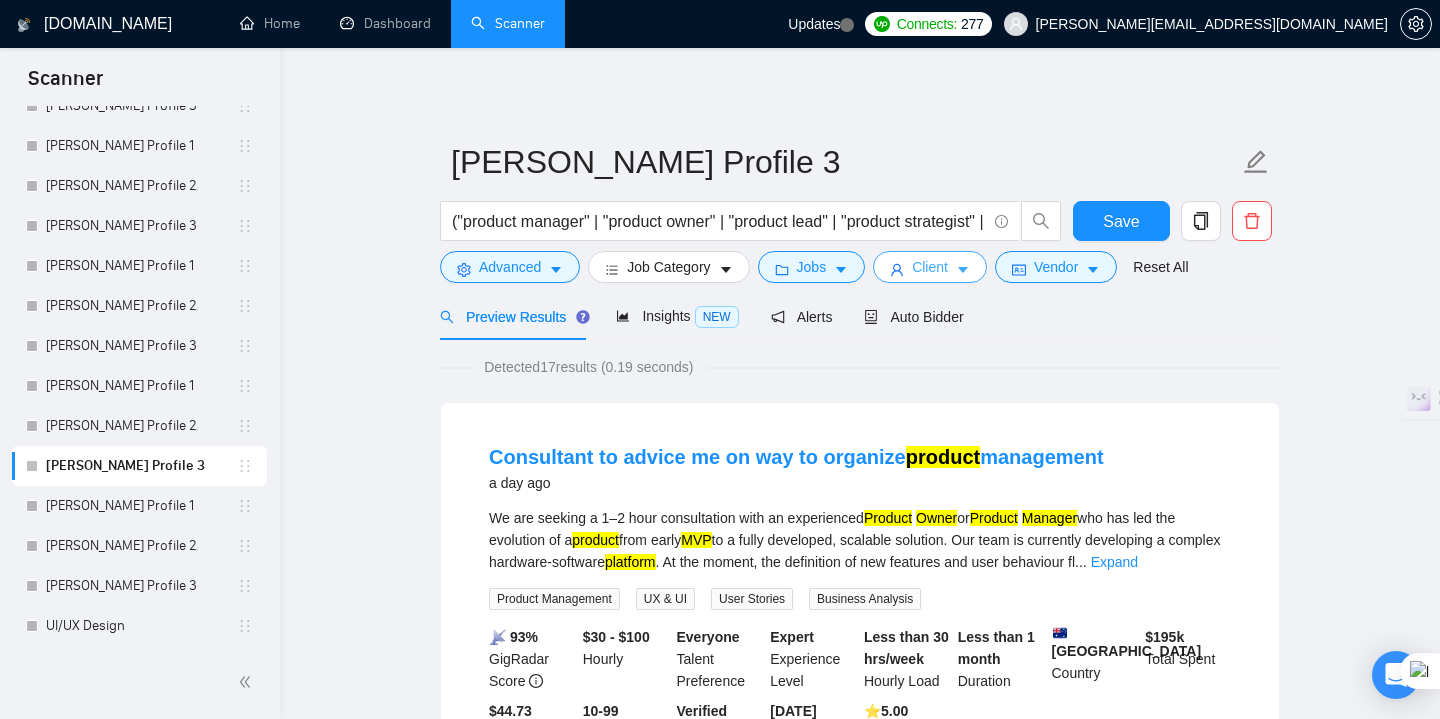 click on "Client" at bounding box center (930, 267) 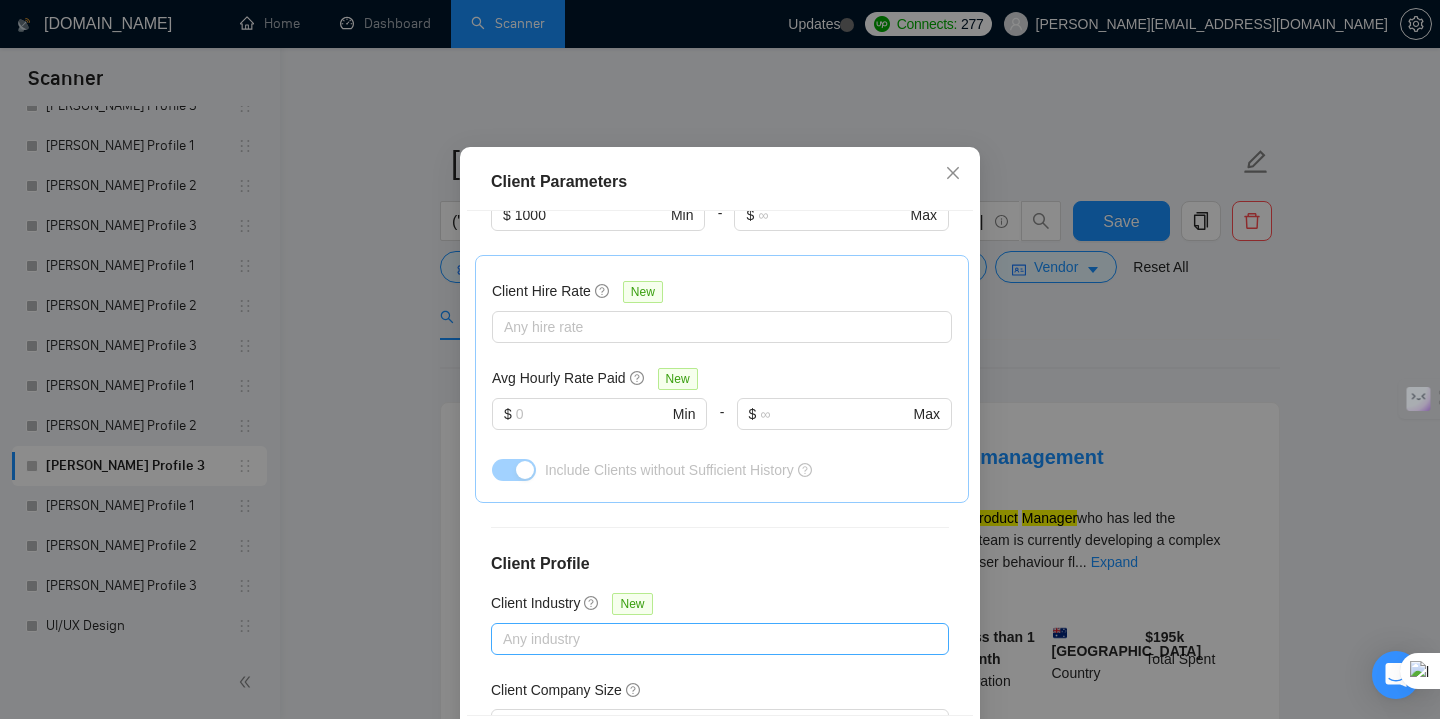 scroll, scrollTop: 653, scrollLeft: 0, axis: vertical 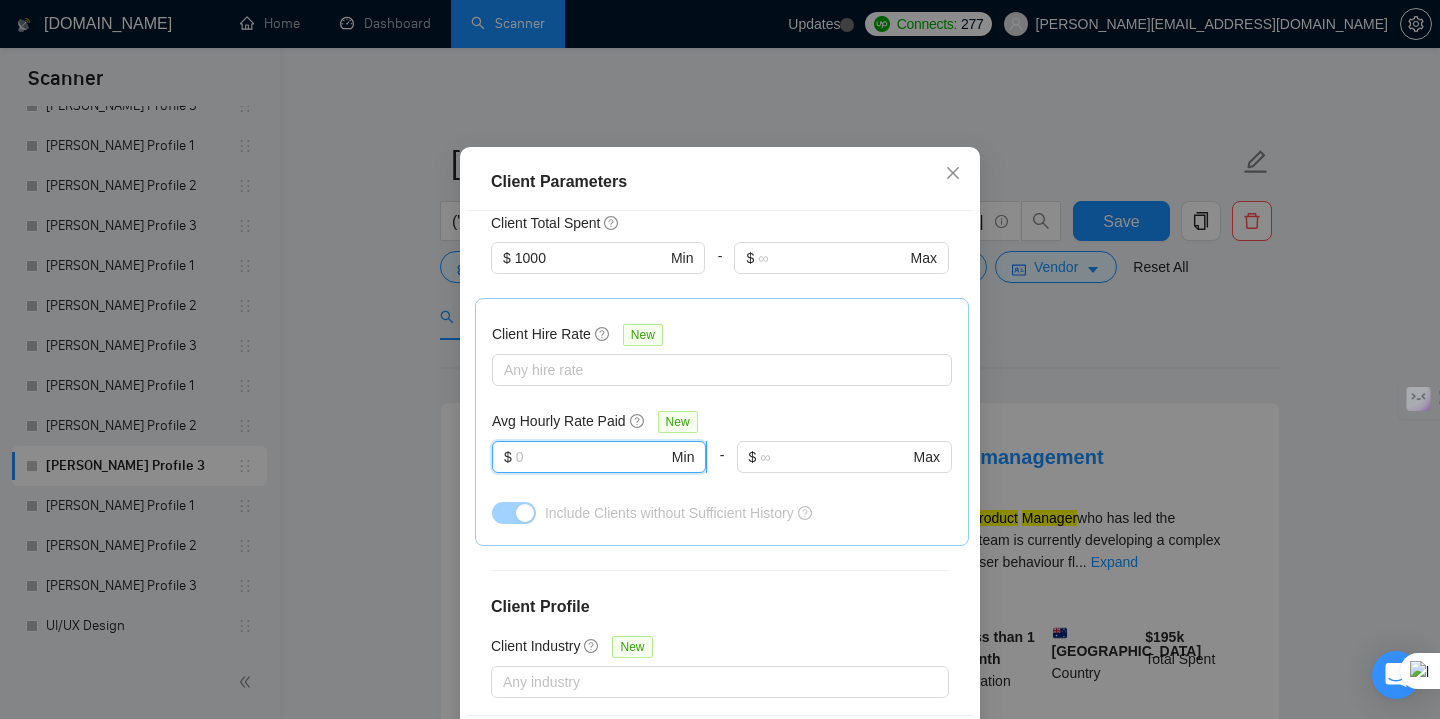 click at bounding box center (592, 457) 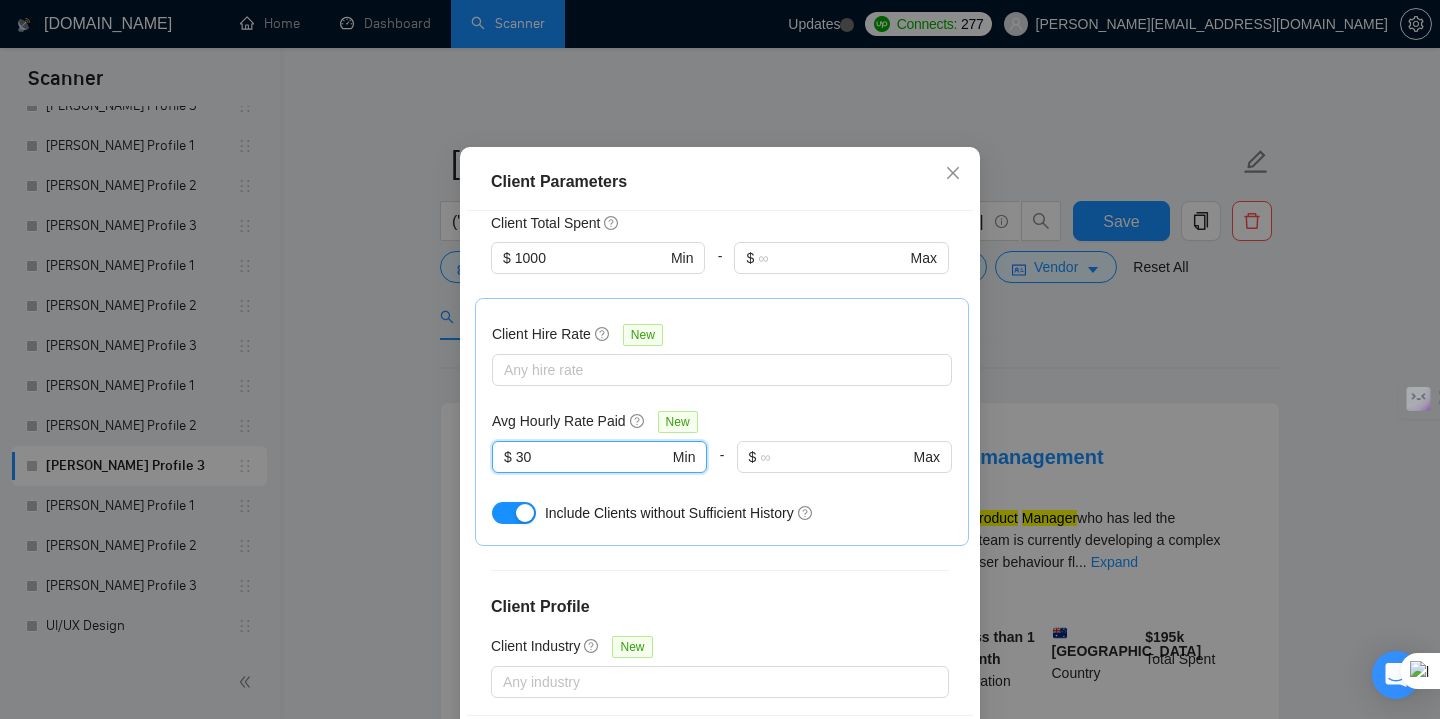 type on "30" 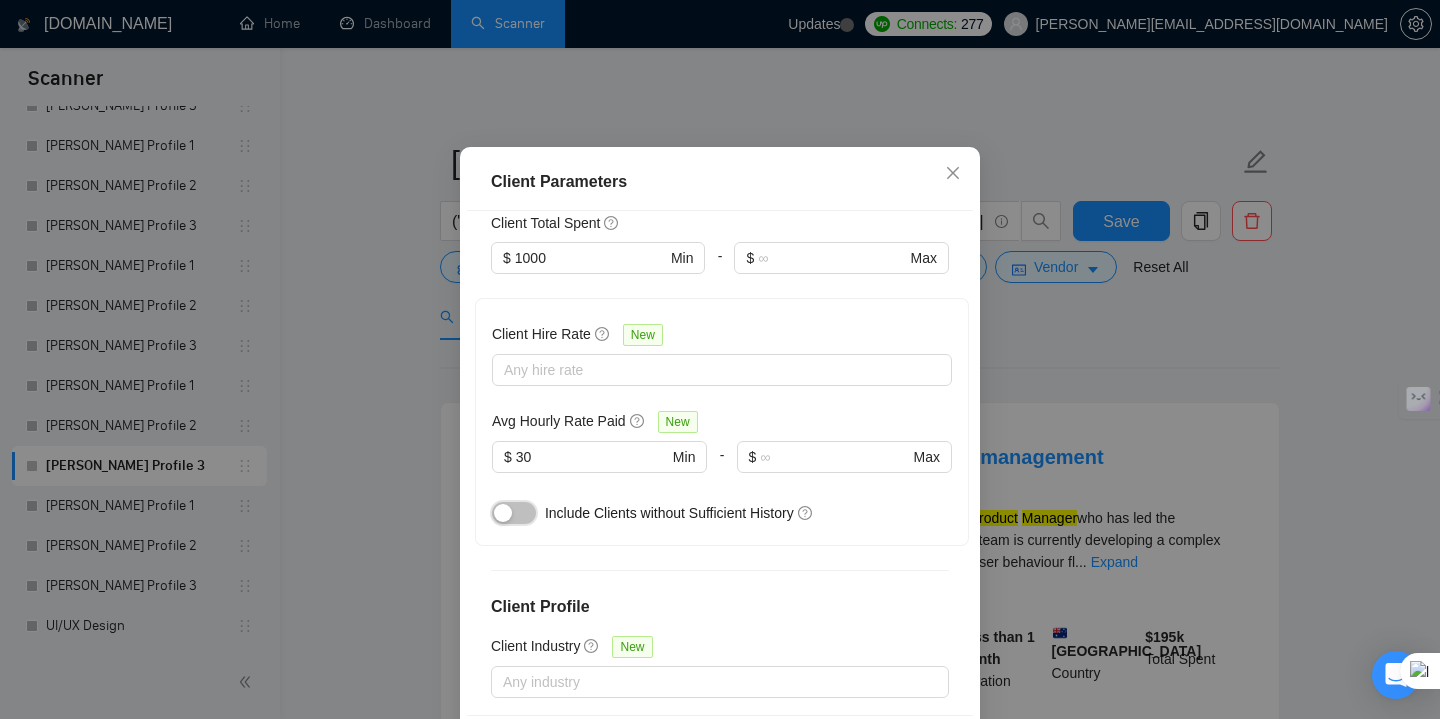scroll, scrollTop: 771, scrollLeft: 0, axis: vertical 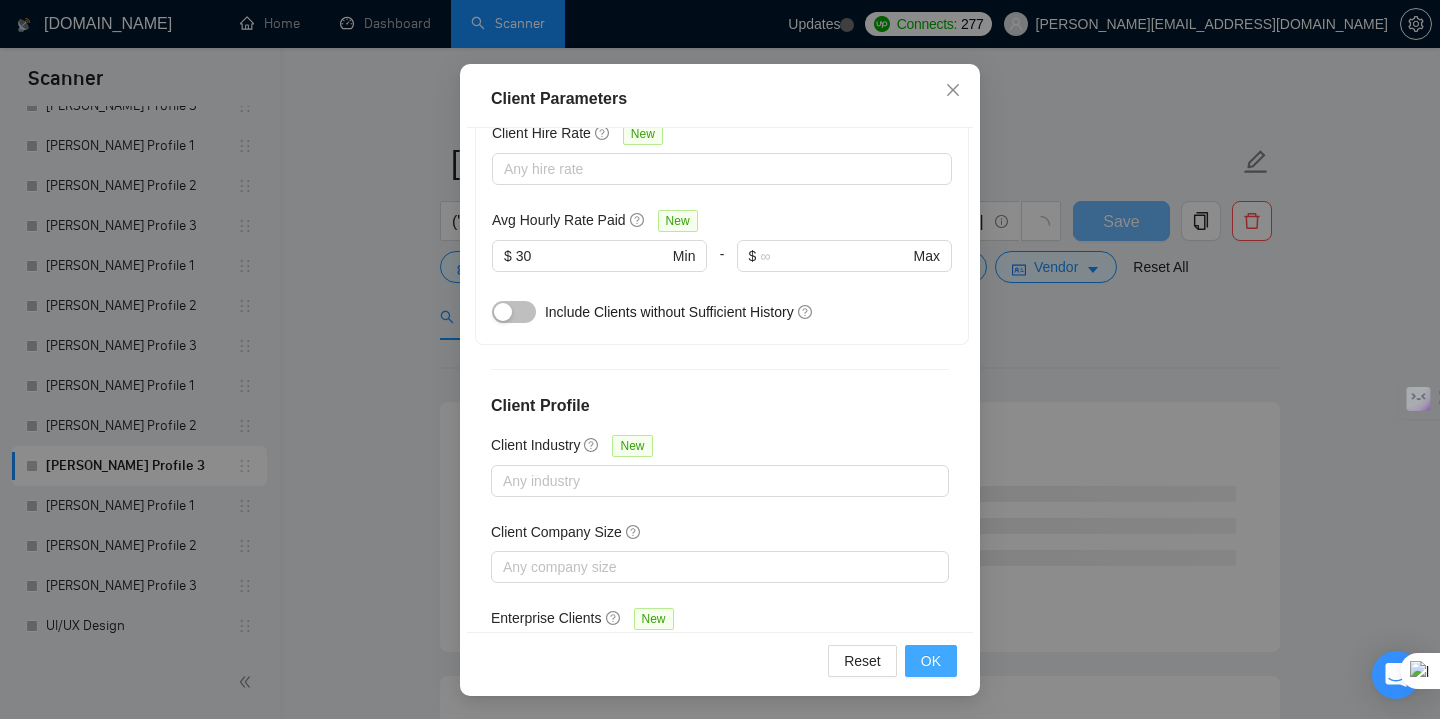click on "OK" at bounding box center (931, 661) 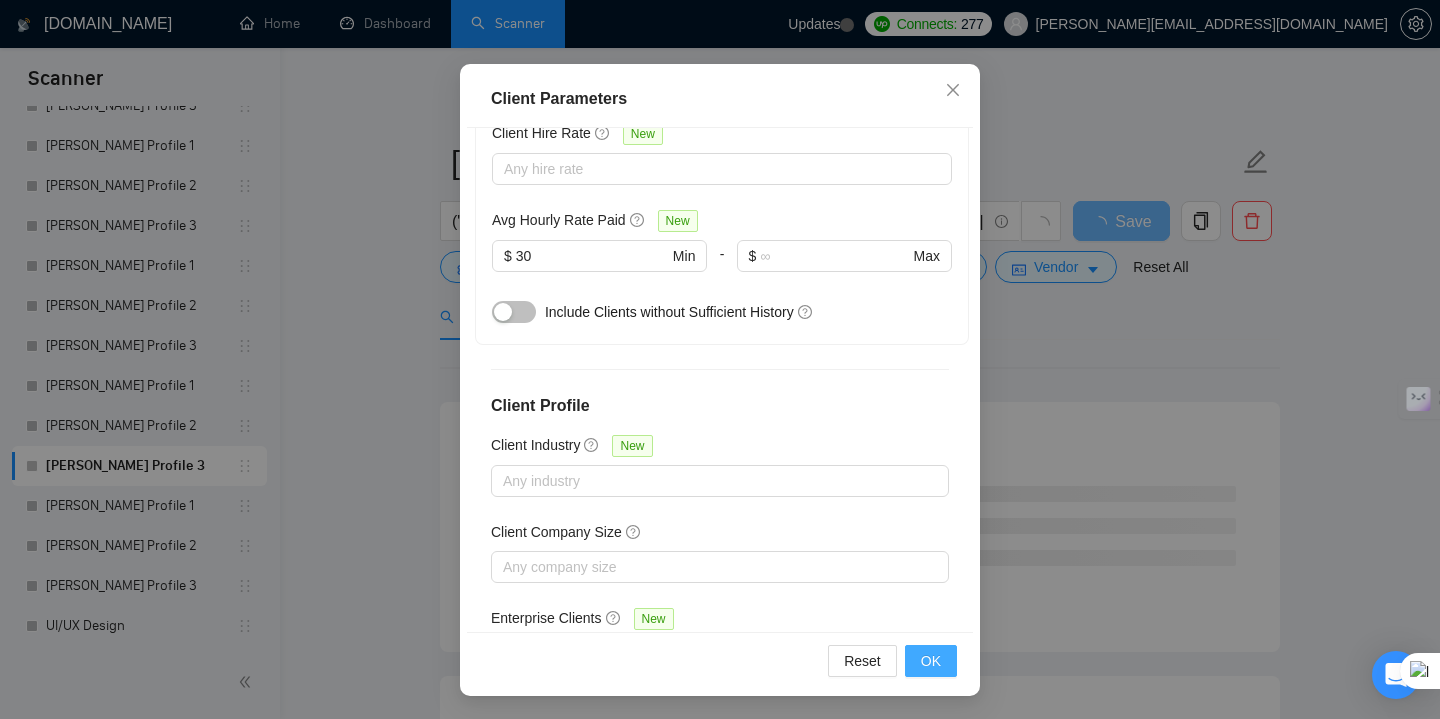 scroll, scrollTop: 56, scrollLeft: 0, axis: vertical 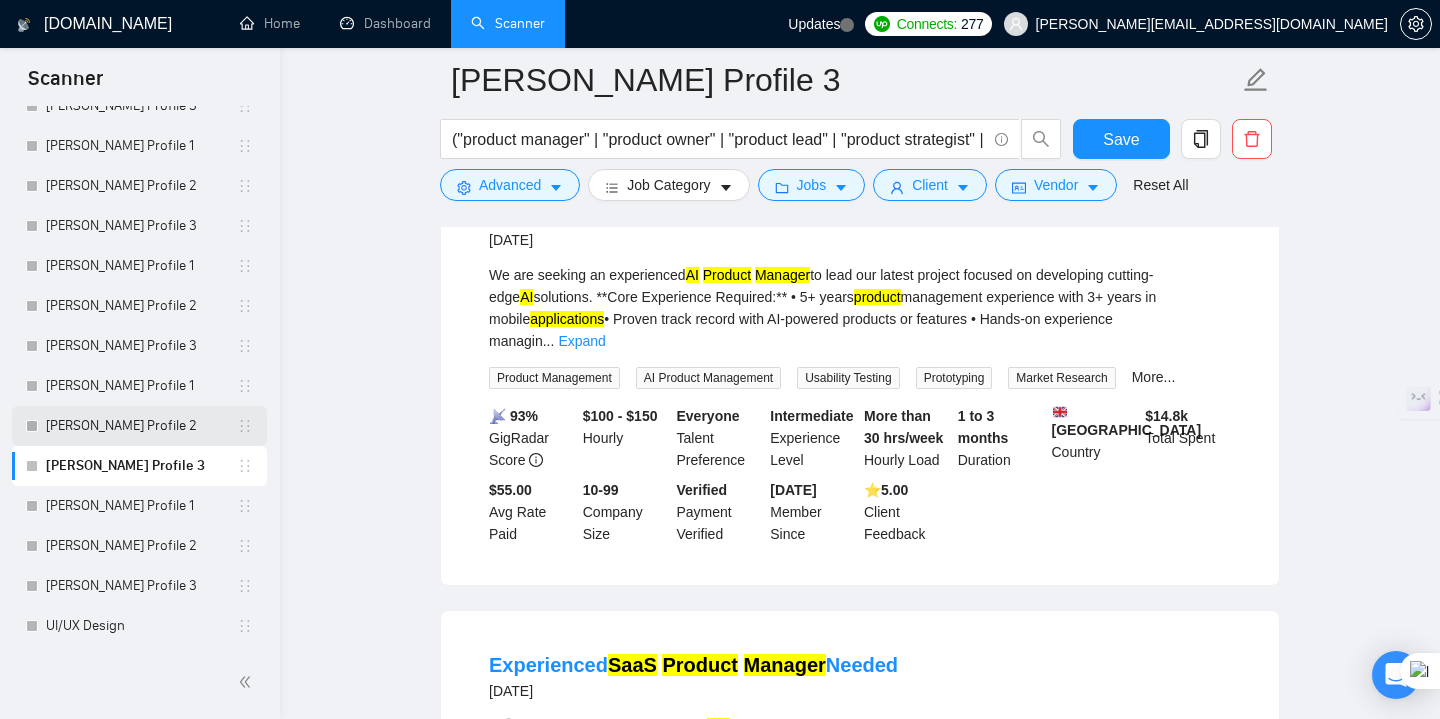 click on "[PERSON_NAME] Profile 2" at bounding box center (141, 426) 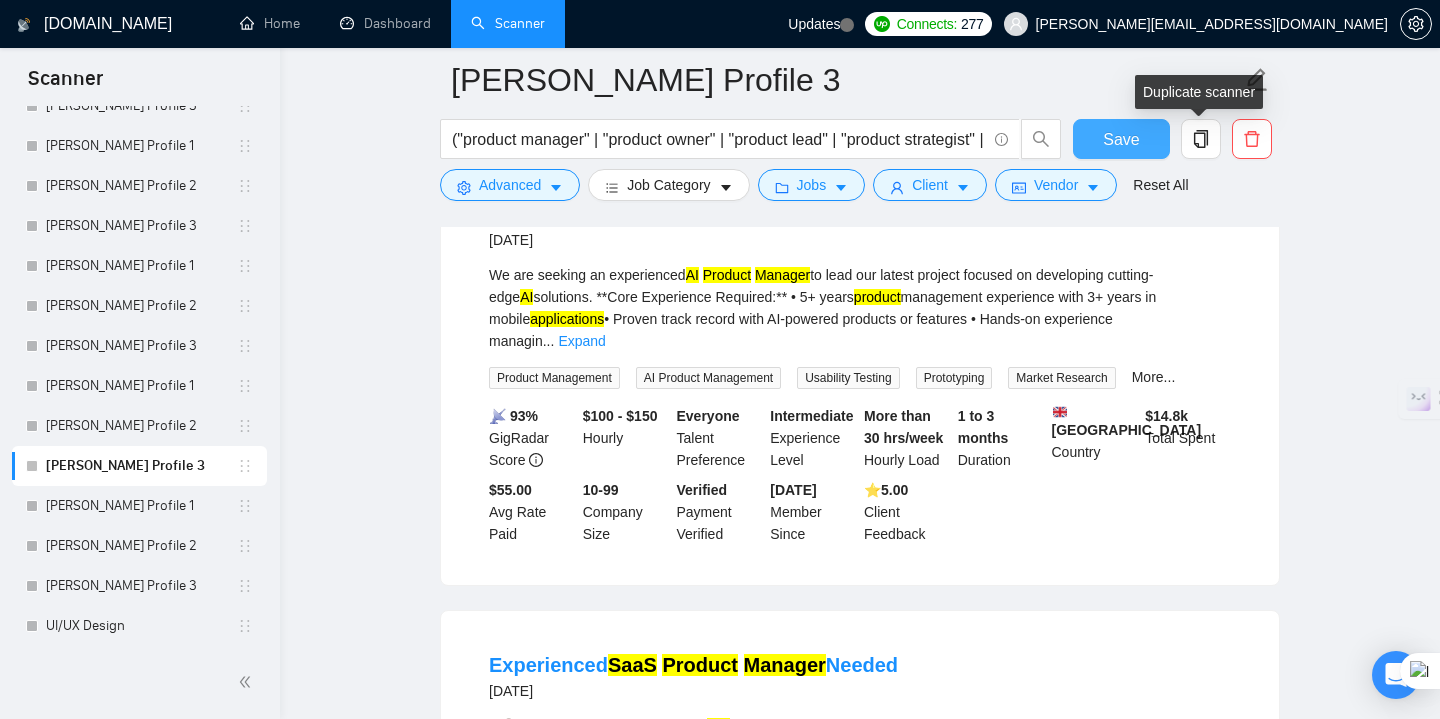 click on "Save" at bounding box center (1121, 139) 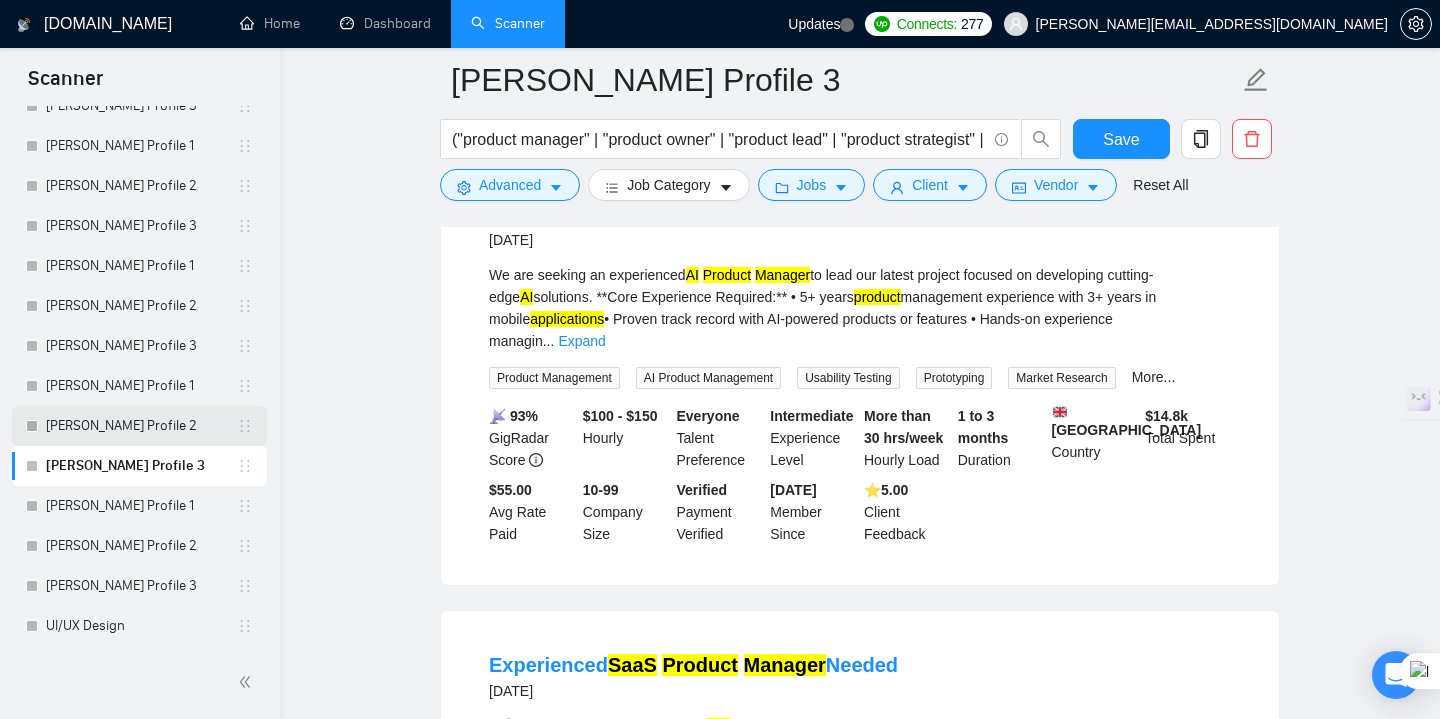click on "[PERSON_NAME] Profile 2" at bounding box center [141, 426] 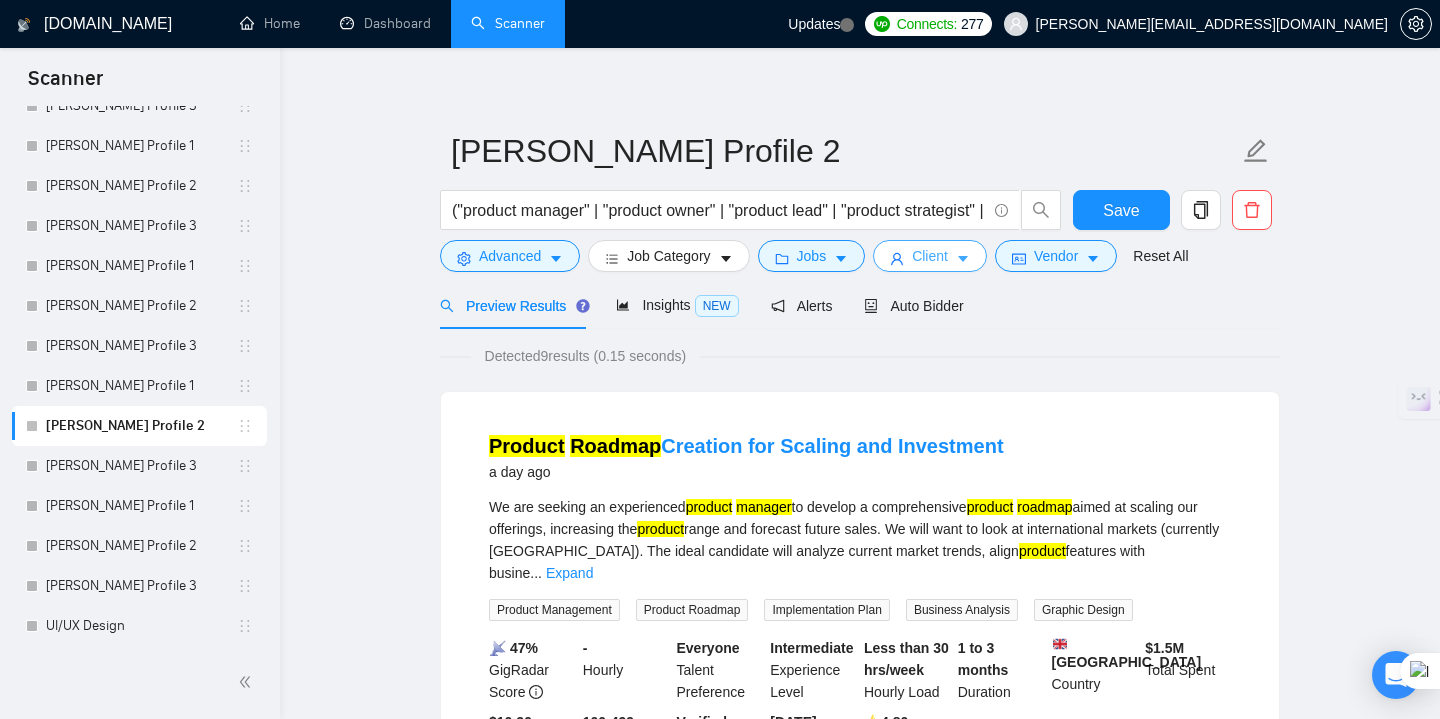 click on "Client" at bounding box center (930, 256) 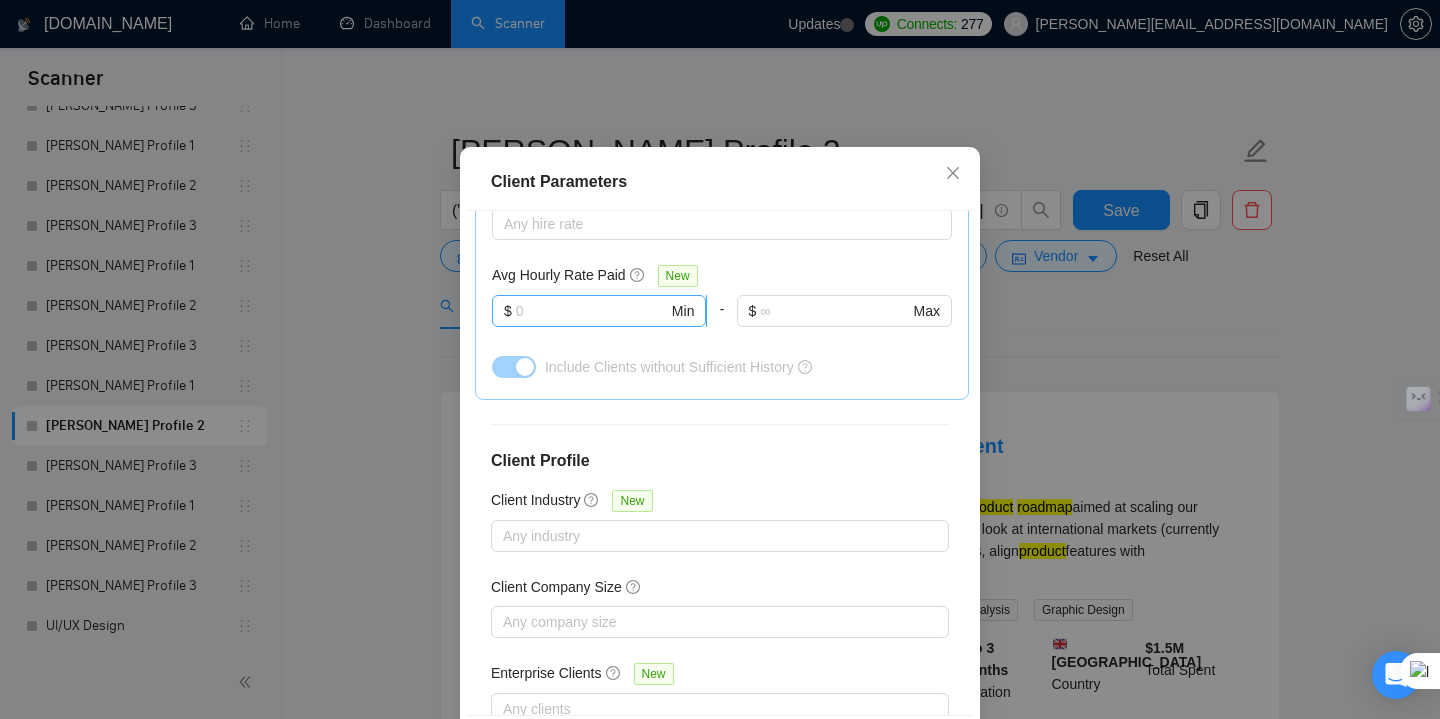 click at bounding box center (592, 311) 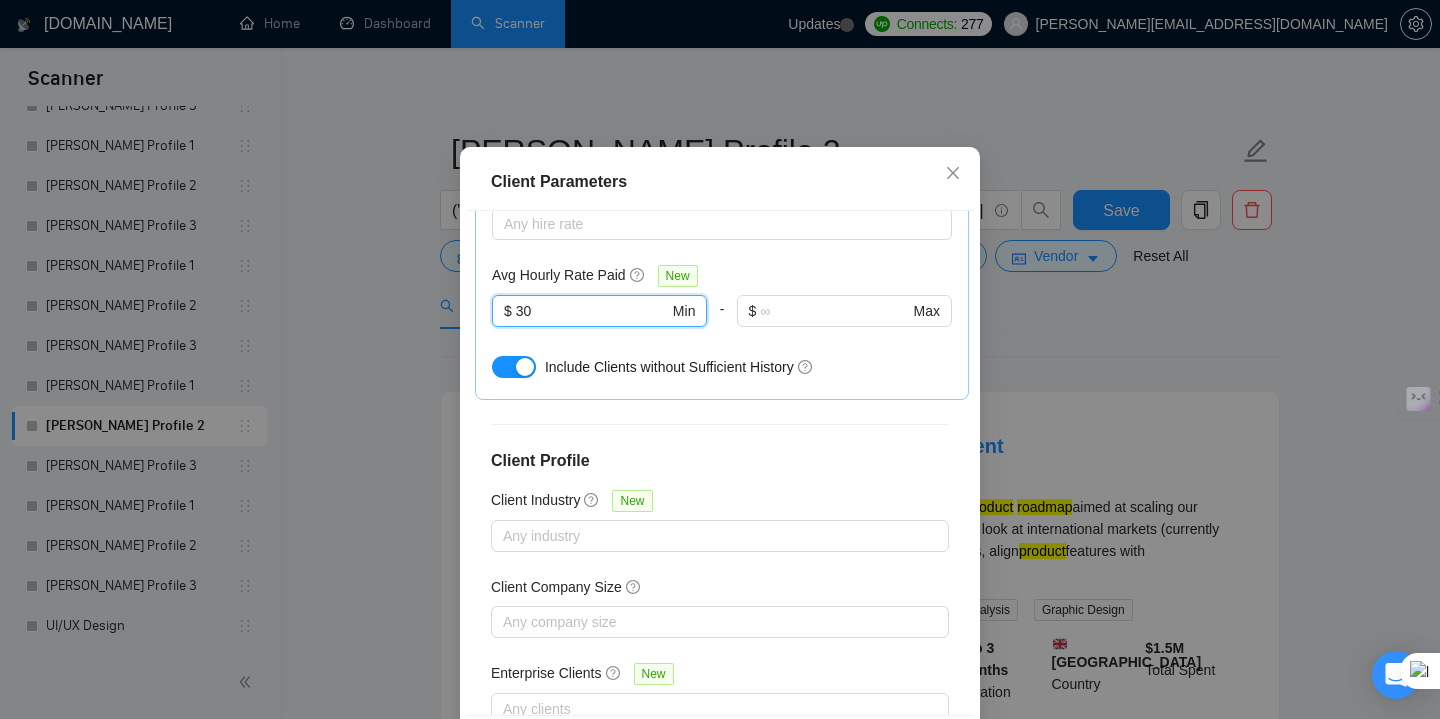type on "30" 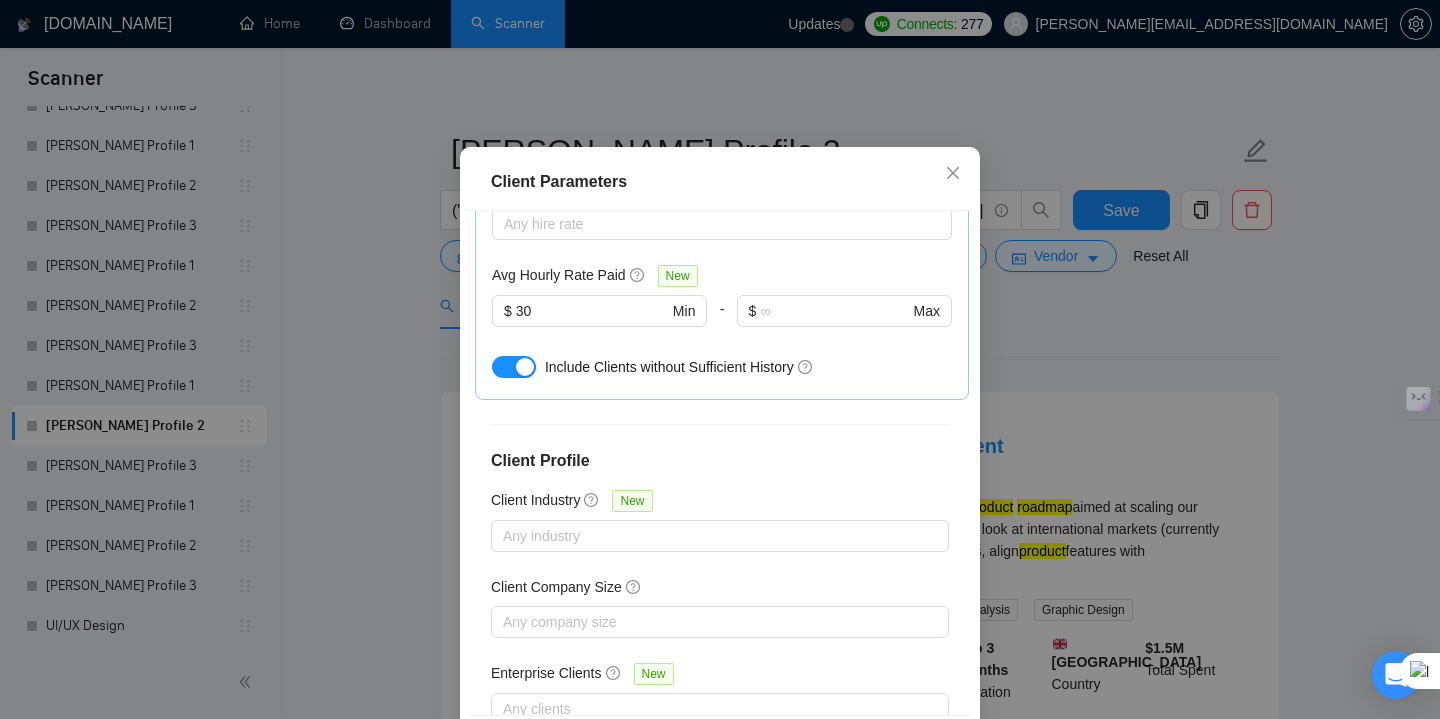 click at bounding box center [525, 367] 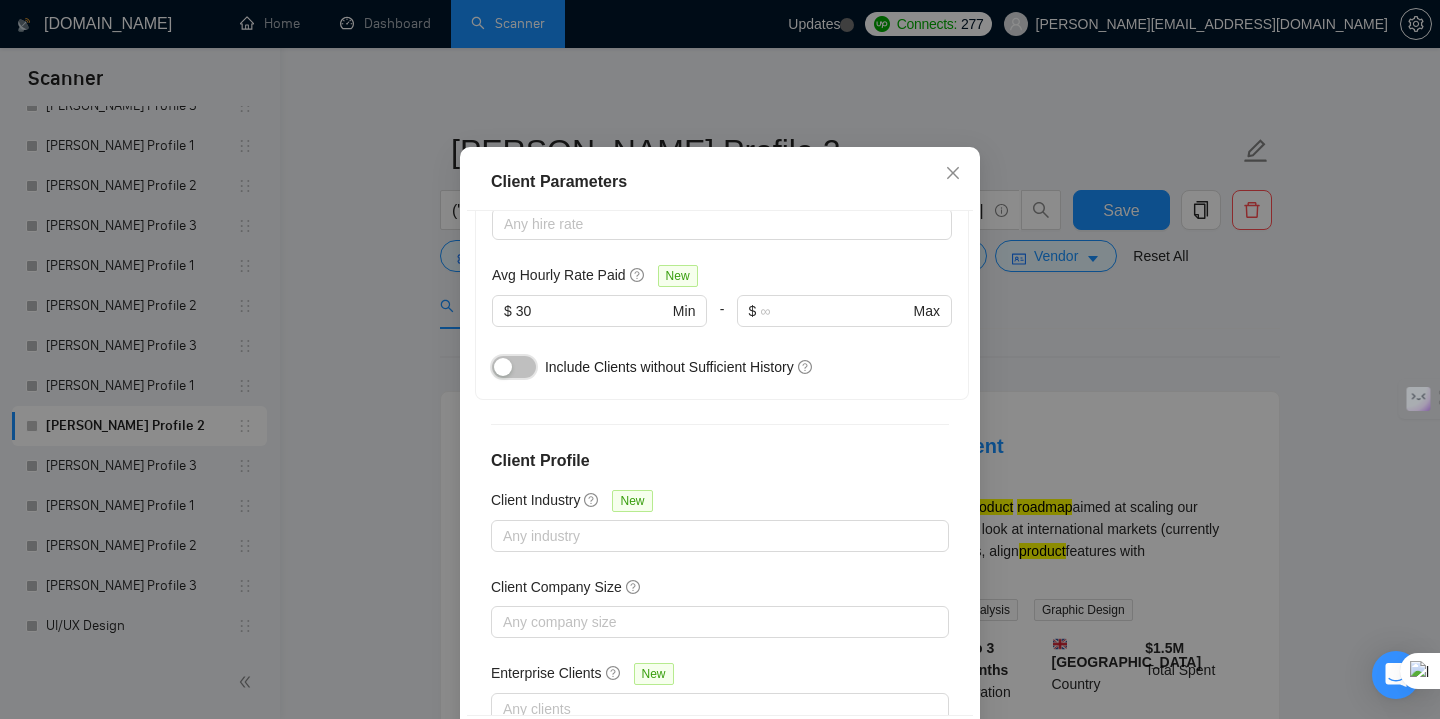 scroll, scrollTop: 139, scrollLeft: 0, axis: vertical 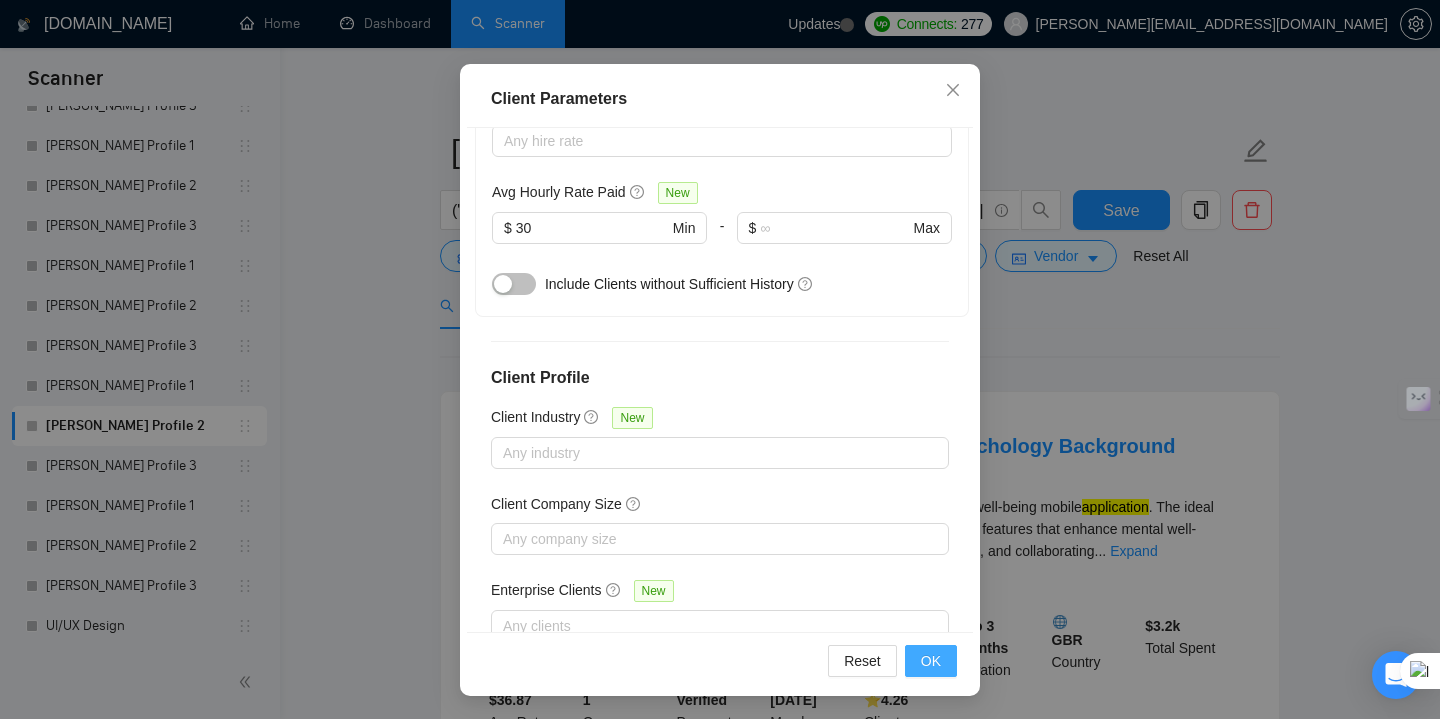 click on "OK" at bounding box center (931, 661) 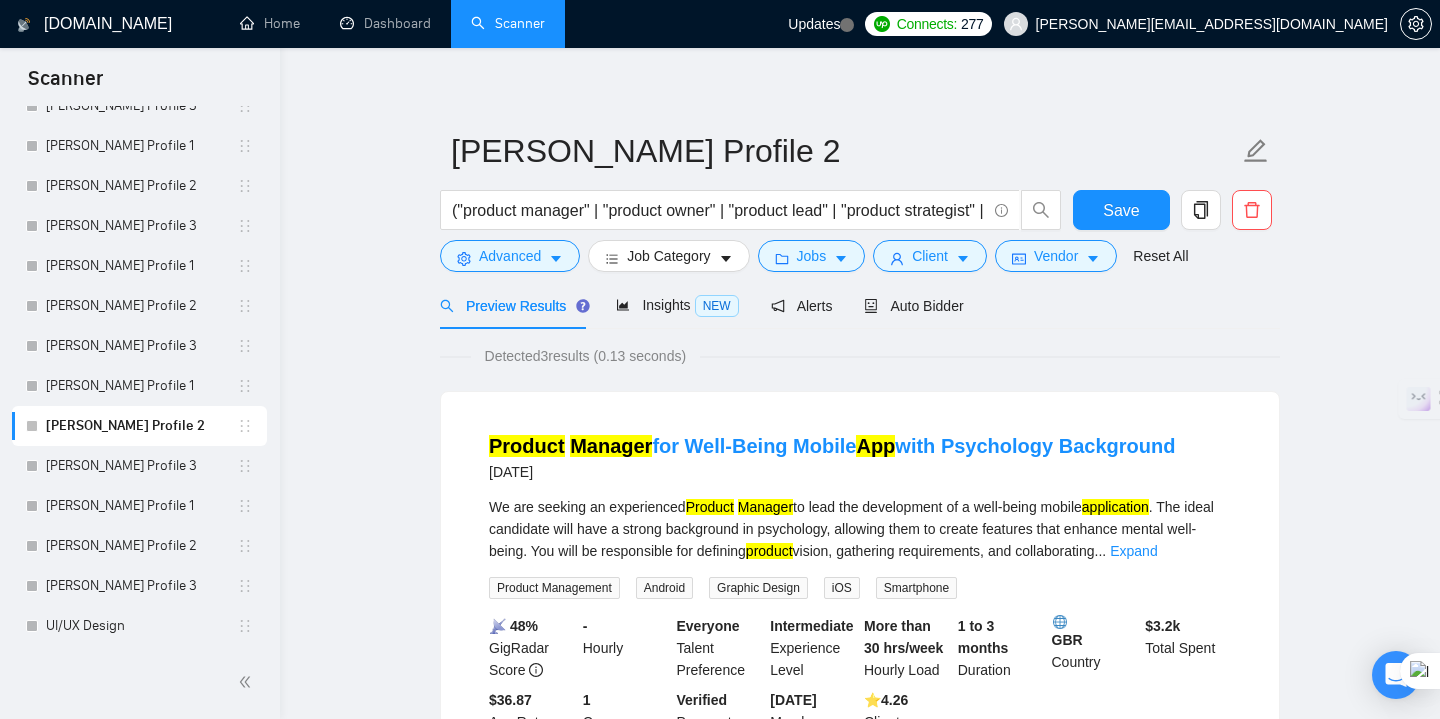scroll, scrollTop: 56, scrollLeft: 0, axis: vertical 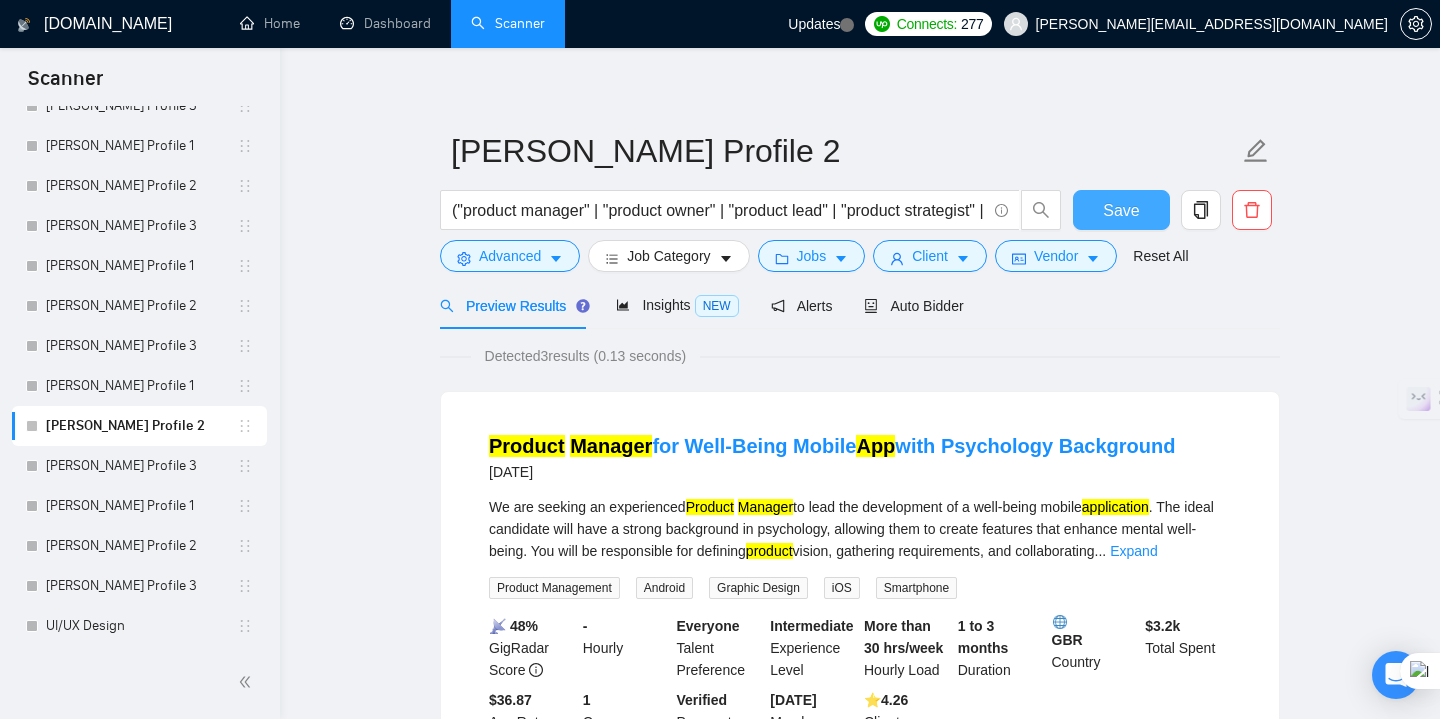 click on "Save" at bounding box center [1121, 210] 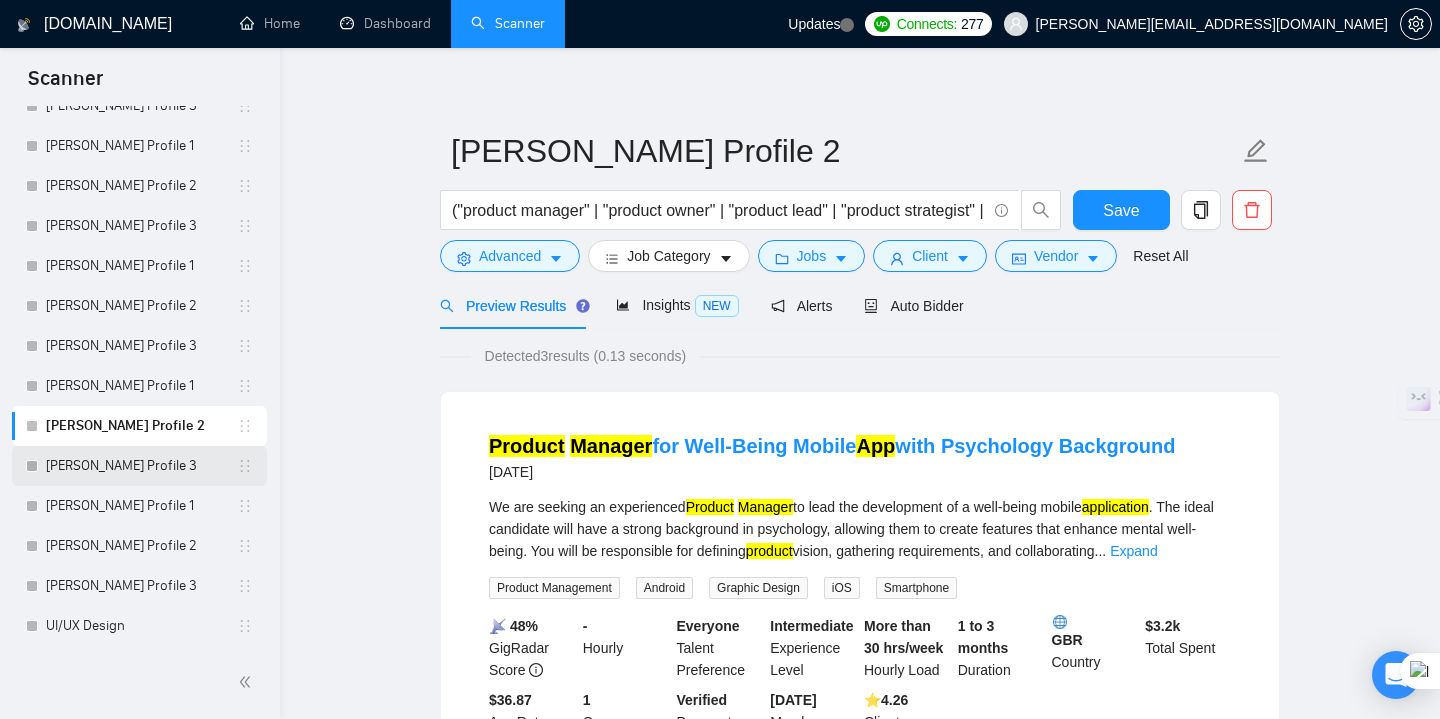 click on "[PERSON_NAME] Profile 3" at bounding box center [141, 466] 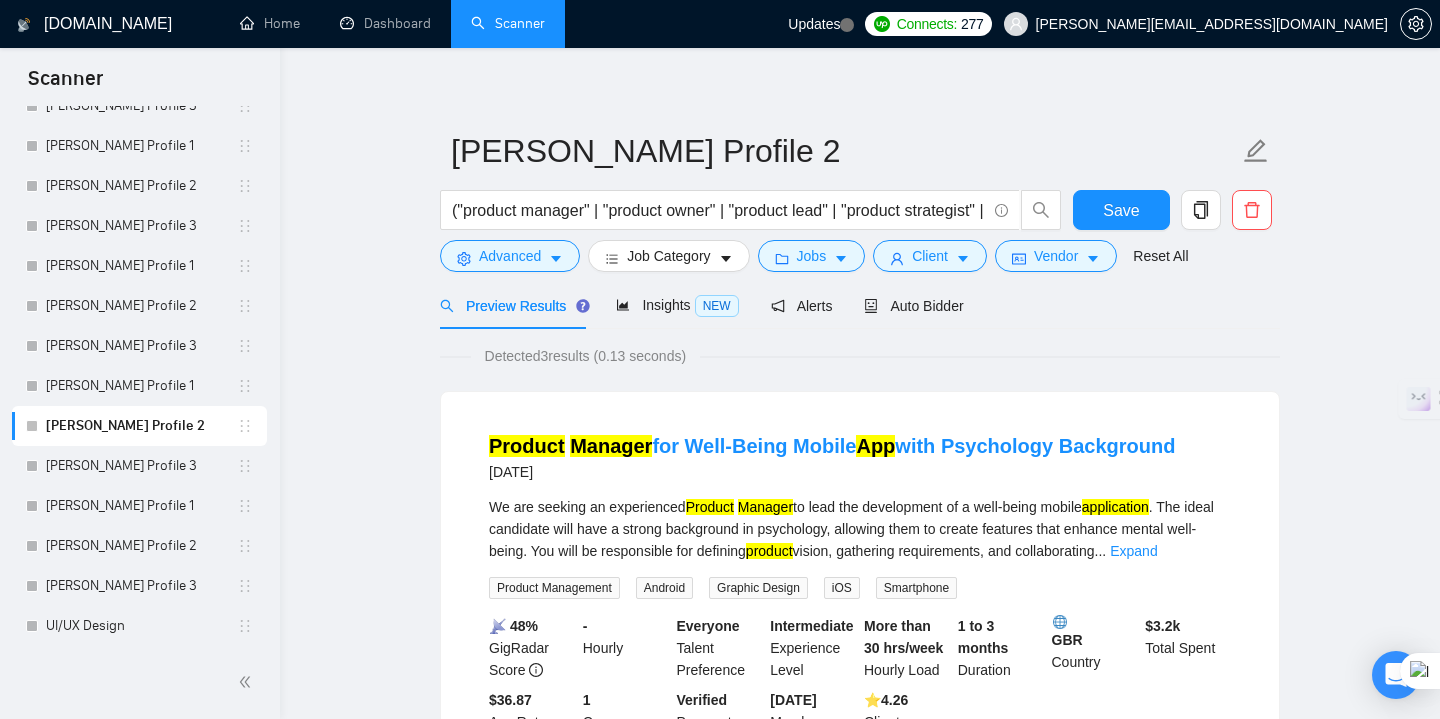scroll, scrollTop: 0, scrollLeft: 0, axis: both 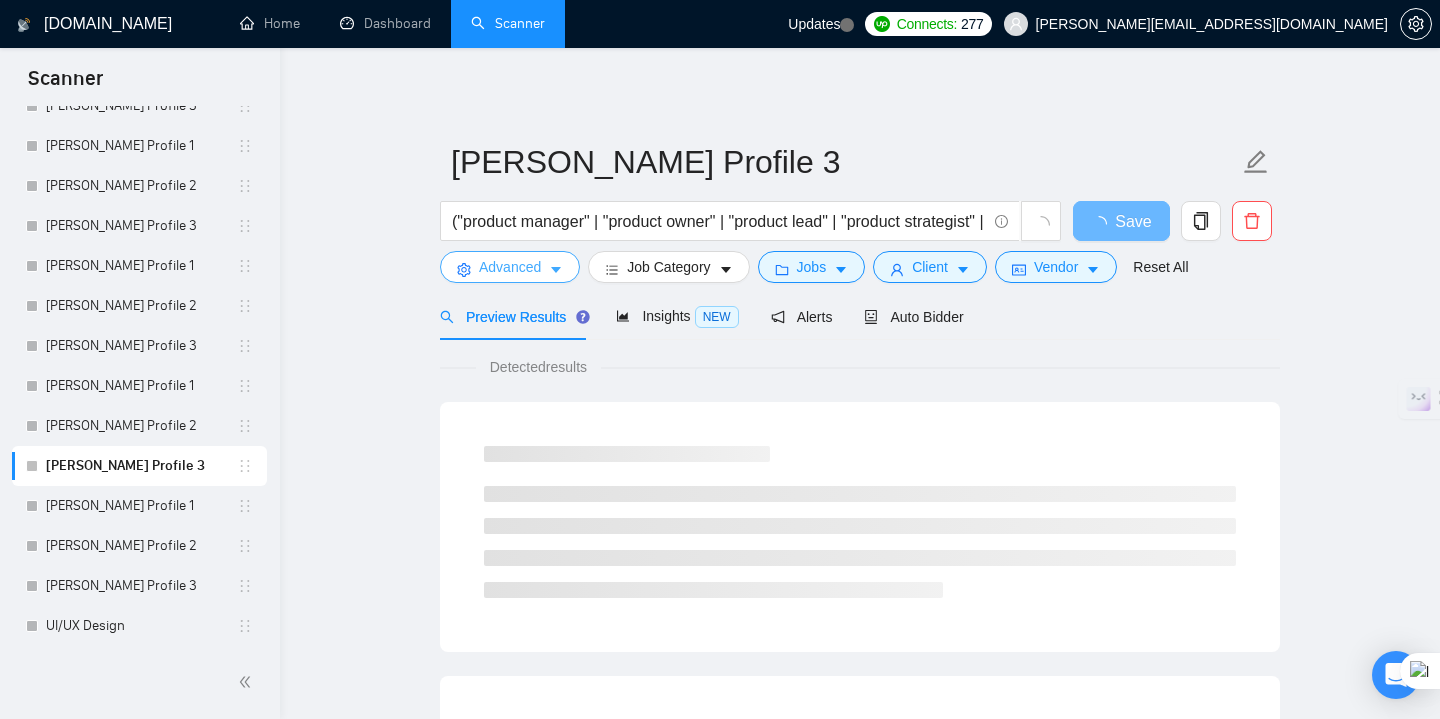 click on "Advanced" at bounding box center (510, 267) 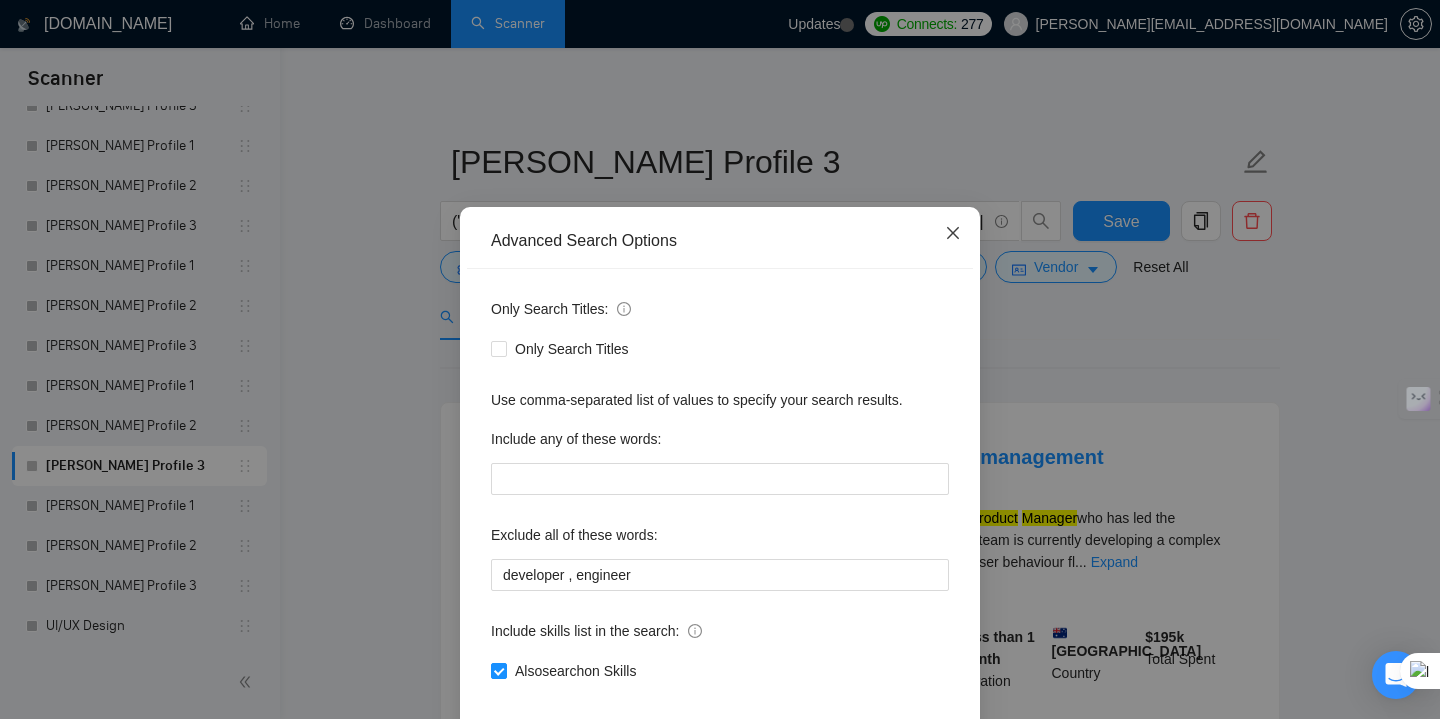 click 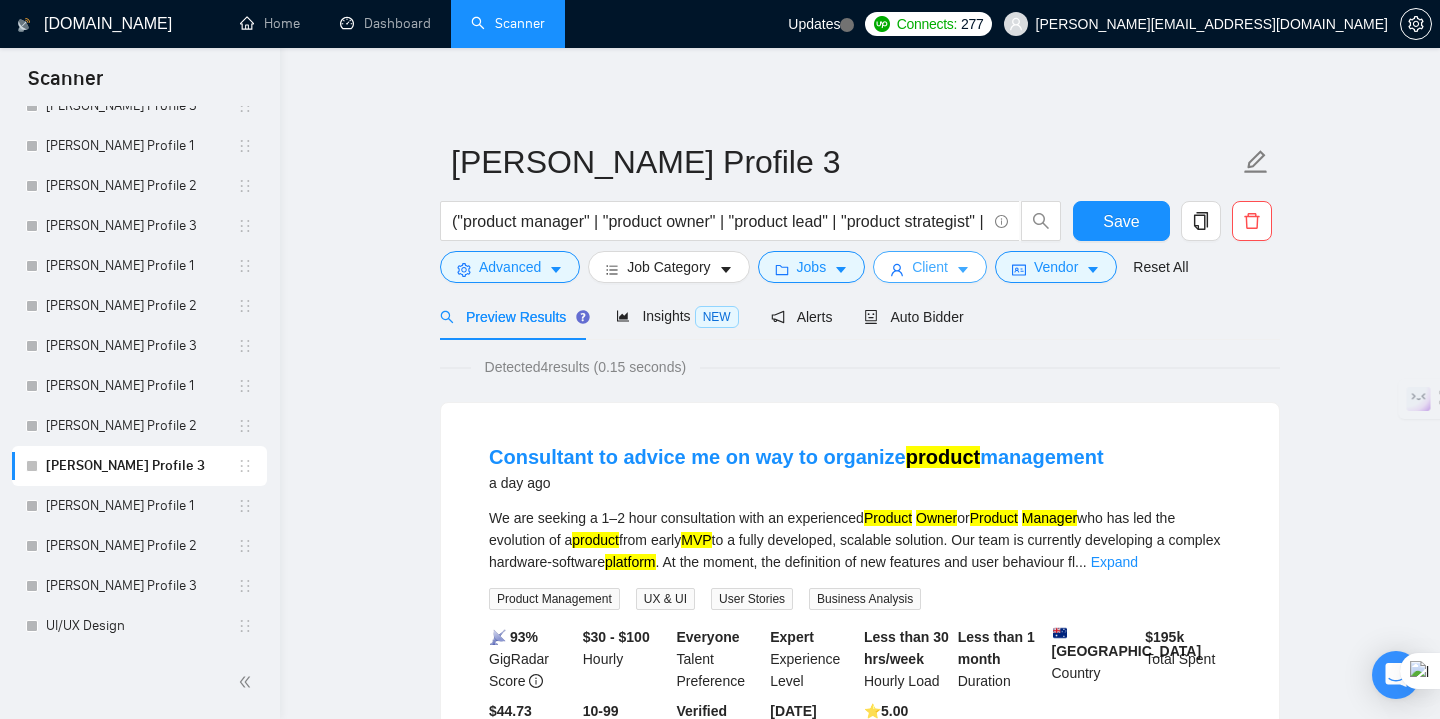 click on "Client" at bounding box center [930, 267] 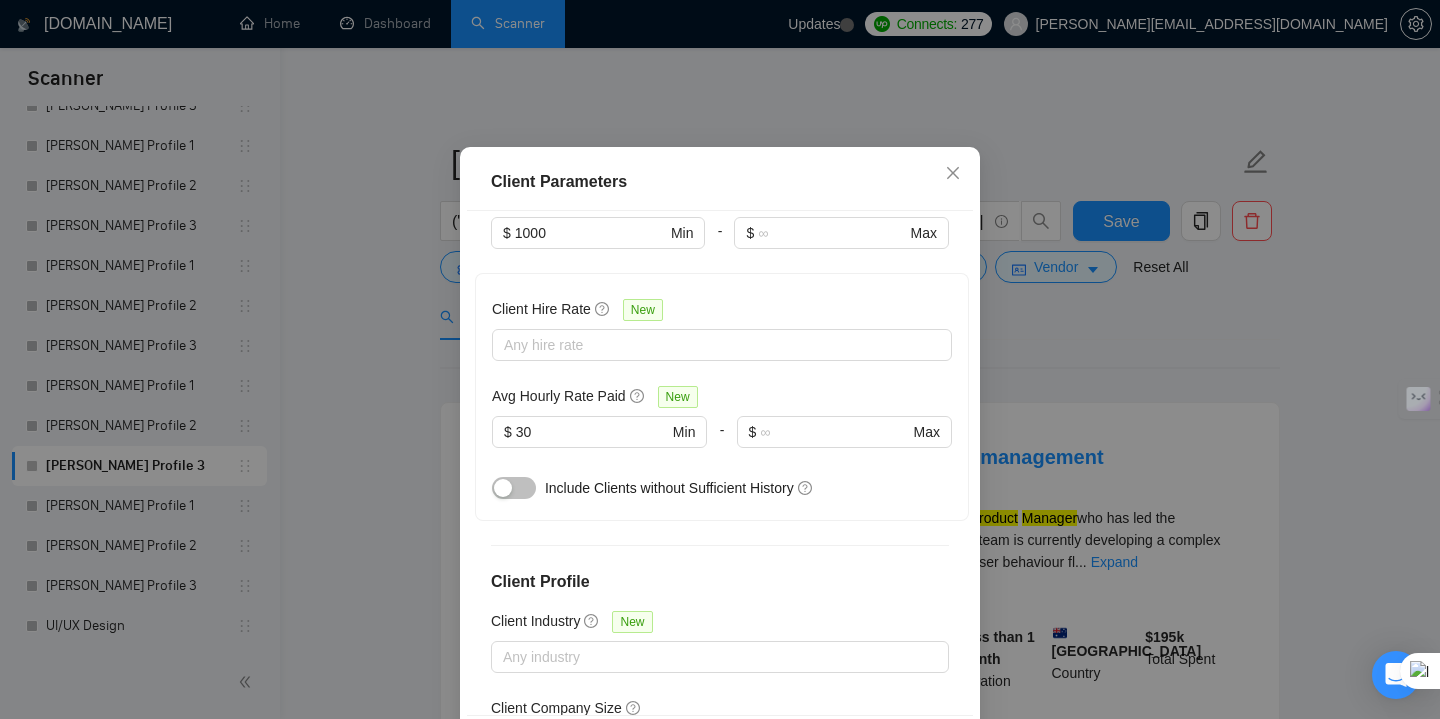 scroll, scrollTop: 677, scrollLeft: 0, axis: vertical 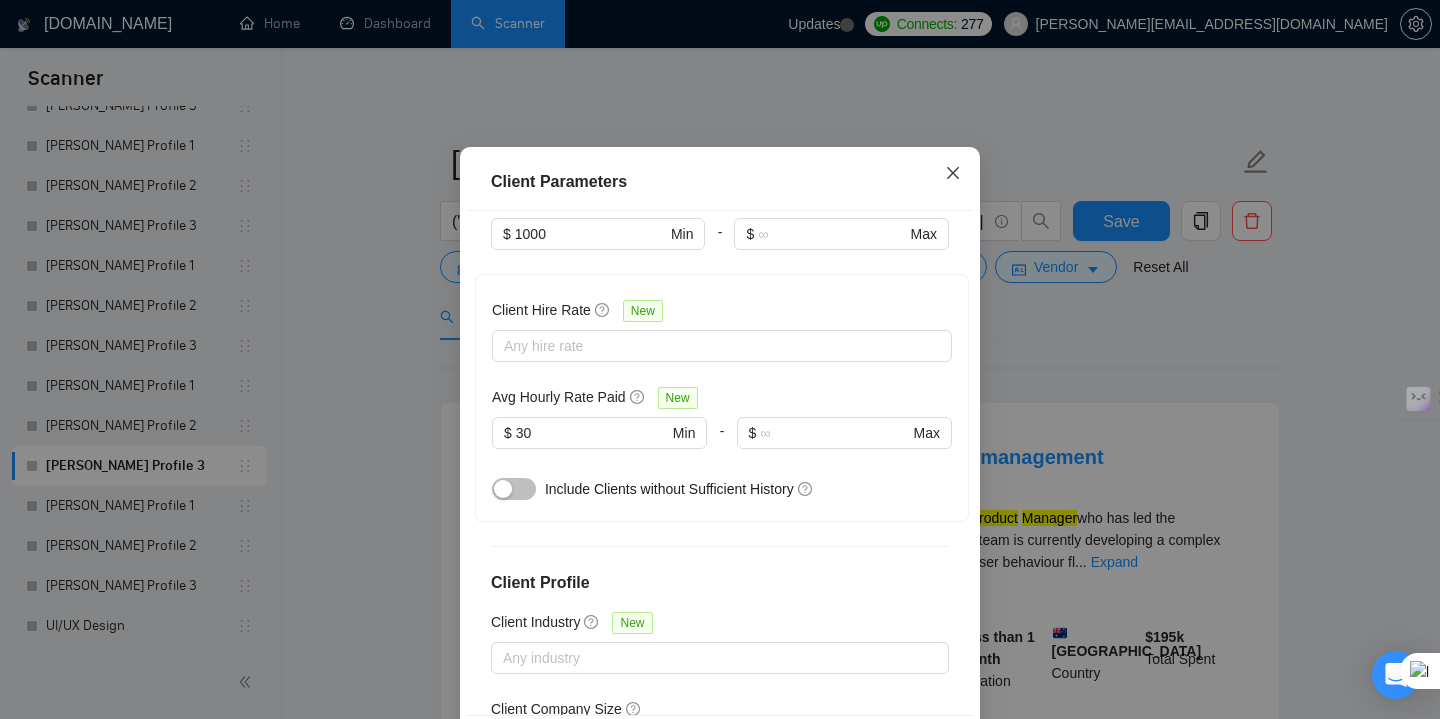 click 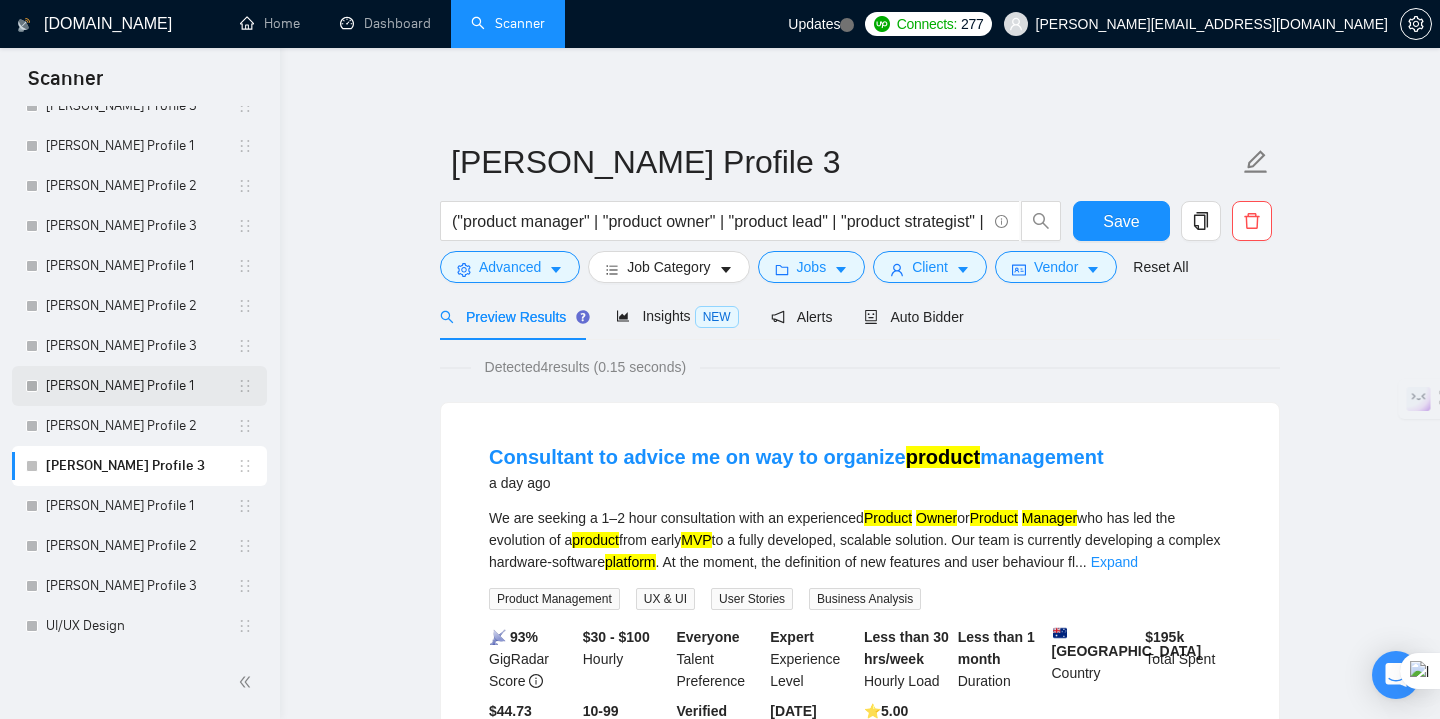 click on "[PERSON_NAME] Profile 1" at bounding box center (141, 386) 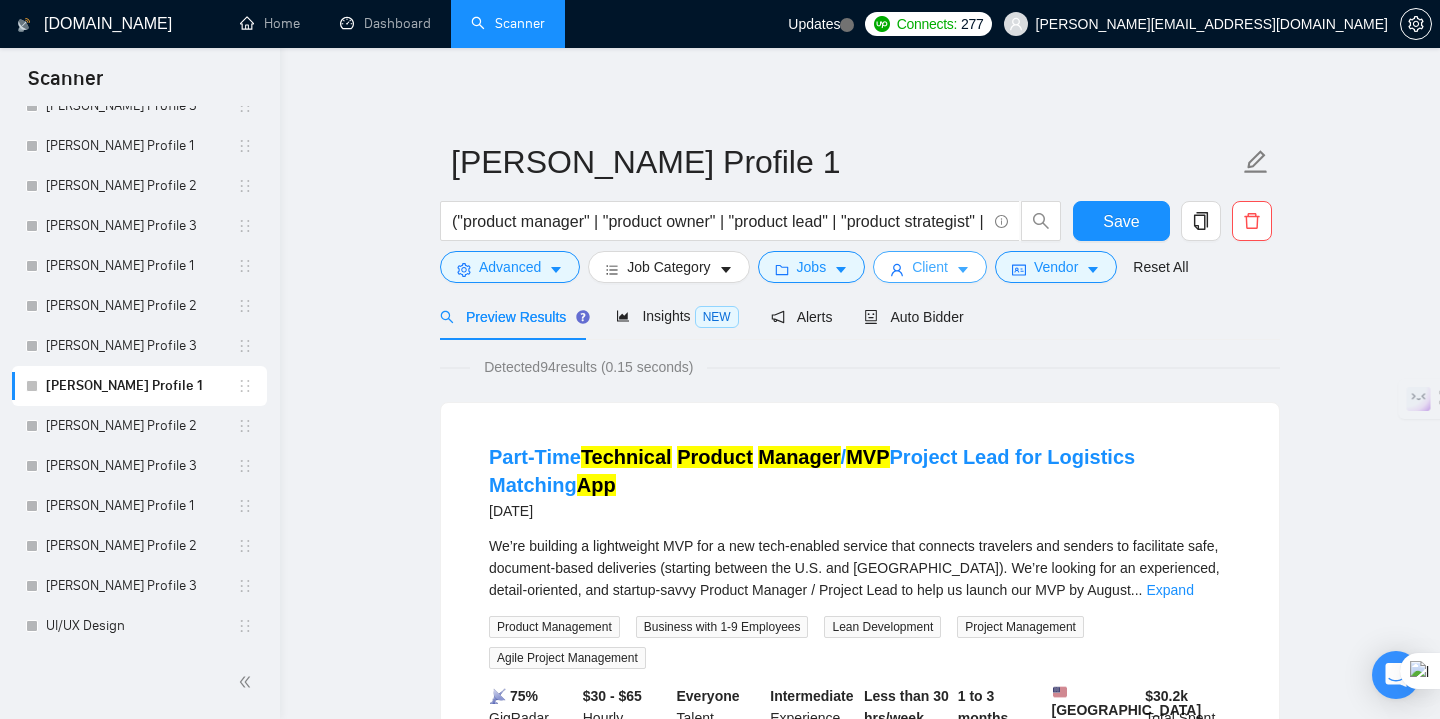 click on "Client" at bounding box center (930, 267) 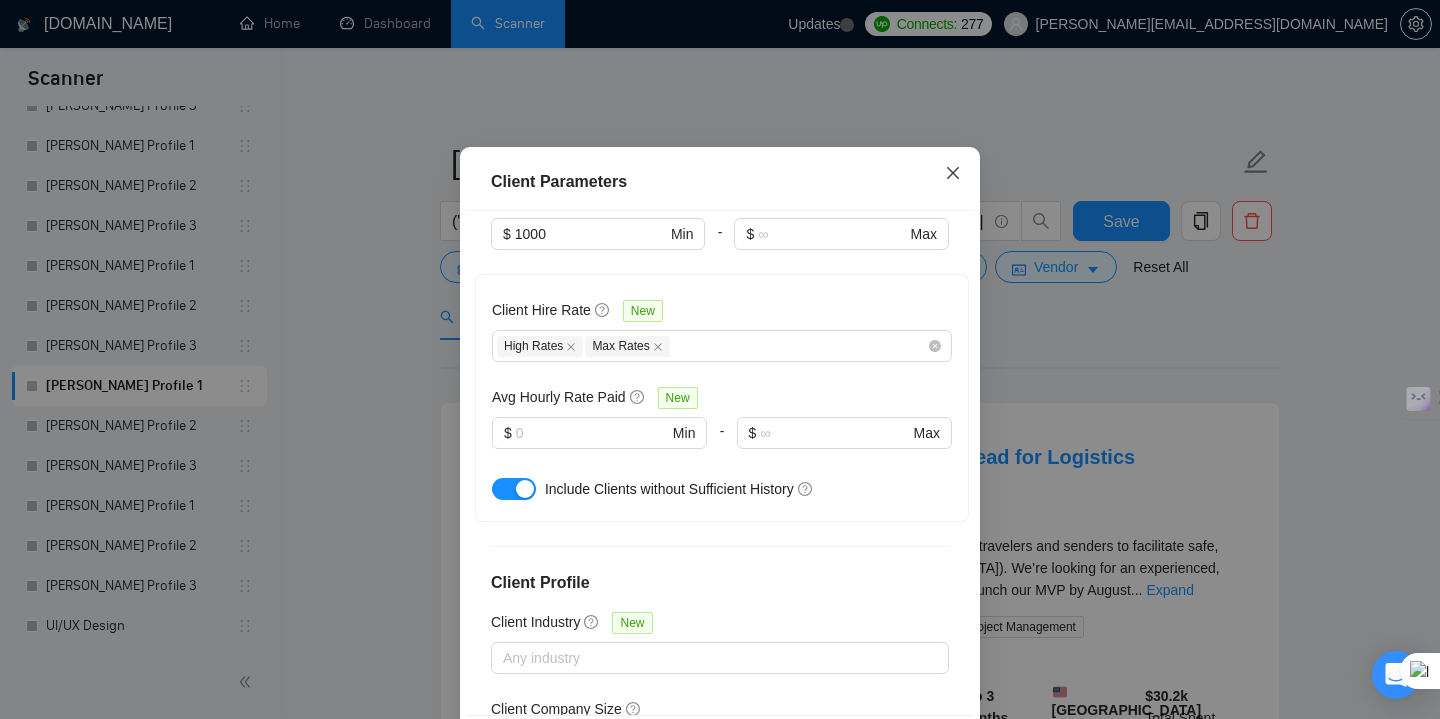 click 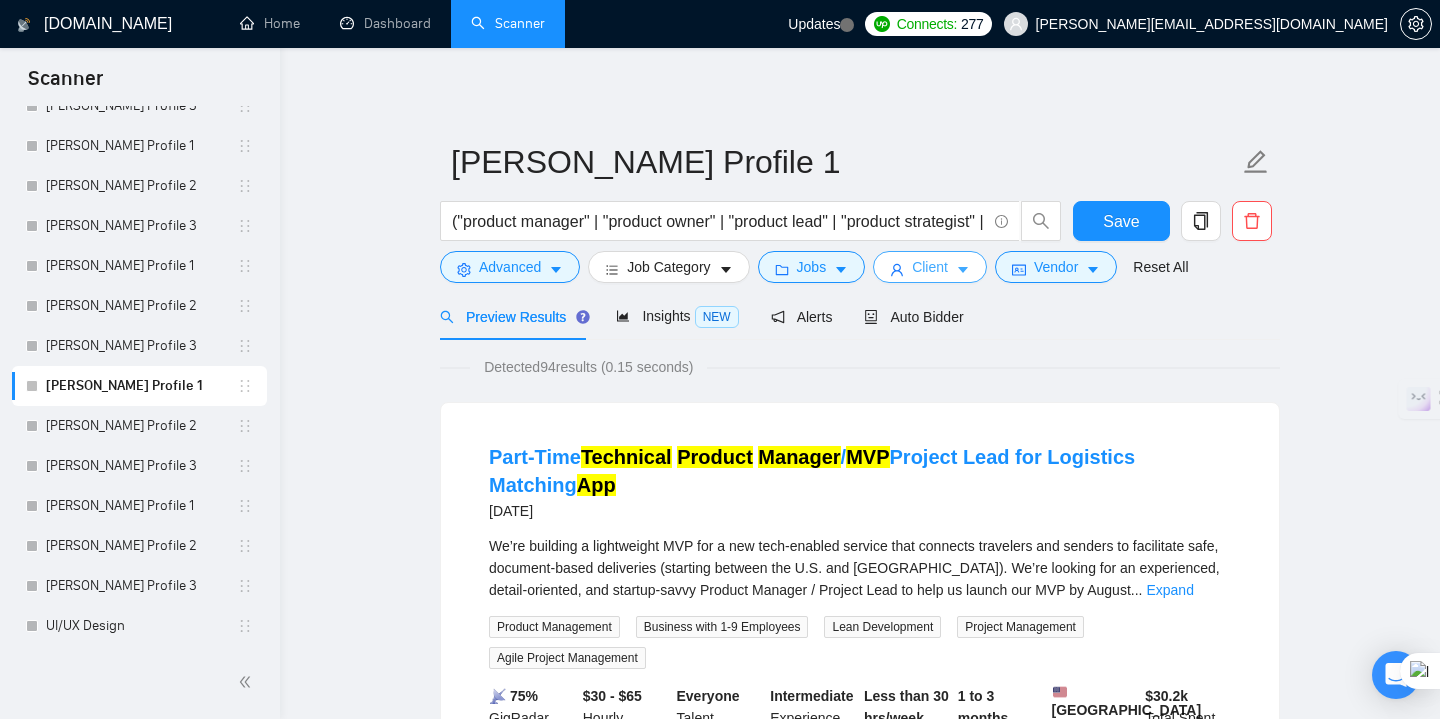click on "Client" at bounding box center [930, 267] 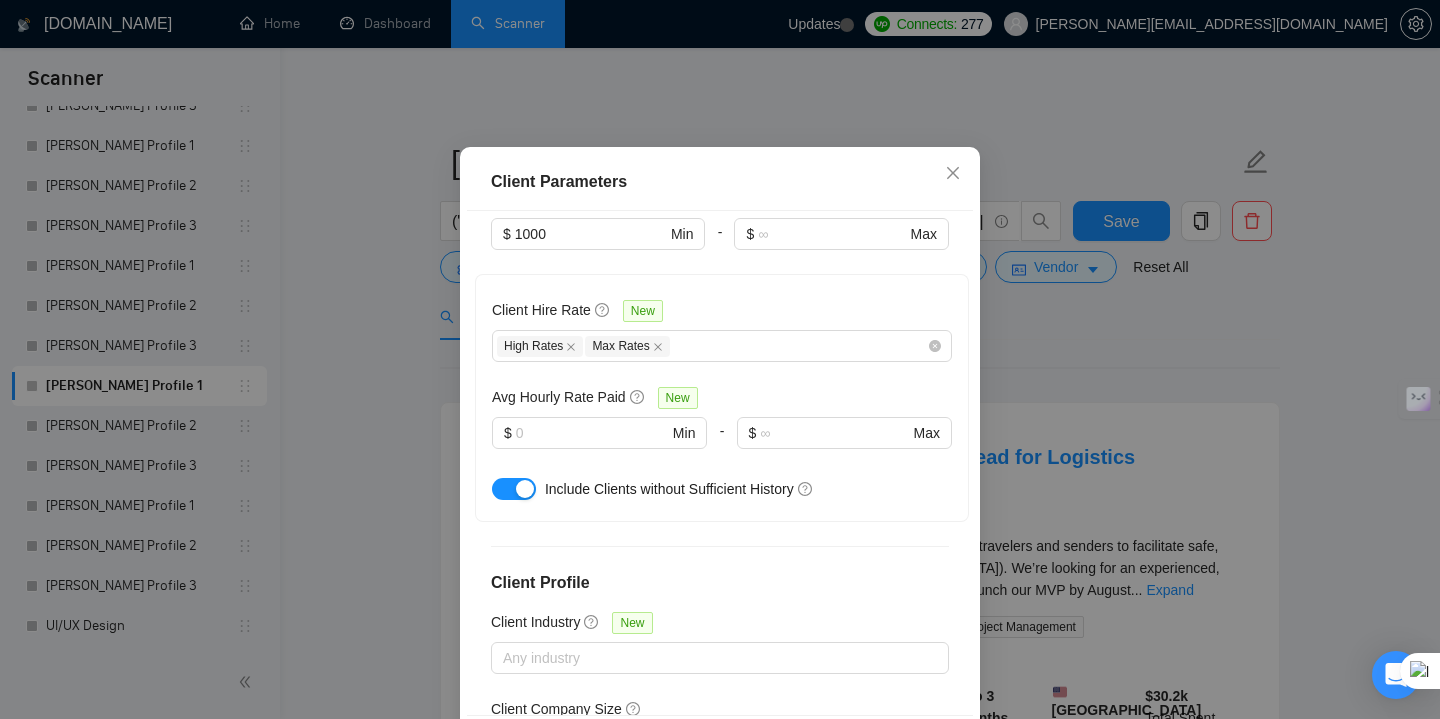 scroll, scrollTop: 704, scrollLeft: 0, axis: vertical 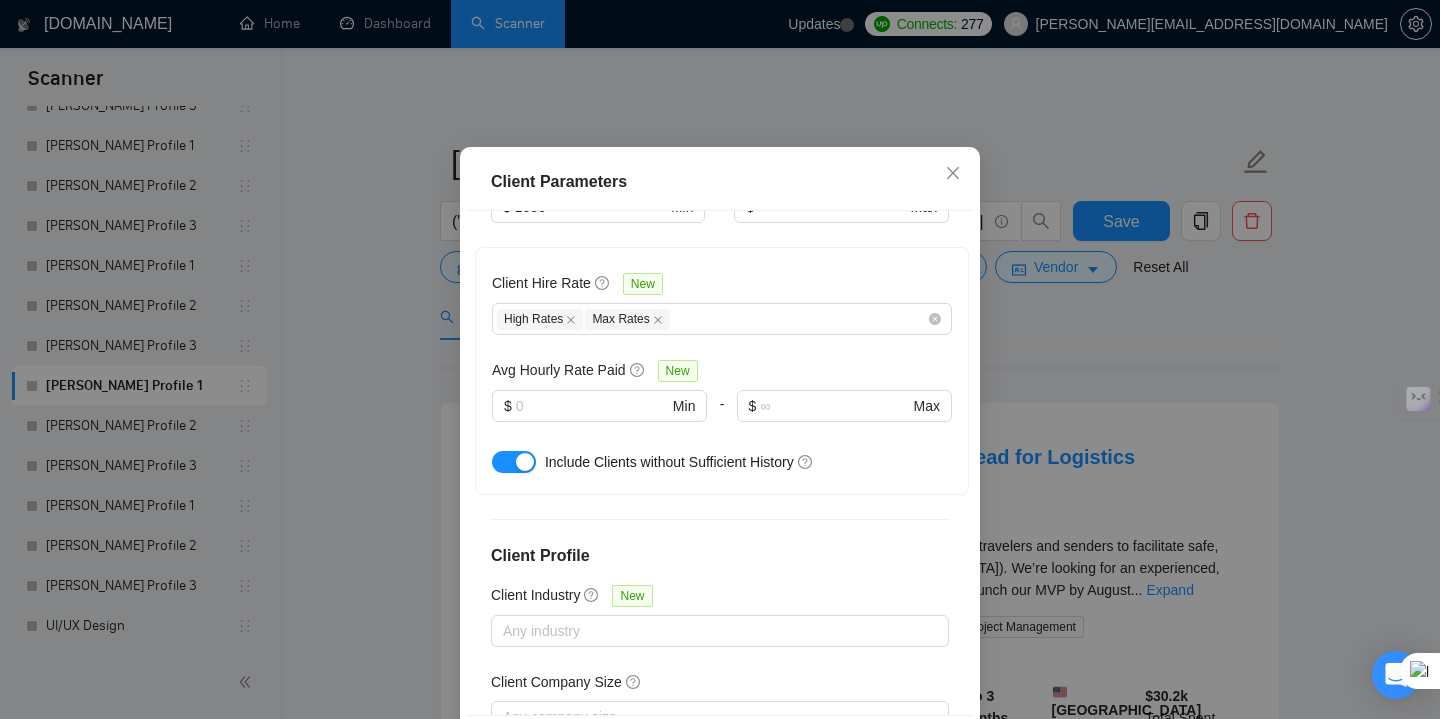 click at bounding box center (525, 462) 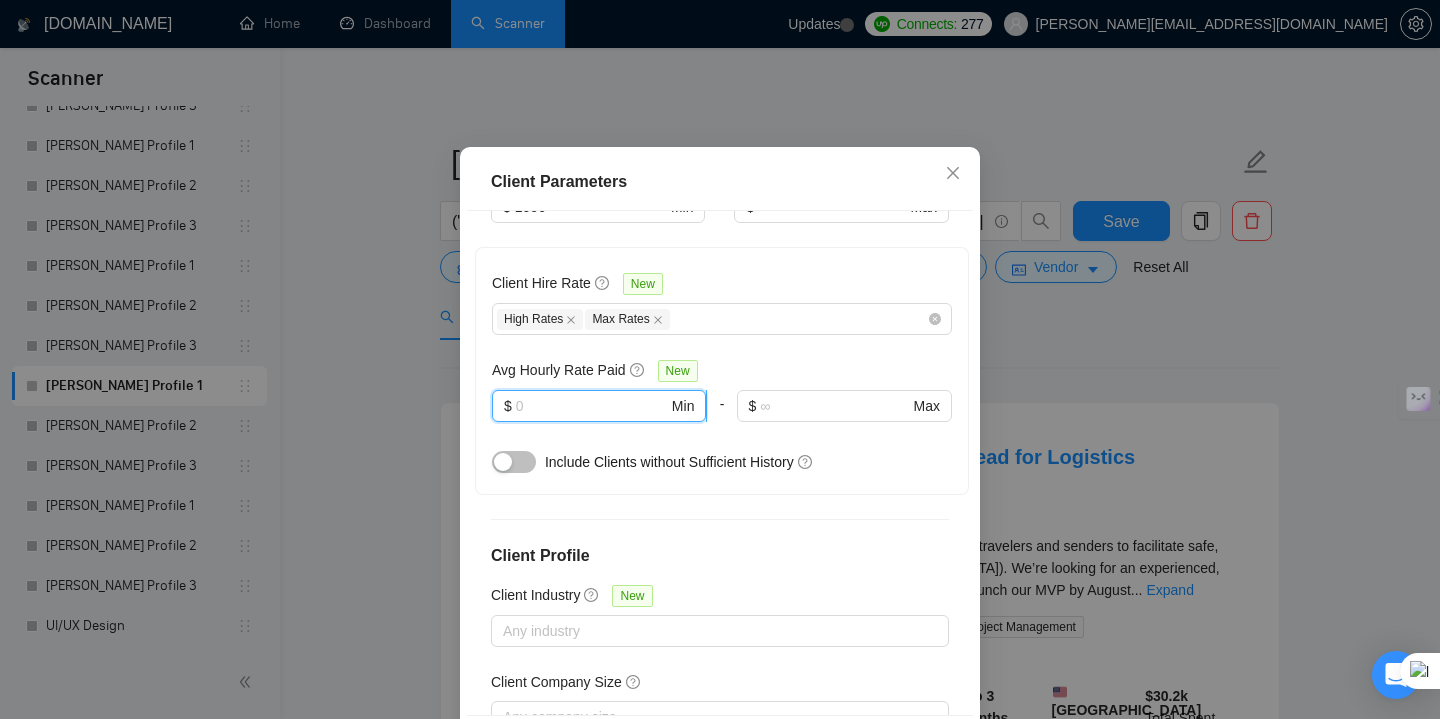 click at bounding box center (592, 406) 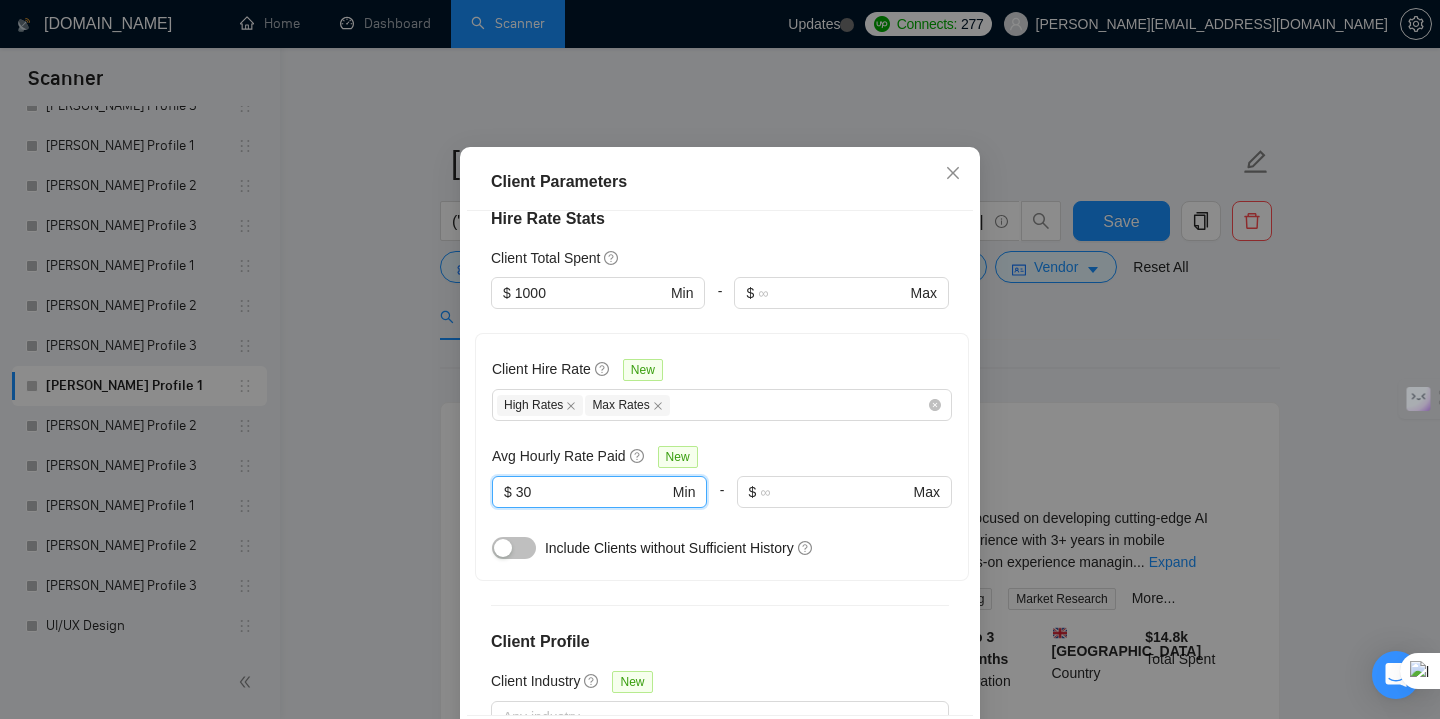 scroll, scrollTop: 799, scrollLeft: 0, axis: vertical 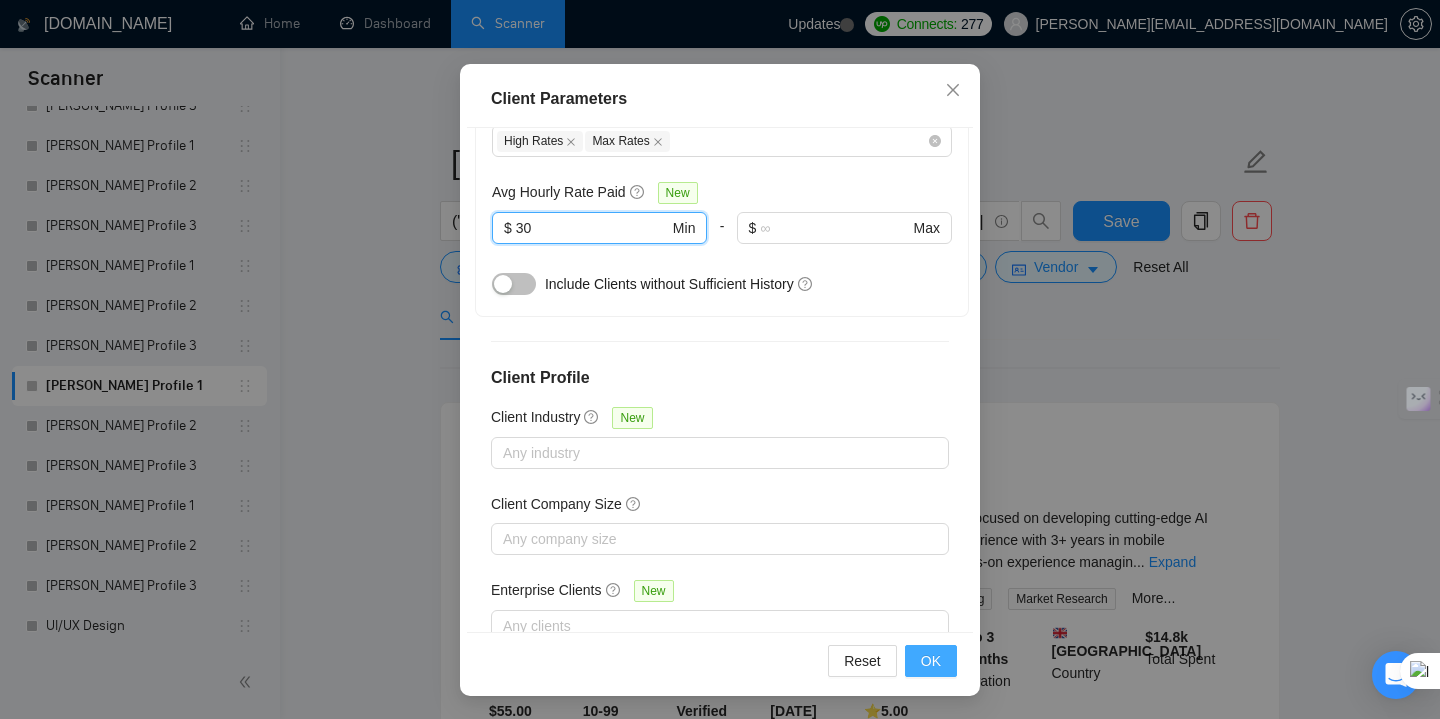 type on "30" 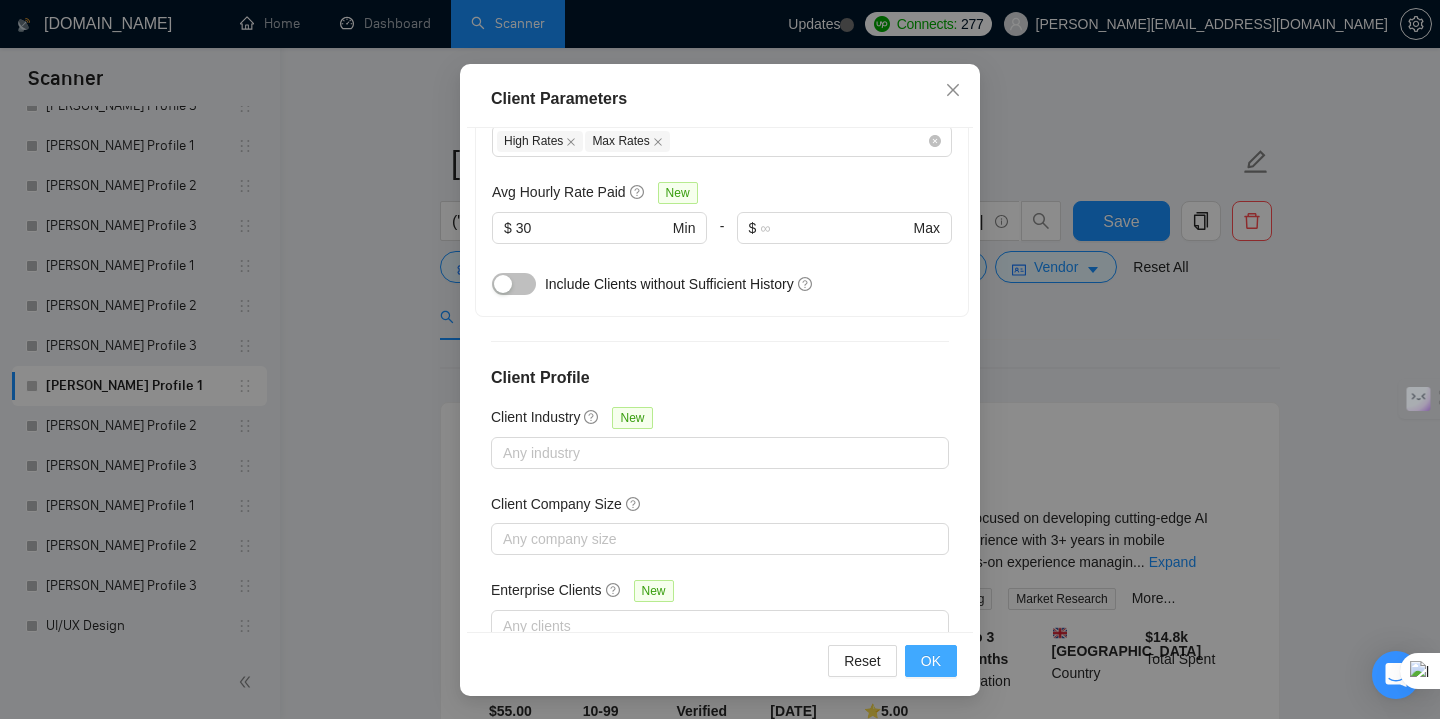 click on "OK" at bounding box center (931, 661) 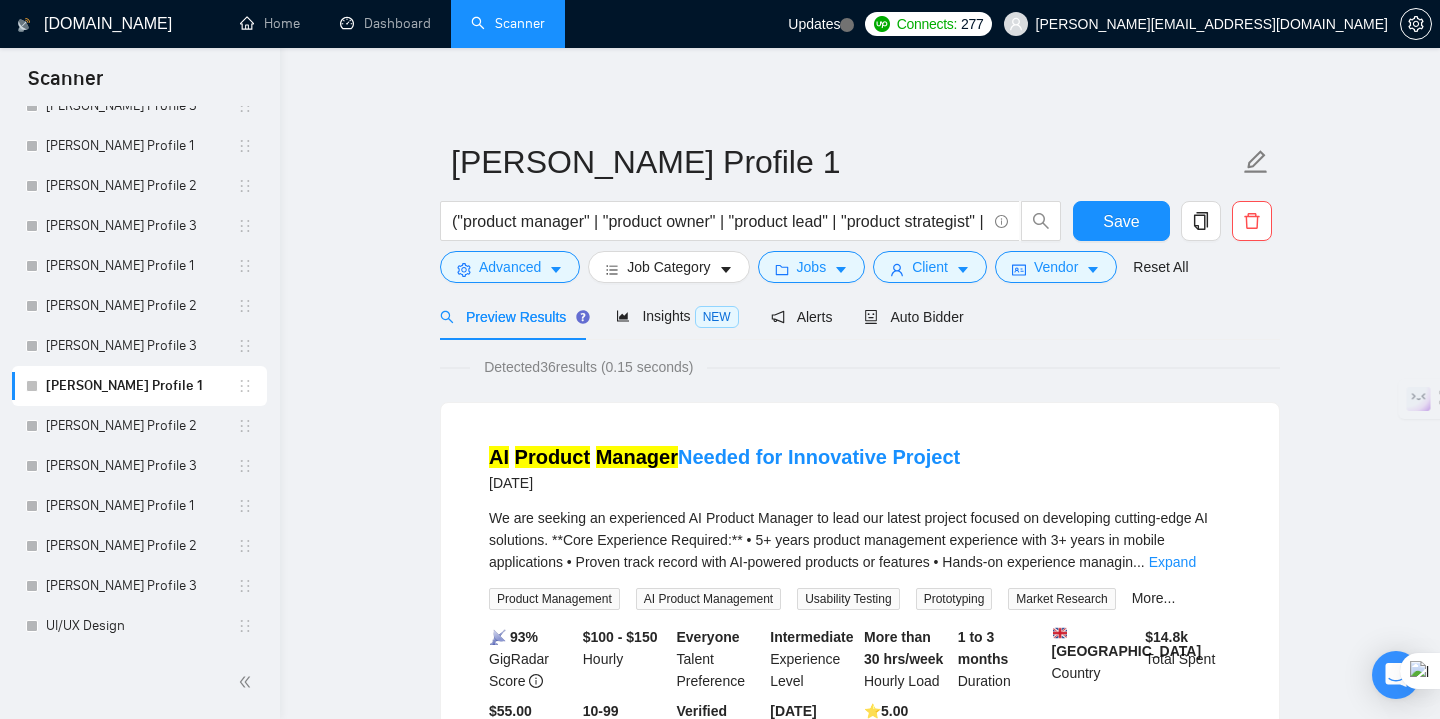 scroll, scrollTop: 56, scrollLeft: 0, axis: vertical 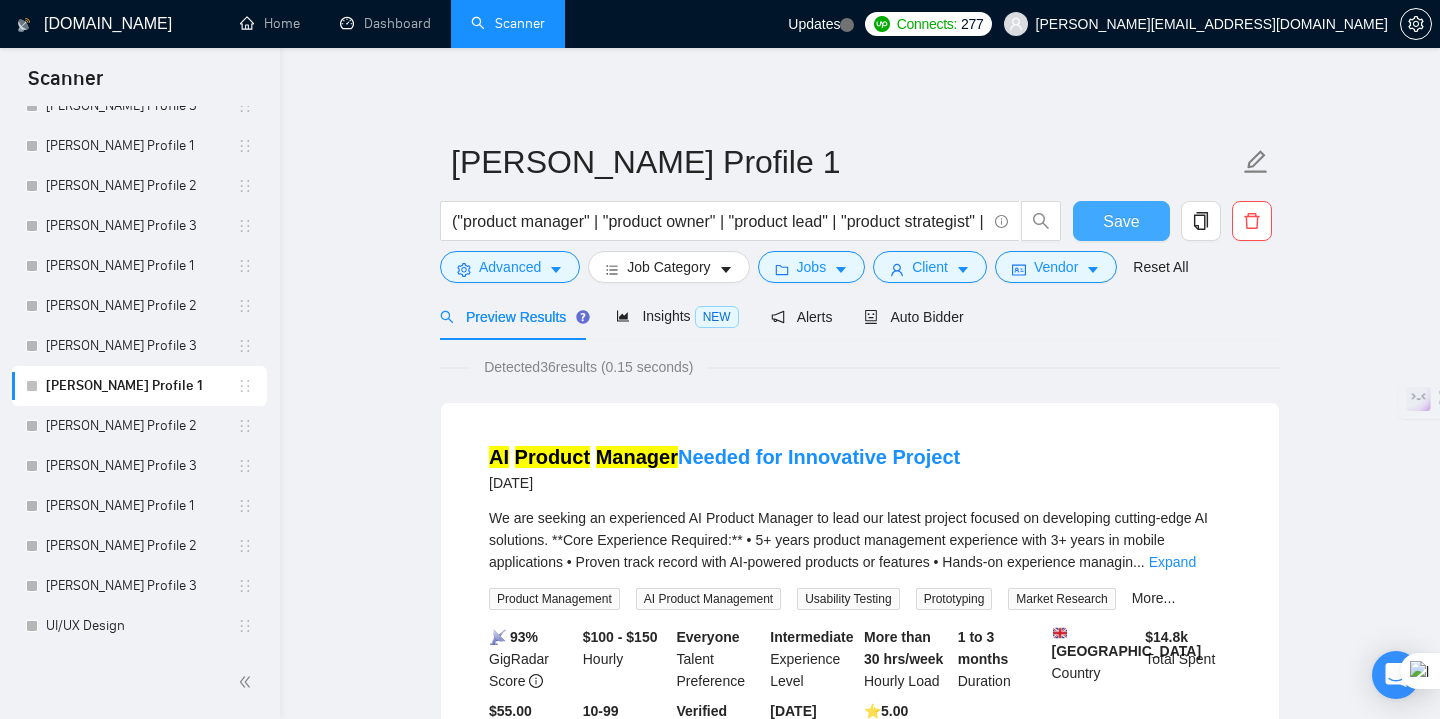 click on "Save" at bounding box center (1121, 221) 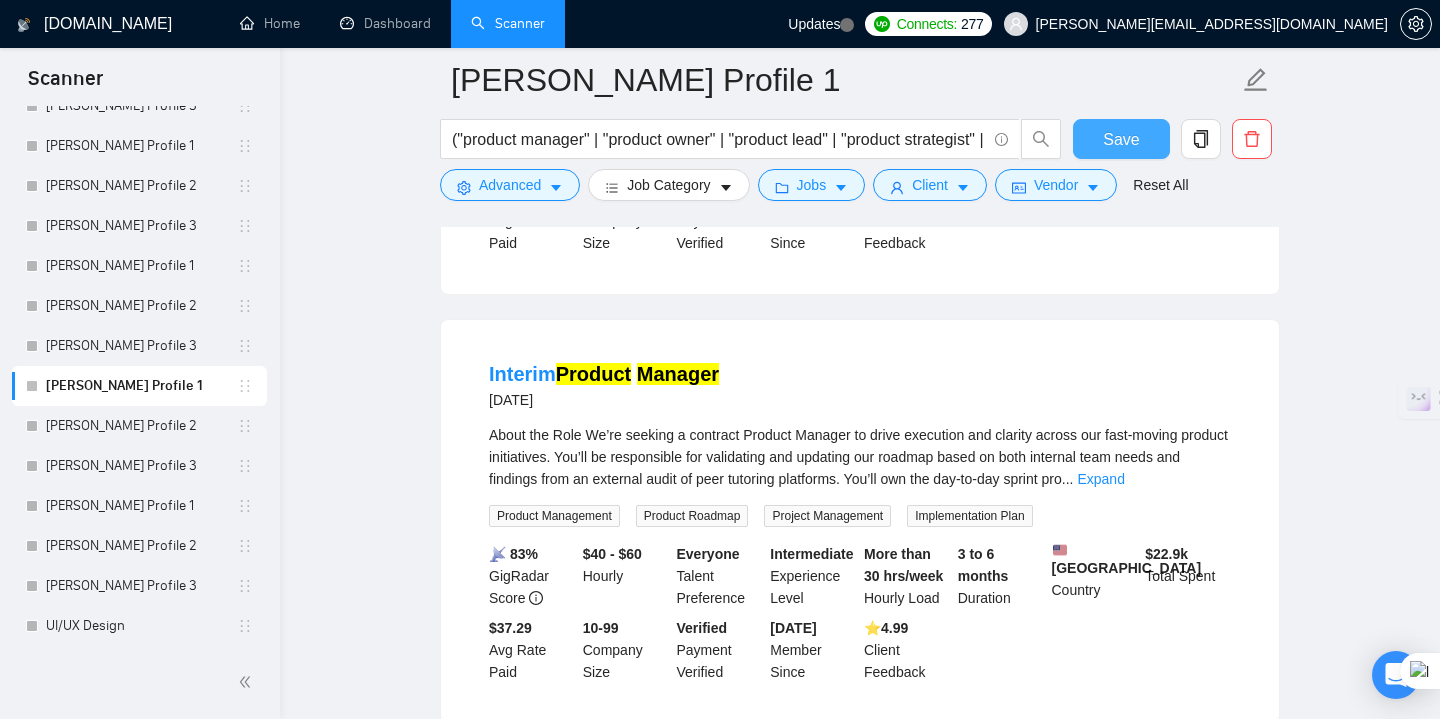 scroll, scrollTop: 480, scrollLeft: 0, axis: vertical 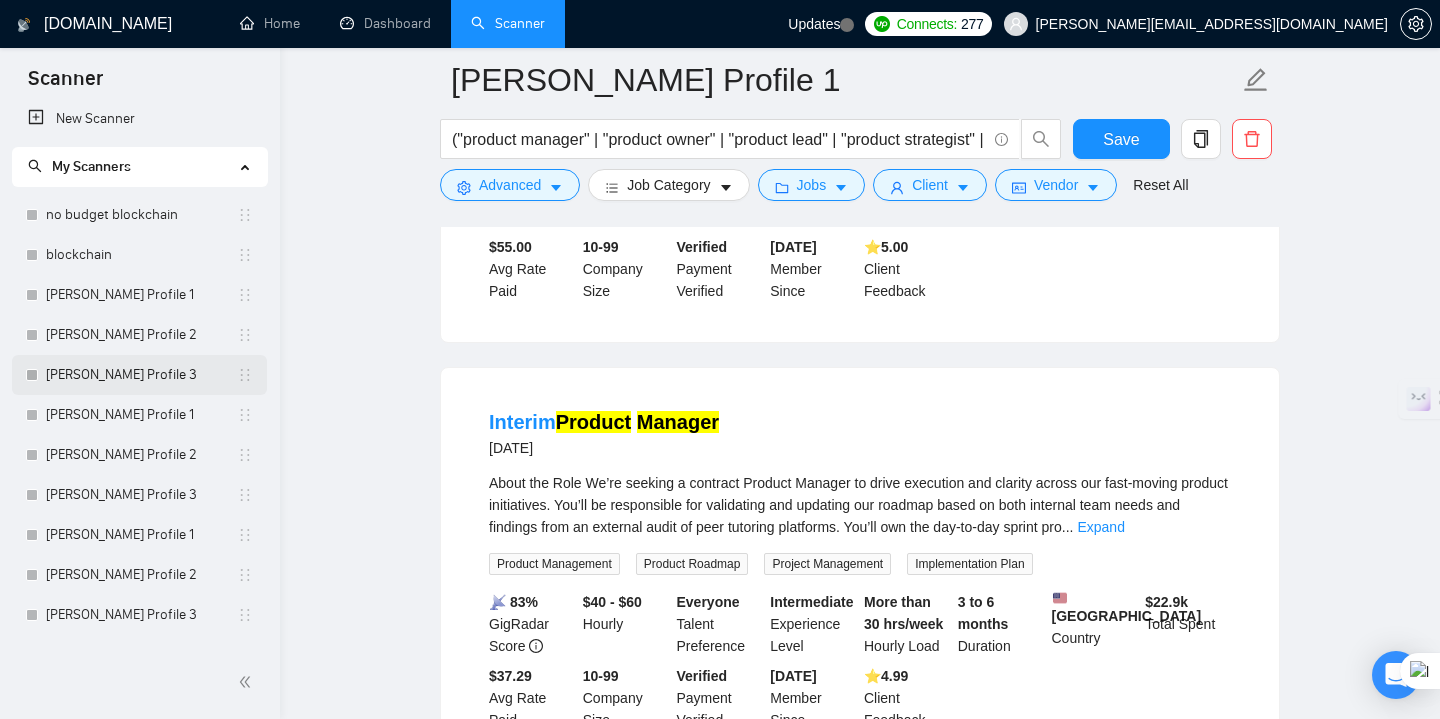 click on "[PERSON_NAME] Profile 3" at bounding box center (141, 375) 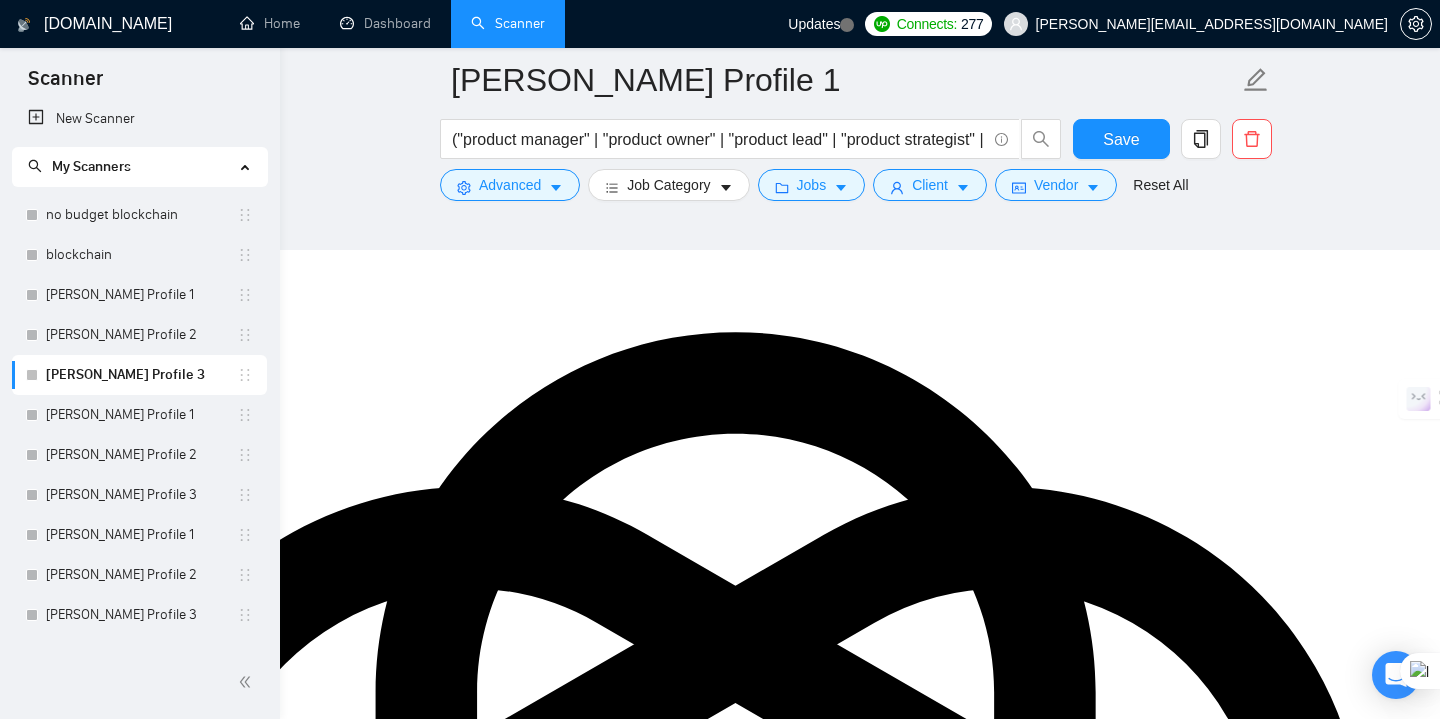 scroll, scrollTop: 11, scrollLeft: 0, axis: vertical 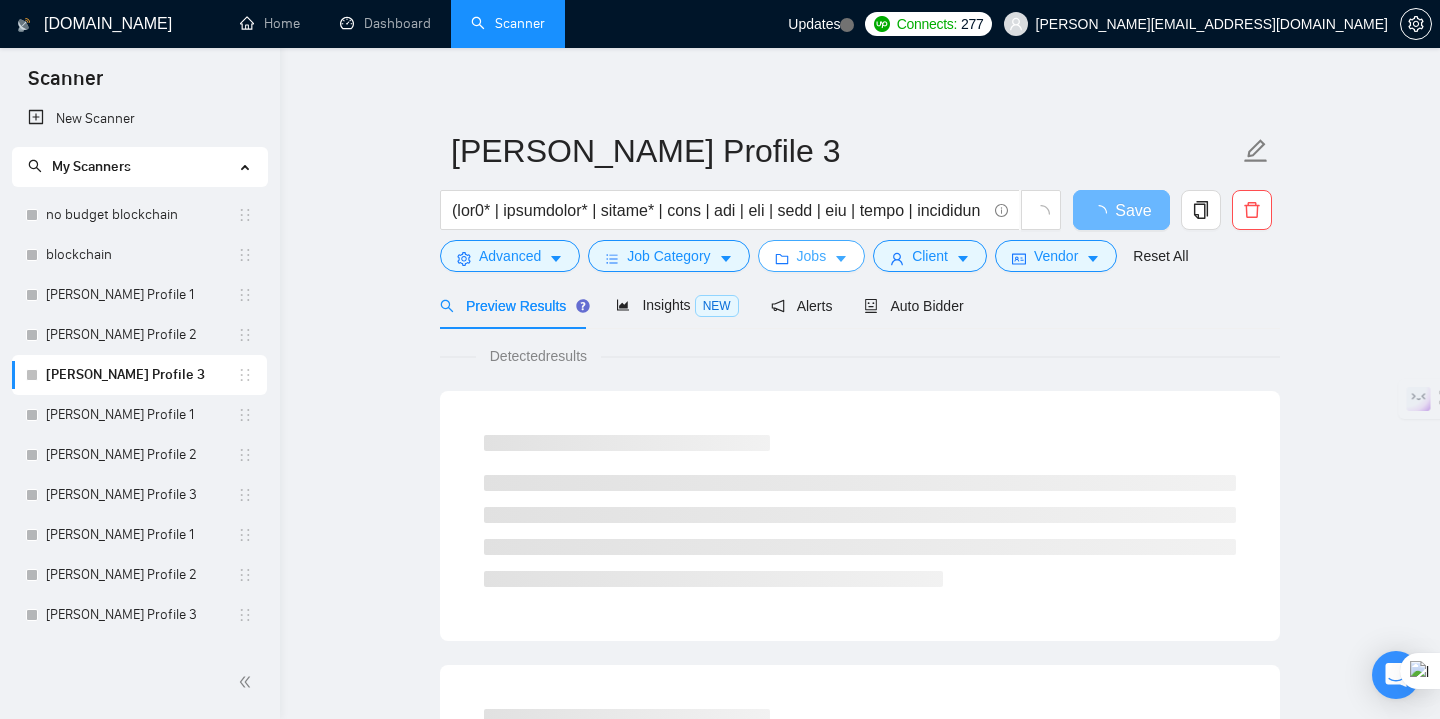 click on "Jobs" at bounding box center (812, 256) 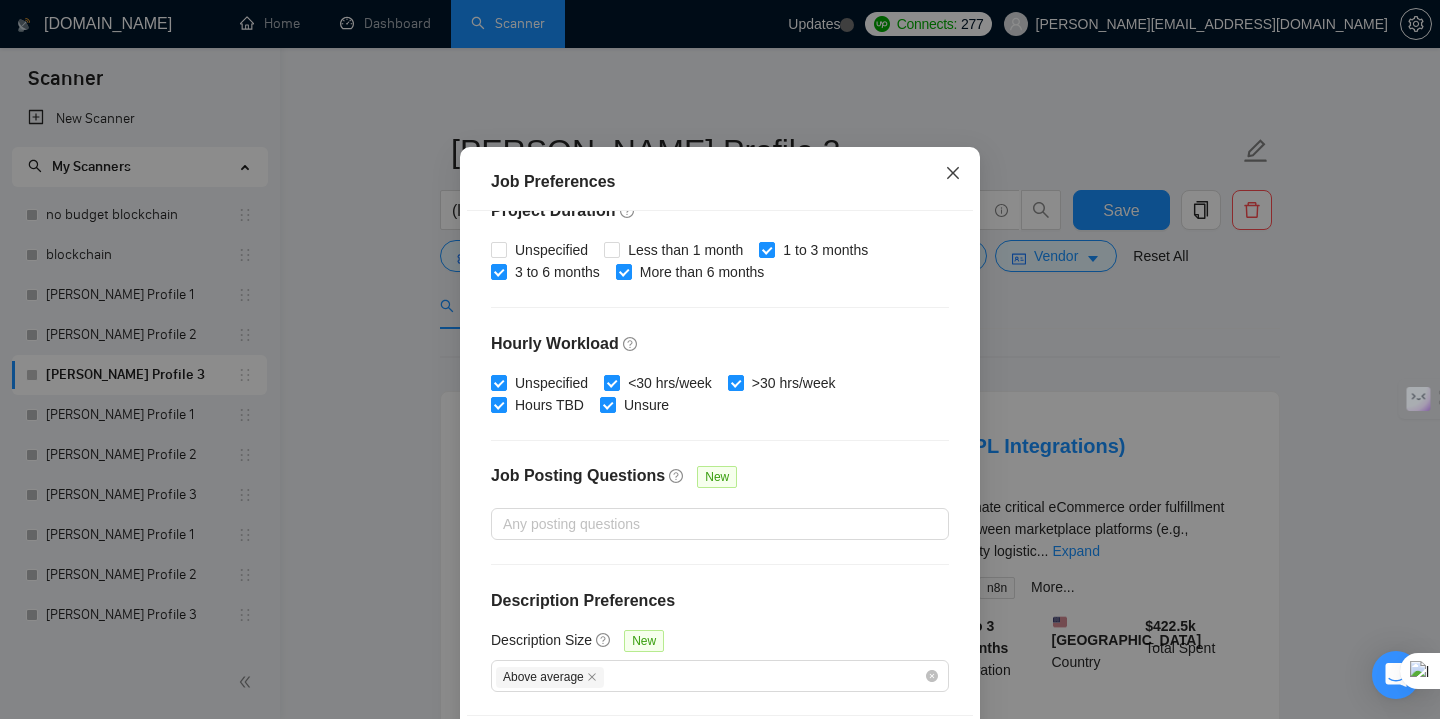 click 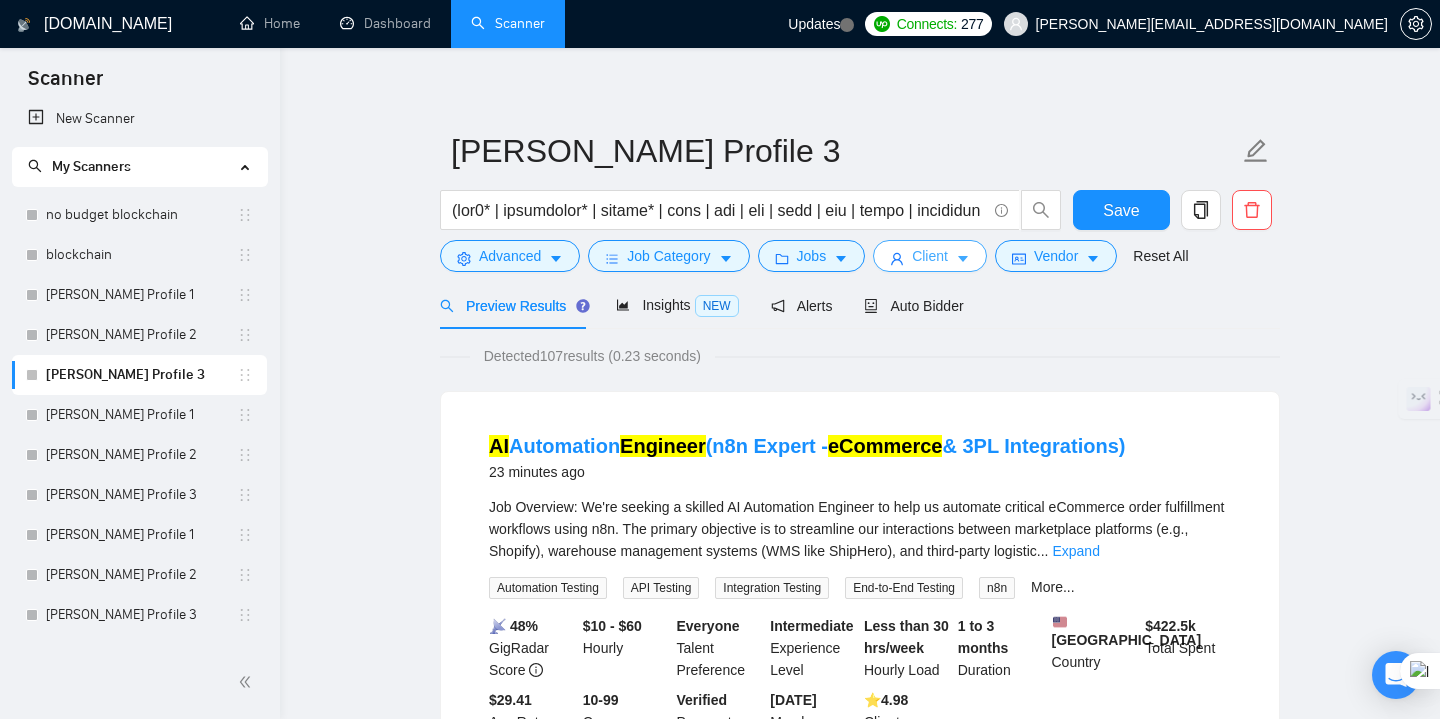 click on "Client" at bounding box center (930, 256) 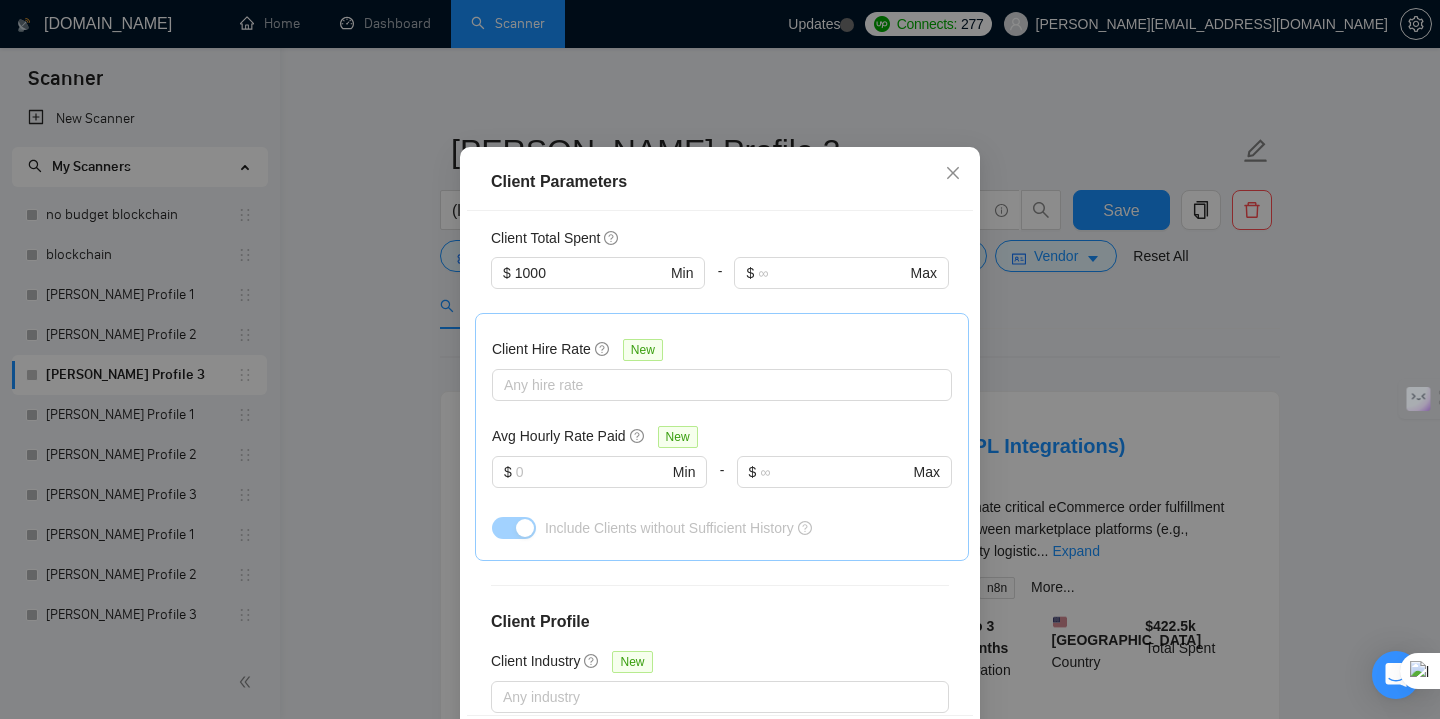 scroll, scrollTop: 589, scrollLeft: 0, axis: vertical 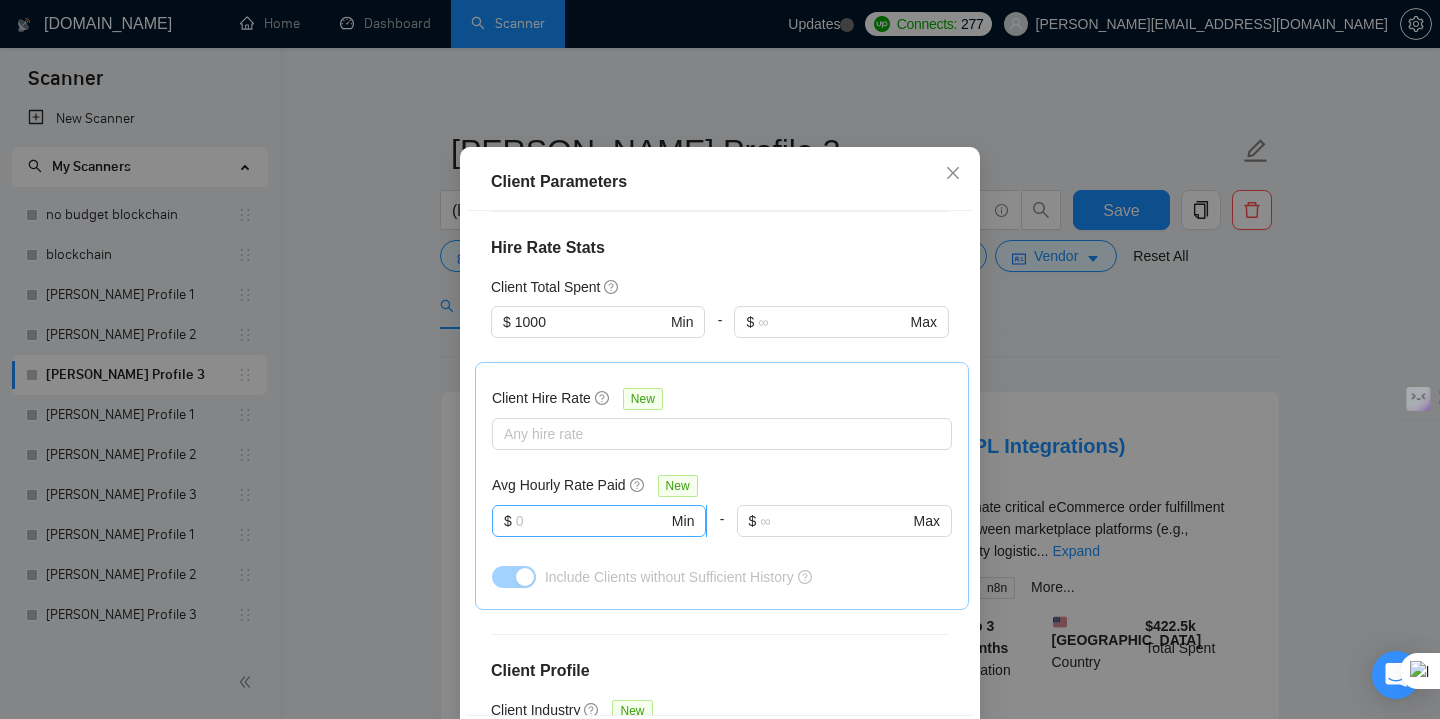 click at bounding box center [592, 521] 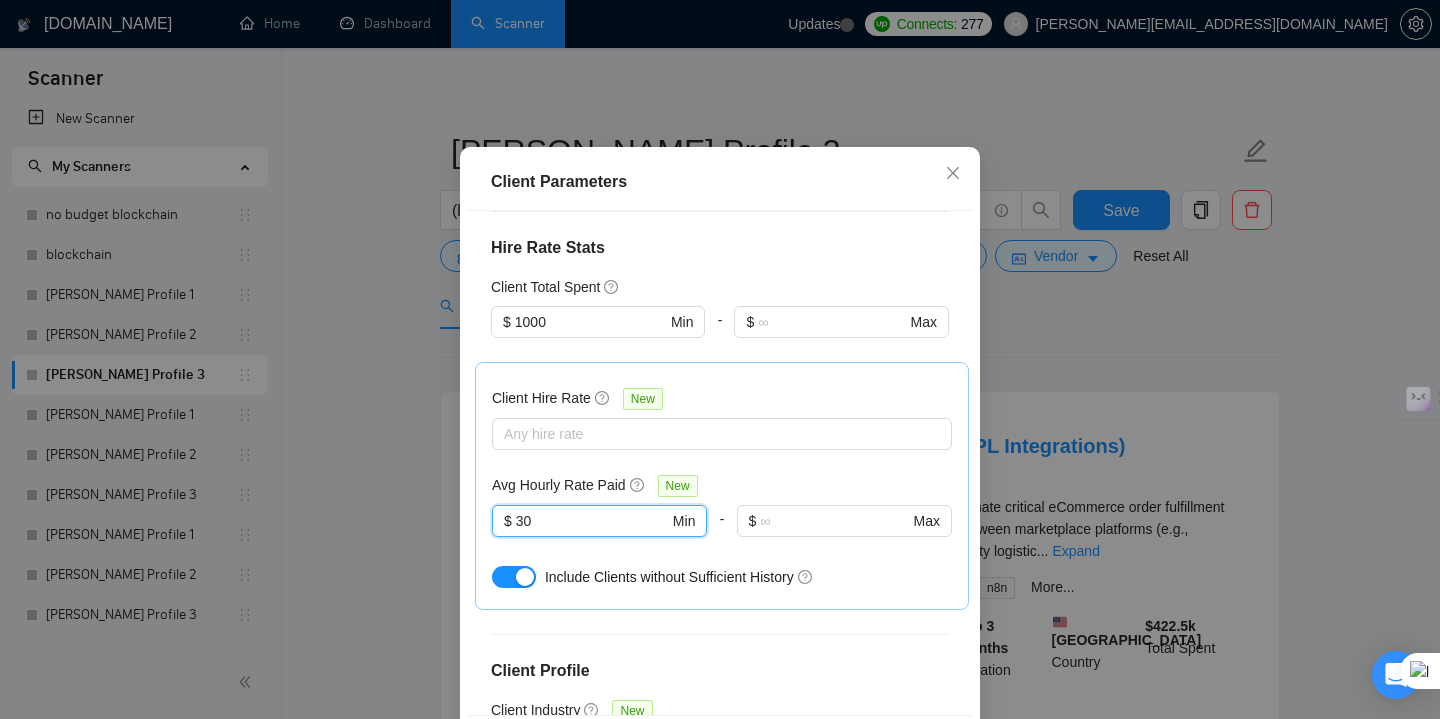 type on "30" 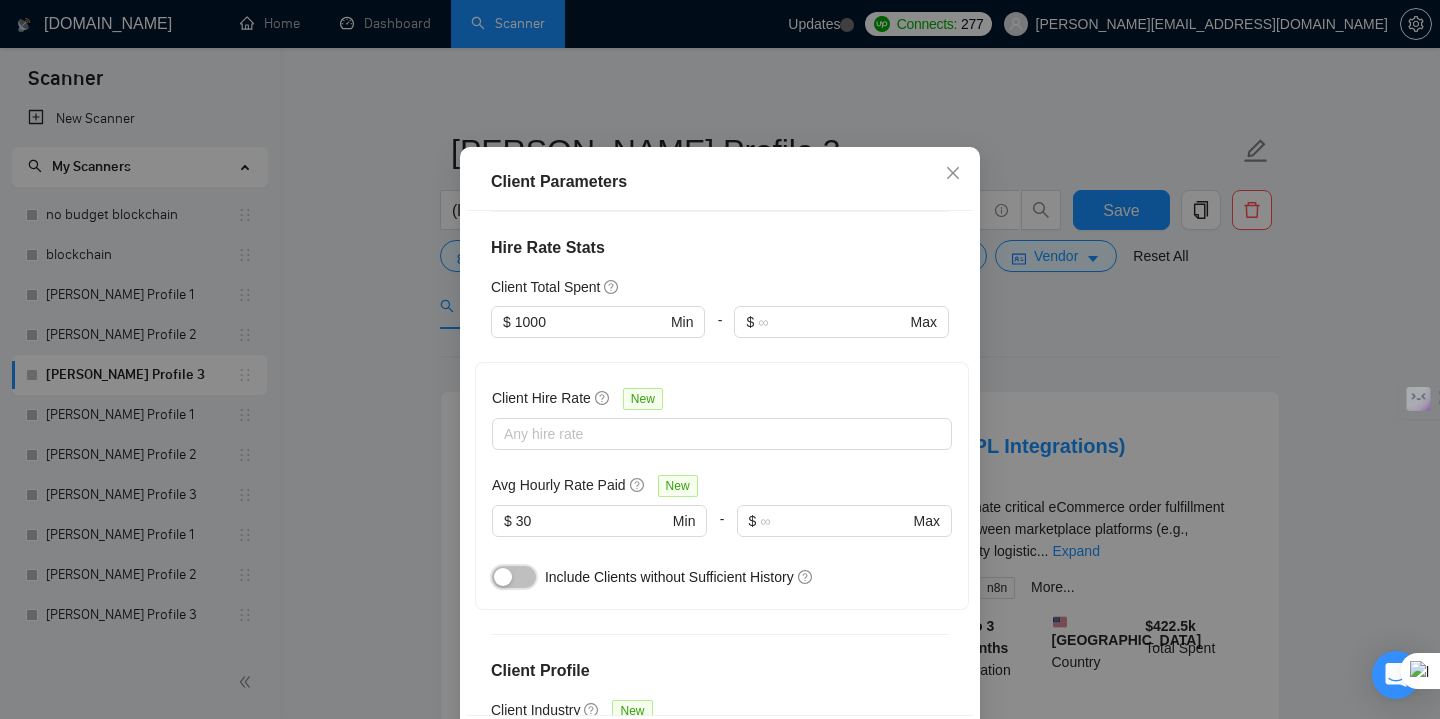 scroll, scrollTop: 771, scrollLeft: 0, axis: vertical 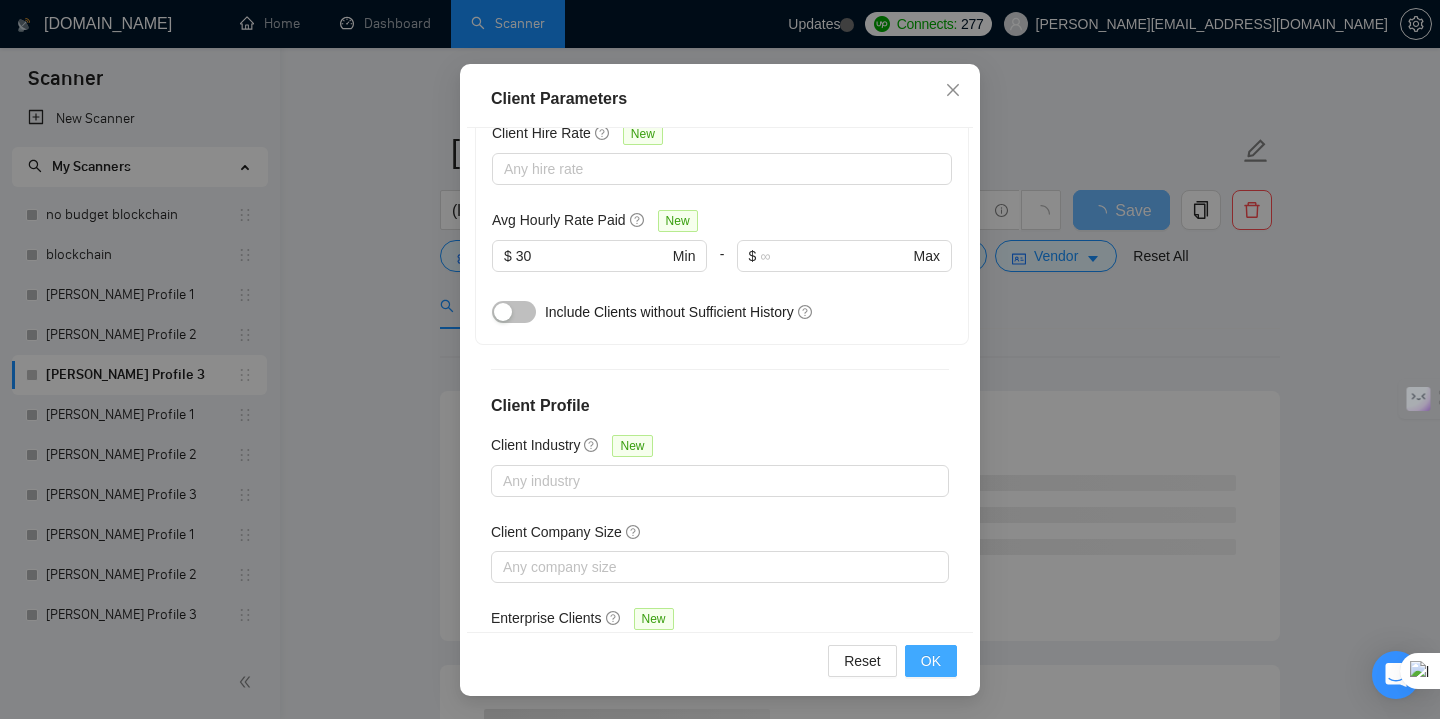 click on "OK" at bounding box center (931, 661) 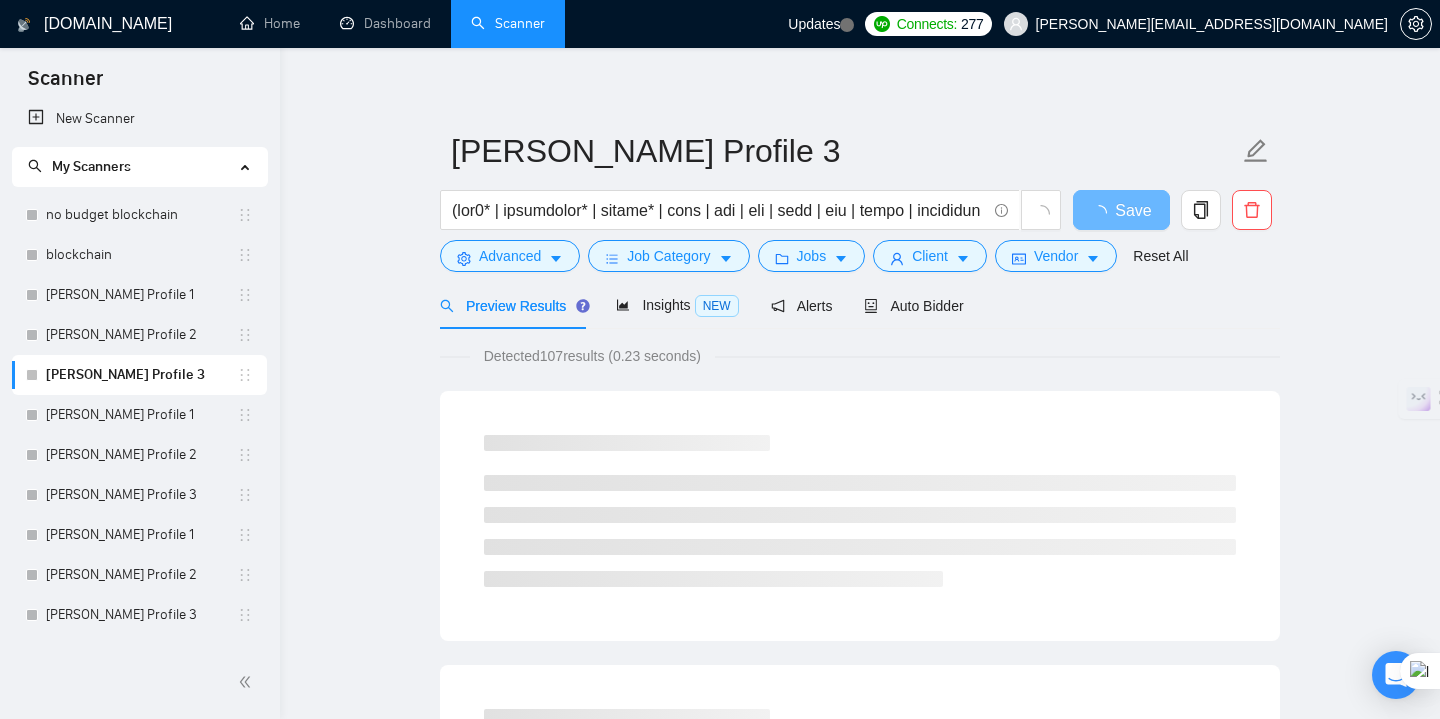 scroll, scrollTop: 56, scrollLeft: 0, axis: vertical 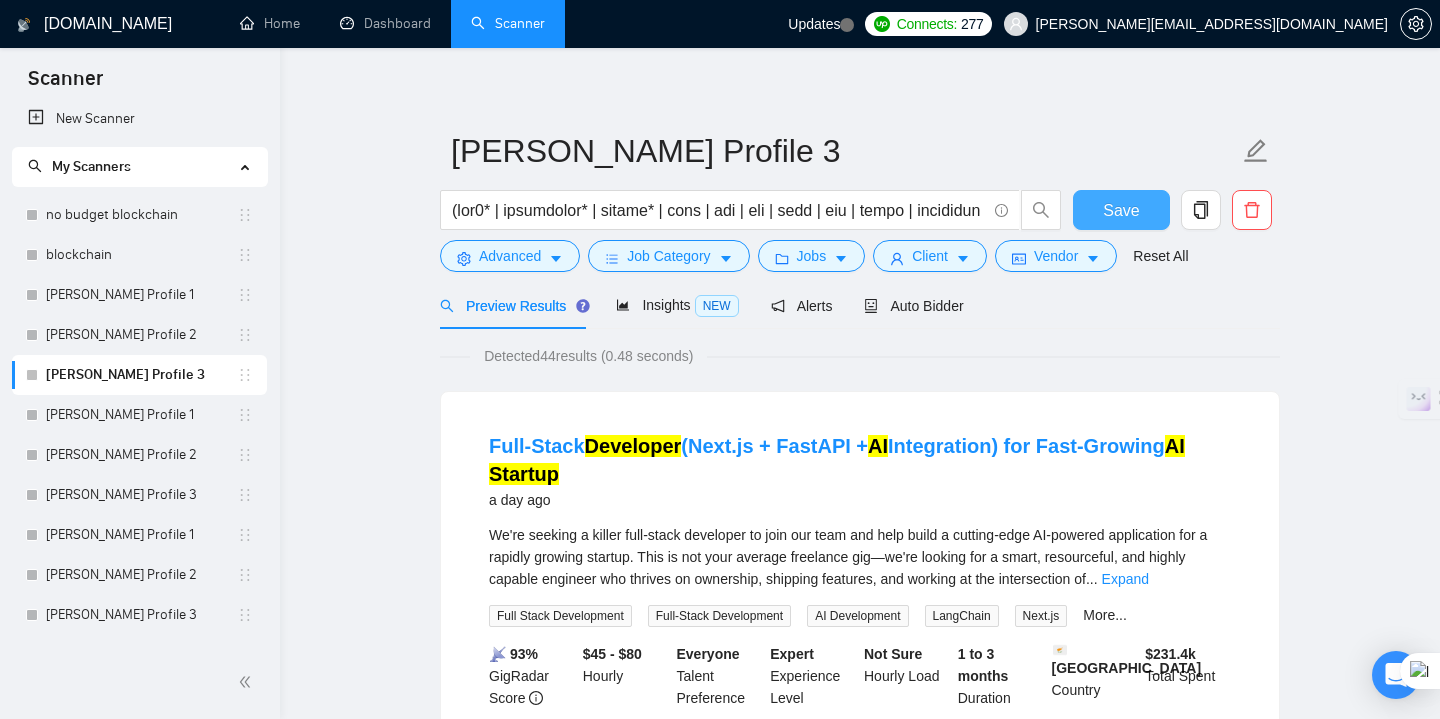 click on "Save" at bounding box center (1121, 210) 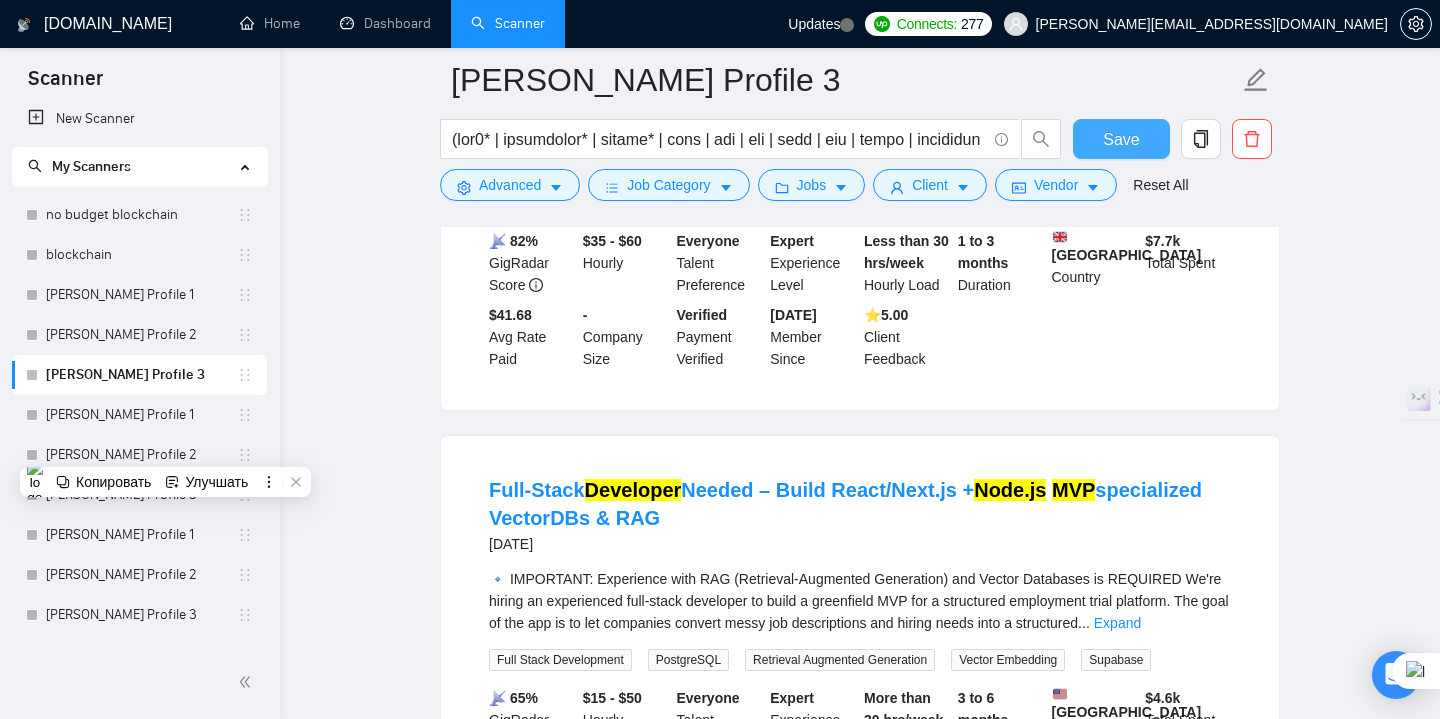 scroll, scrollTop: 1554, scrollLeft: 0, axis: vertical 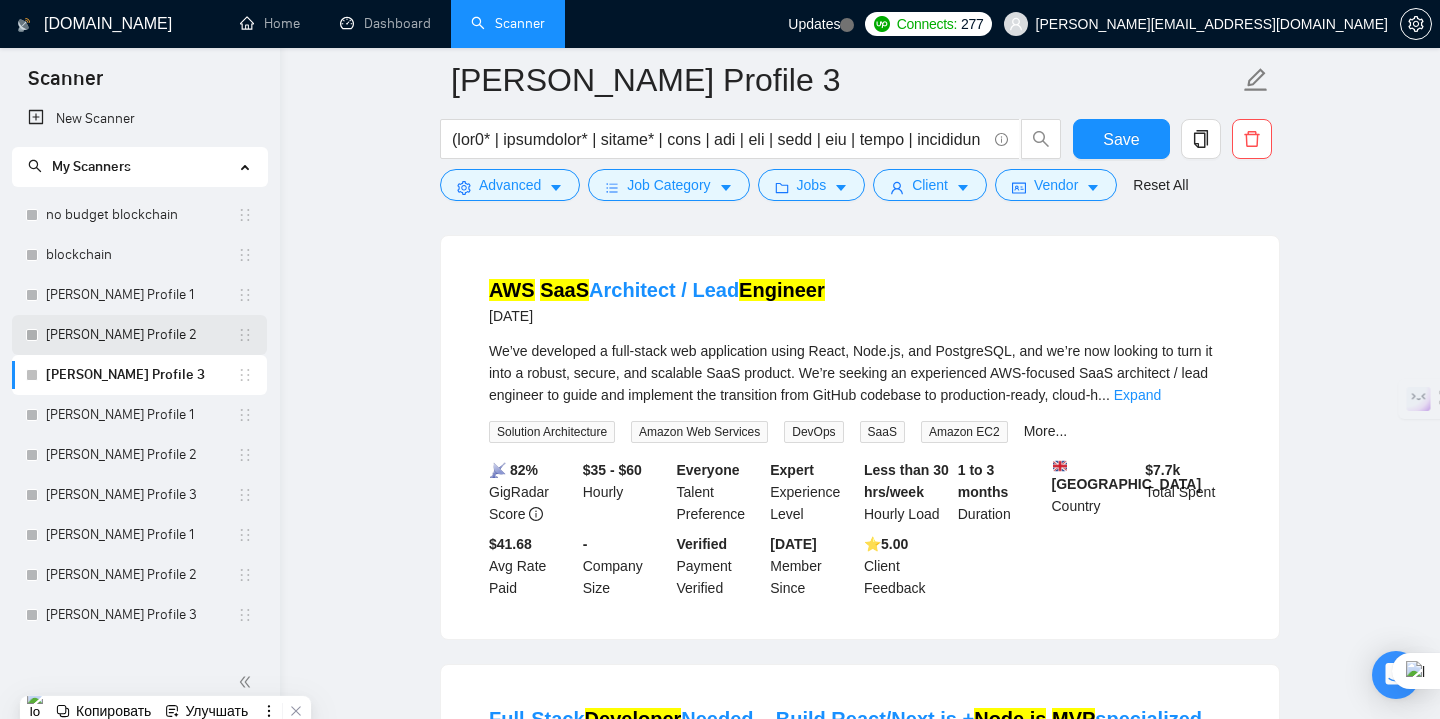 click on "[PERSON_NAME] Profile 2" at bounding box center (141, 335) 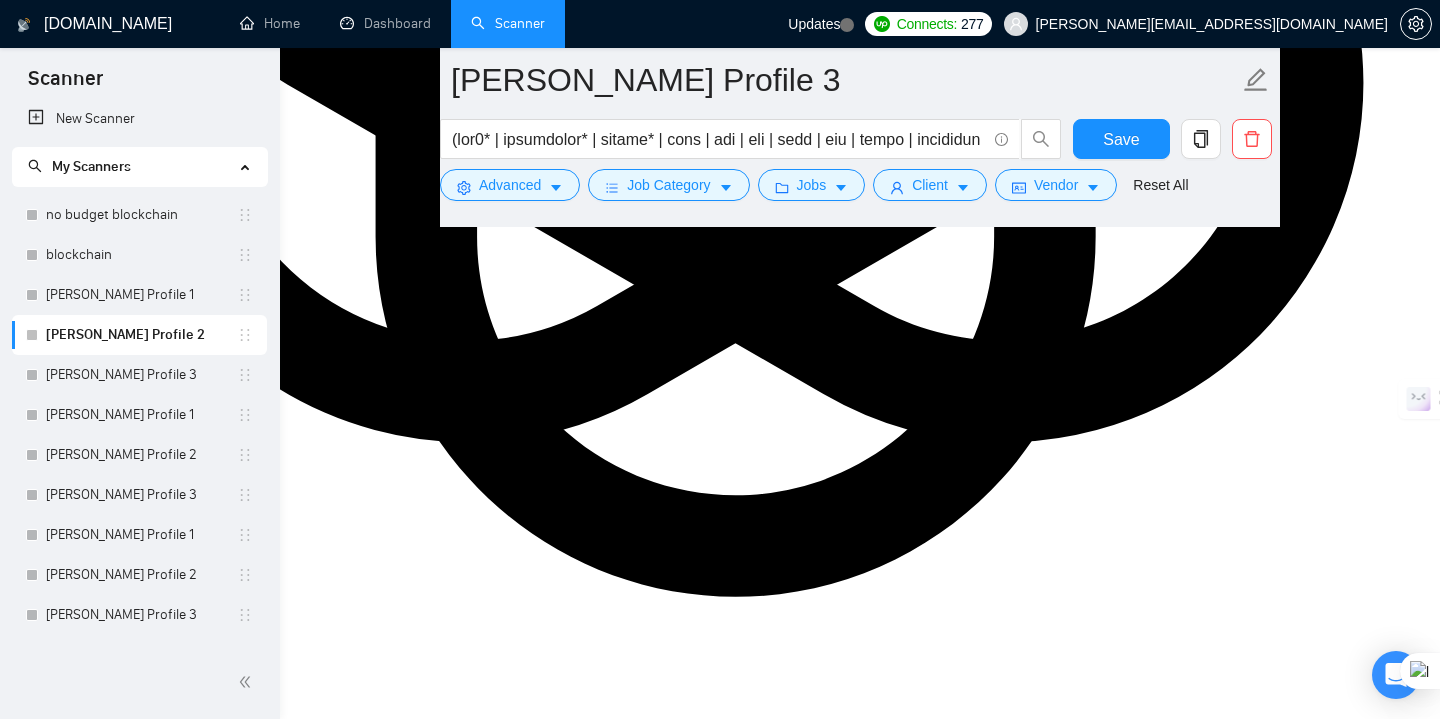 scroll, scrollTop: 11, scrollLeft: 0, axis: vertical 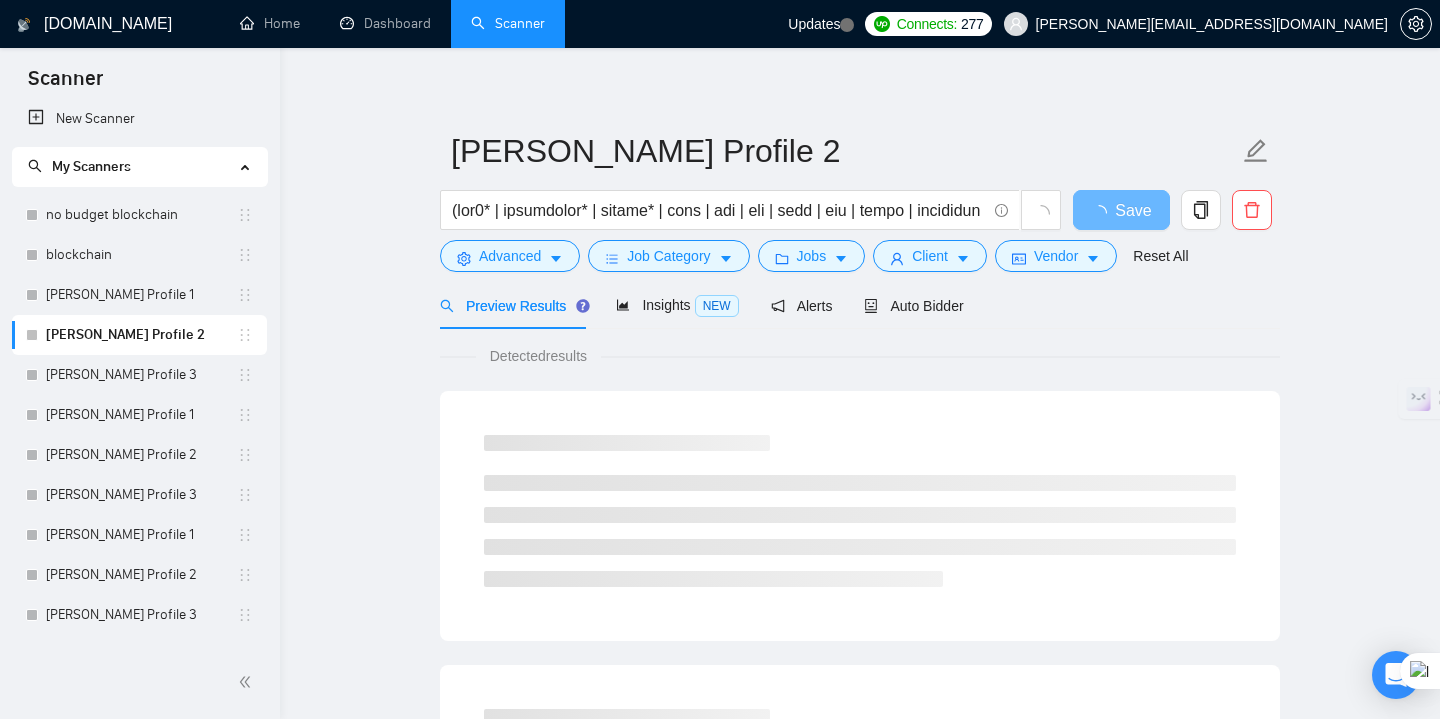 click on "[PERSON_NAME] Profile 2 Save Advanced   Job Category   Jobs   Client   Vendor   Reset All" at bounding box center (860, 200) 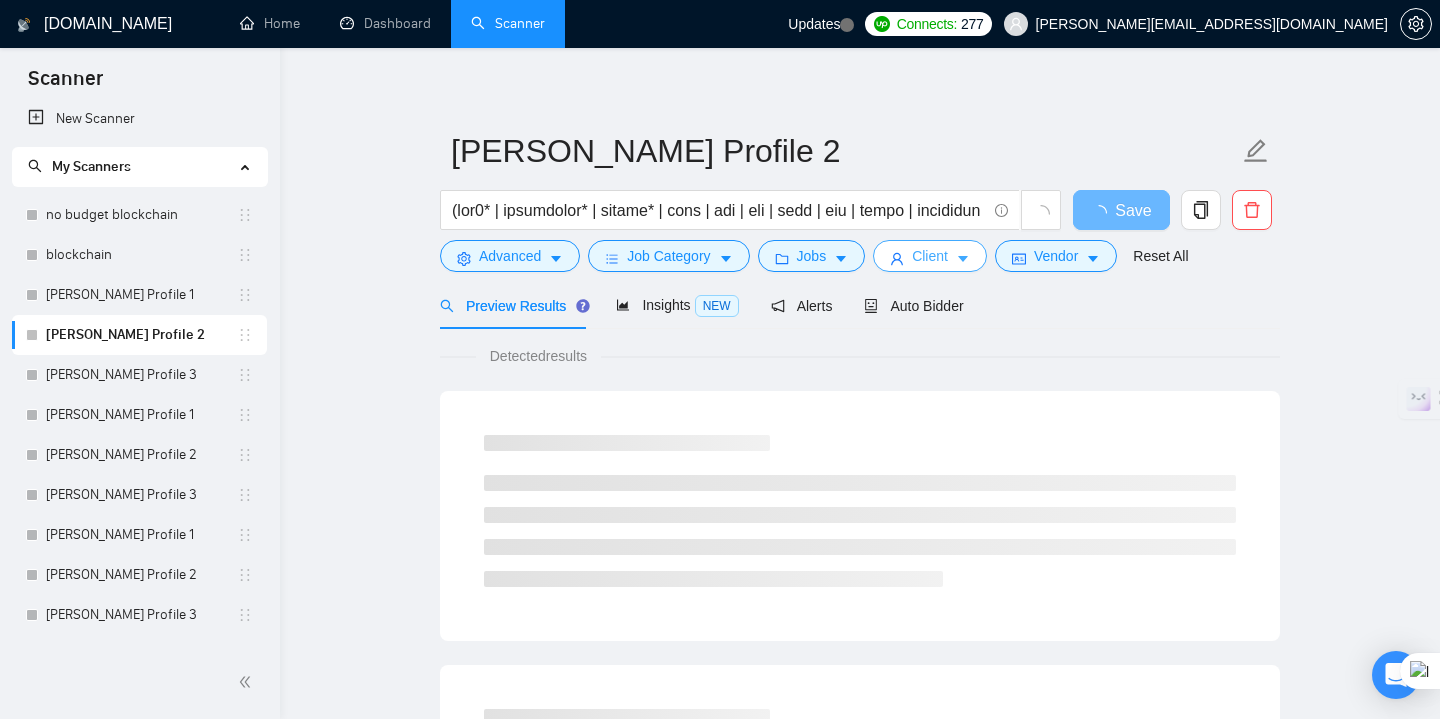 click on "Client" at bounding box center (930, 256) 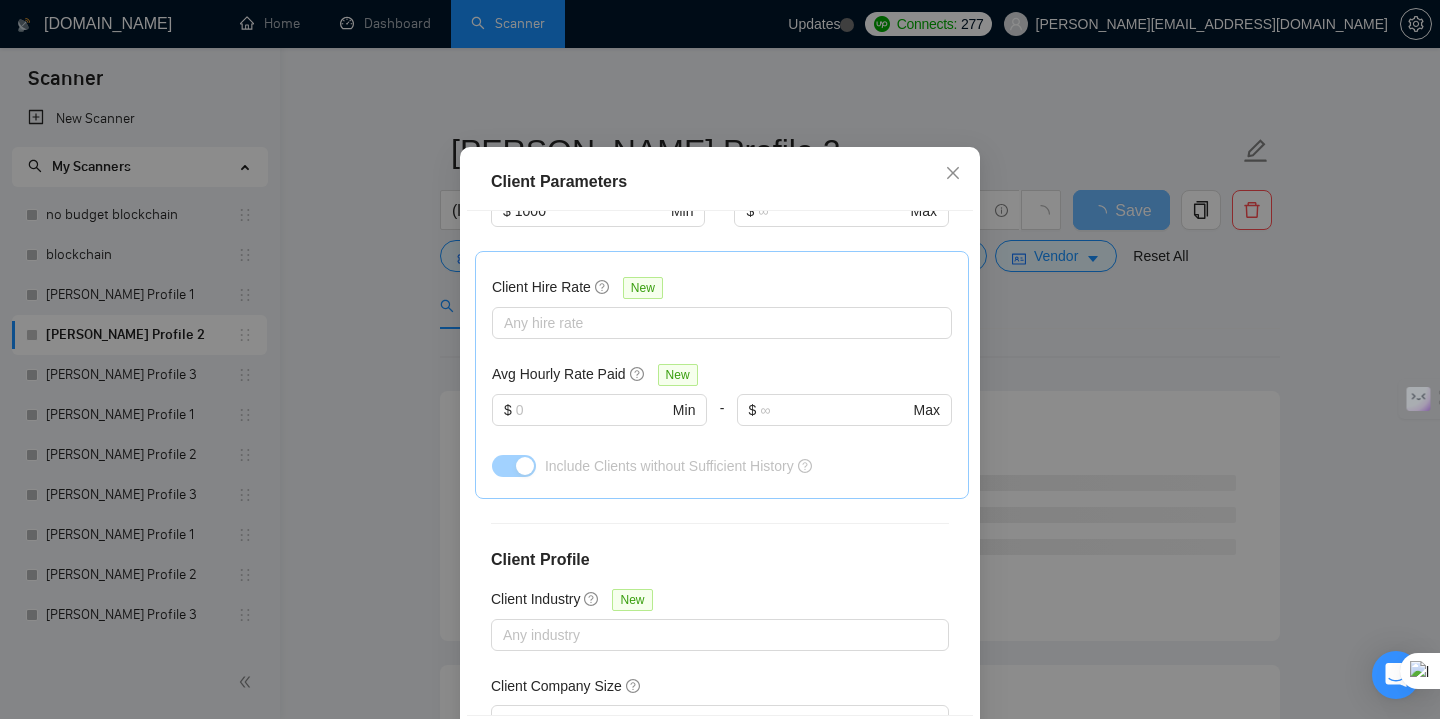 scroll, scrollTop: 680, scrollLeft: 0, axis: vertical 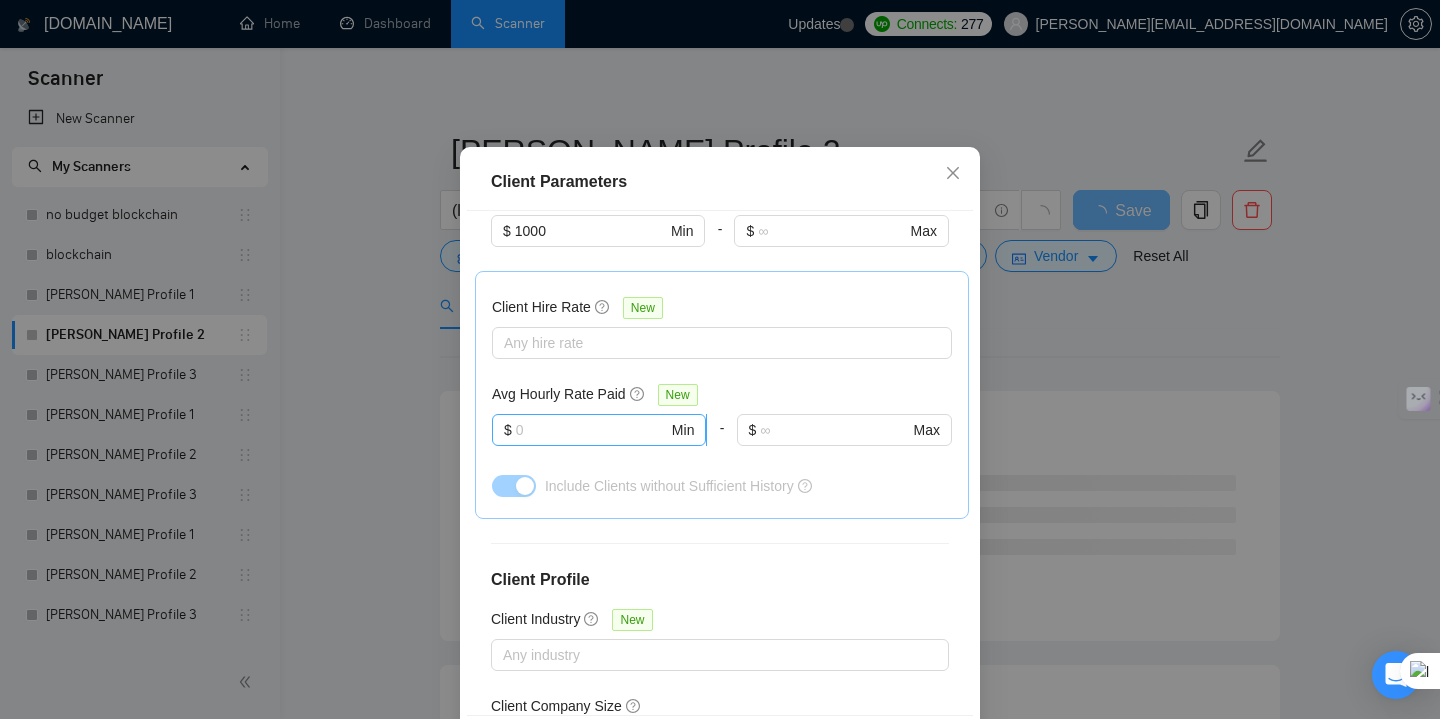 click at bounding box center [592, 430] 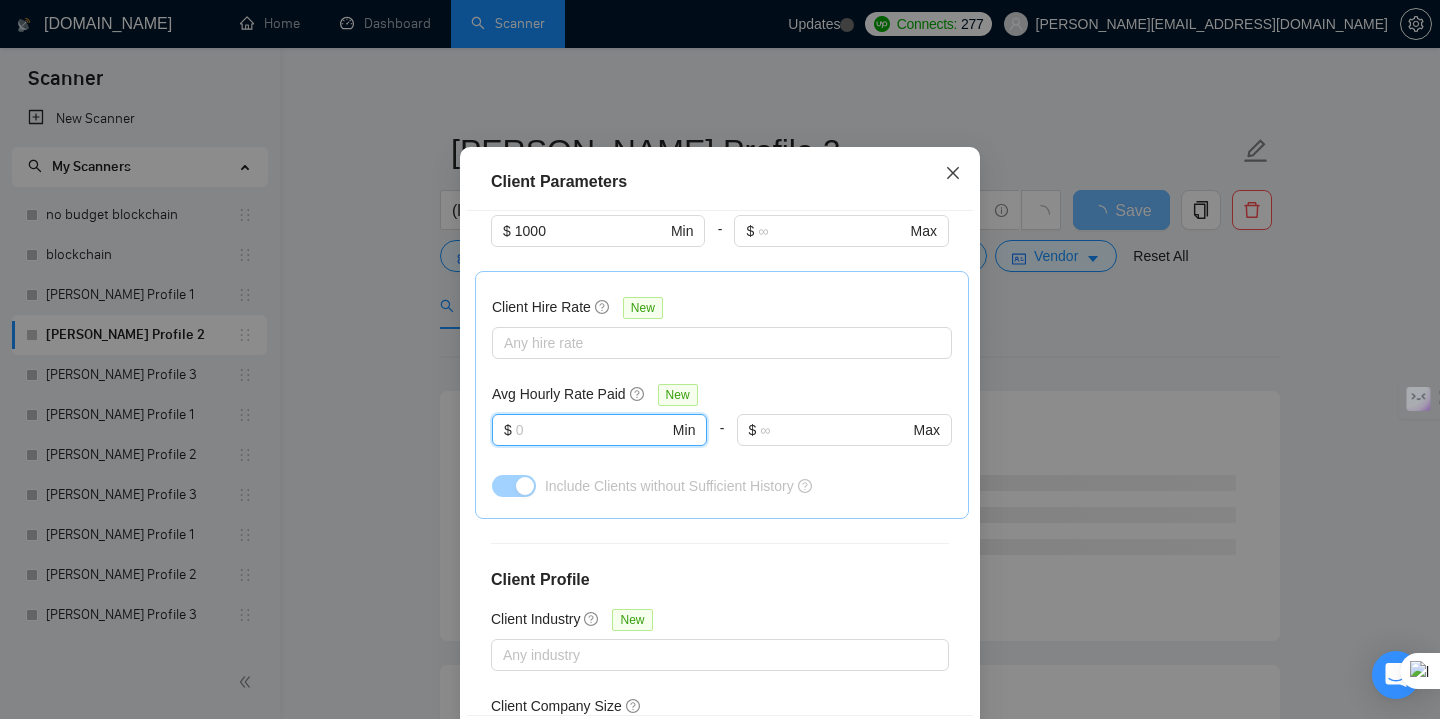 click 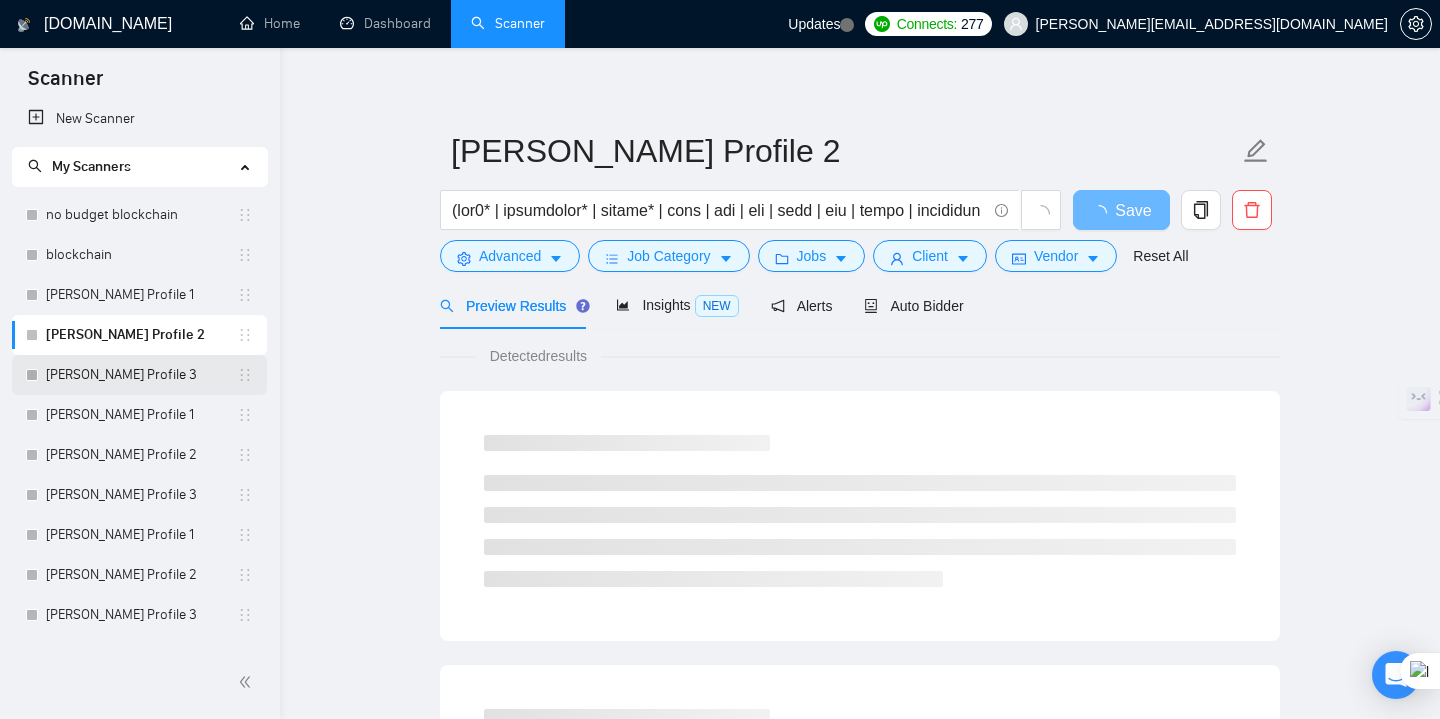 click on "[PERSON_NAME] Profile 3" at bounding box center [141, 375] 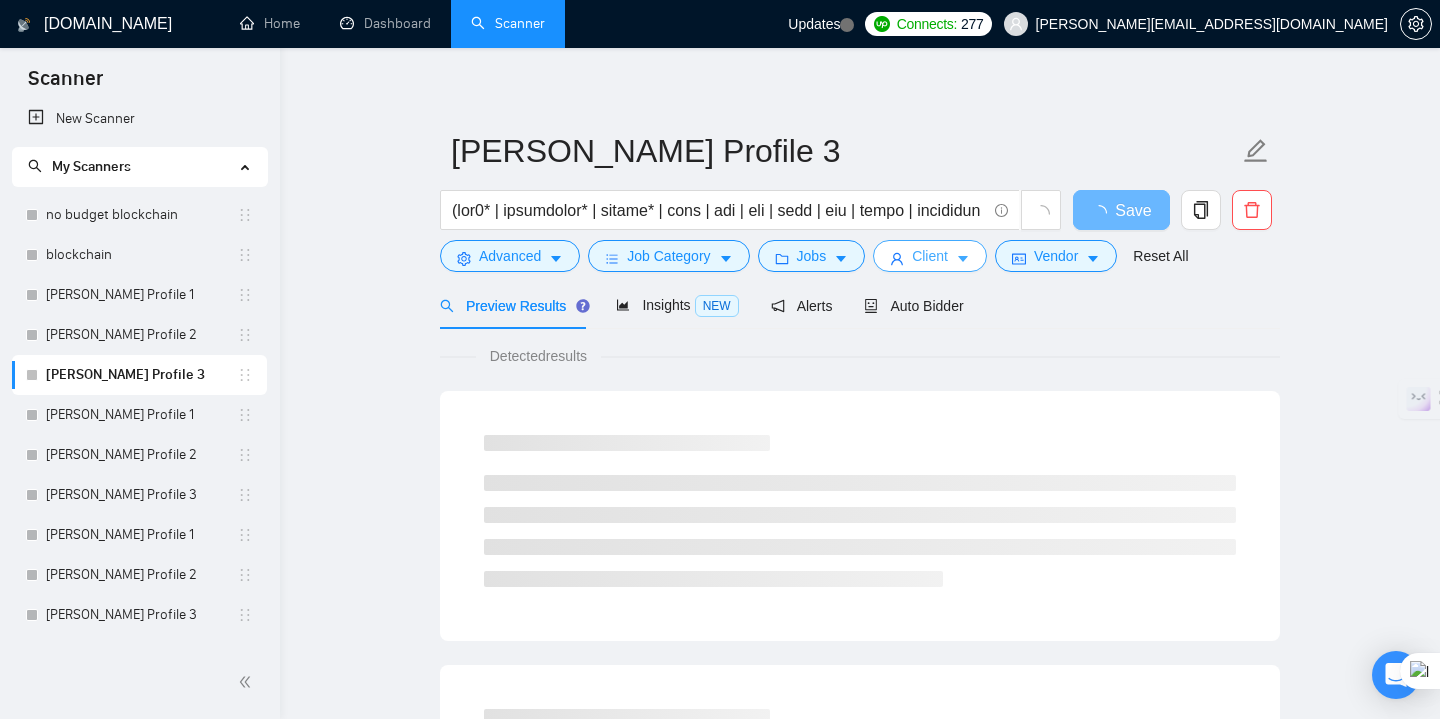 click on "Client" at bounding box center (930, 256) 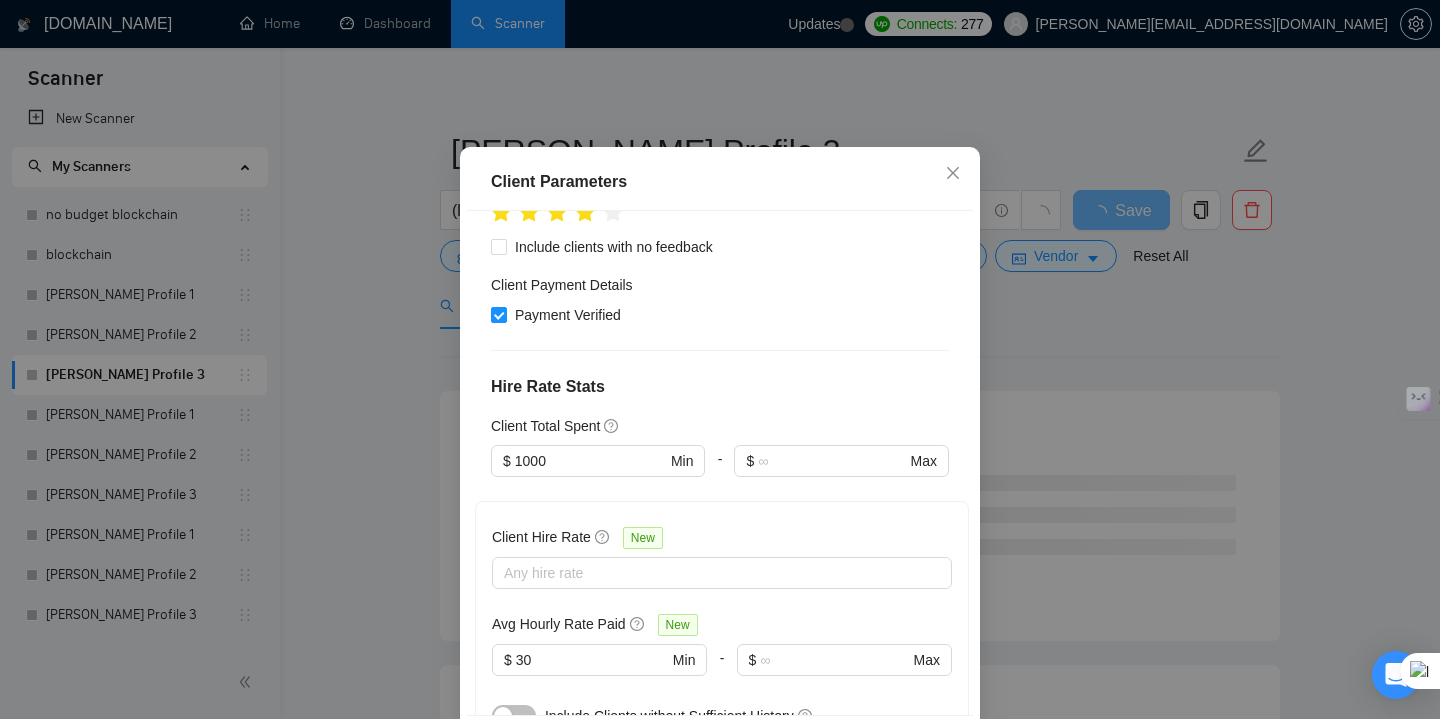 scroll, scrollTop: 431, scrollLeft: 0, axis: vertical 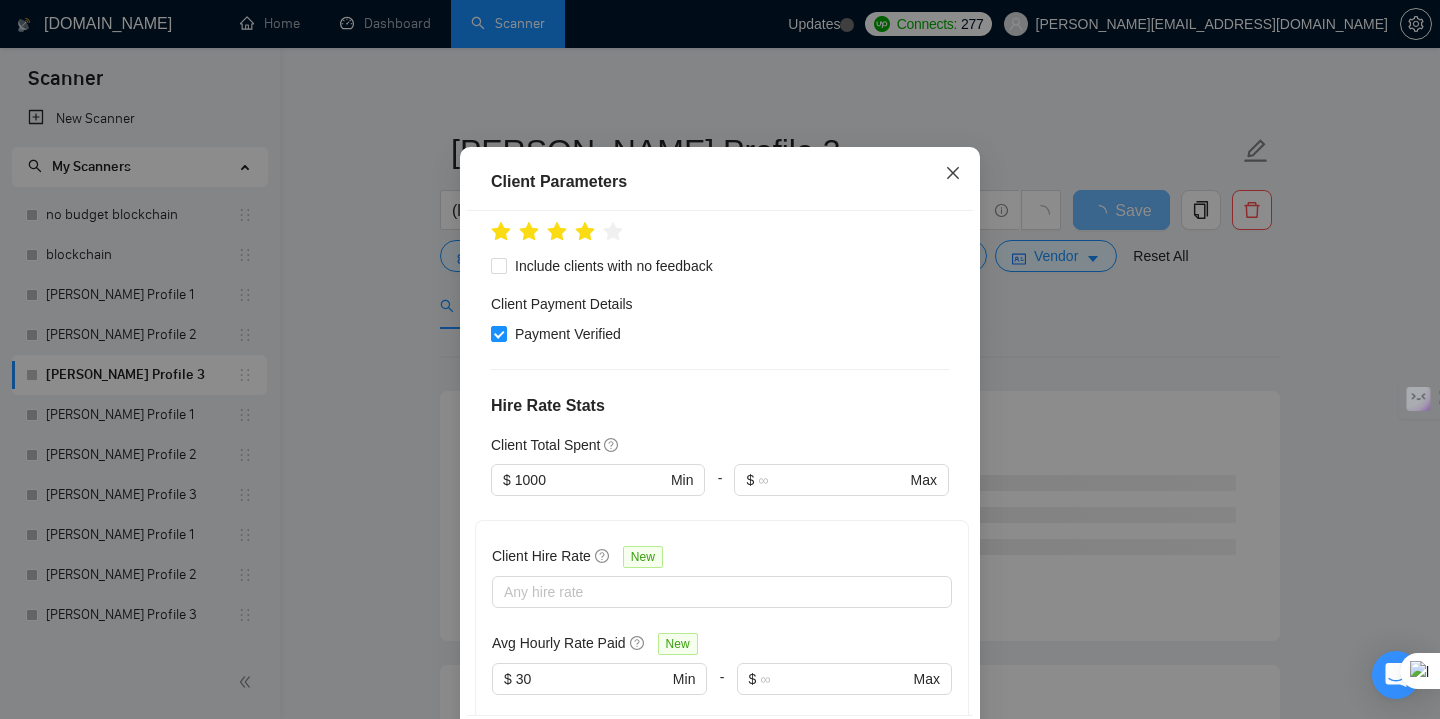click 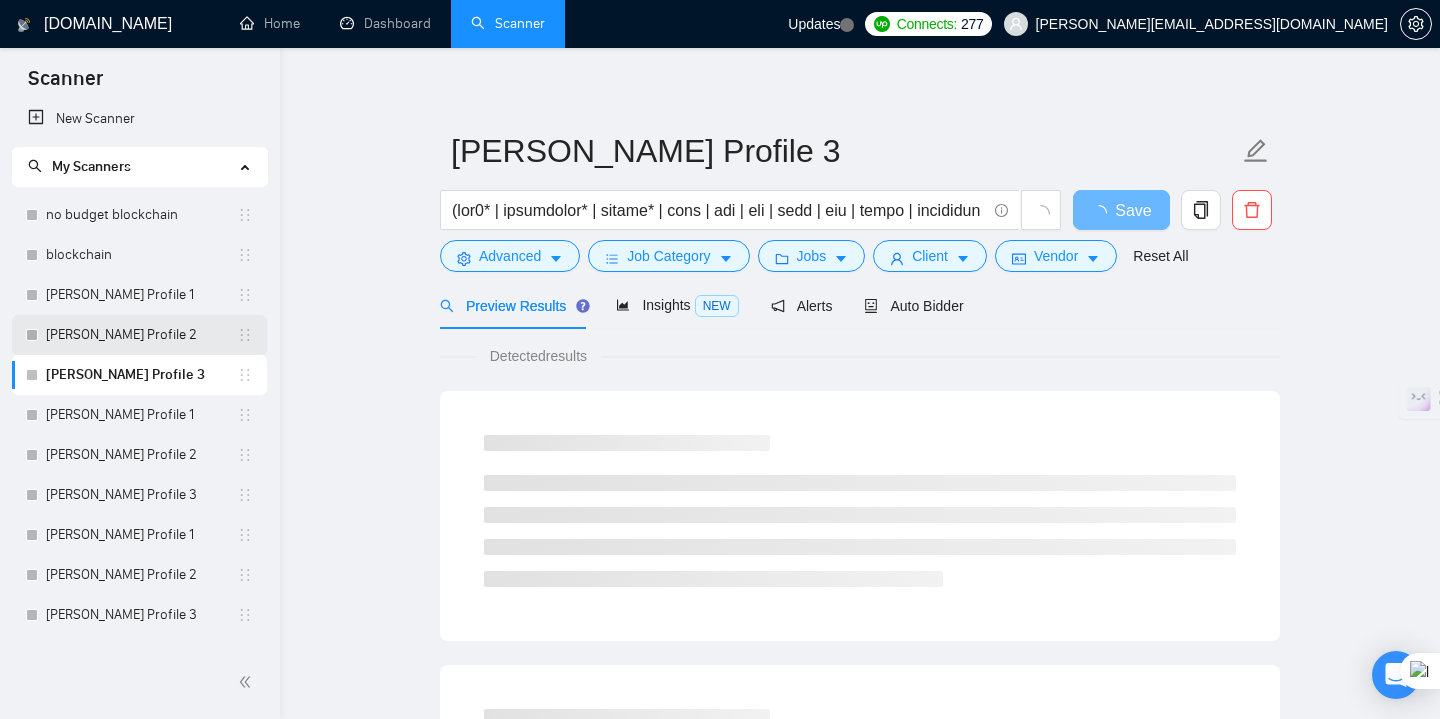 click on "[PERSON_NAME] Profile 2" at bounding box center [141, 335] 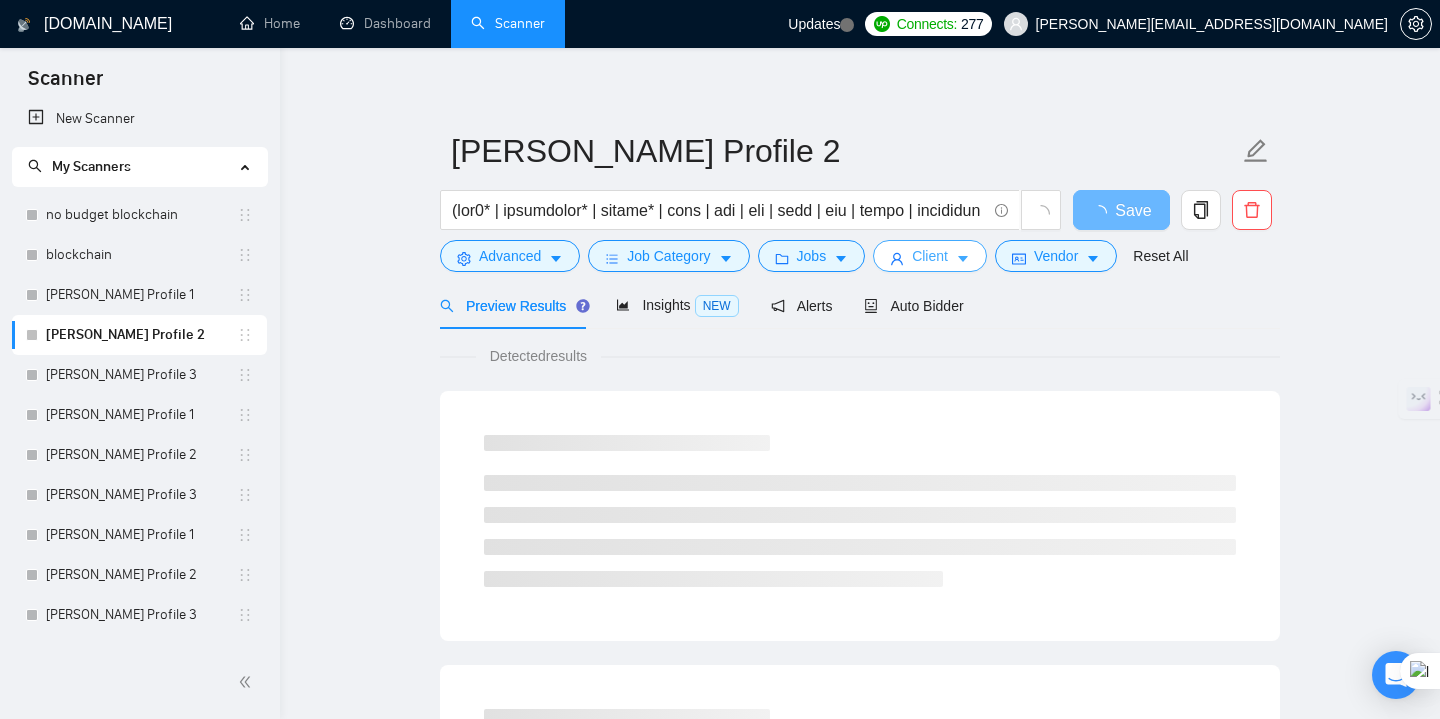 click on "Client" at bounding box center (930, 256) 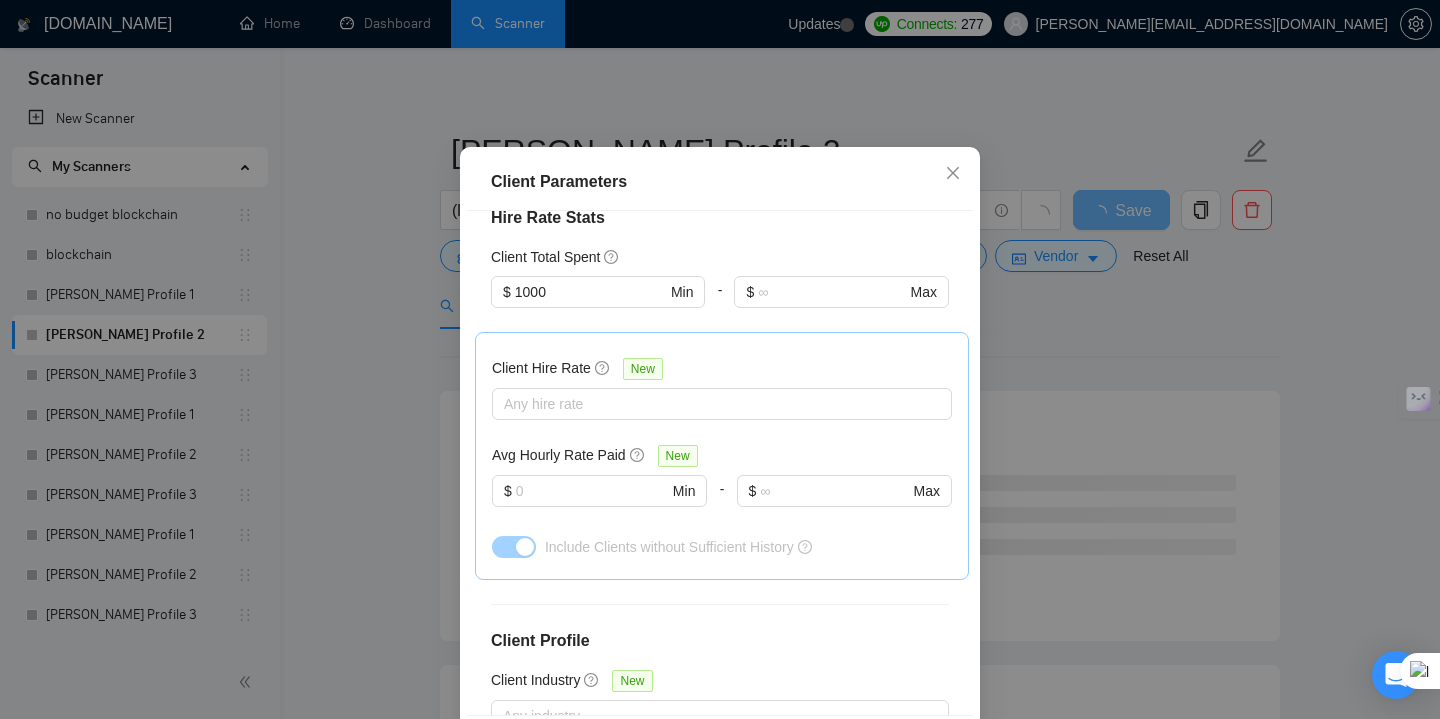 scroll, scrollTop: 605, scrollLeft: 0, axis: vertical 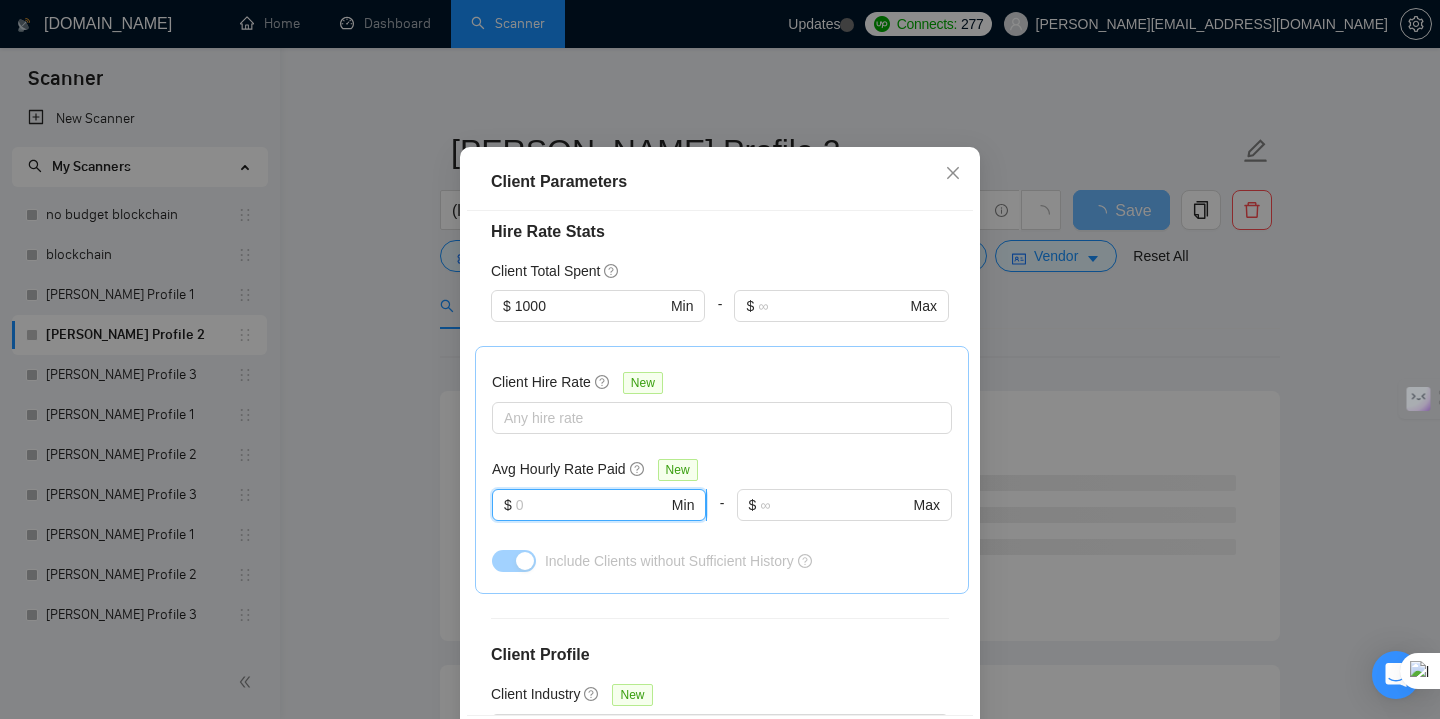 click at bounding box center [592, 505] 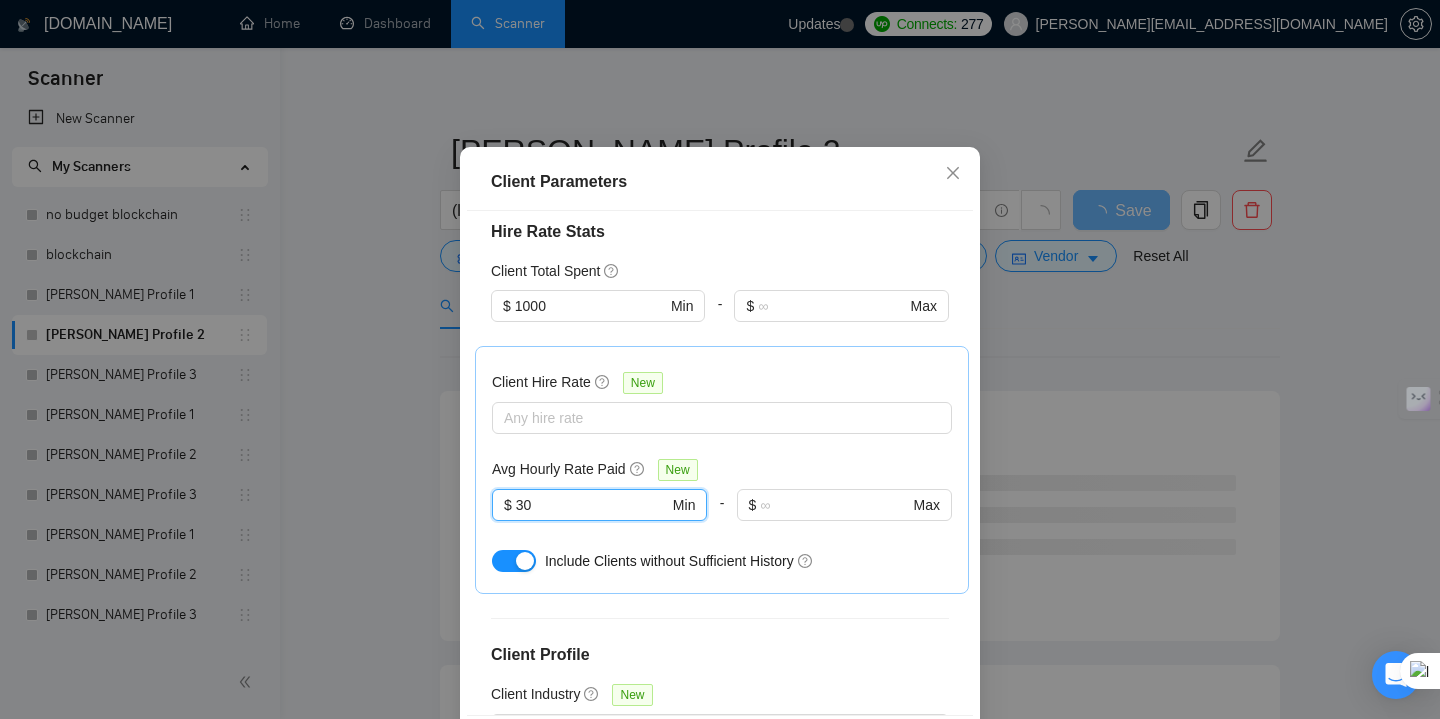 type on "30" 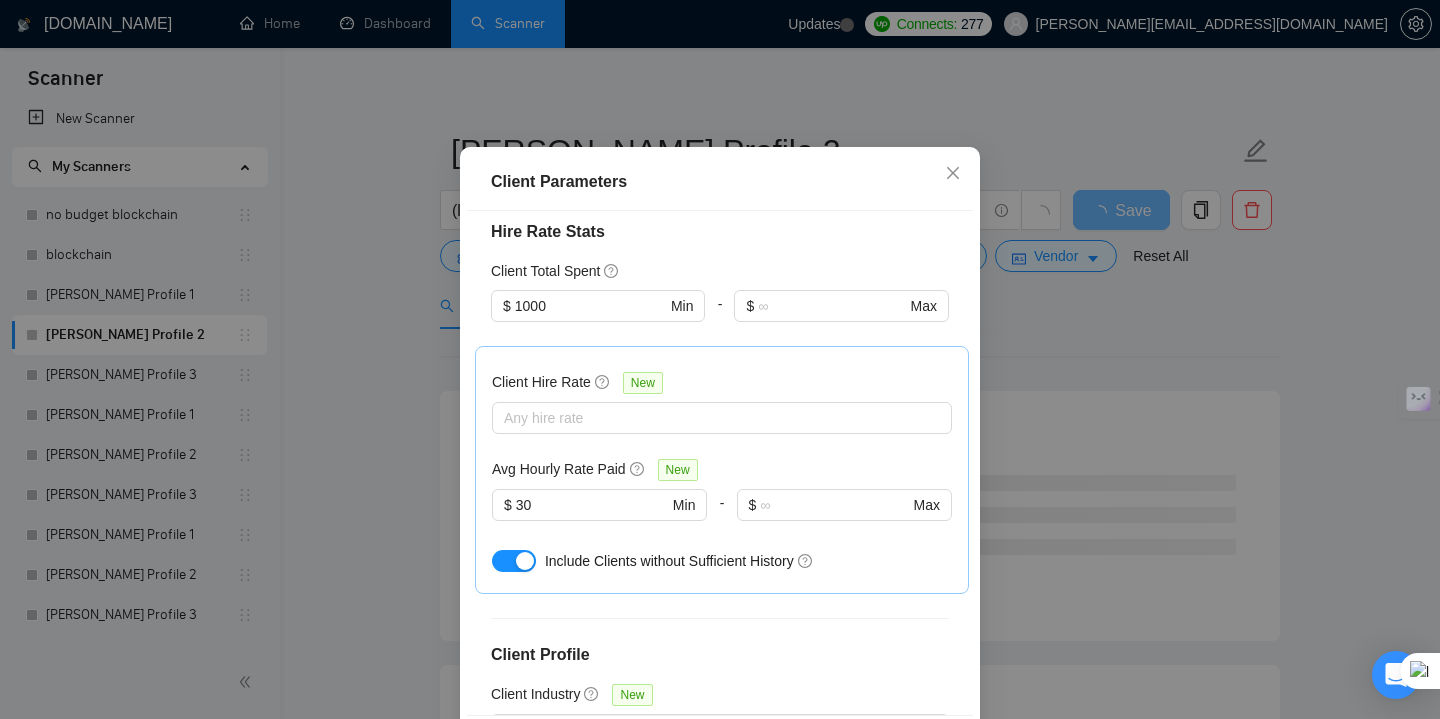 click at bounding box center (514, 561) 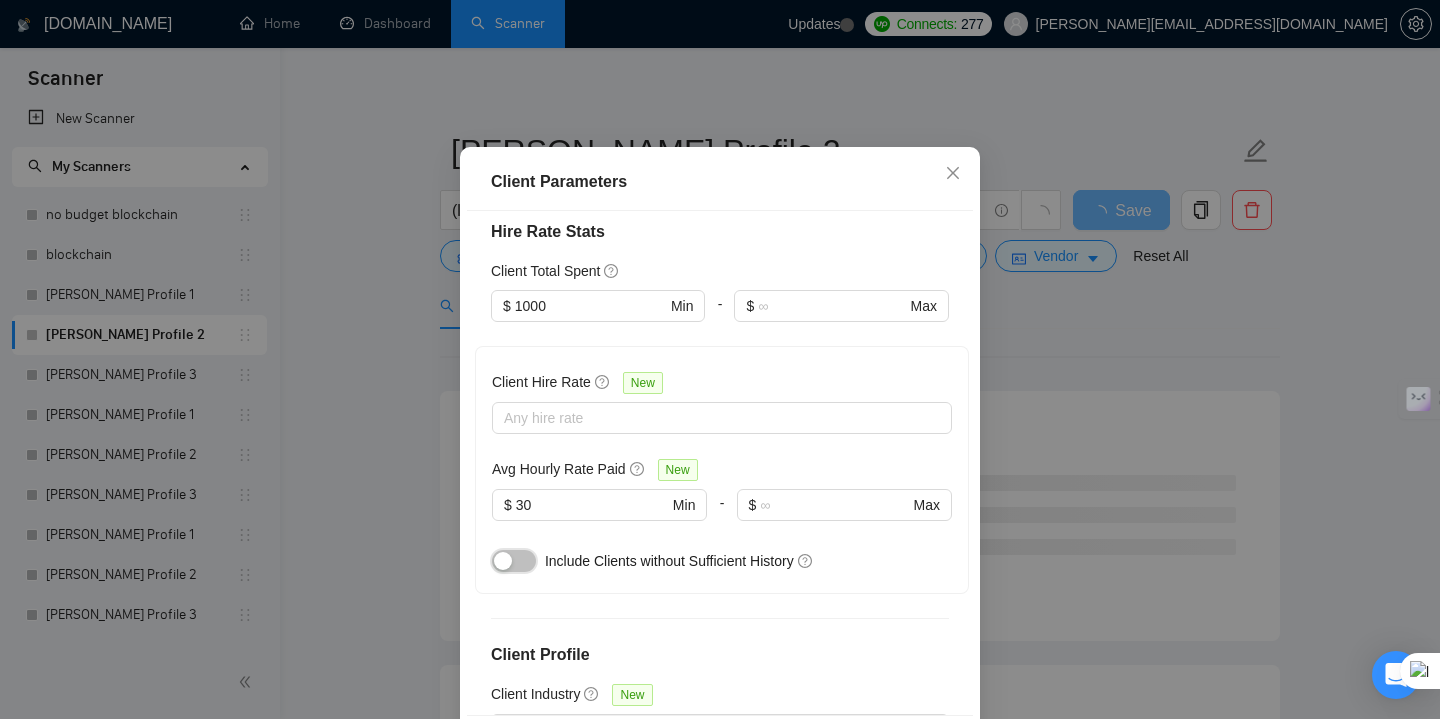 scroll, scrollTop: 771, scrollLeft: 0, axis: vertical 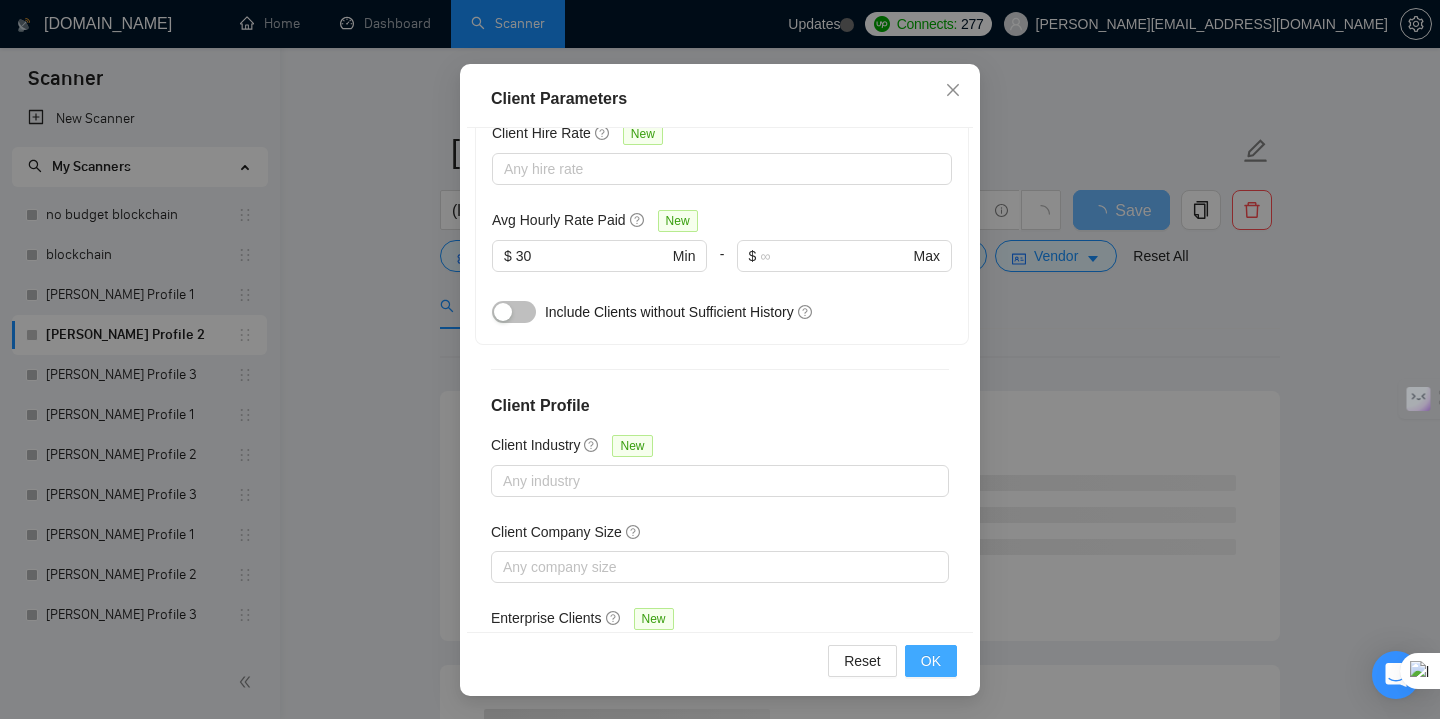 click on "OK" at bounding box center (931, 661) 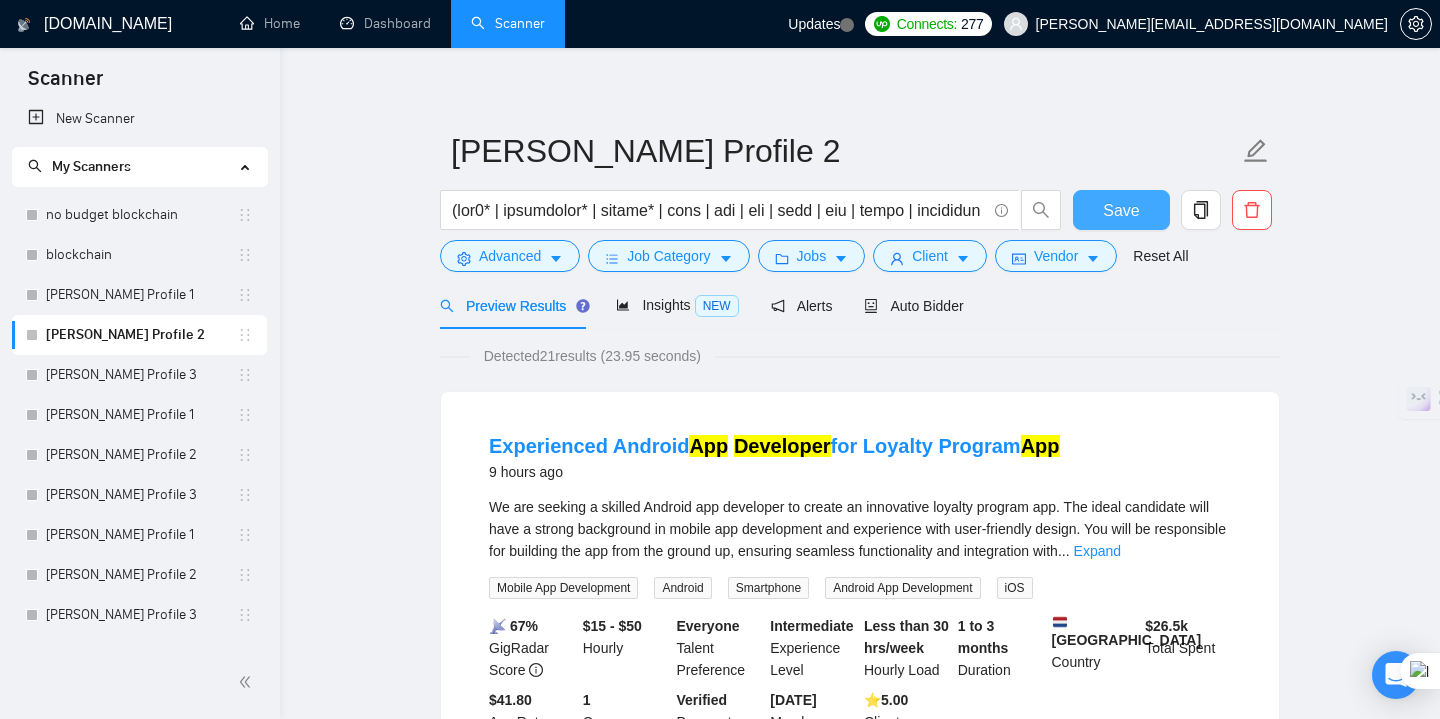 click on "Save" at bounding box center [1121, 210] 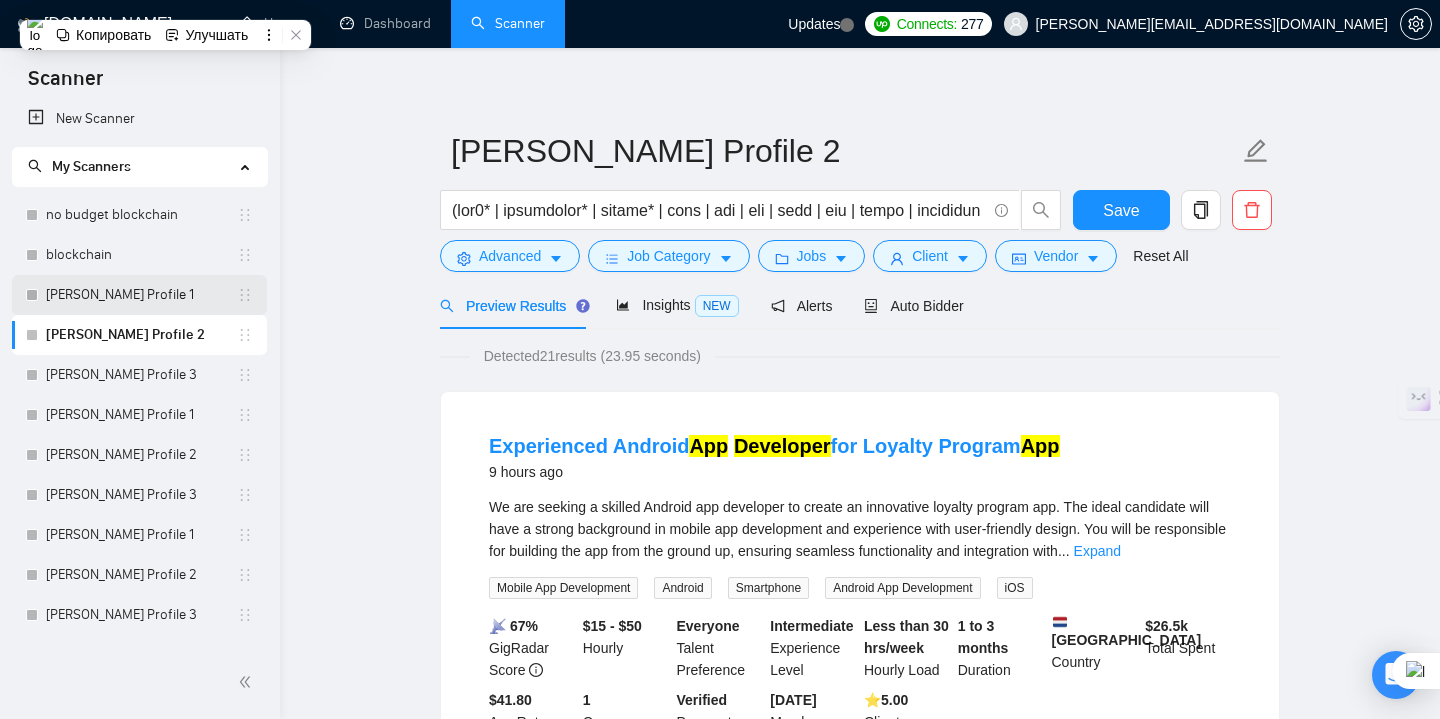 click on "[PERSON_NAME] Profile 1" at bounding box center (141, 295) 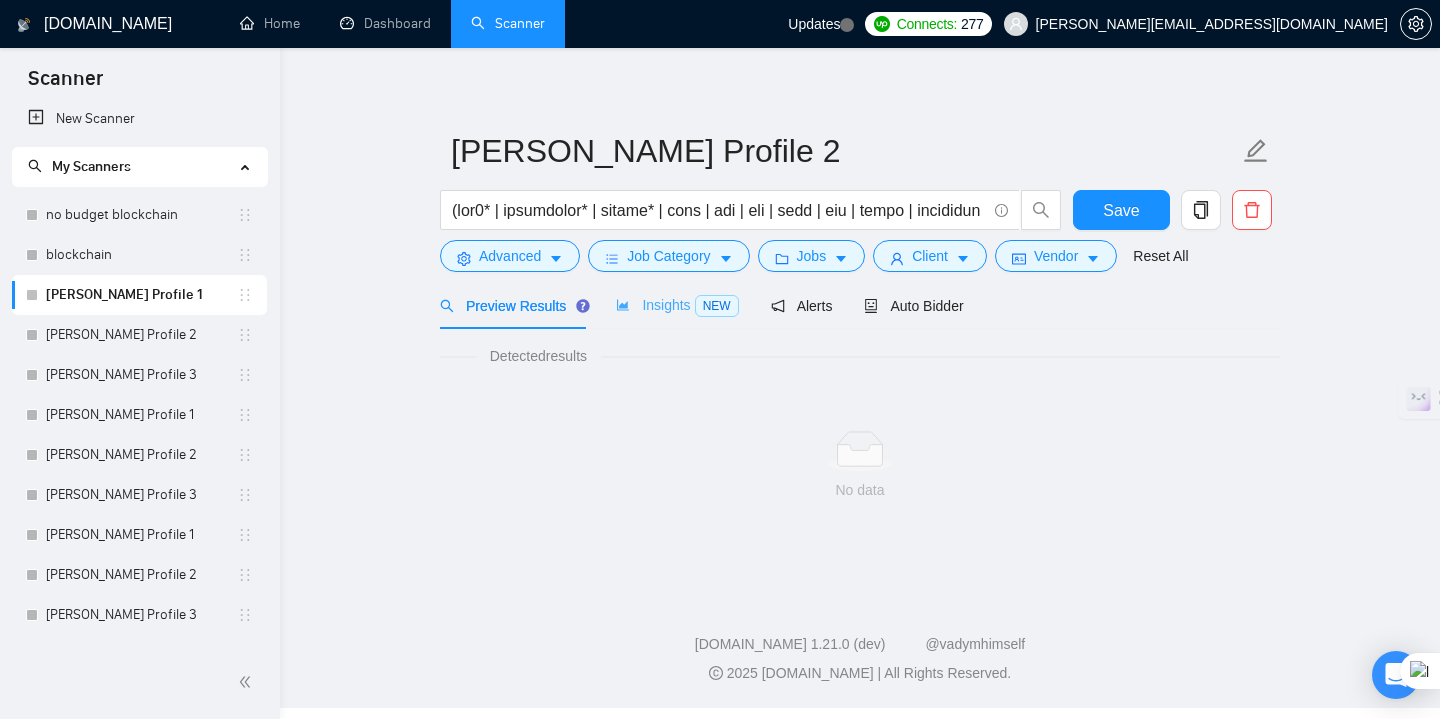 scroll, scrollTop: 0, scrollLeft: 0, axis: both 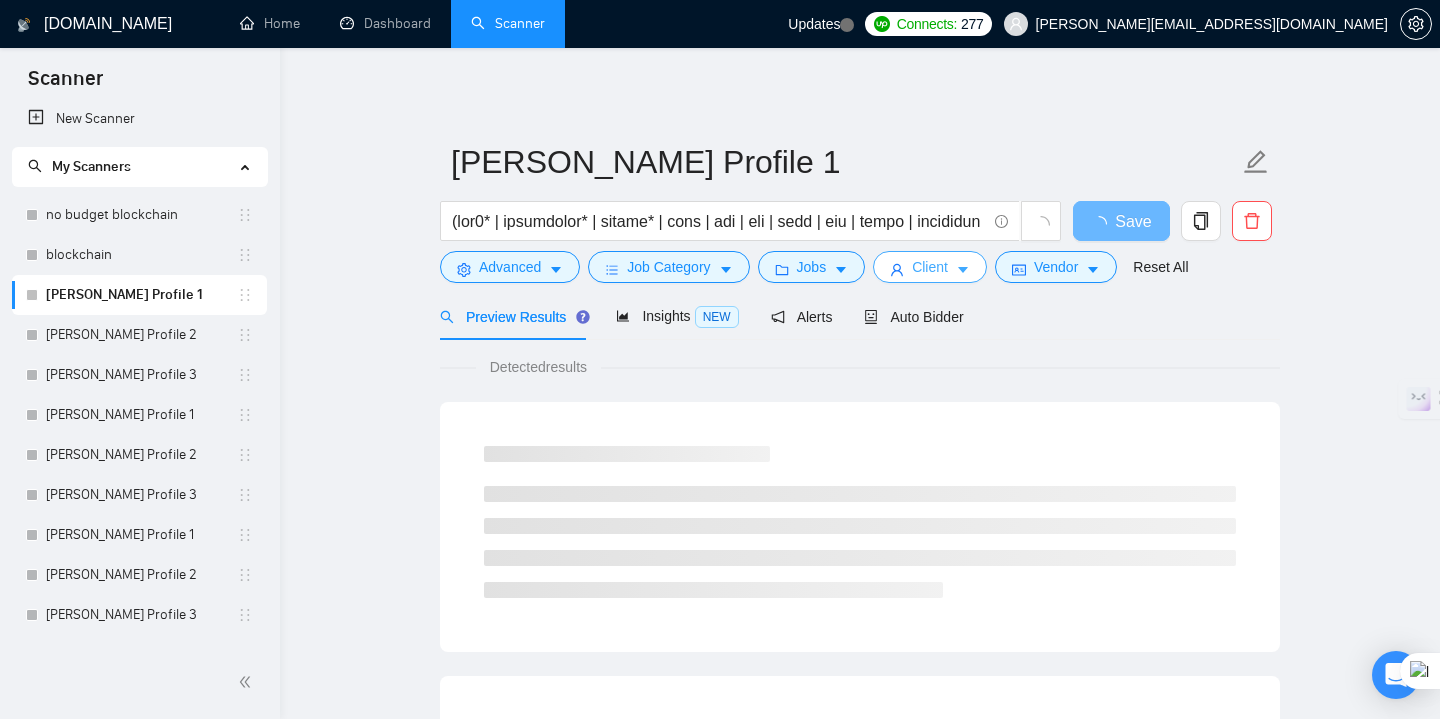 click on "Client" at bounding box center [930, 267] 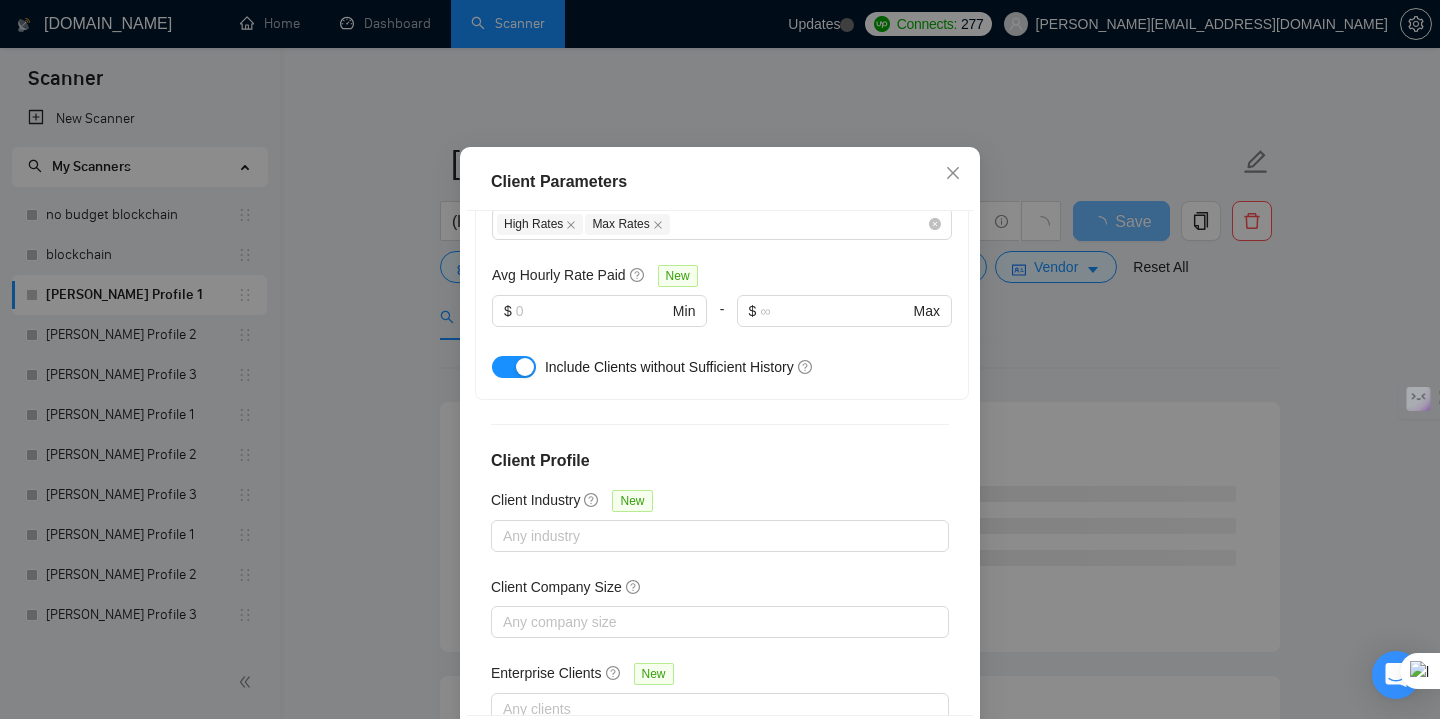 click at bounding box center (514, 367) 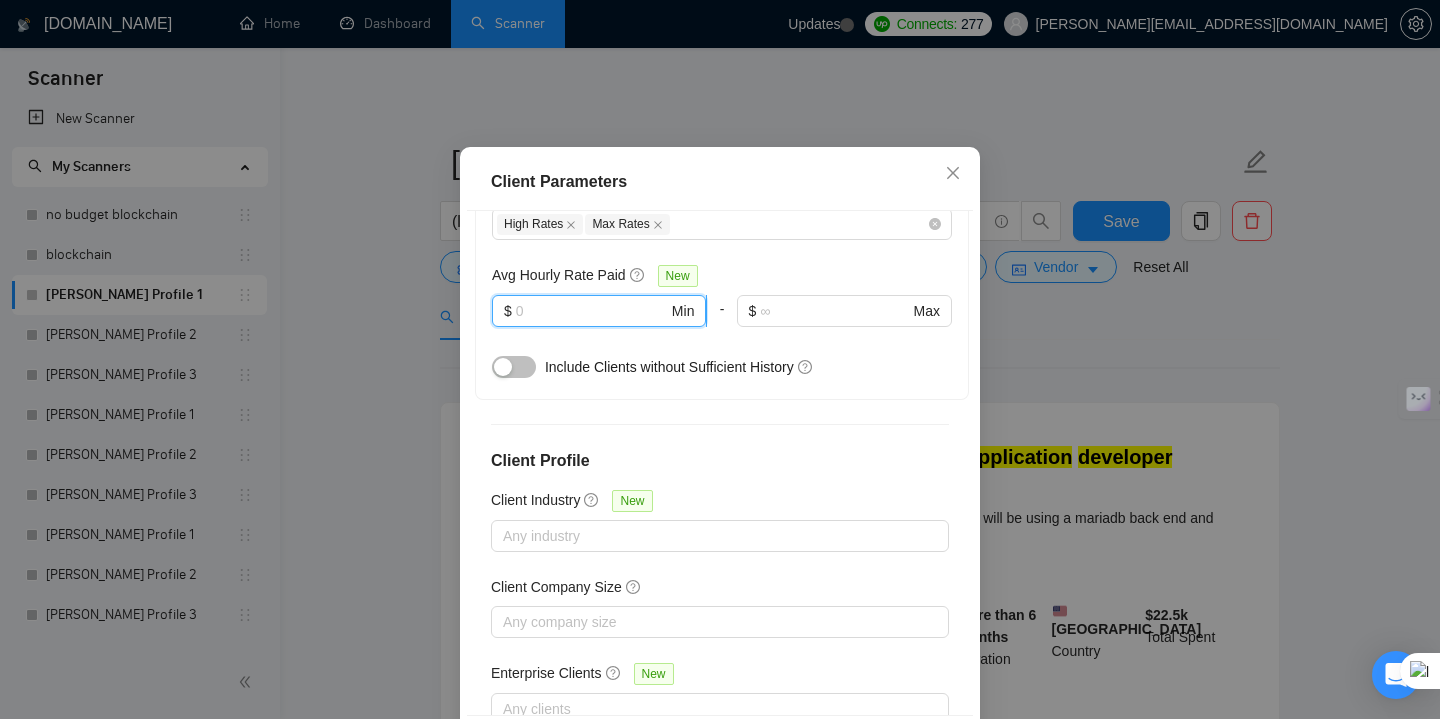click at bounding box center (592, 311) 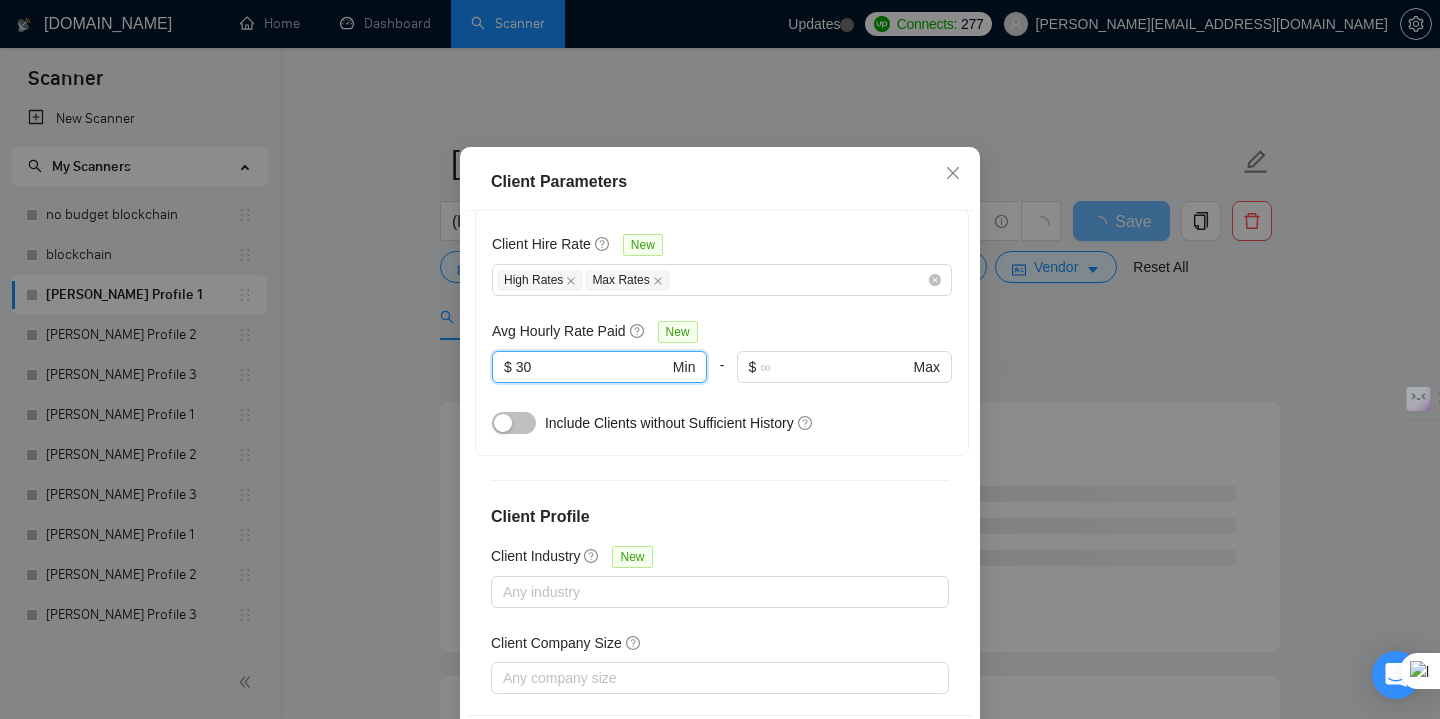 scroll, scrollTop: 771, scrollLeft: 0, axis: vertical 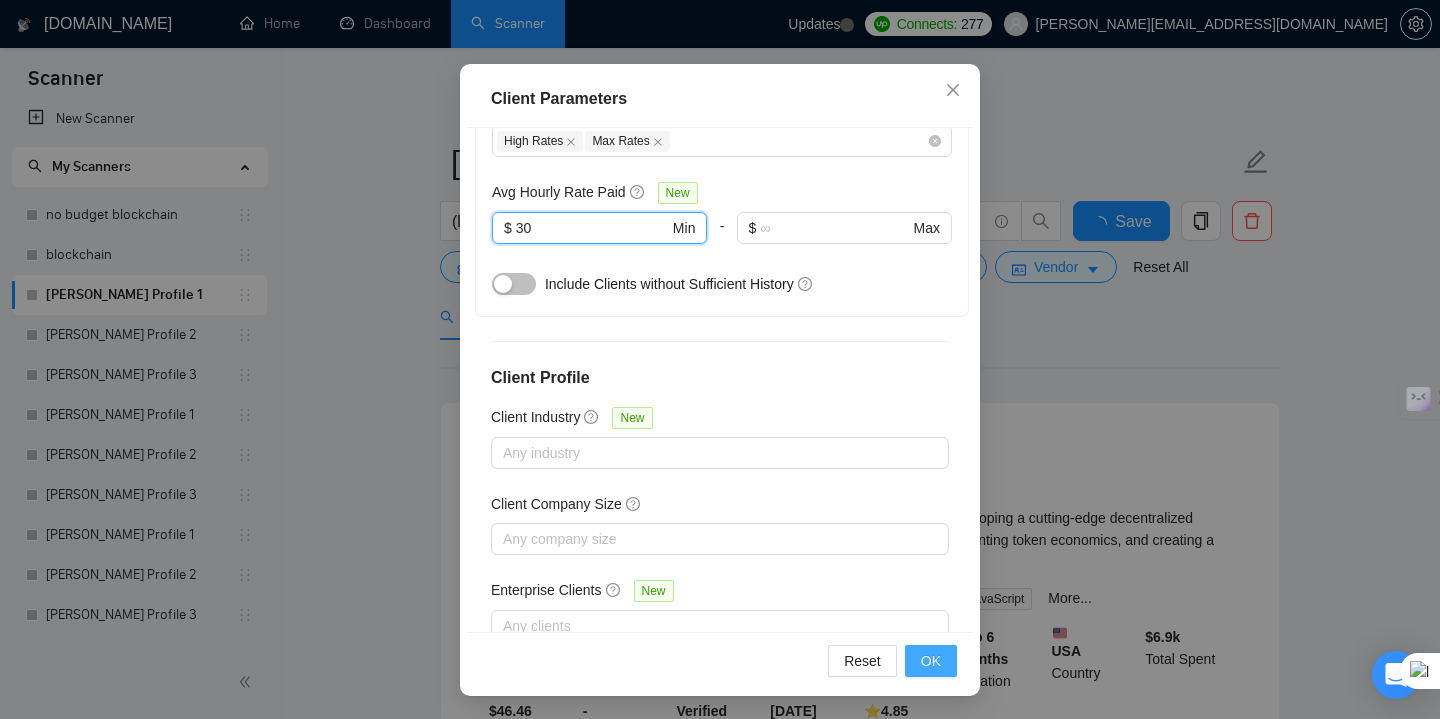 type on "30" 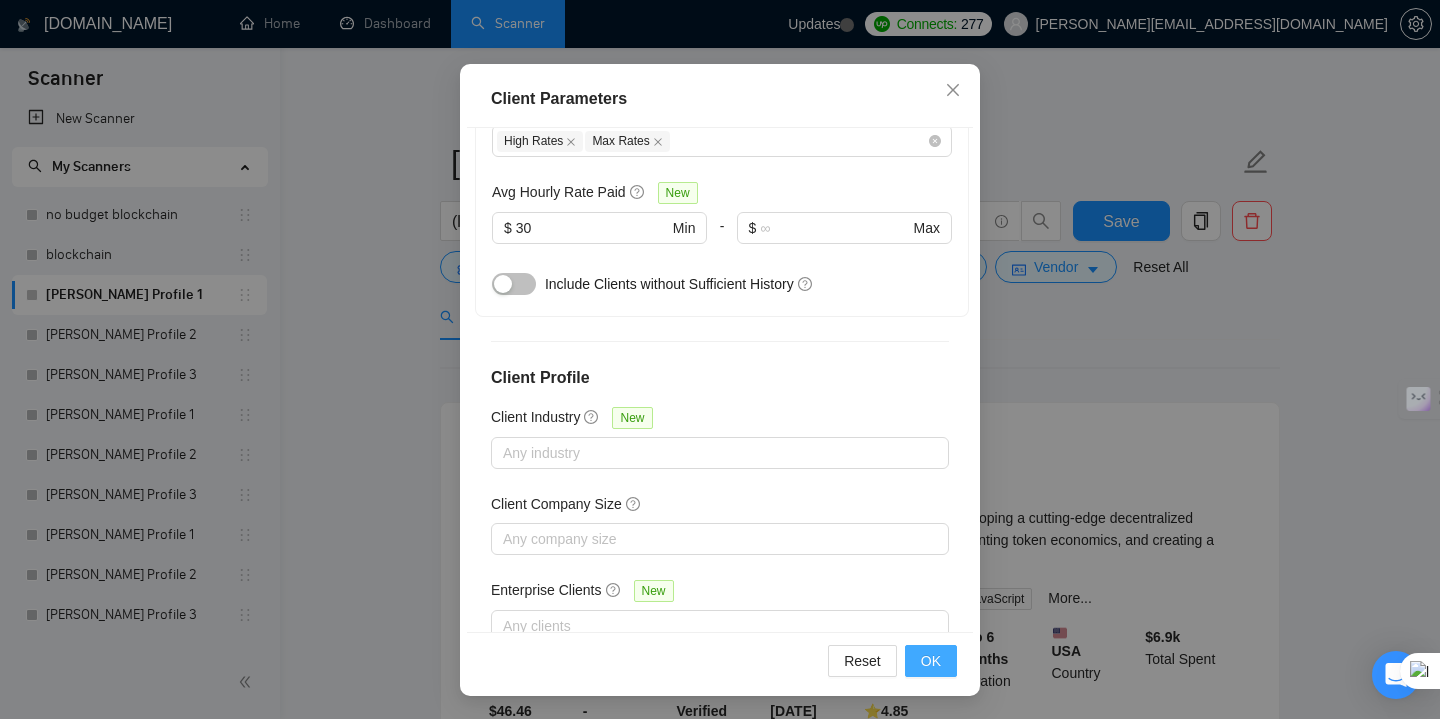 click on "OK" at bounding box center (931, 661) 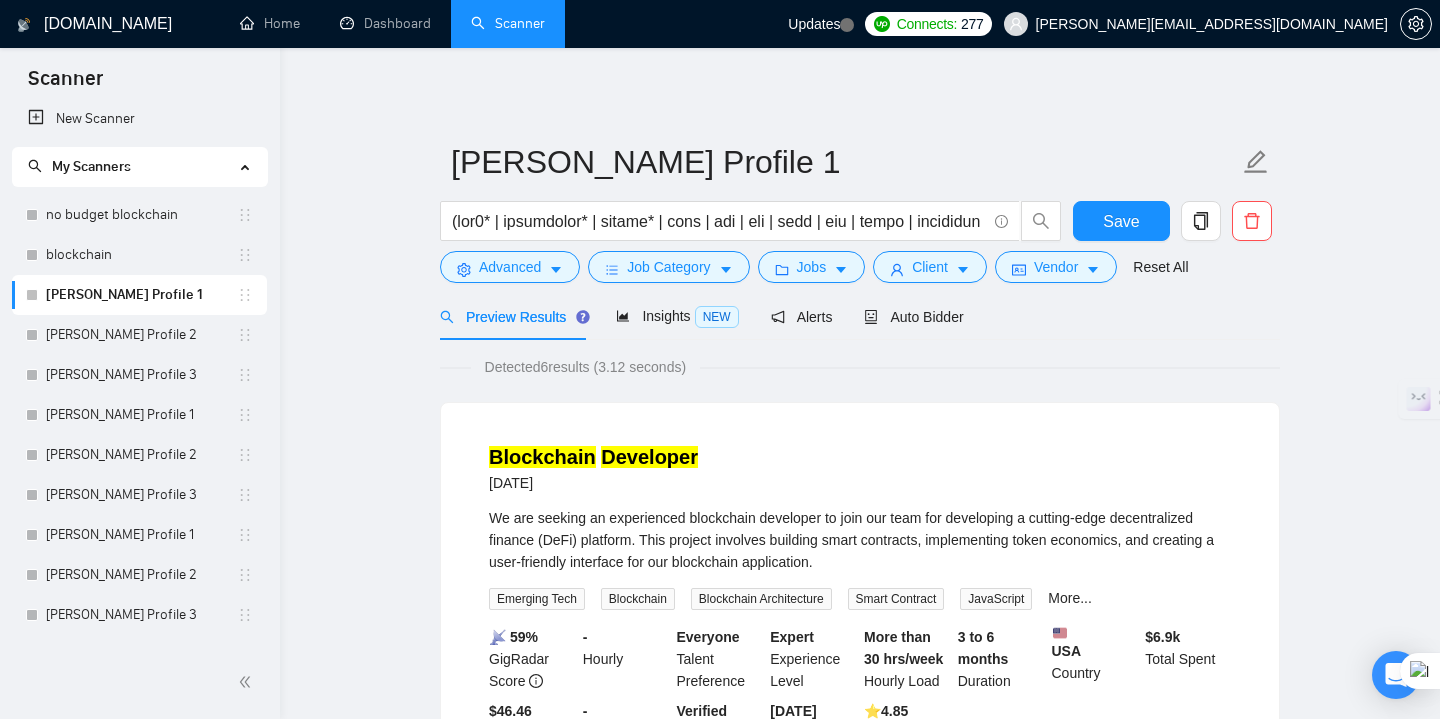 scroll, scrollTop: 56, scrollLeft: 0, axis: vertical 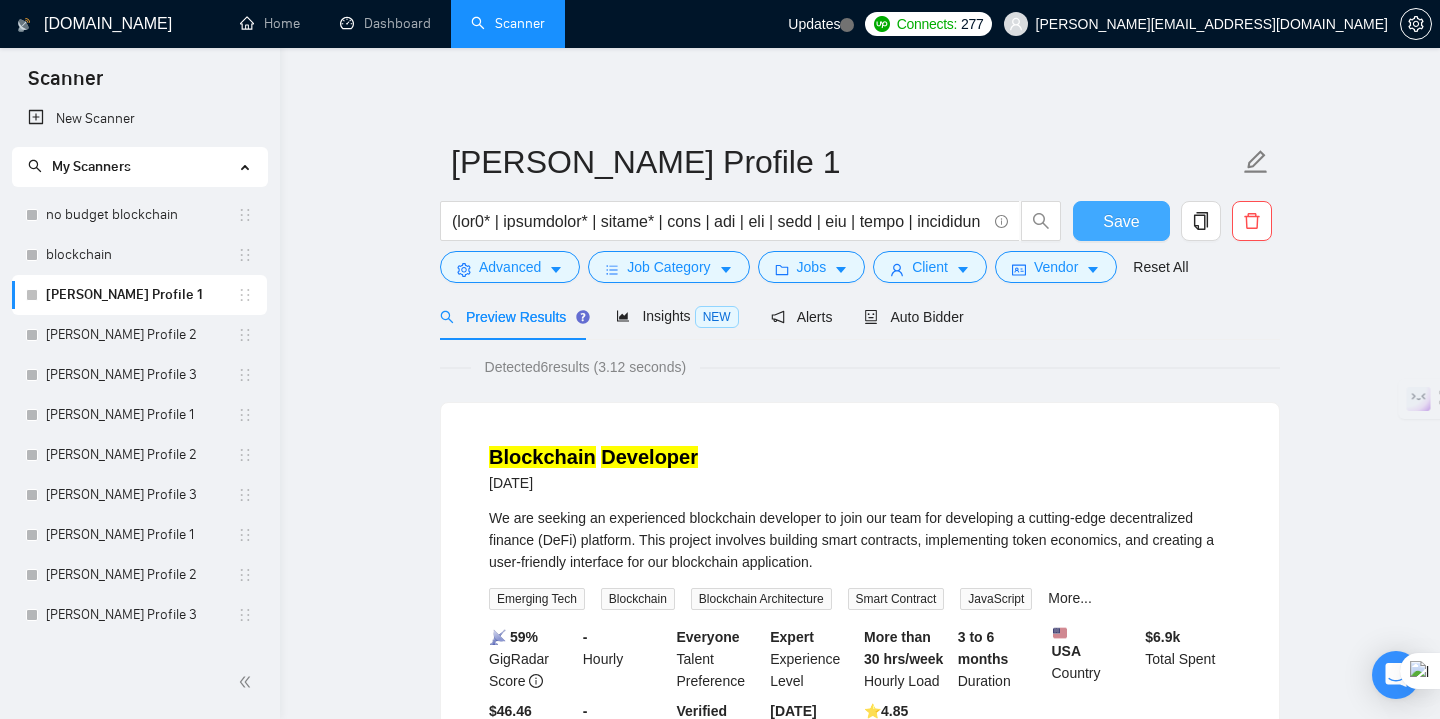 click on "Save" at bounding box center [1121, 221] 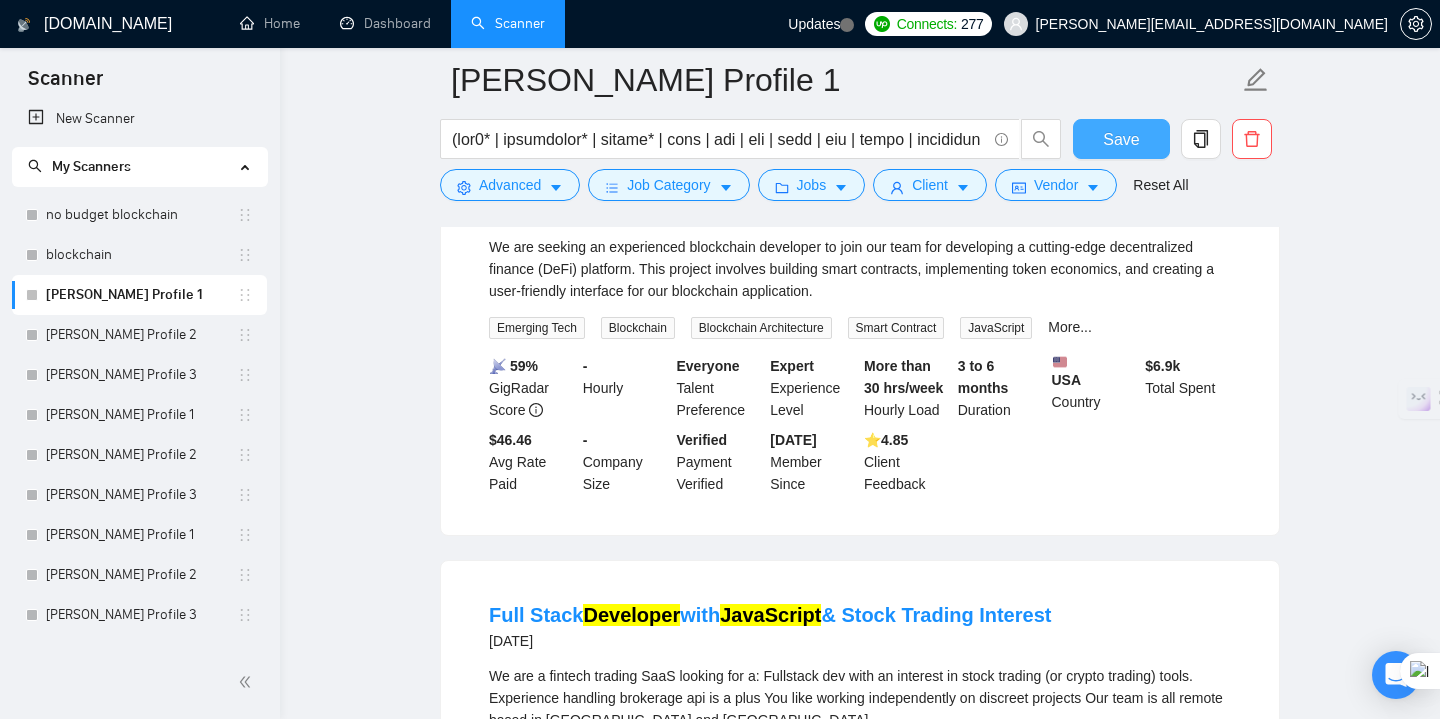 scroll, scrollTop: 0, scrollLeft: 0, axis: both 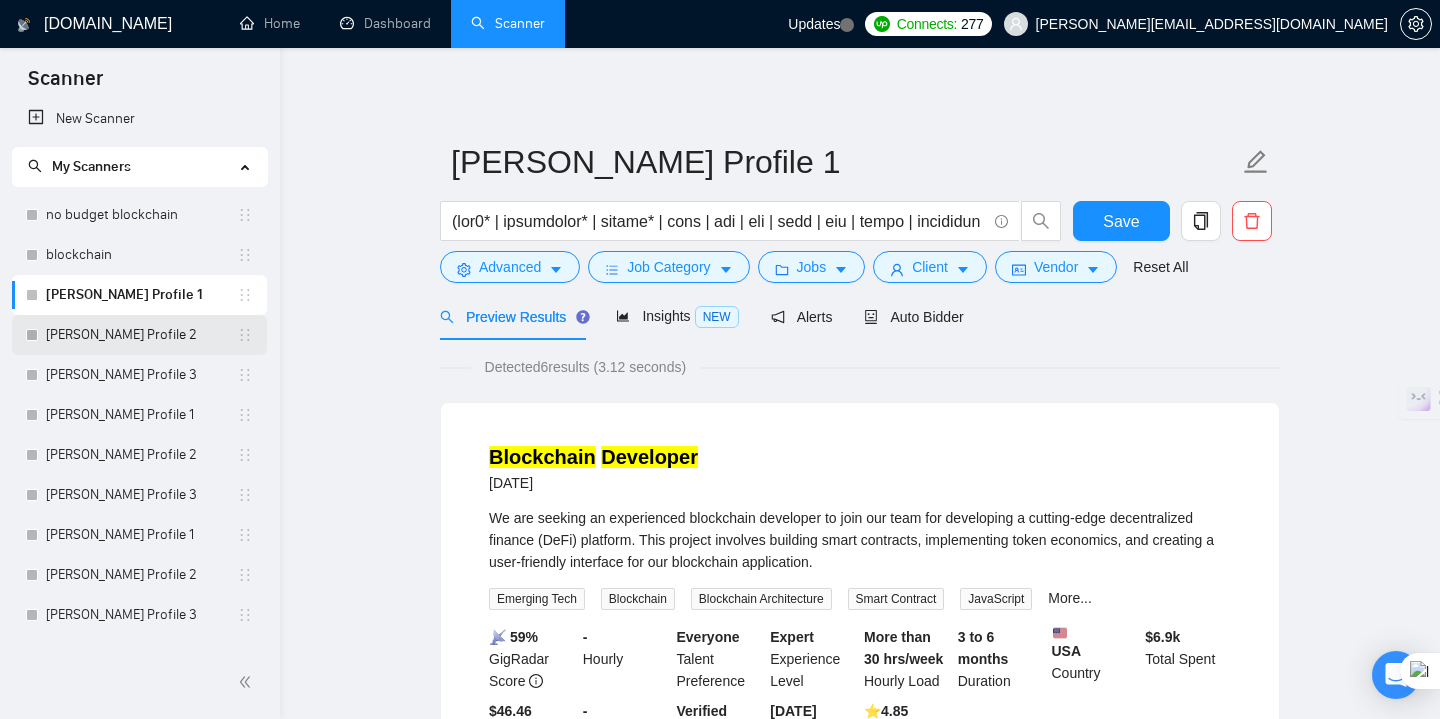 click on "[PERSON_NAME] Profile 2" at bounding box center (141, 335) 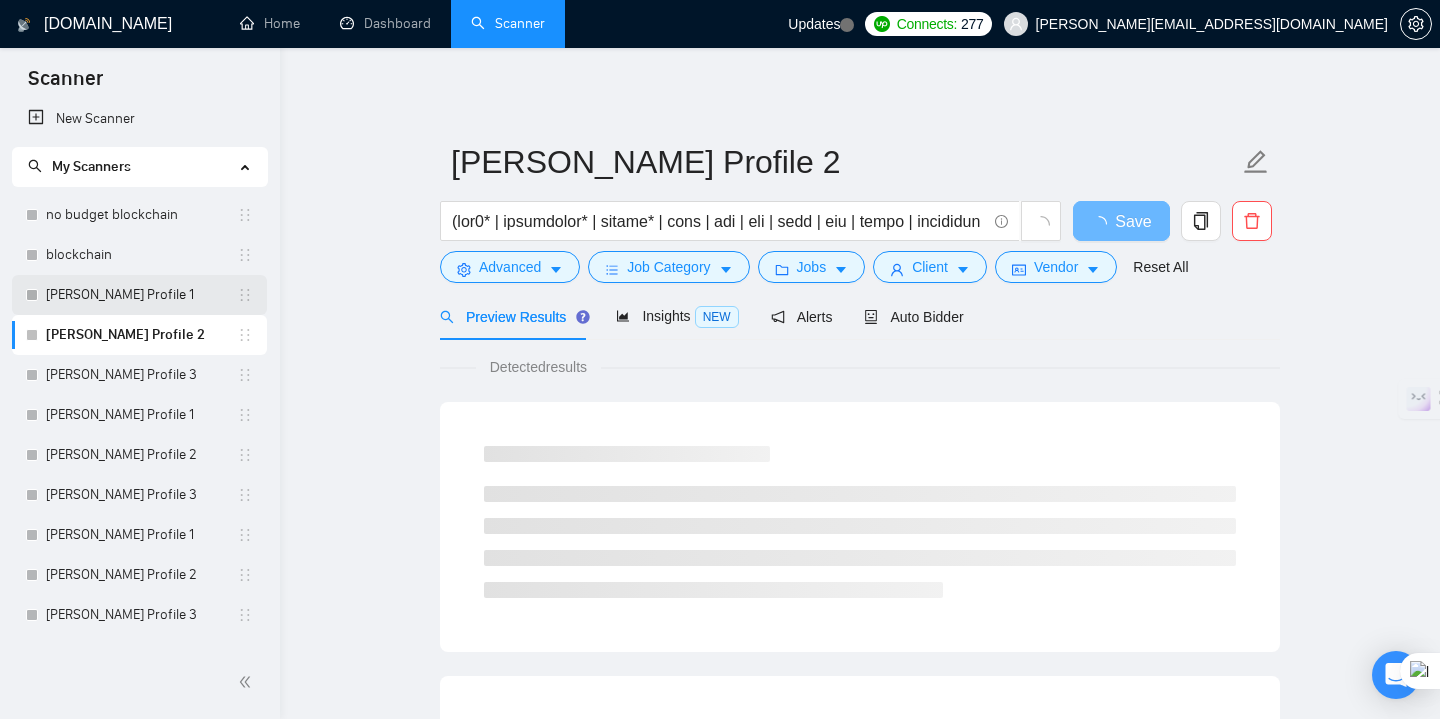click on "[PERSON_NAME] Profile 1" at bounding box center (141, 295) 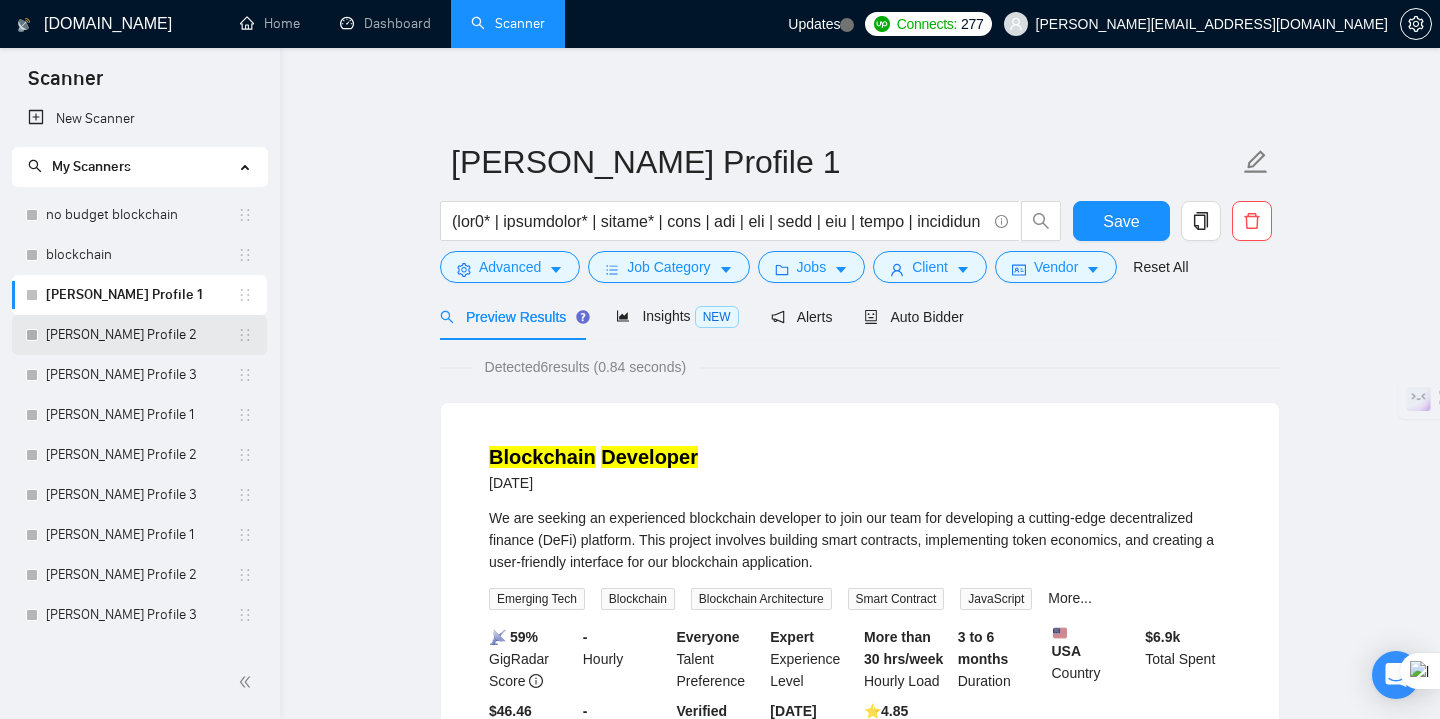 click on "[PERSON_NAME] Profile 2" at bounding box center [141, 335] 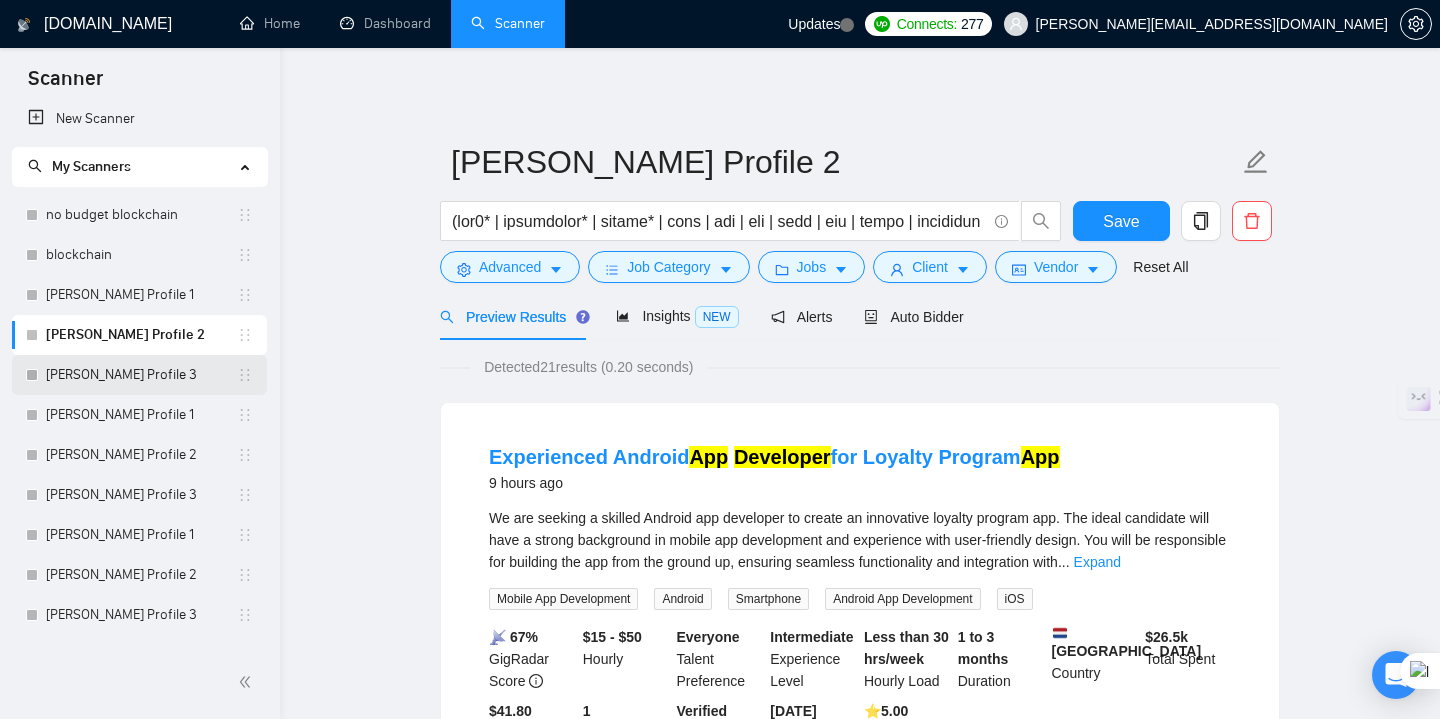 click on "[PERSON_NAME] Profile 3" at bounding box center (141, 375) 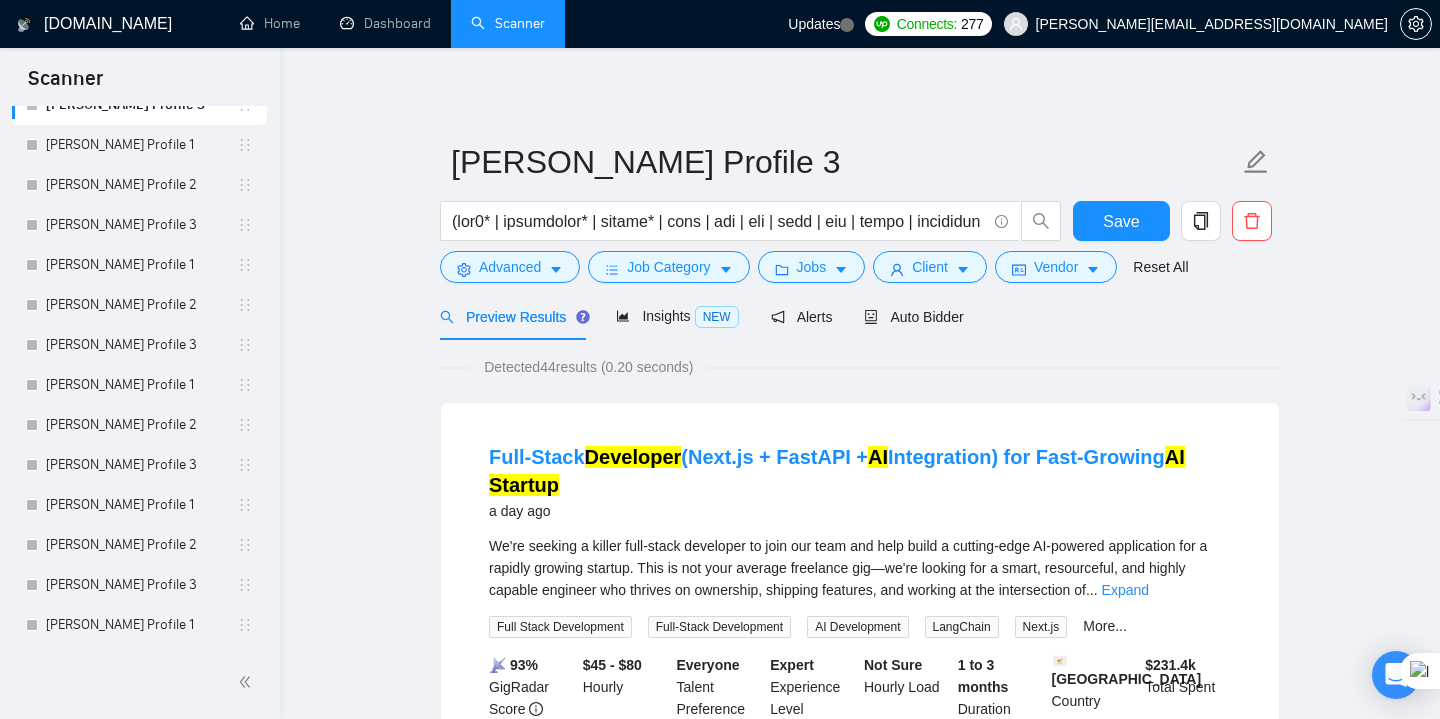scroll, scrollTop: 516, scrollLeft: 0, axis: vertical 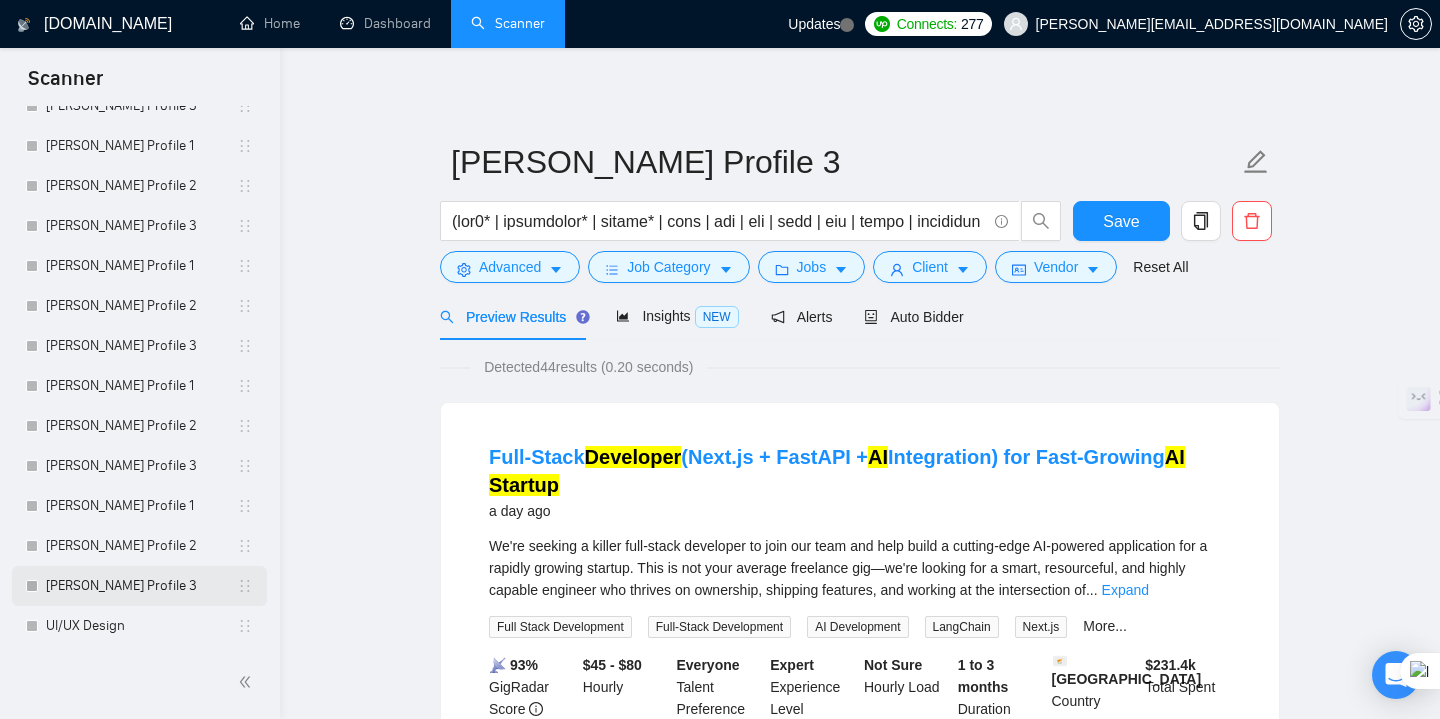 click on "[PERSON_NAME] Profile 3" at bounding box center (141, 586) 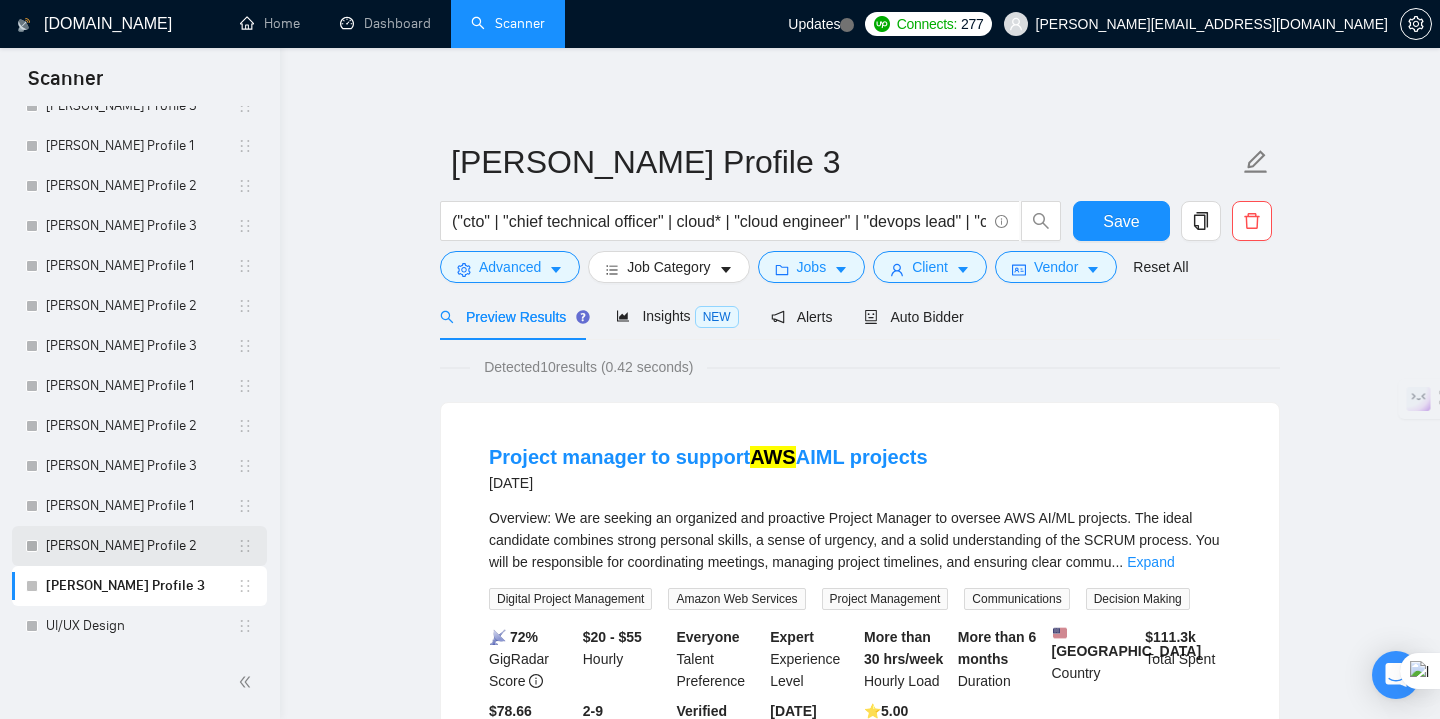 click on "[PERSON_NAME] Profile 2" at bounding box center (141, 546) 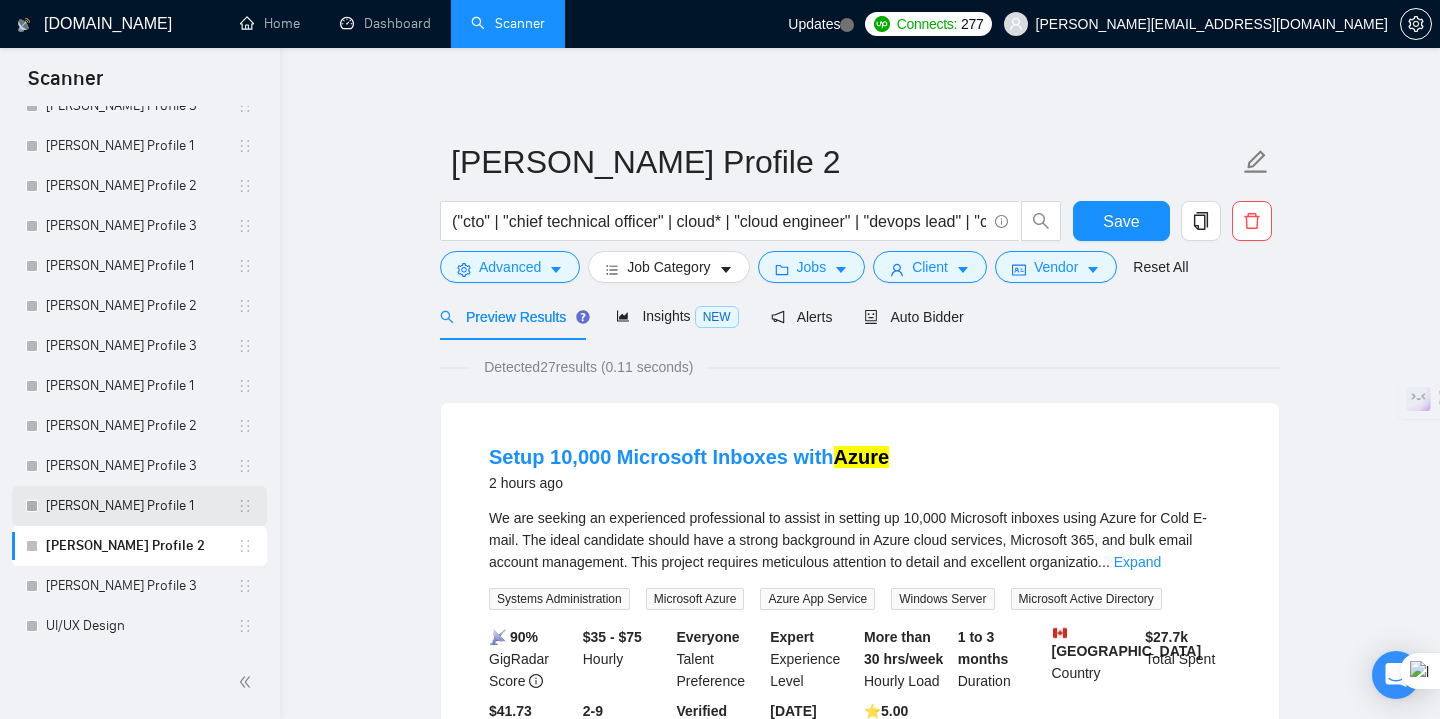 click on "[PERSON_NAME] Profile 1" at bounding box center (141, 506) 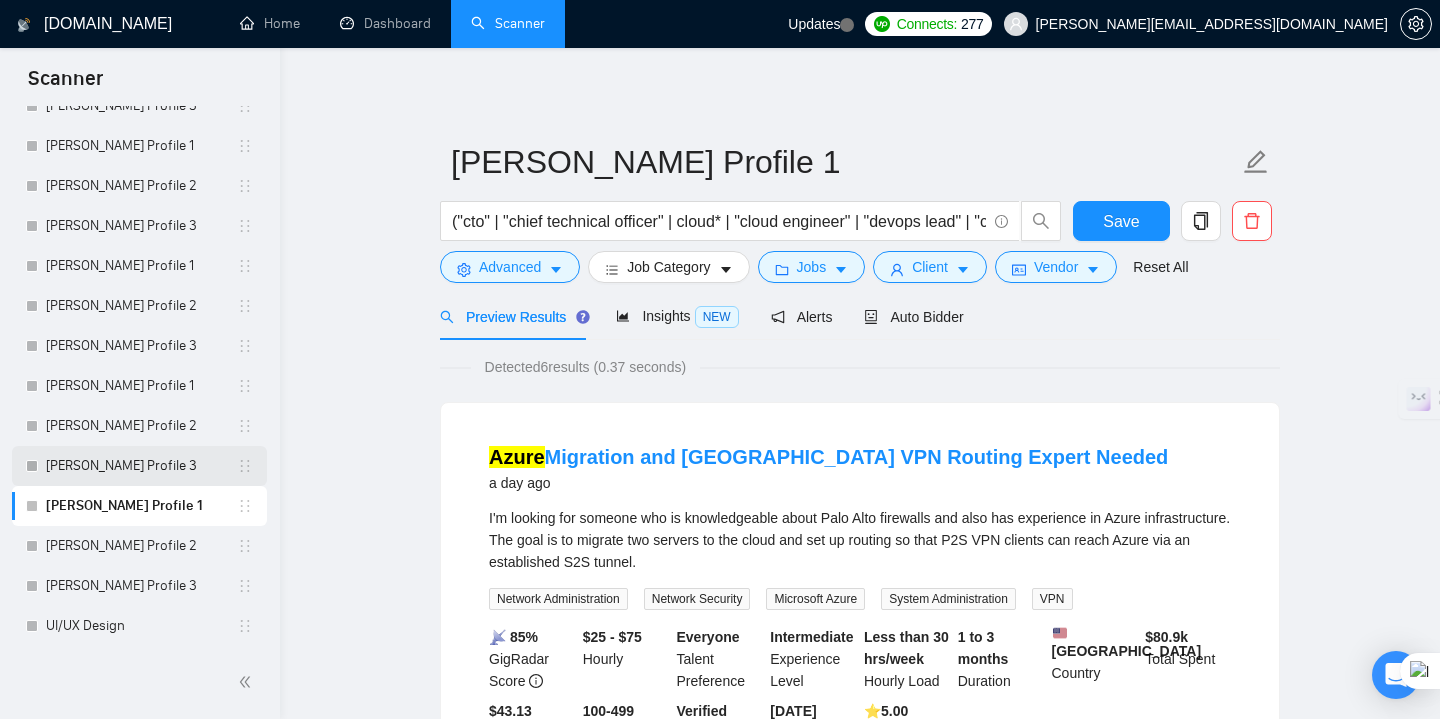 click on "[PERSON_NAME] Profile 3" at bounding box center [141, 466] 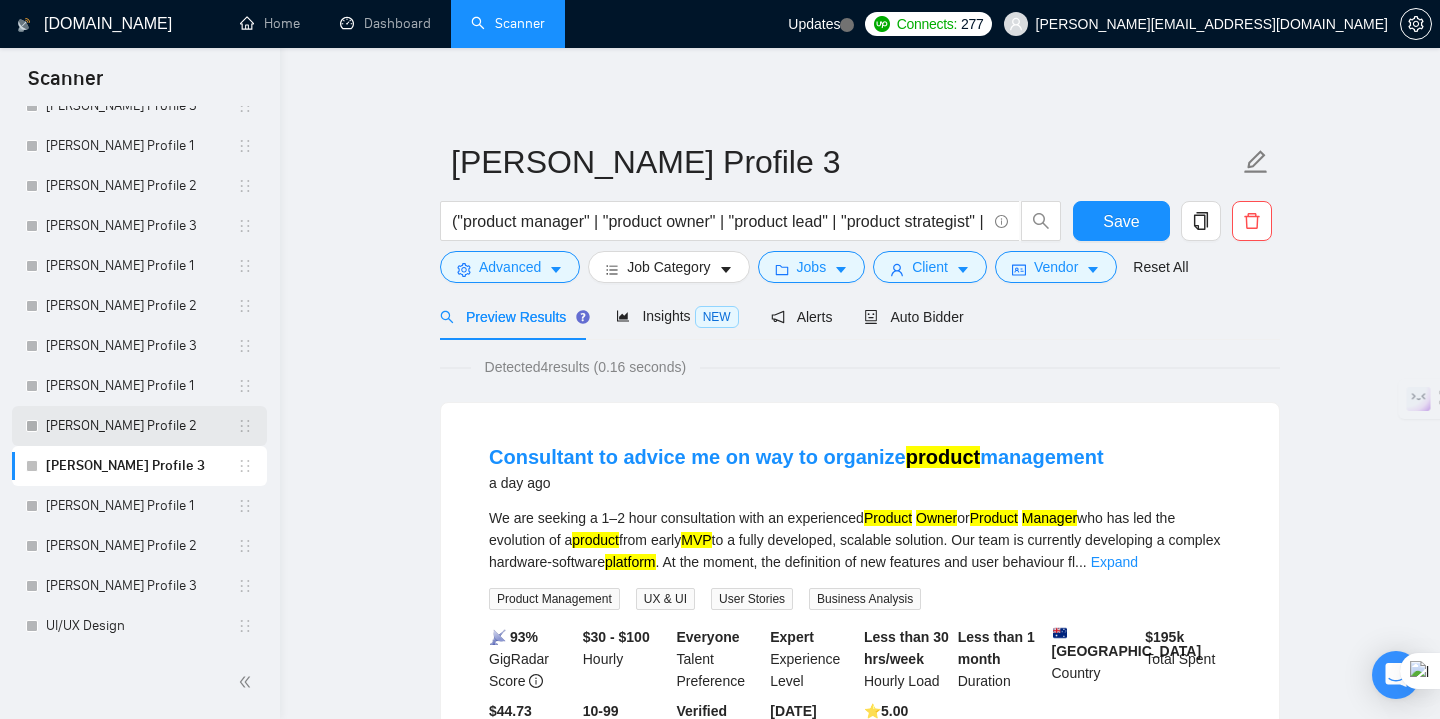 click on "[PERSON_NAME] Profile 2" at bounding box center [141, 426] 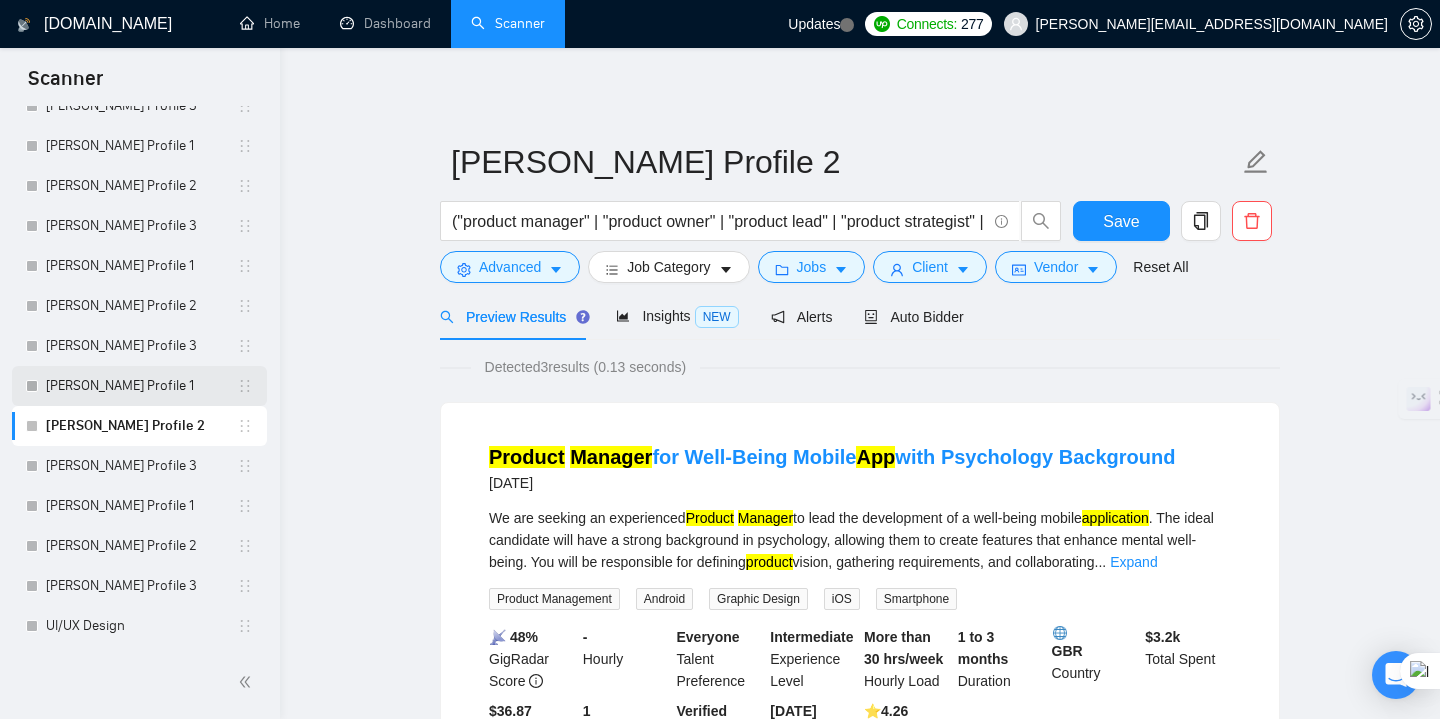 click on "[PERSON_NAME] Profile 1" at bounding box center (141, 386) 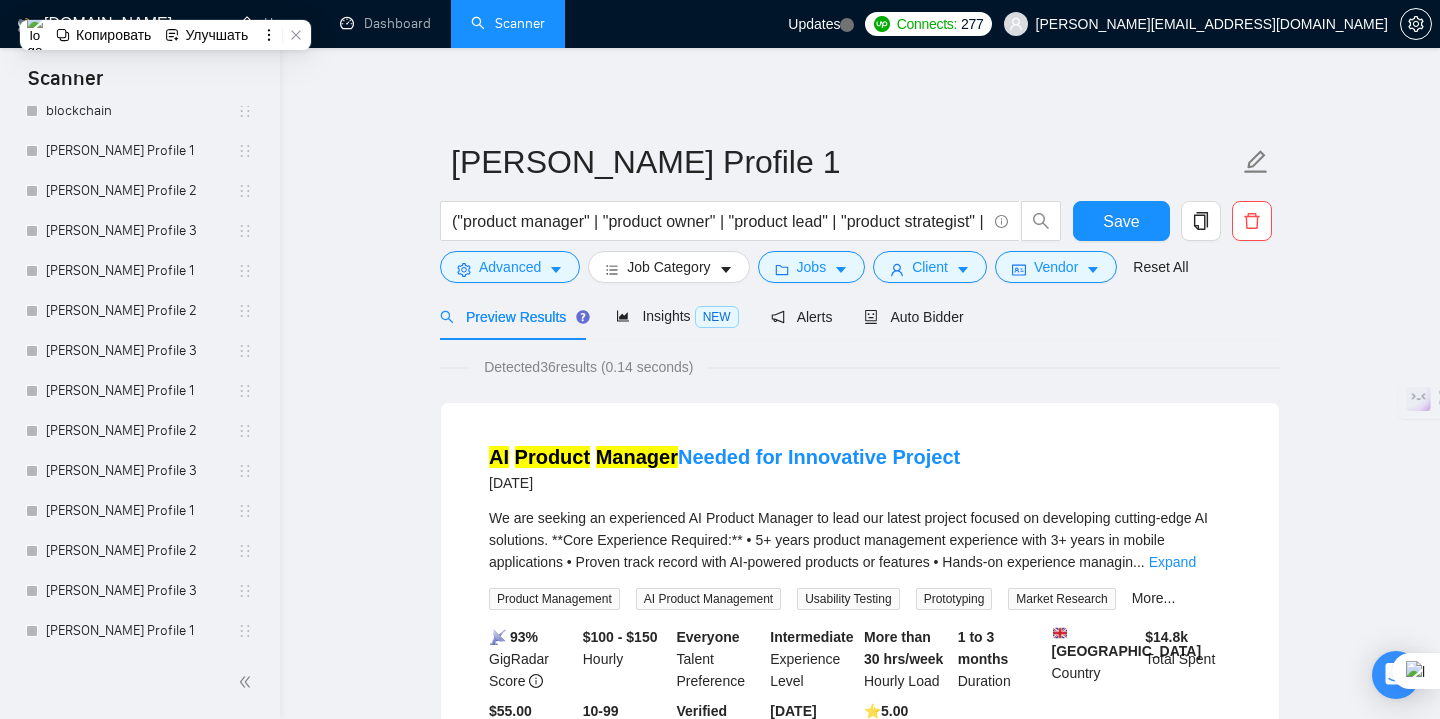 scroll, scrollTop: 516, scrollLeft: 0, axis: vertical 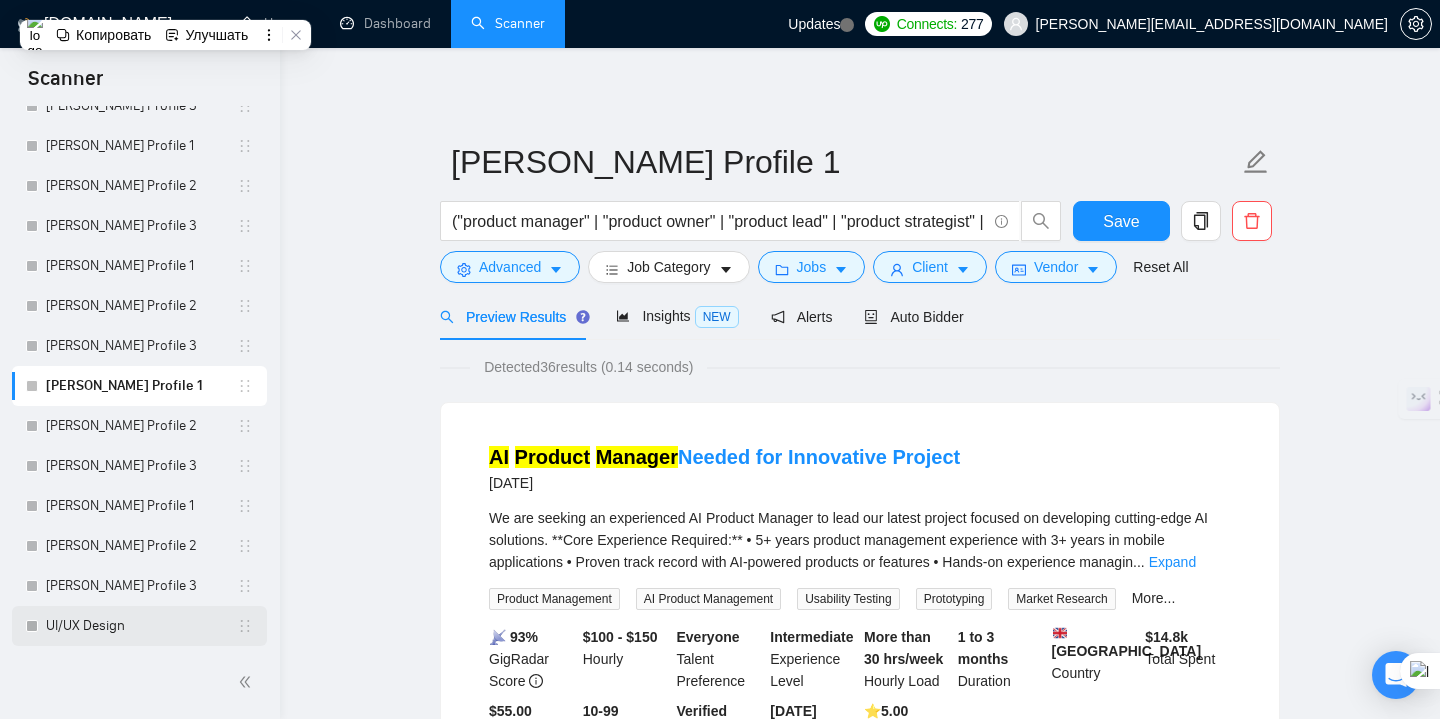 click on "UI/UX Design" at bounding box center [141, 626] 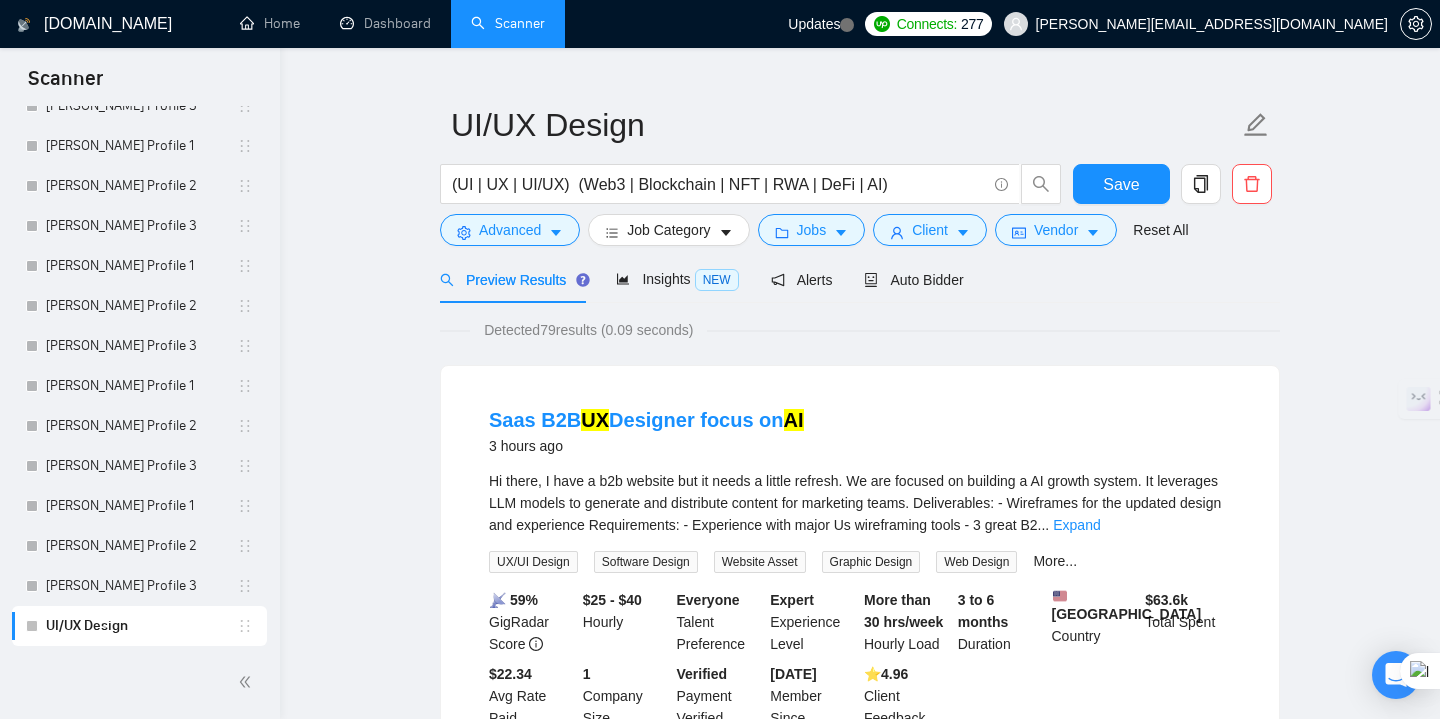 scroll, scrollTop: 43, scrollLeft: 0, axis: vertical 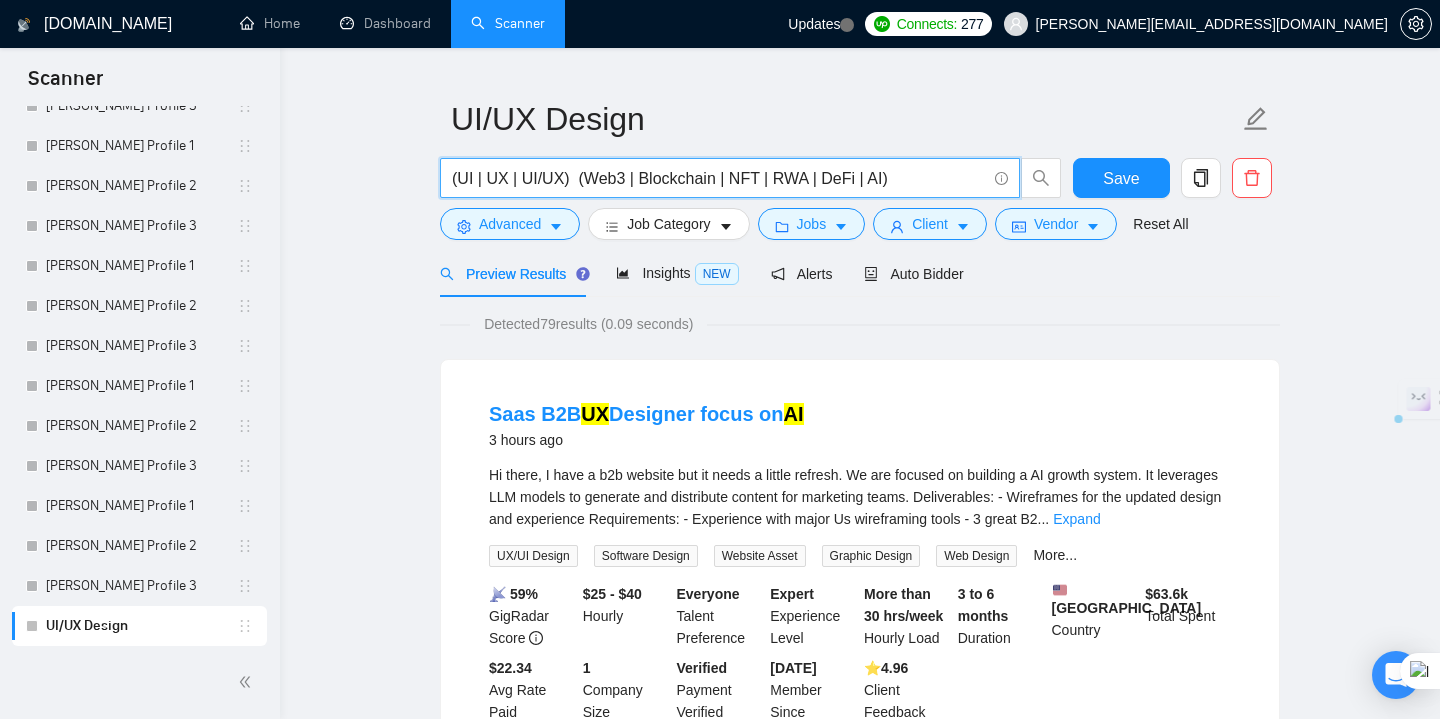 drag, startPoint x: 897, startPoint y: 183, endPoint x: 582, endPoint y: 178, distance: 315.03967 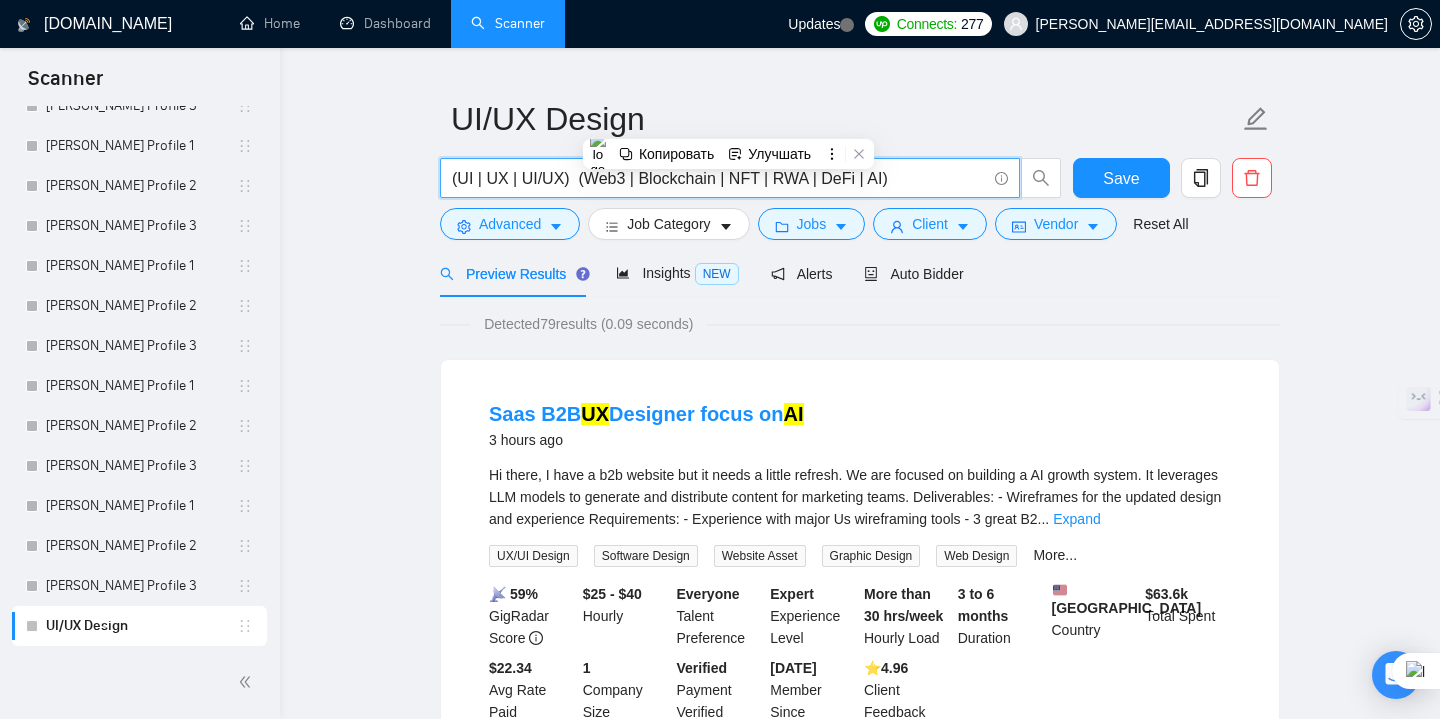 click on "(UI | UX | UI/UX)  (Web3 | Blockchain | NFT | RWA | DeFi | AI)" at bounding box center [719, 178] 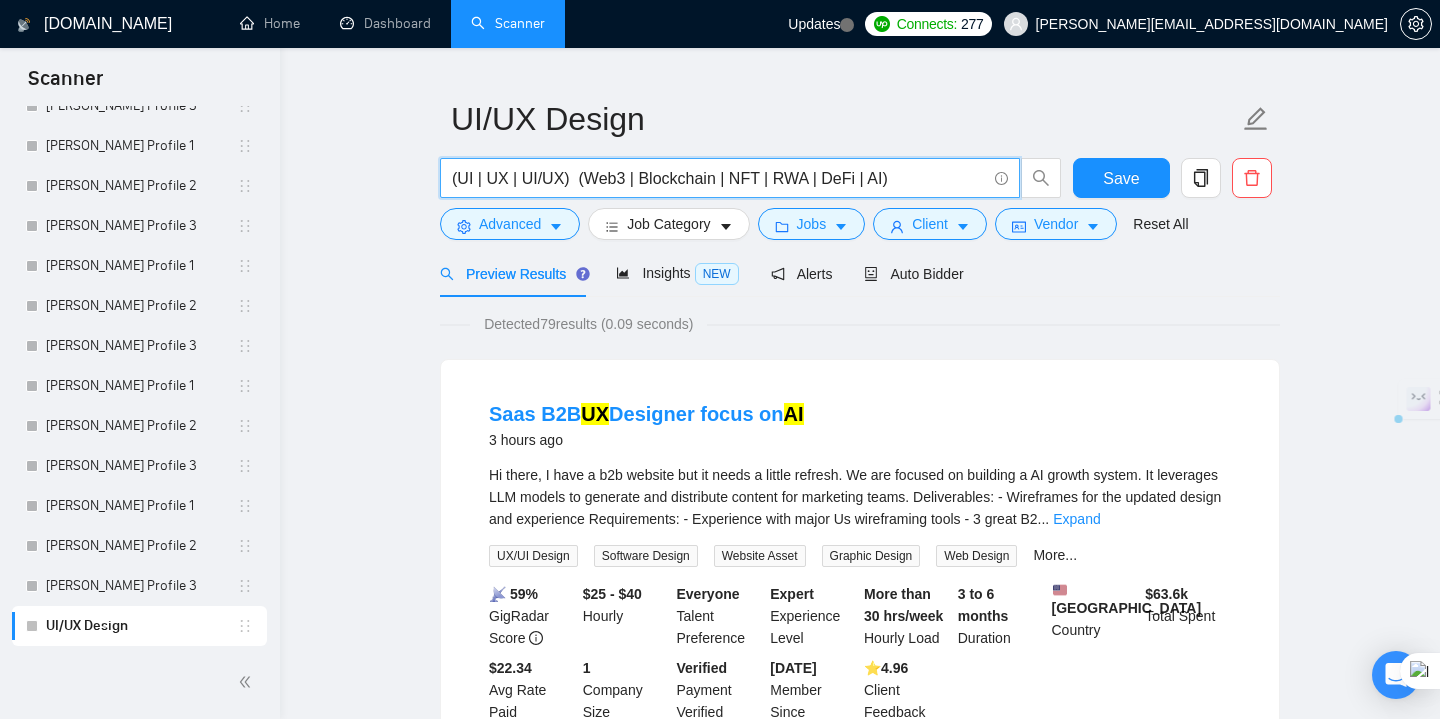 drag, startPoint x: 574, startPoint y: 178, endPoint x: 948, endPoint y: 166, distance: 374.19247 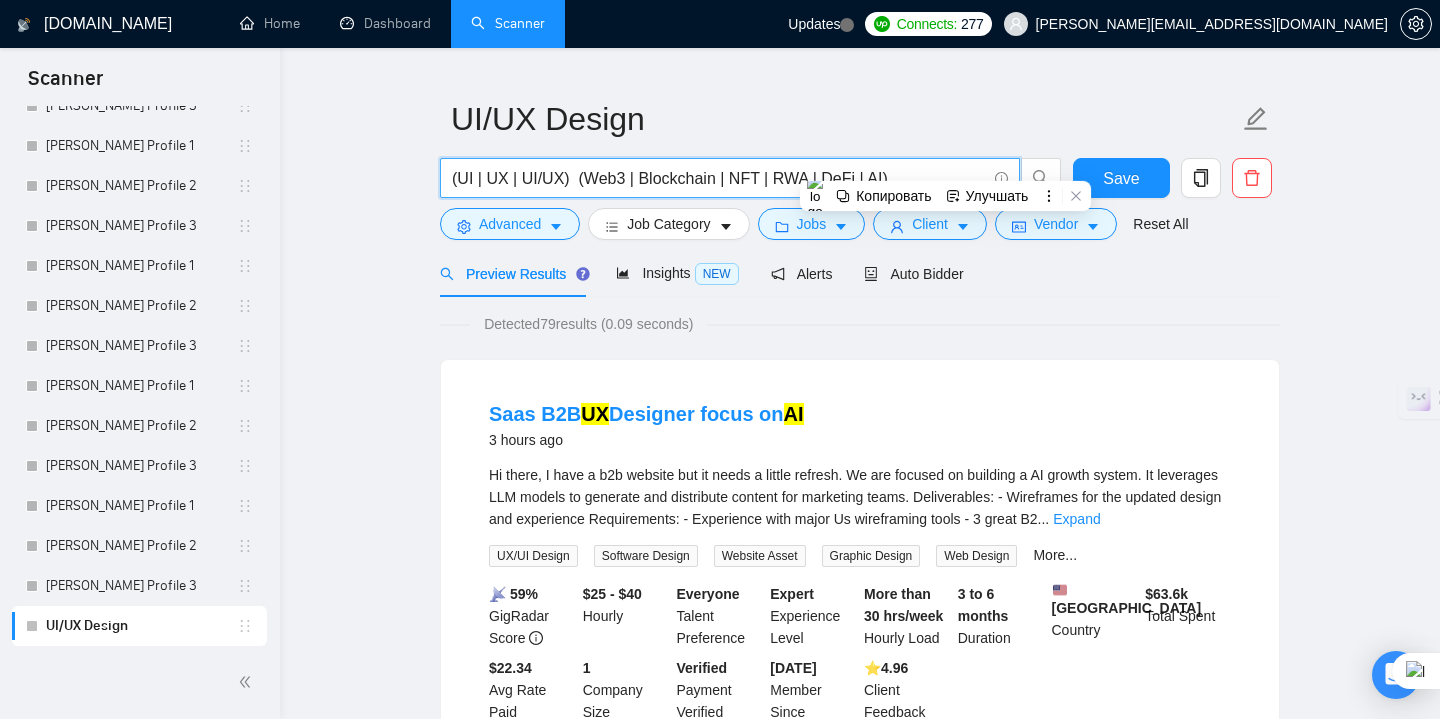 click on "(UI | UX | UI/UX)  (Web3 | Blockchain | NFT | RWA | DeFi | AI)" at bounding box center [719, 178] 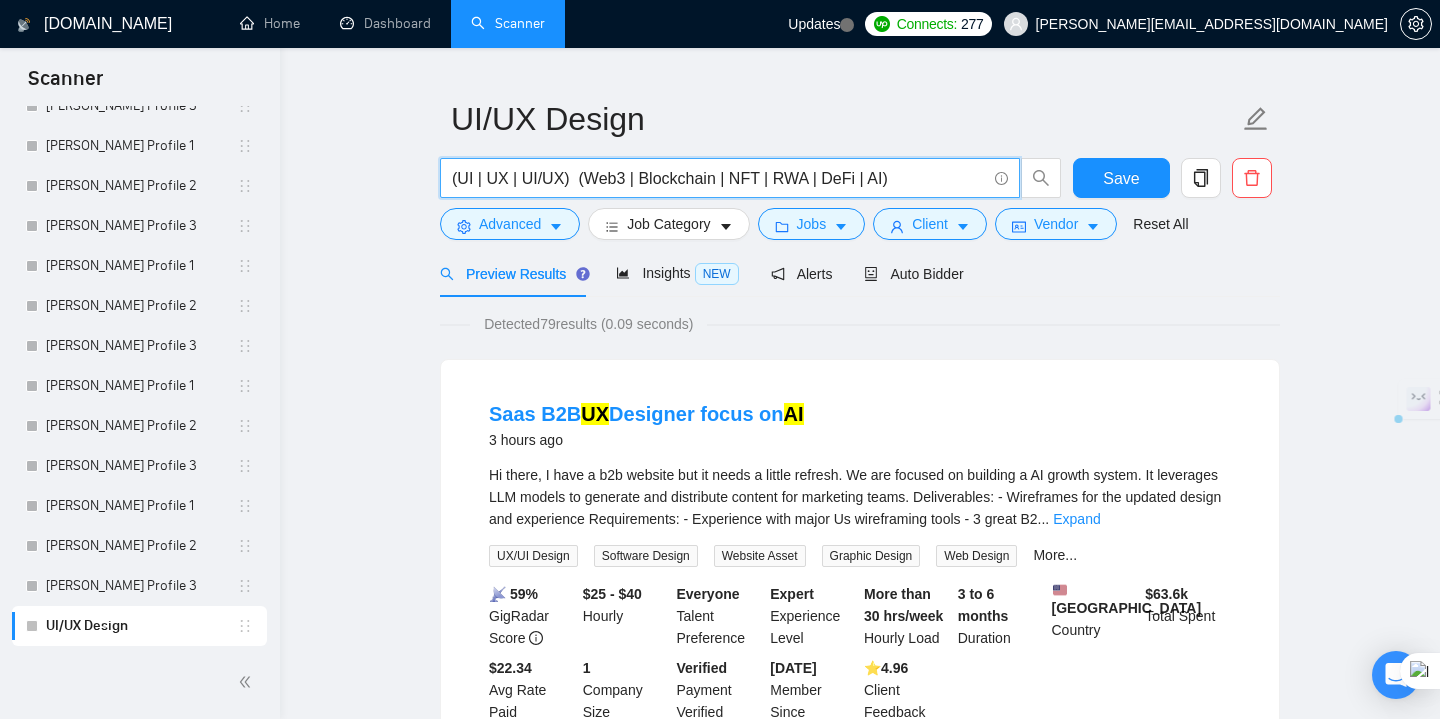 drag, startPoint x: 905, startPoint y: 179, endPoint x: 574, endPoint y: 180, distance: 331.0015 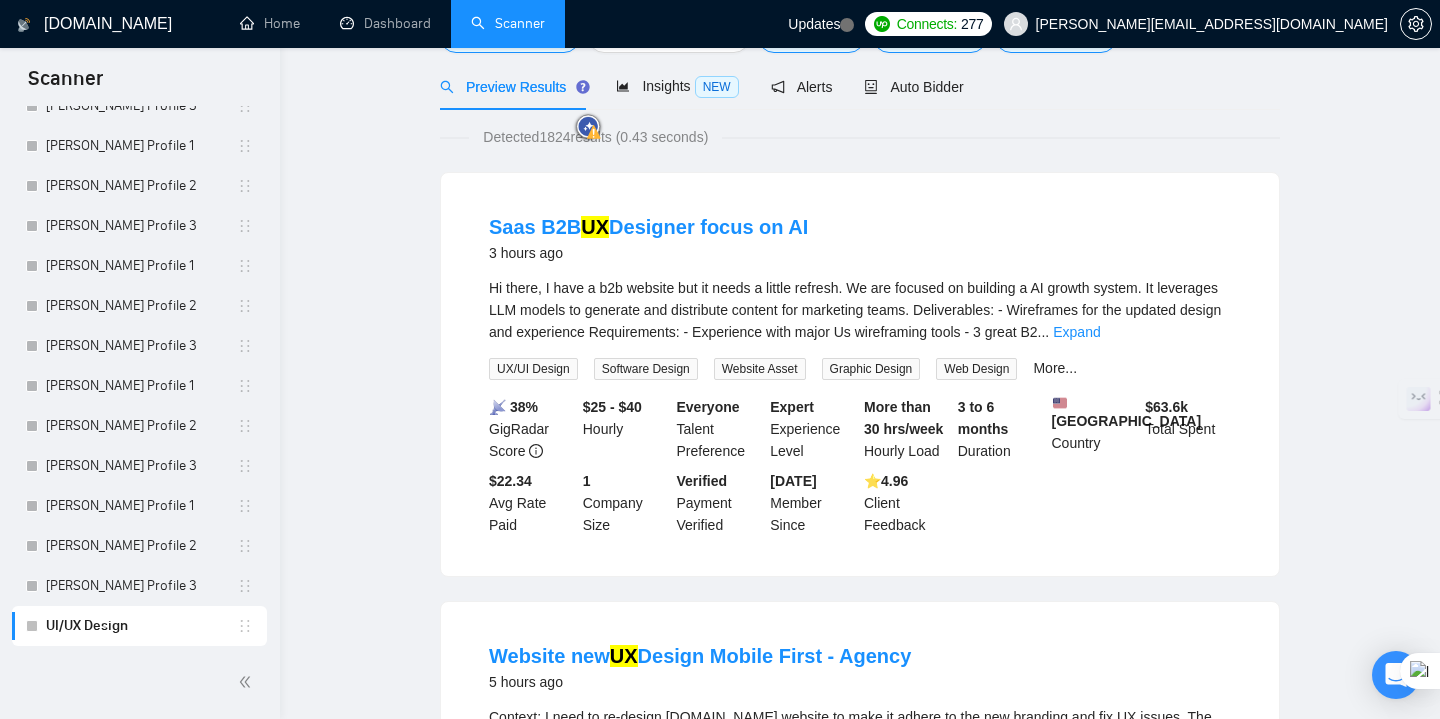 scroll, scrollTop: 0, scrollLeft: 0, axis: both 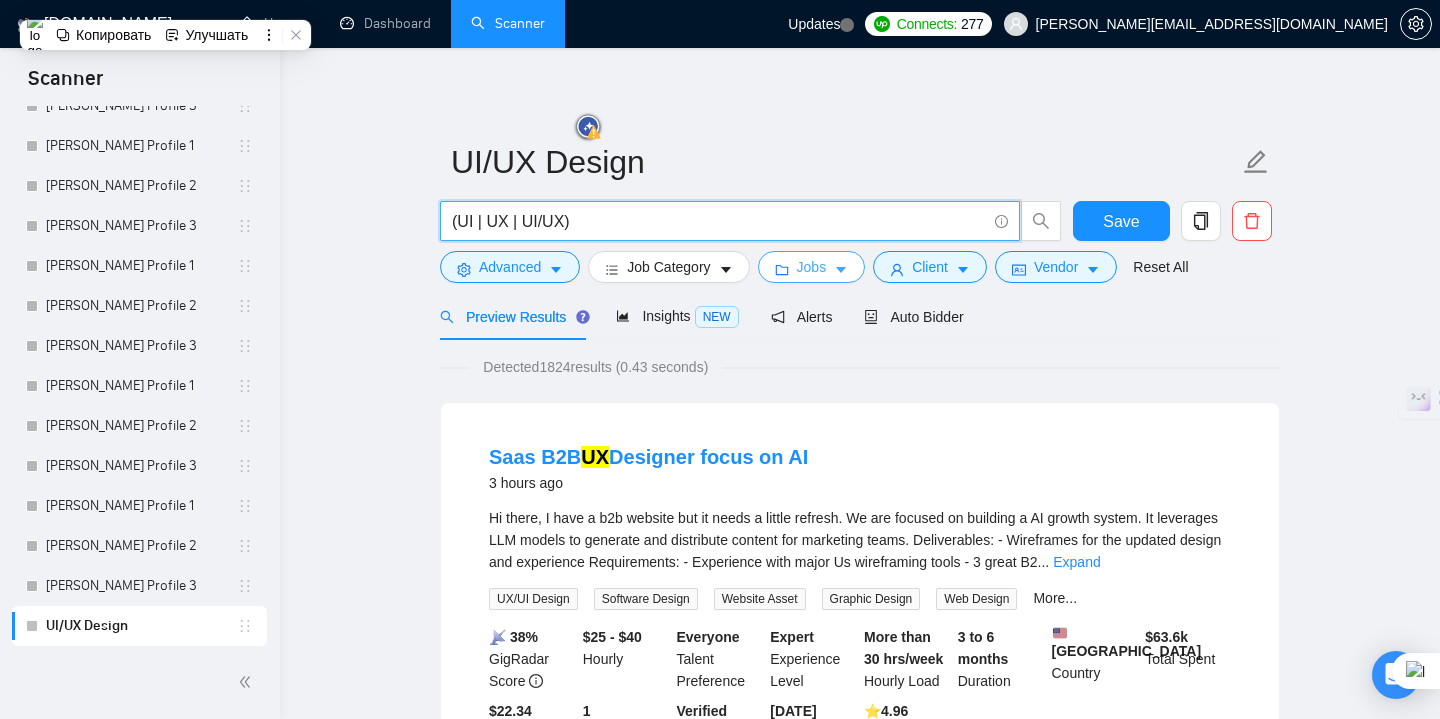 type on "(UI | UX | UI/UX)" 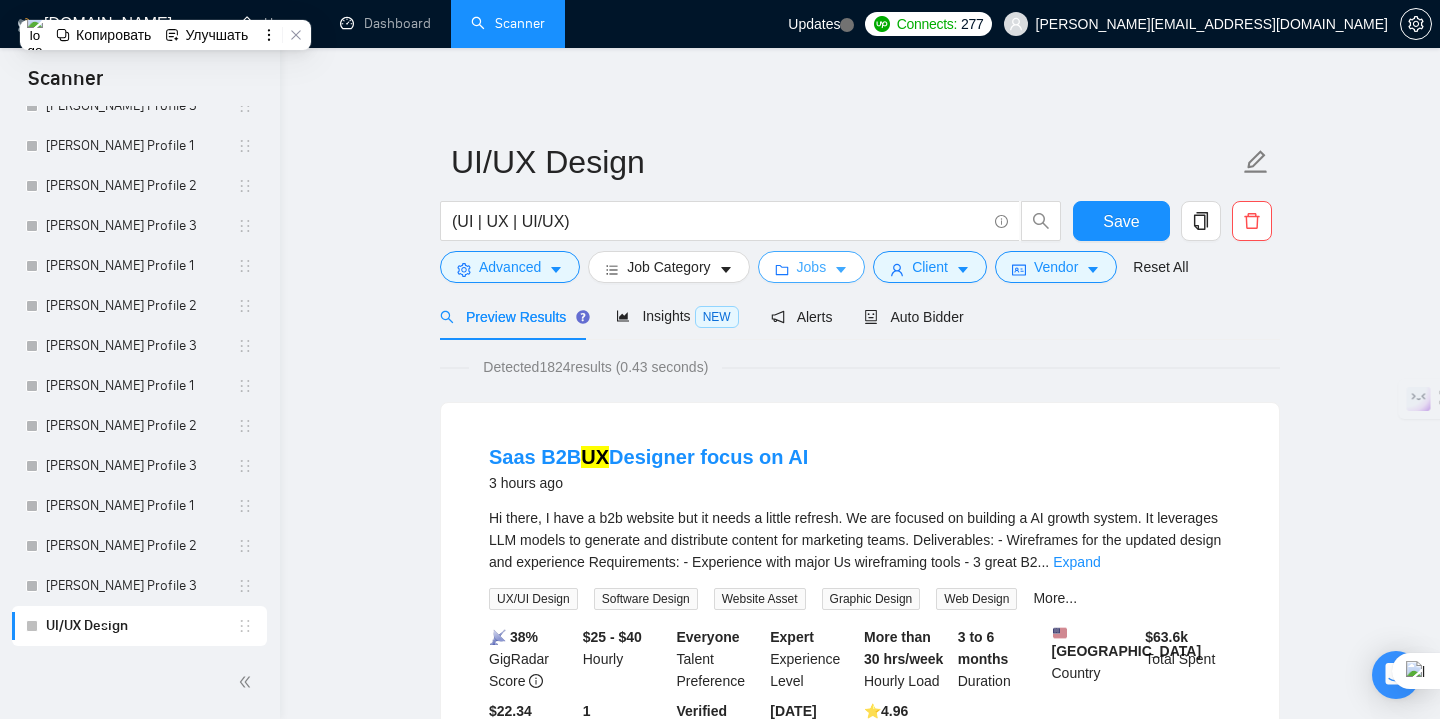click on "Jobs" at bounding box center (812, 267) 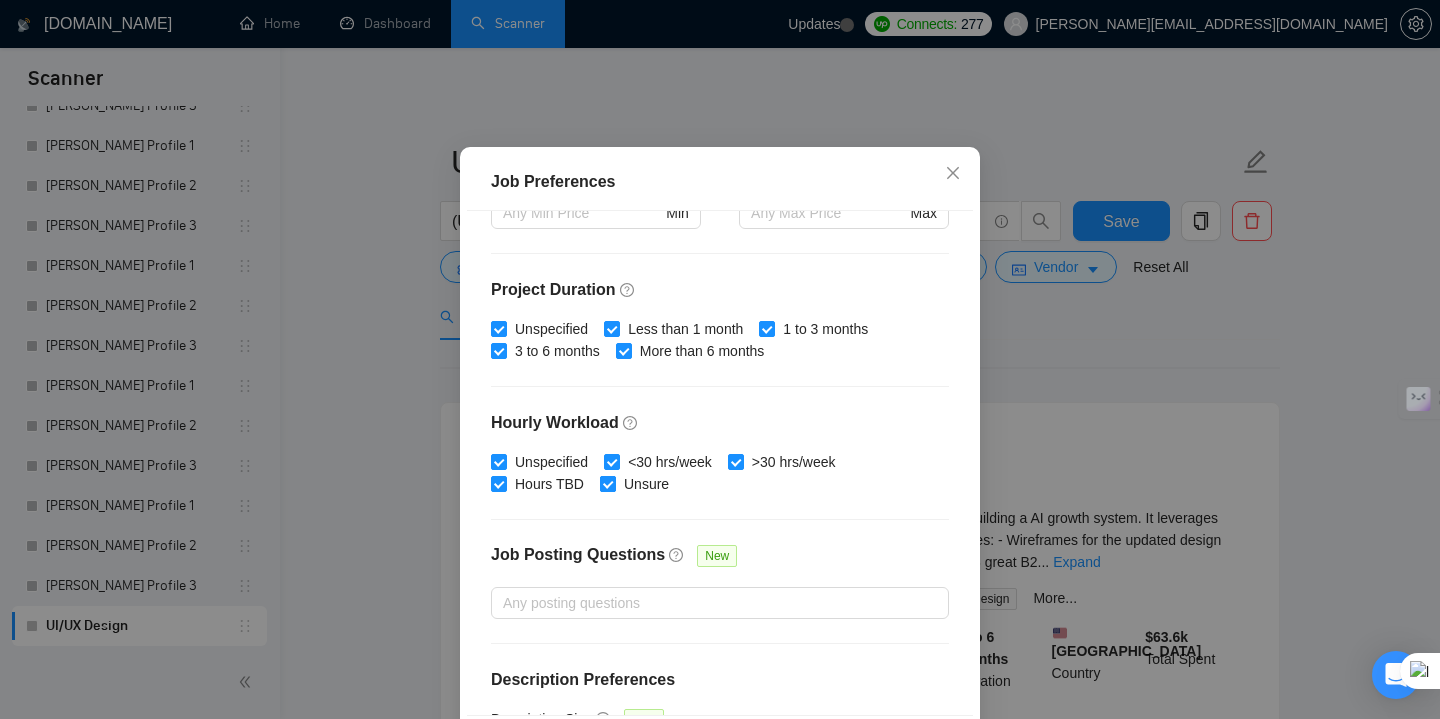 scroll, scrollTop: 534, scrollLeft: 0, axis: vertical 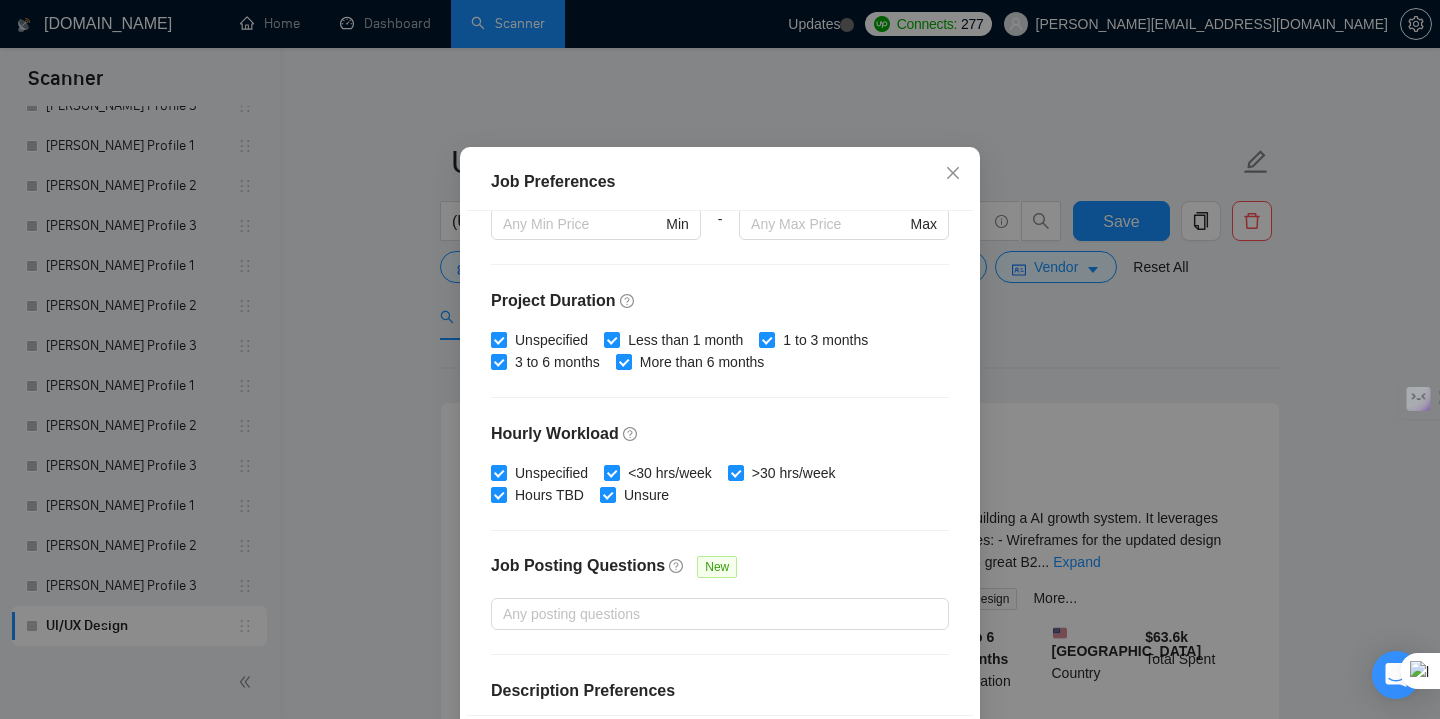 click at bounding box center [499, 340] 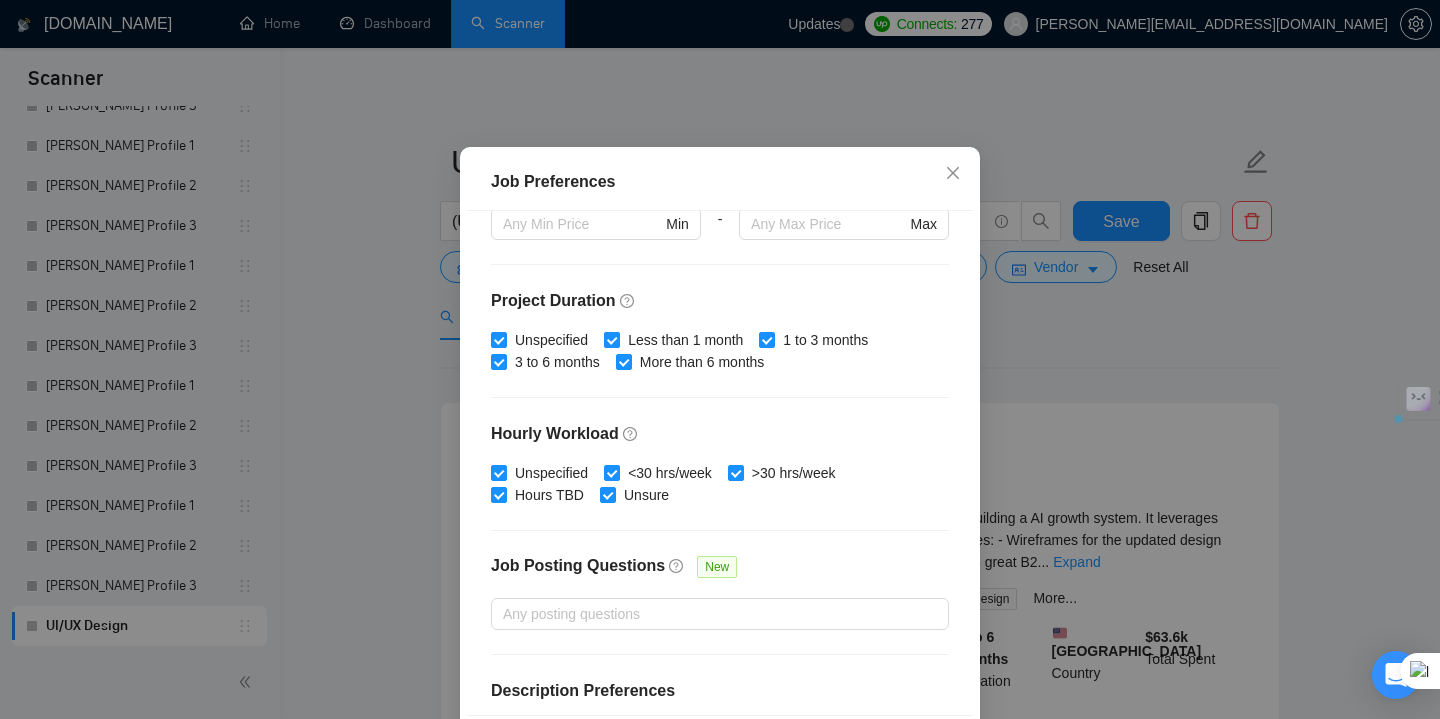 click on "Less than 1 month" at bounding box center (611, 339) 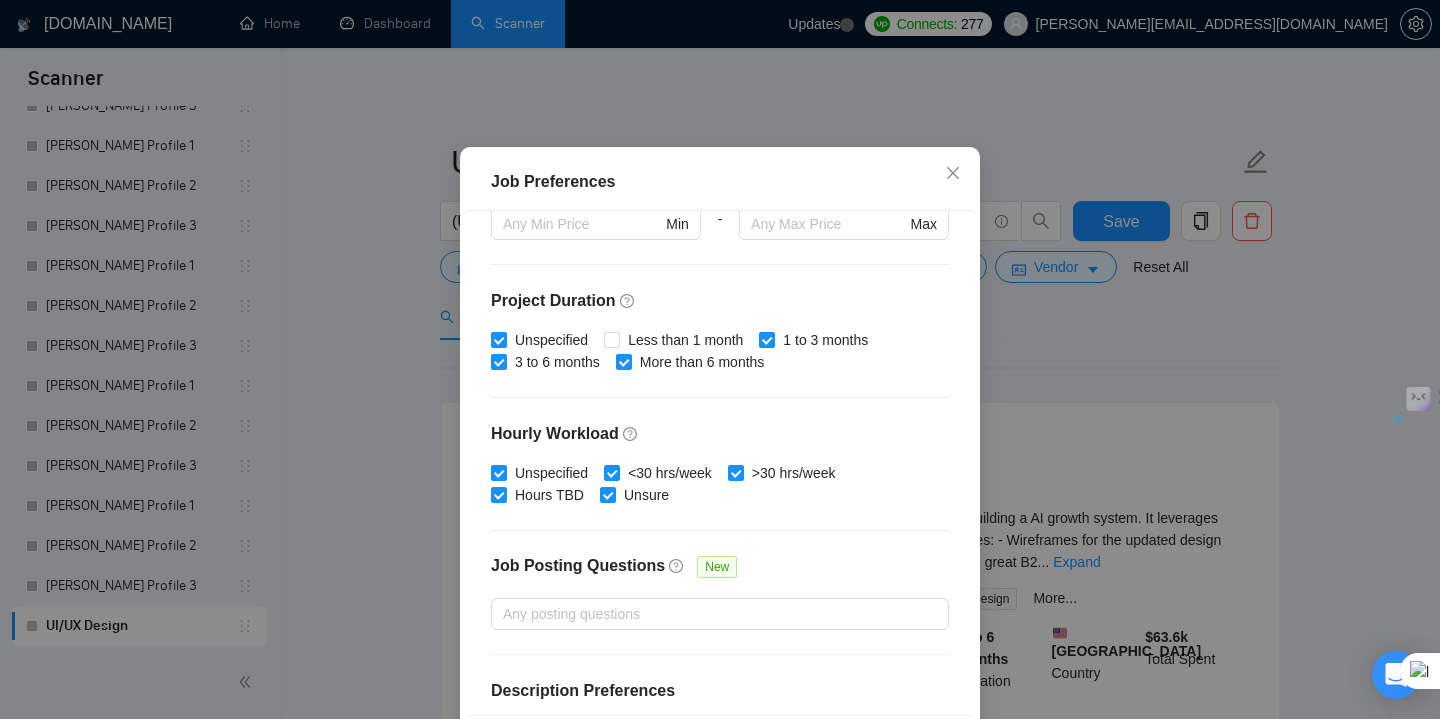 click on "Unspecified" at bounding box center (498, 339) 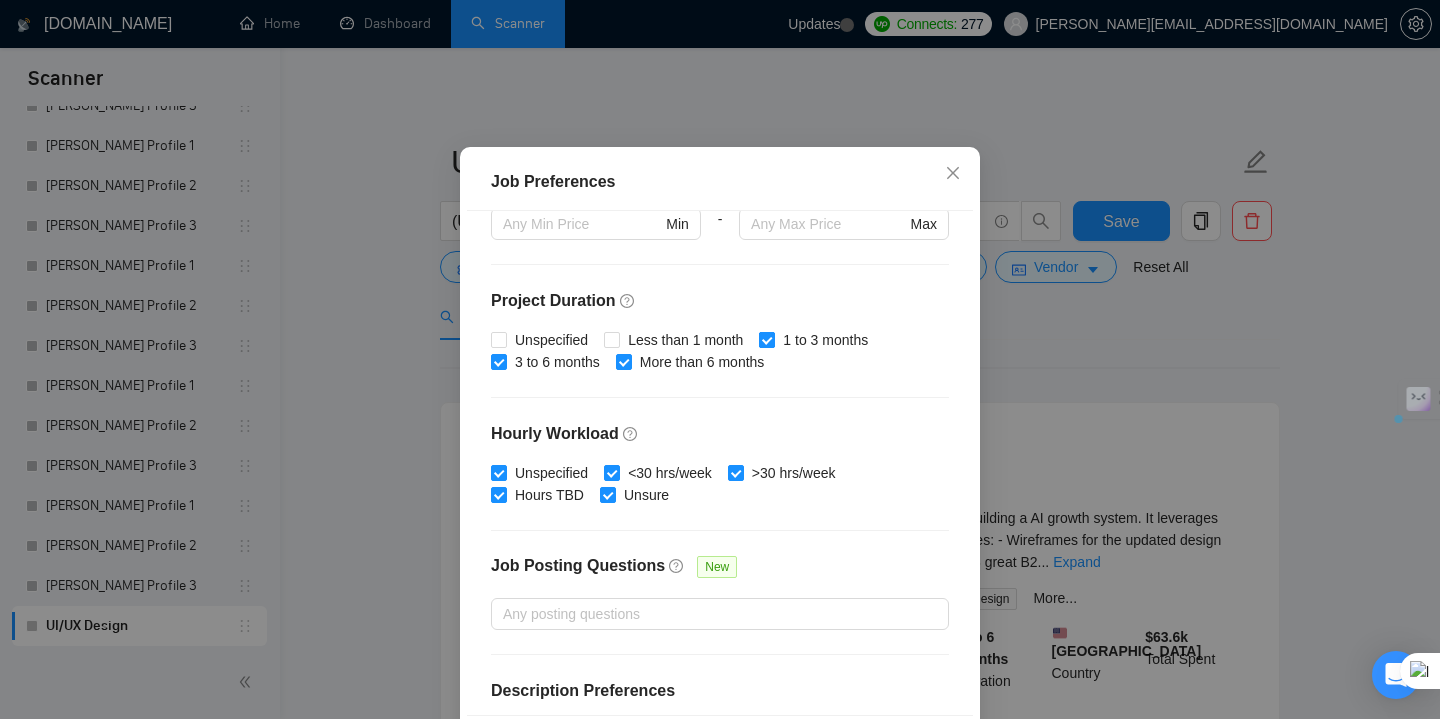 click on "1 to 3 months" at bounding box center [766, 339] 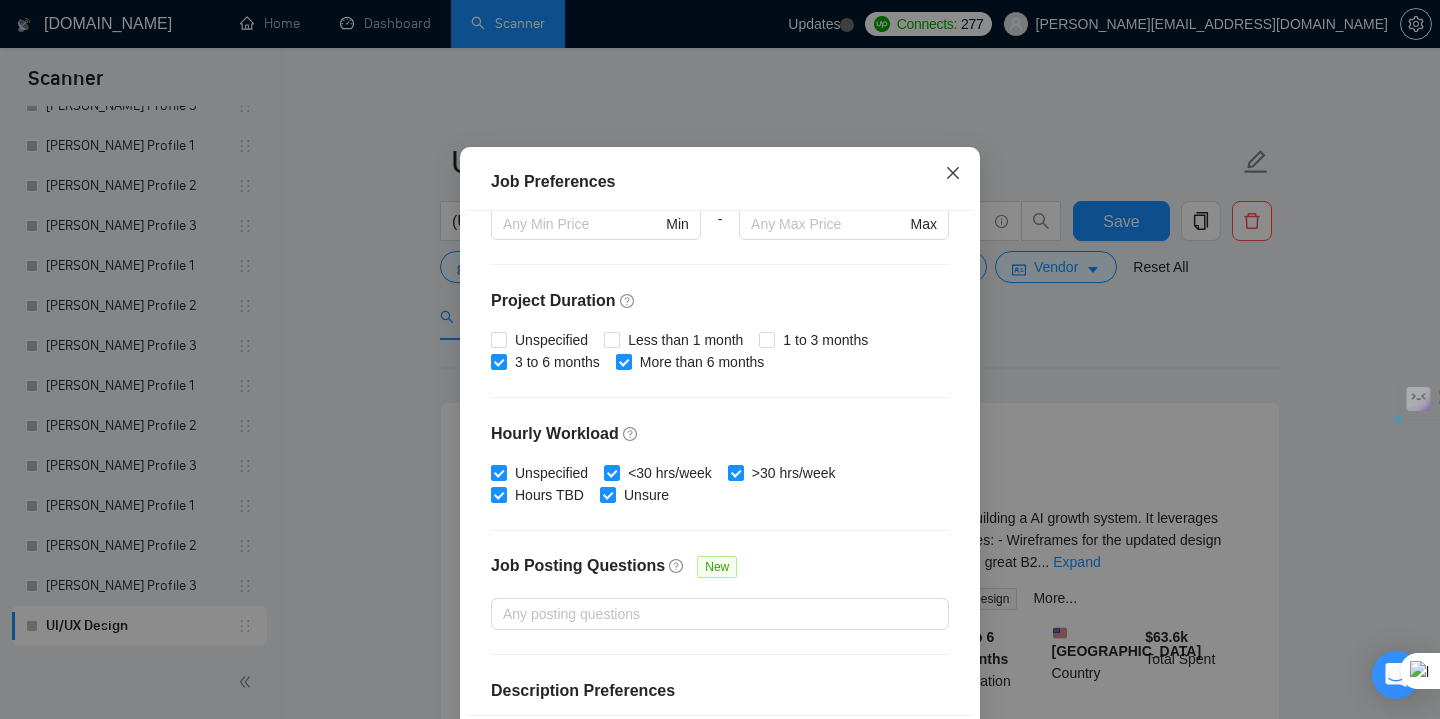 click 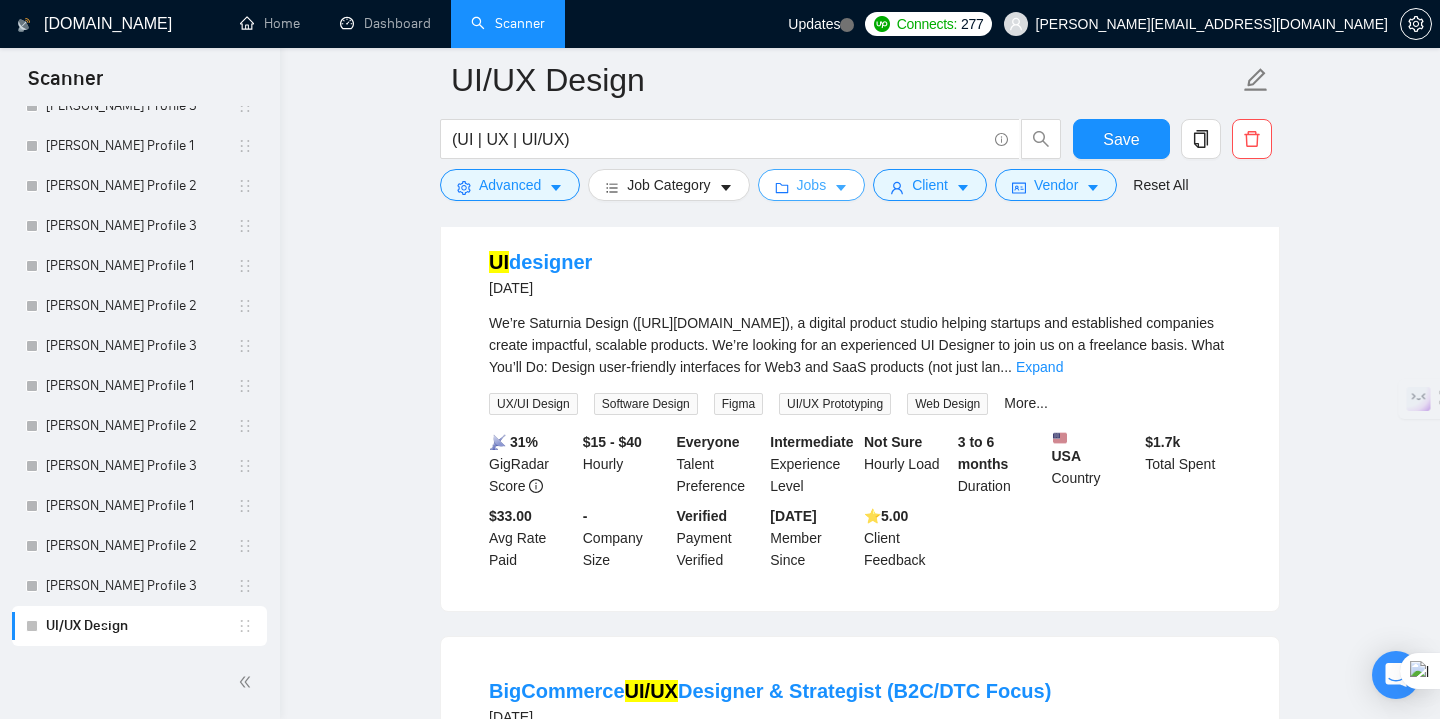scroll, scrollTop: 0, scrollLeft: 0, axis: both 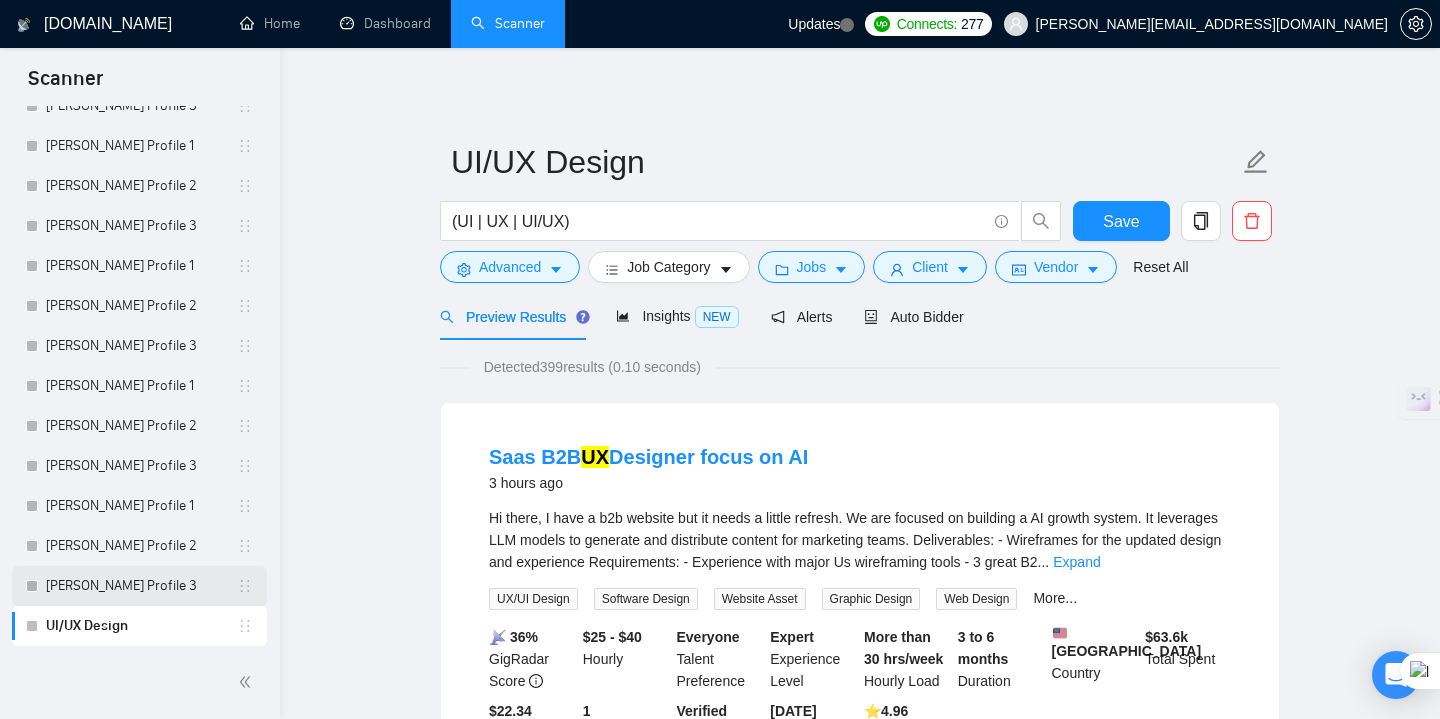 click on "[PERSON_NAME] Profile 3" at bounding box center [141, 586] 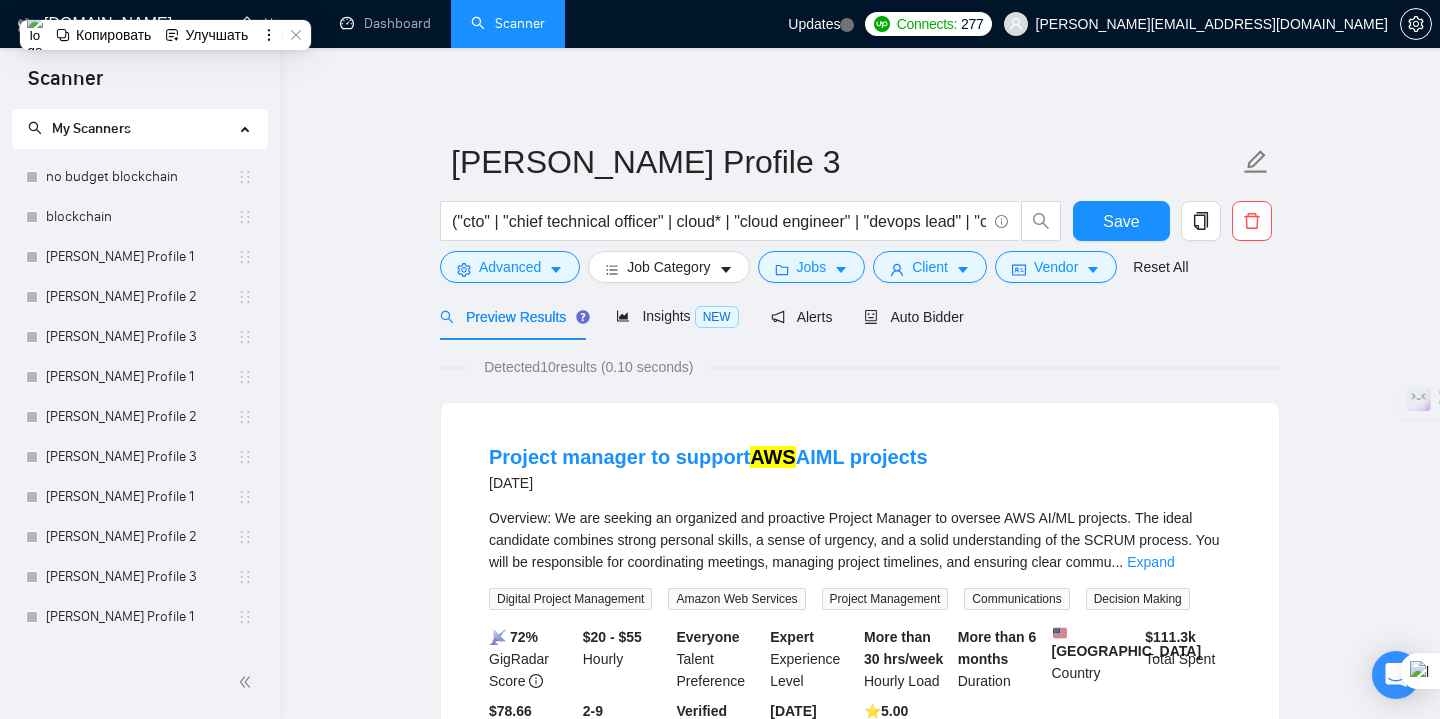 scroll, scrollTop: 0, scrollLeft: 0, axis: both 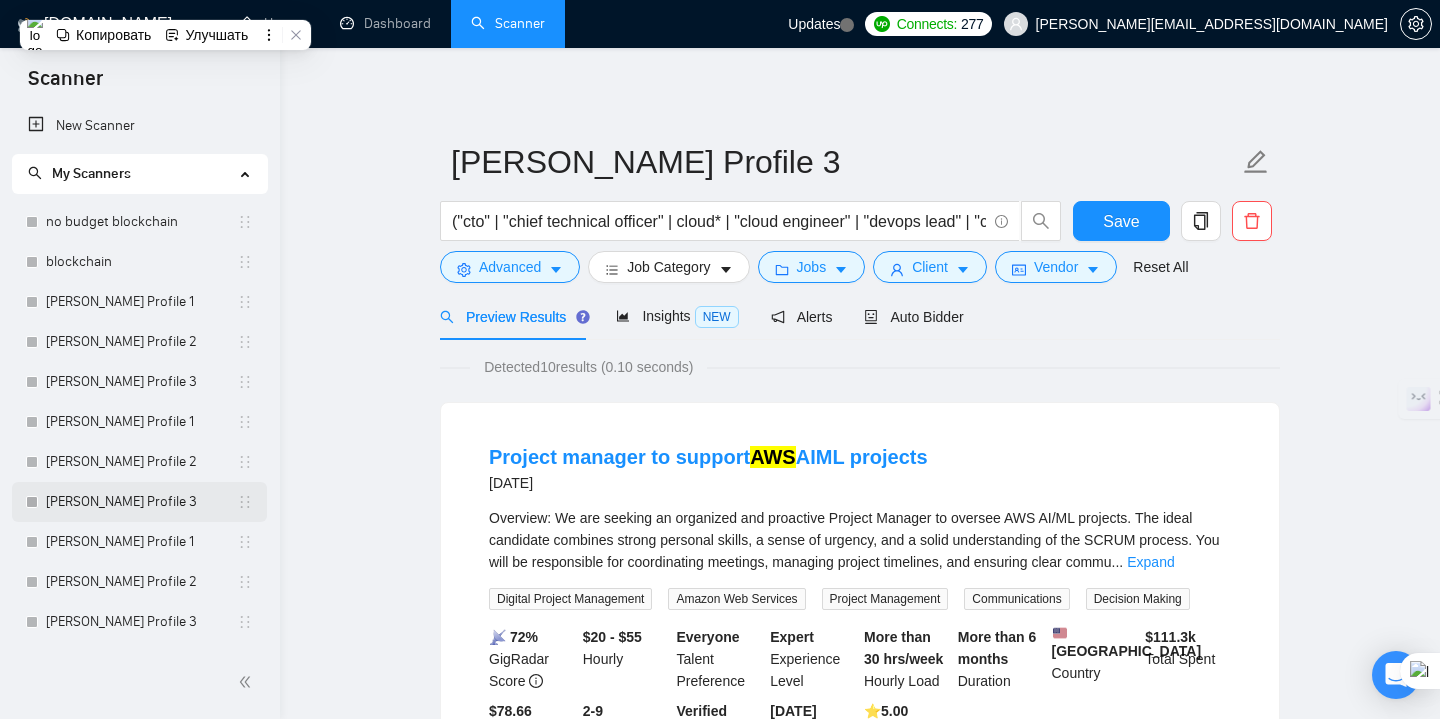 click on "[PERSON_NAME] Profile 3" at bounding box center (141, 502) 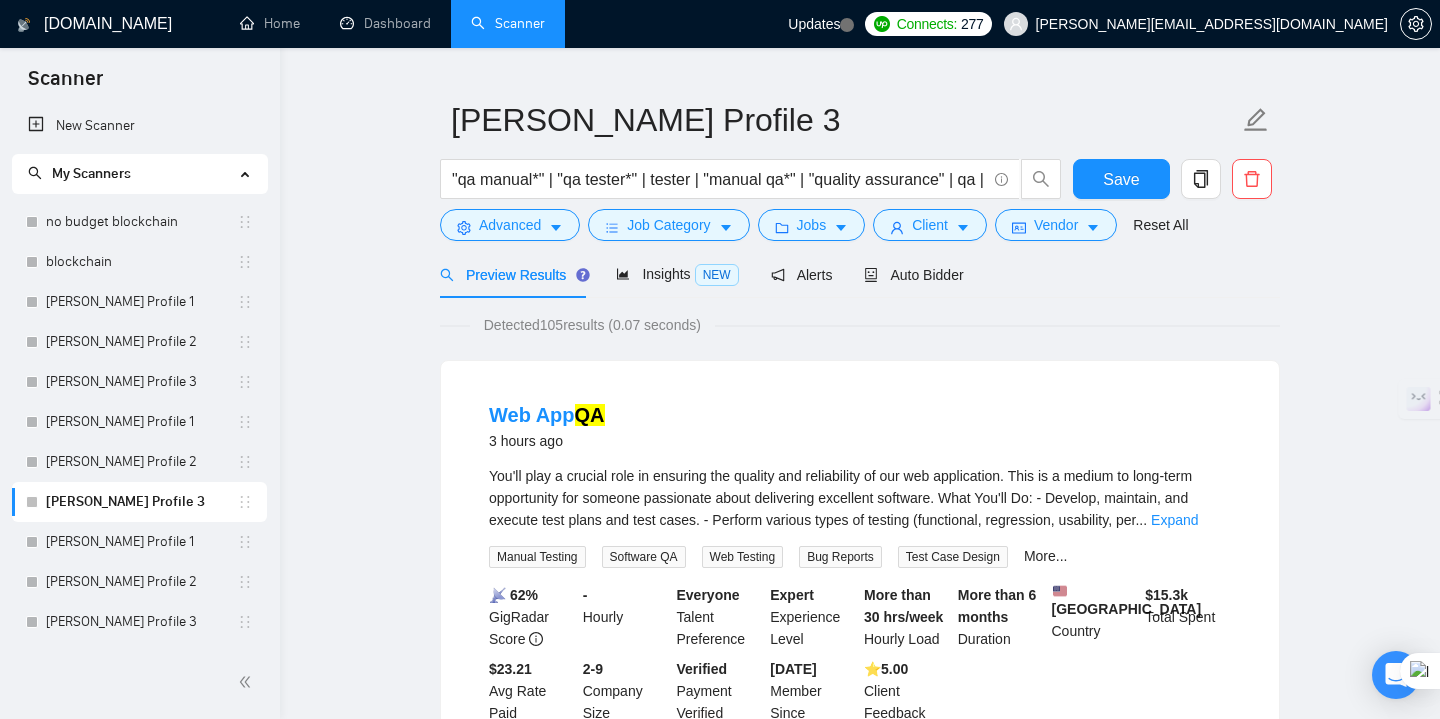 scroll, scrollTop: 0, scrollLeft: 0, axis: both 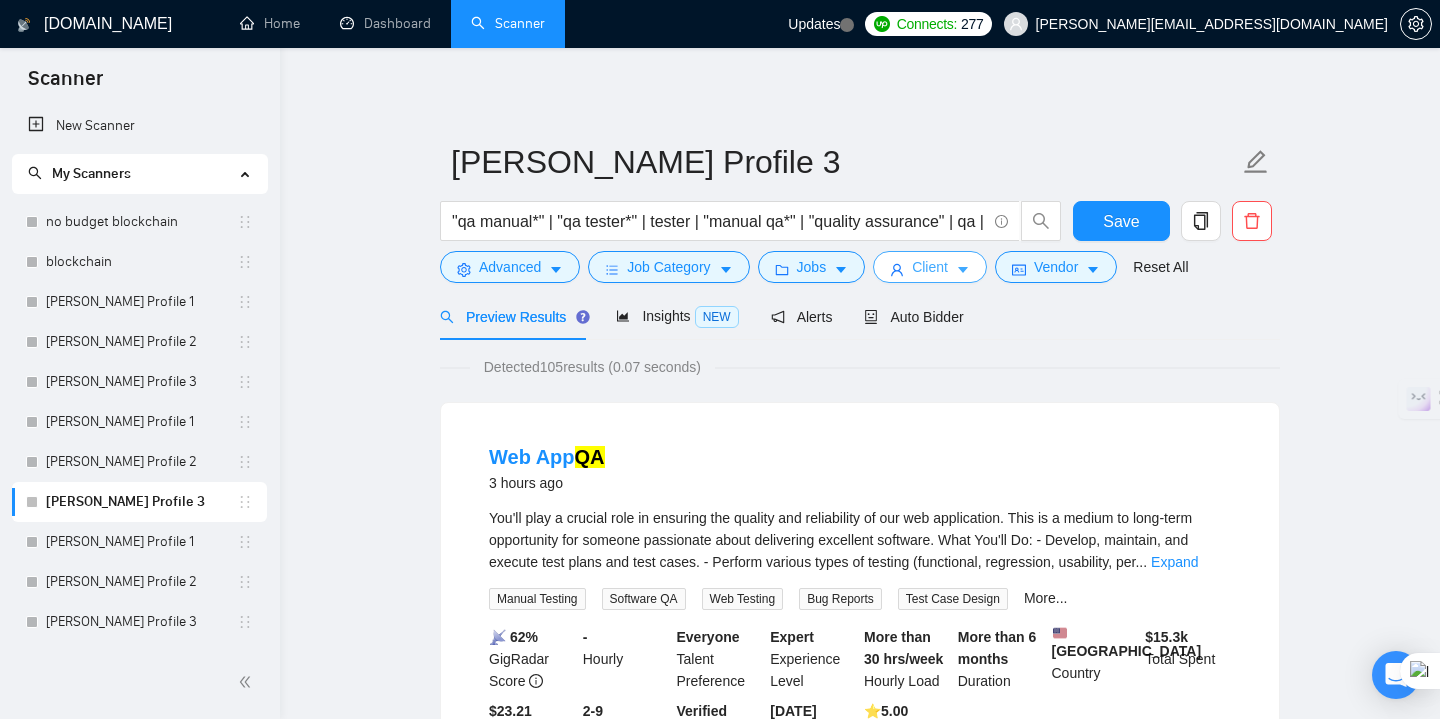 click 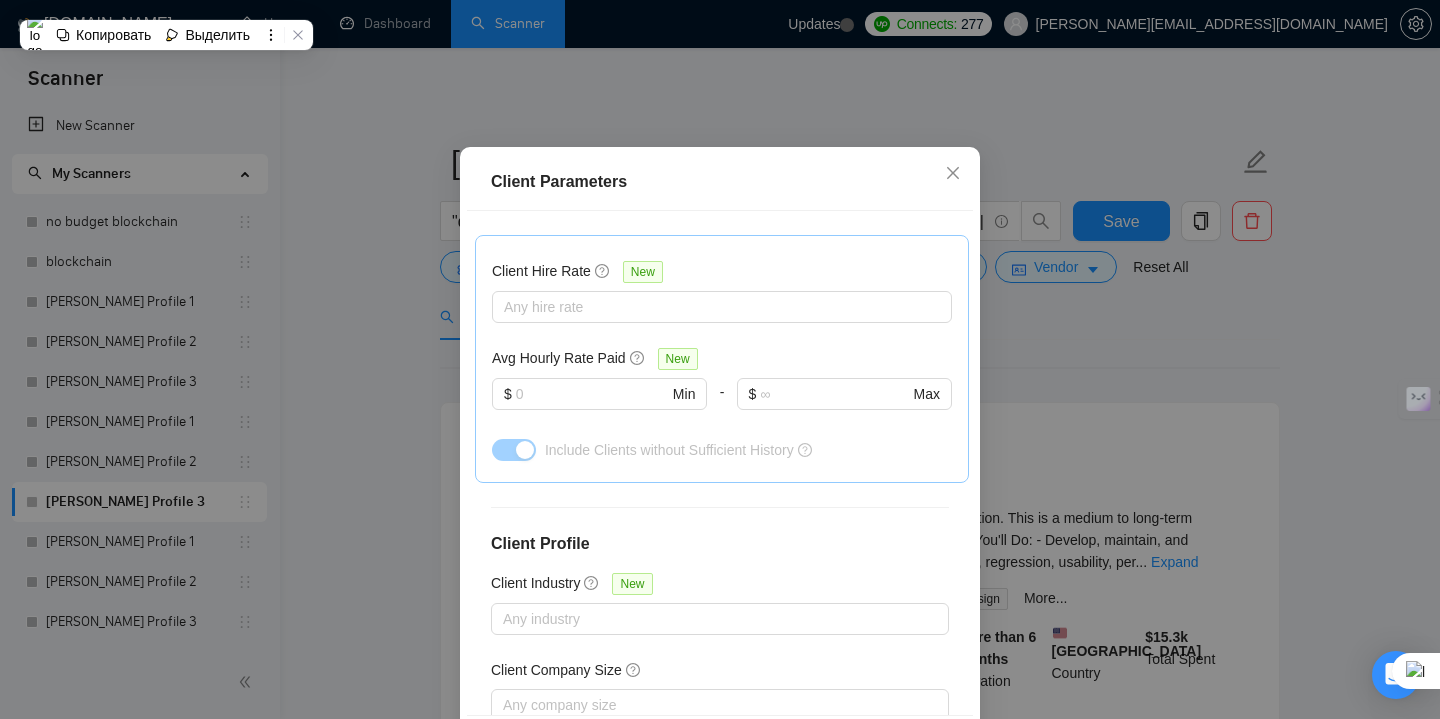 scroll, scrollTop: 554, scrollLeft: 0, axis: vertical 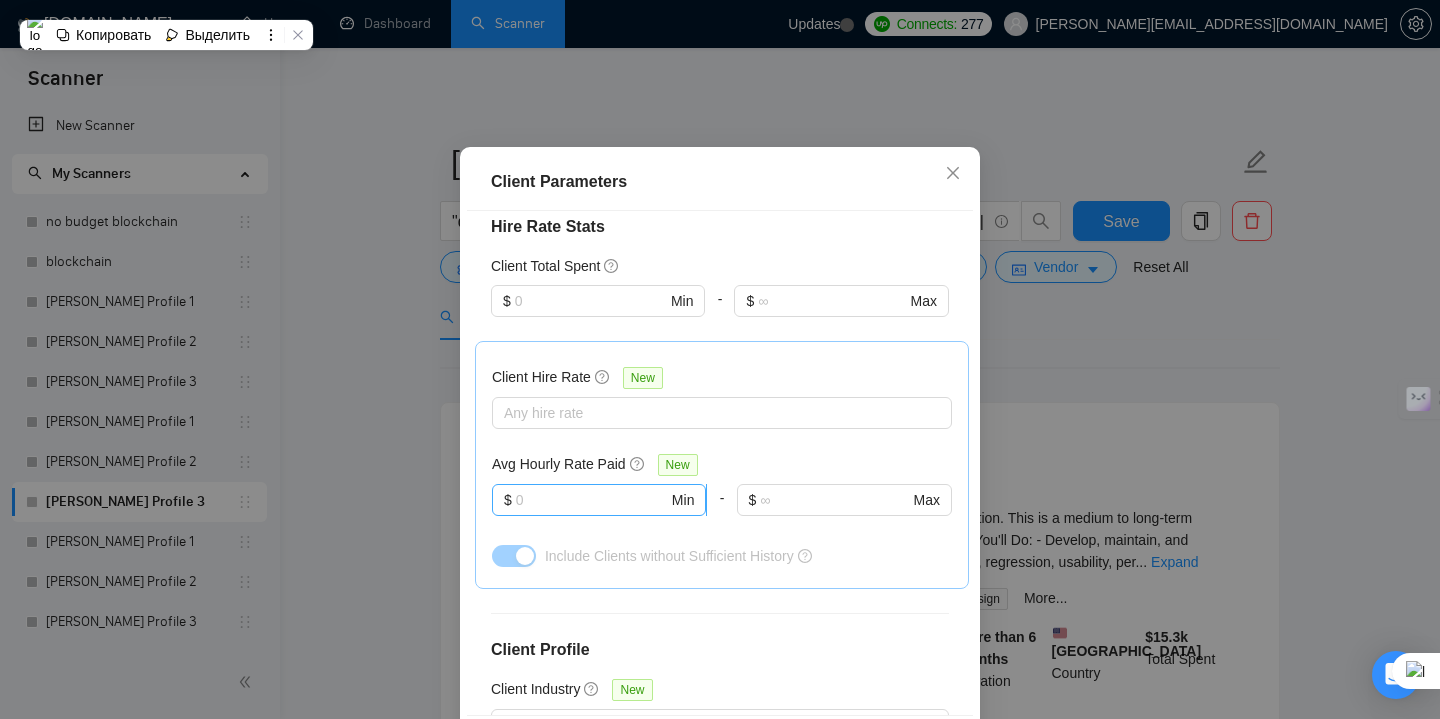 click on "$ Min" at bounding box center [599, 500] 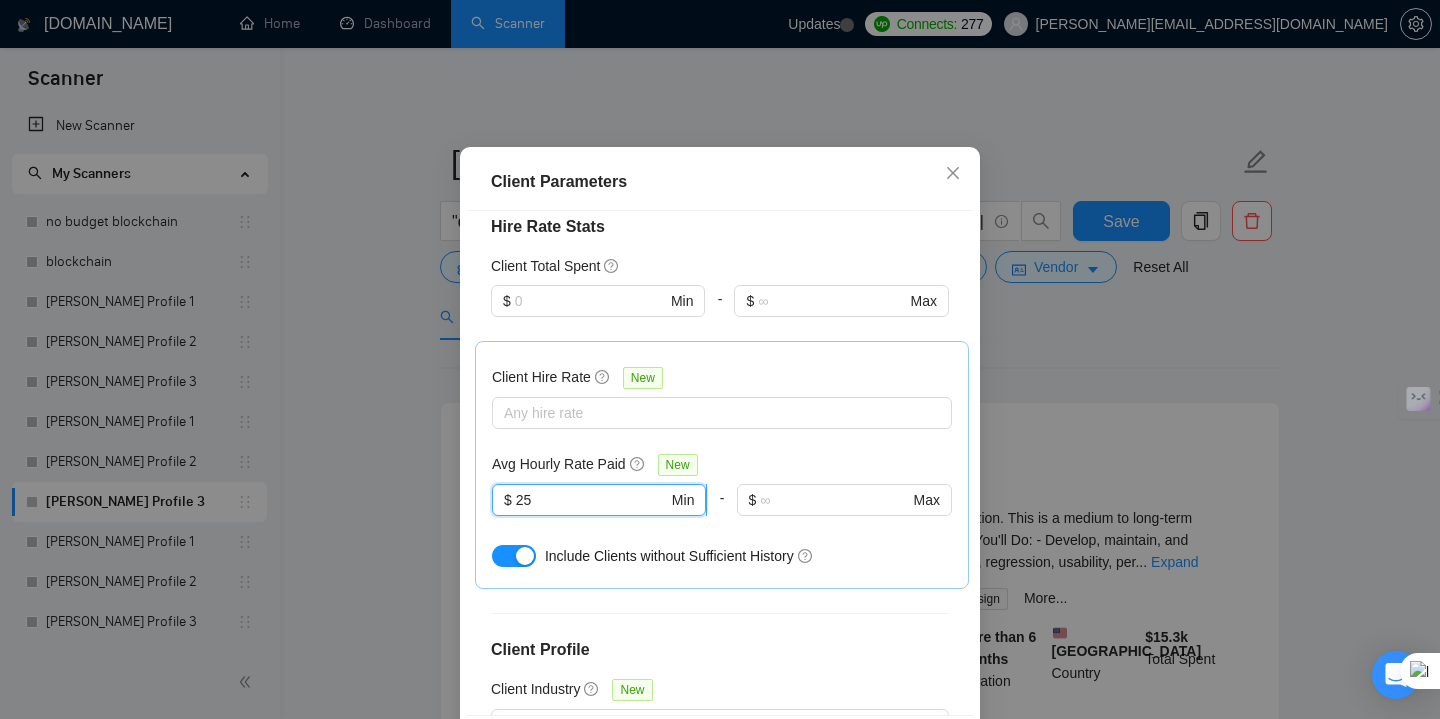click on "25" at bounding box center [592, 500] 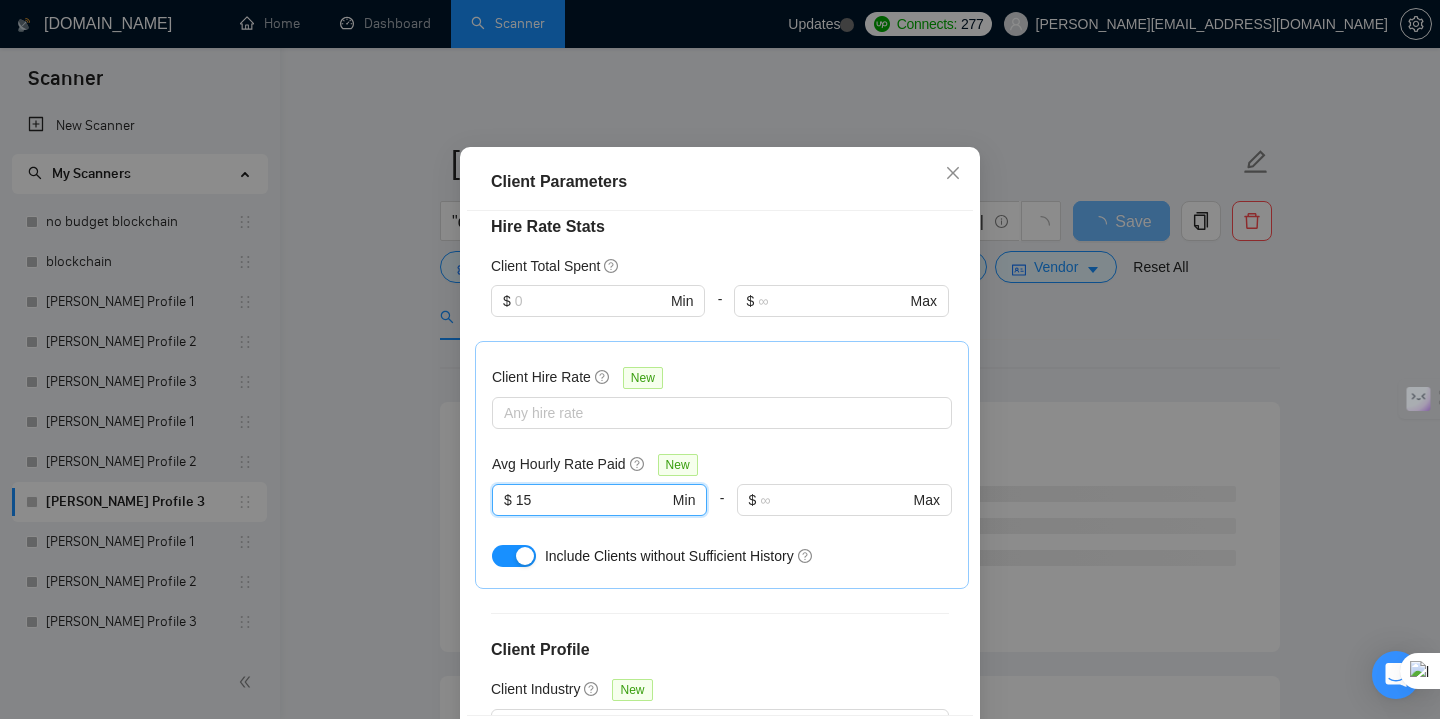 type on "15" 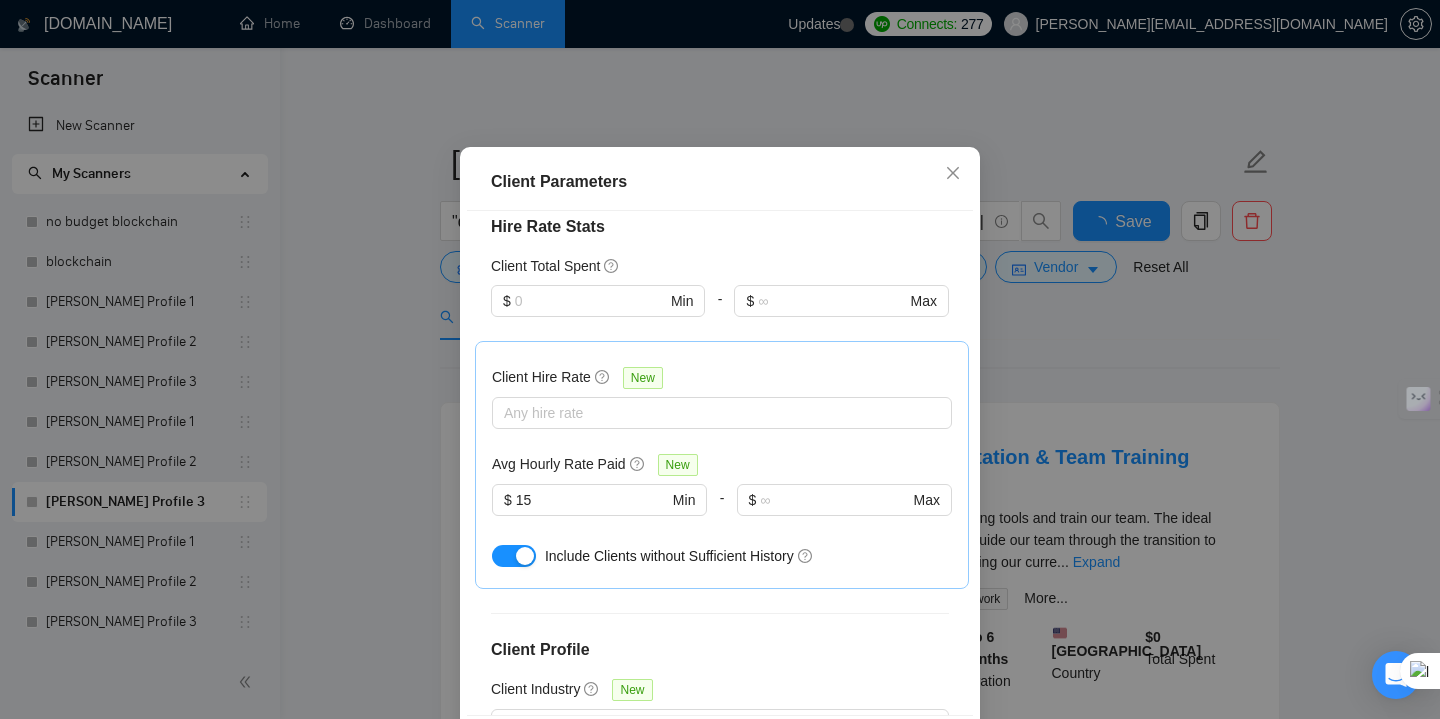 click at bounding box center (525, 556) 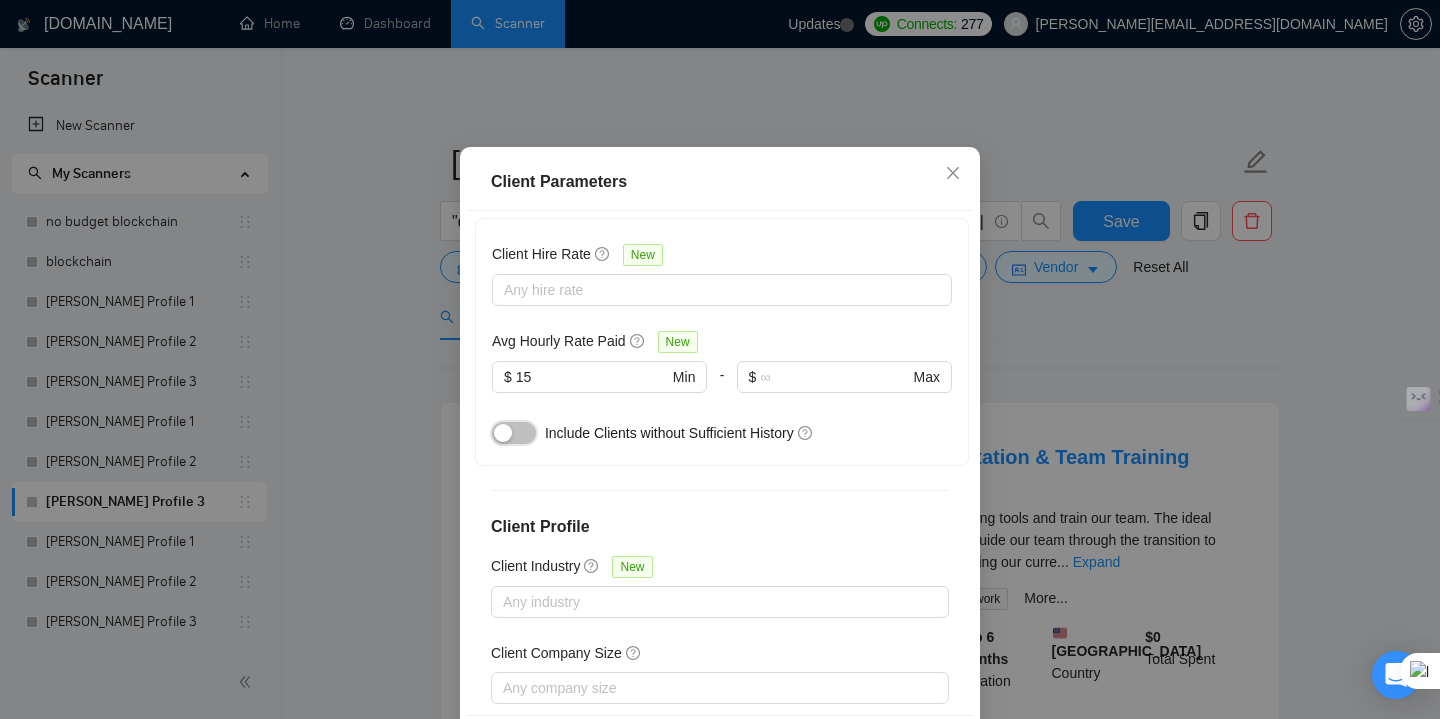 scroll, scrollTop: 771, scrollLeft: 0, axis: vertical 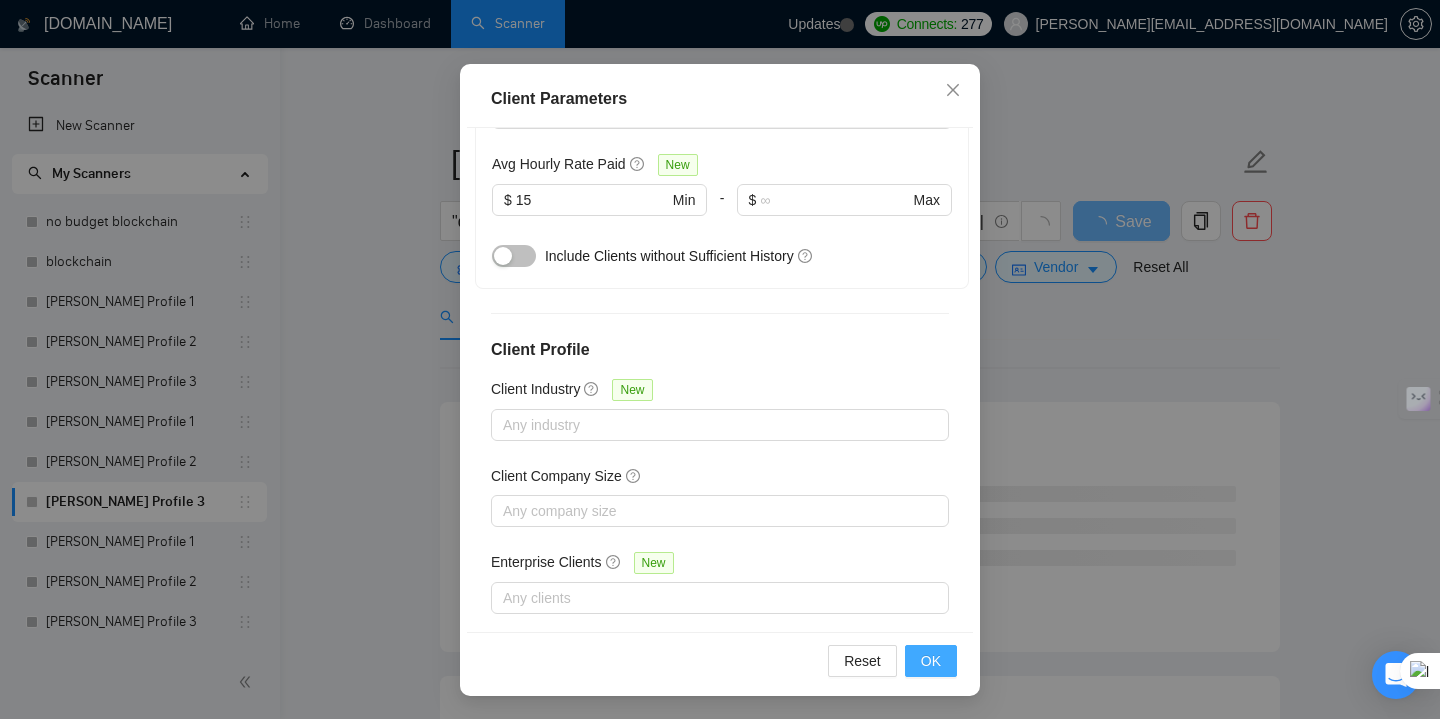 click on "OK" at bounding box center [931, 661] 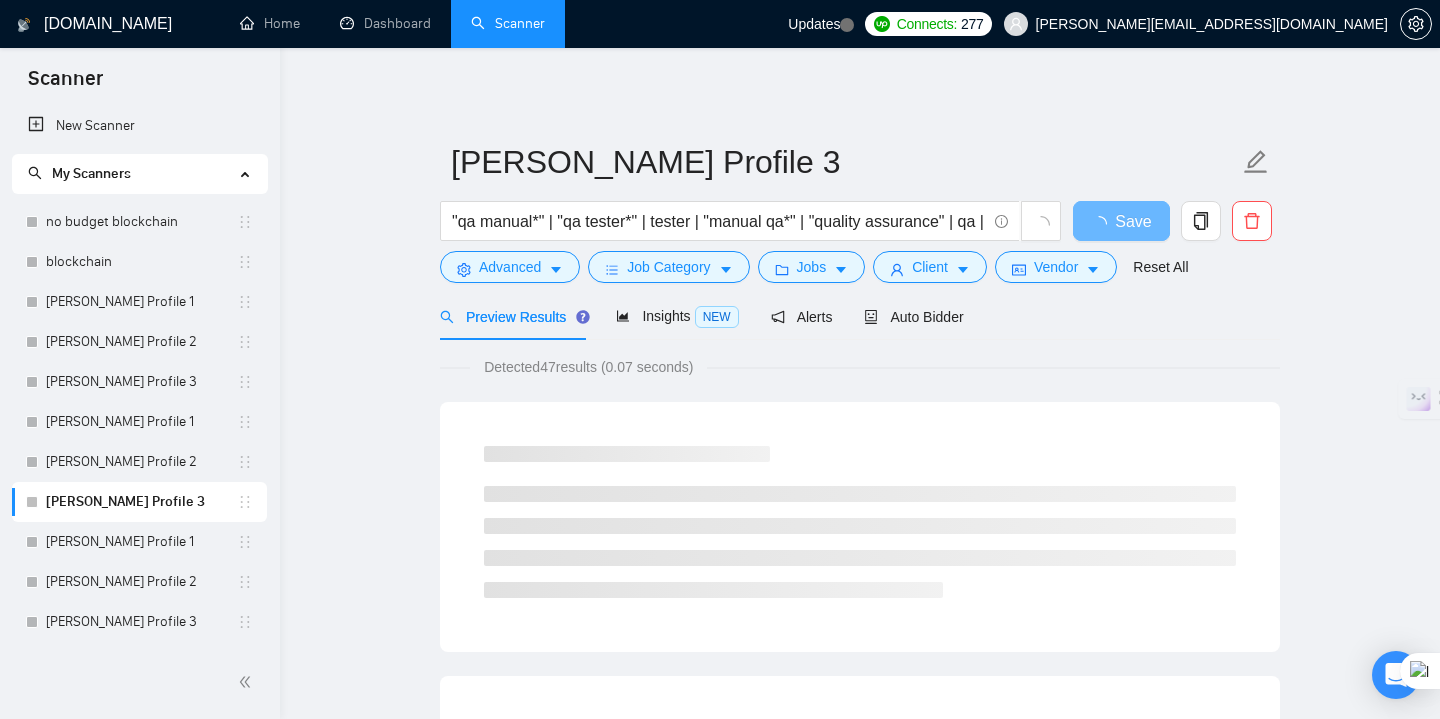 scroll, scrollTop: 56, scrollLeft: 0, axis: vertical 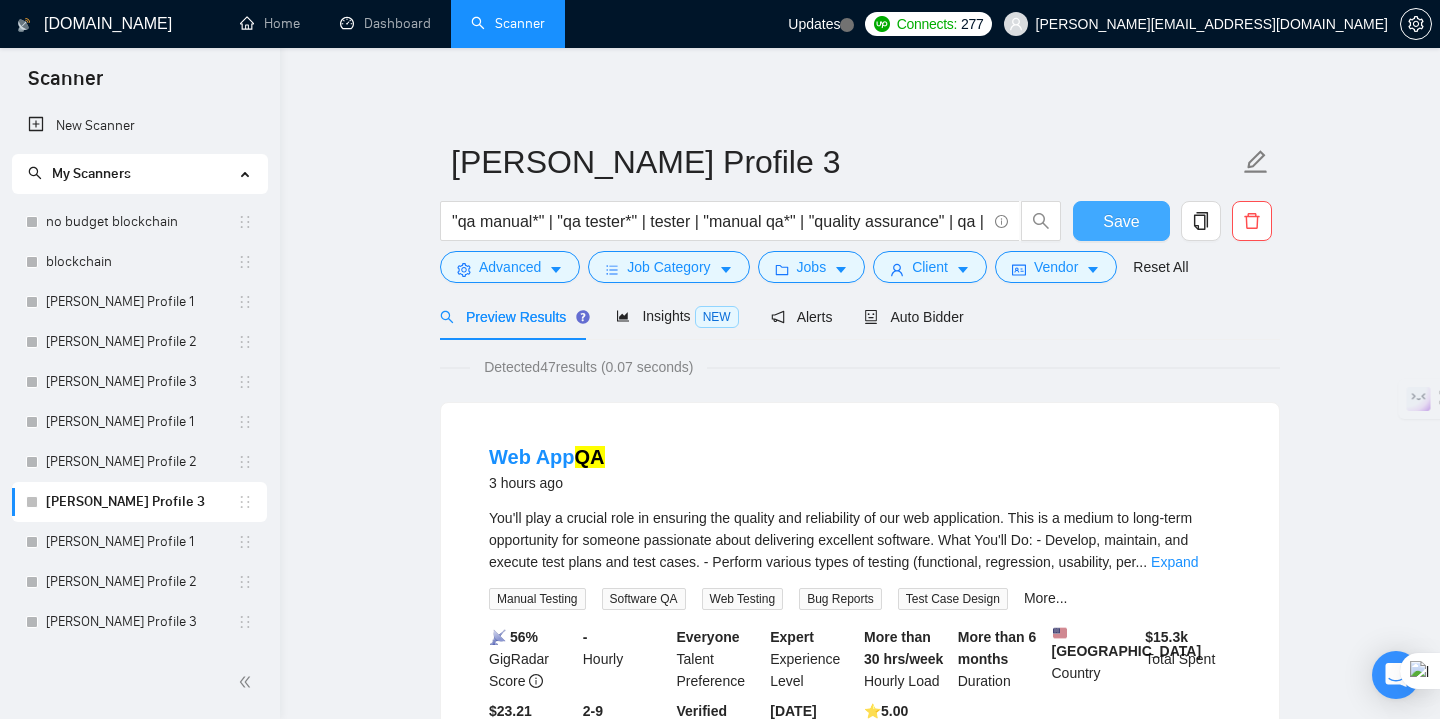 click on "Save" at bounding box center [1121, 221] 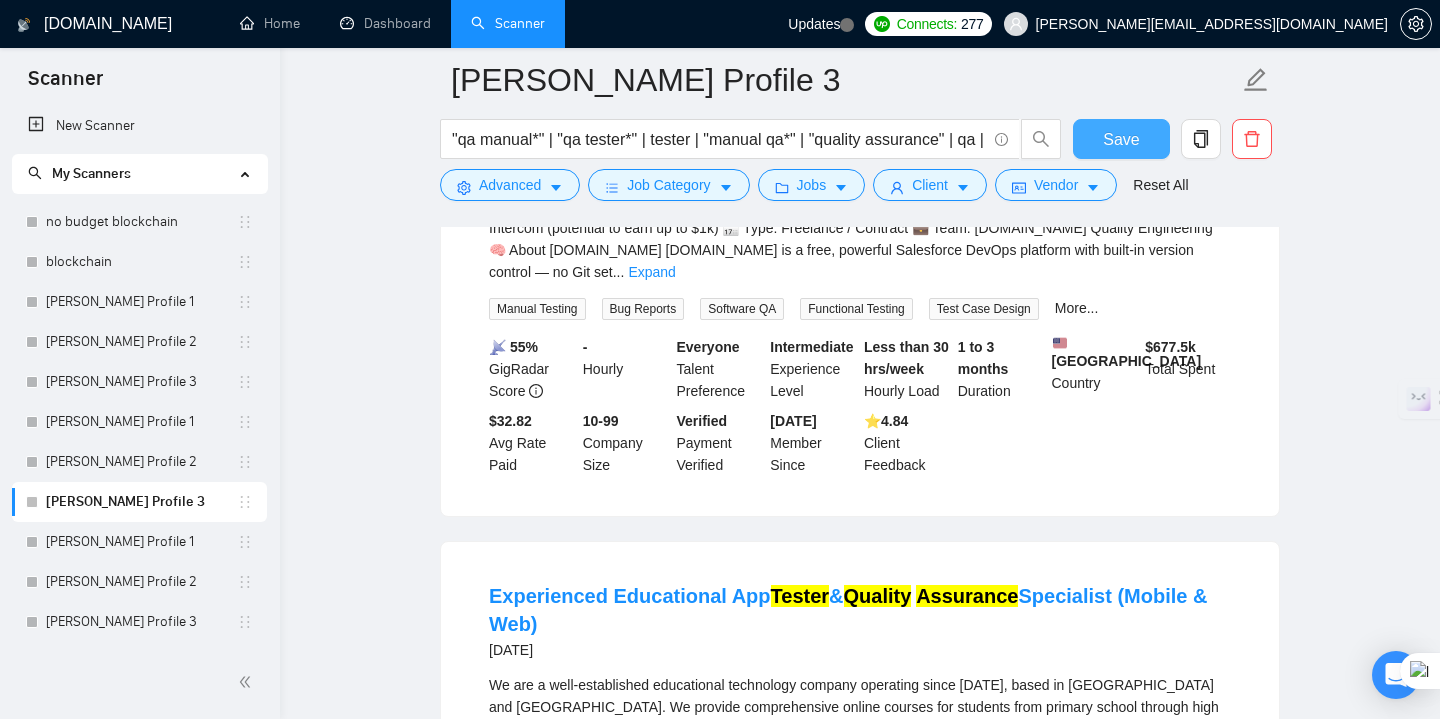 scroll, scrollTop: 1247, scrollLeft: 0, axis: vertical 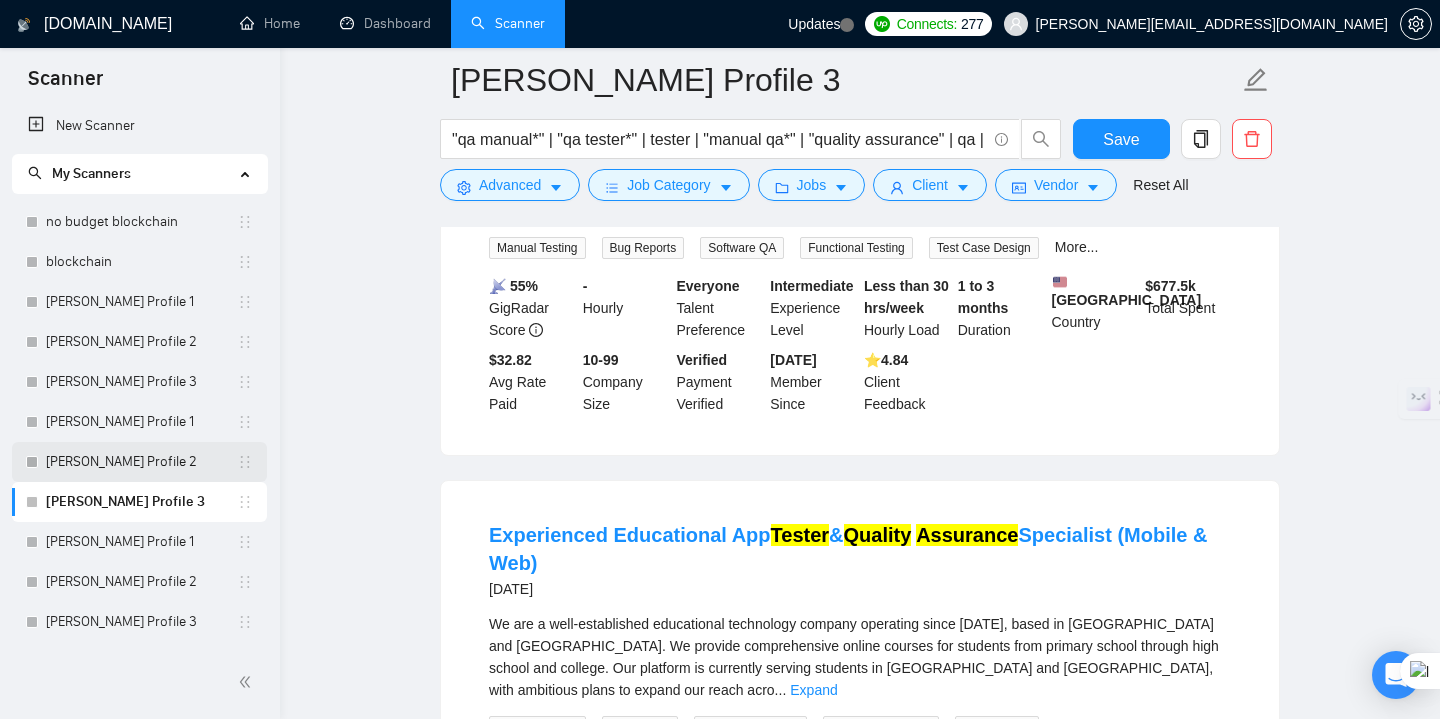 click on "[PERSON_NAME] Profile 2" at bounding box center [141, 462] 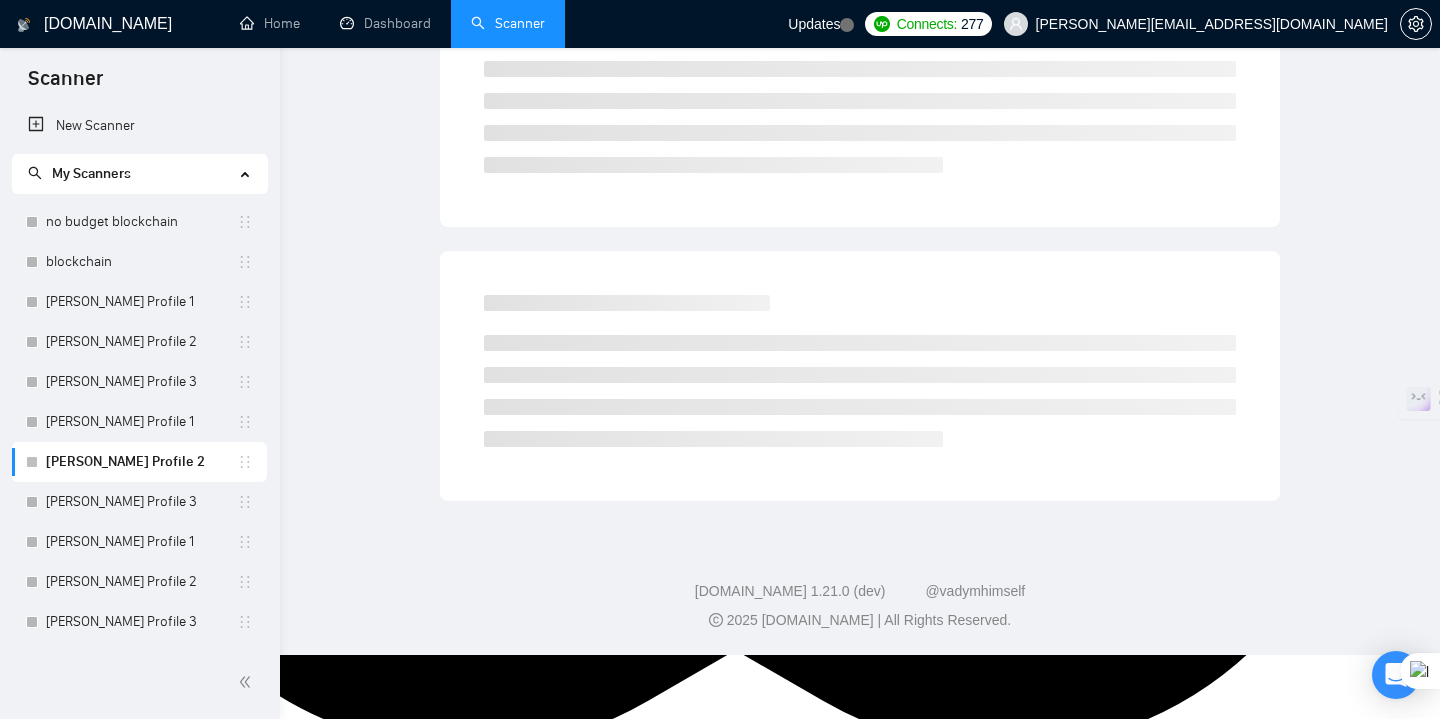 scroll, scrollTop: 11, scrollLeft: 0, axis: vertical 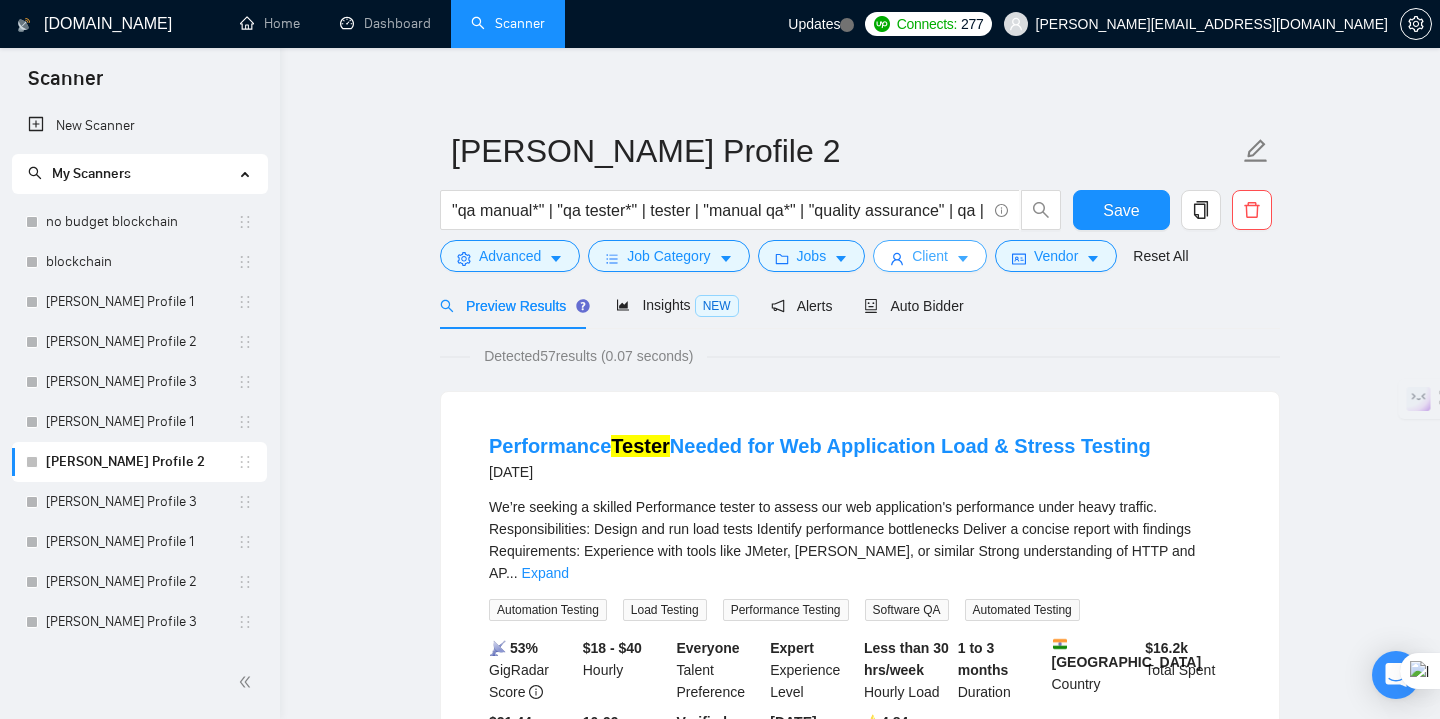 click on "Client" at bounding box center [930, 256] 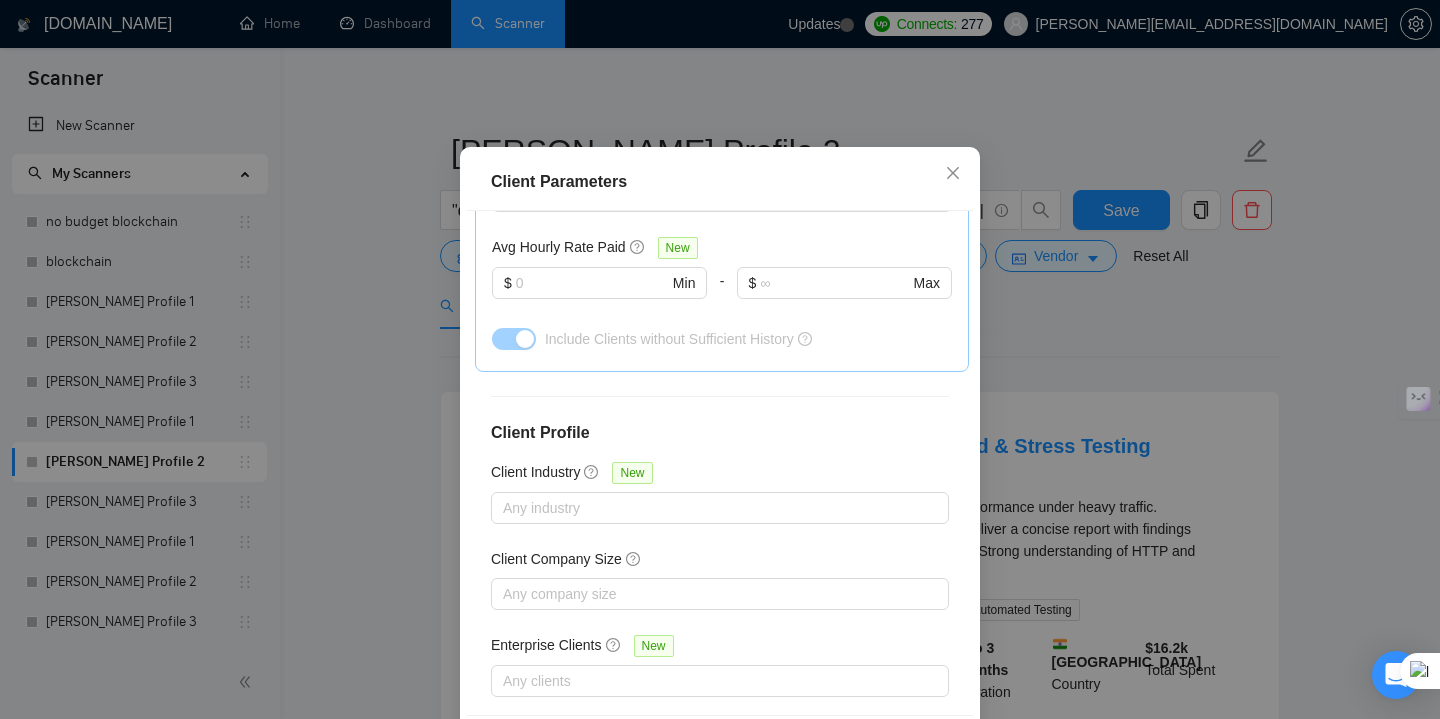 scroll, scrollTop: 622, scrollLeft: 0, axis: vertical 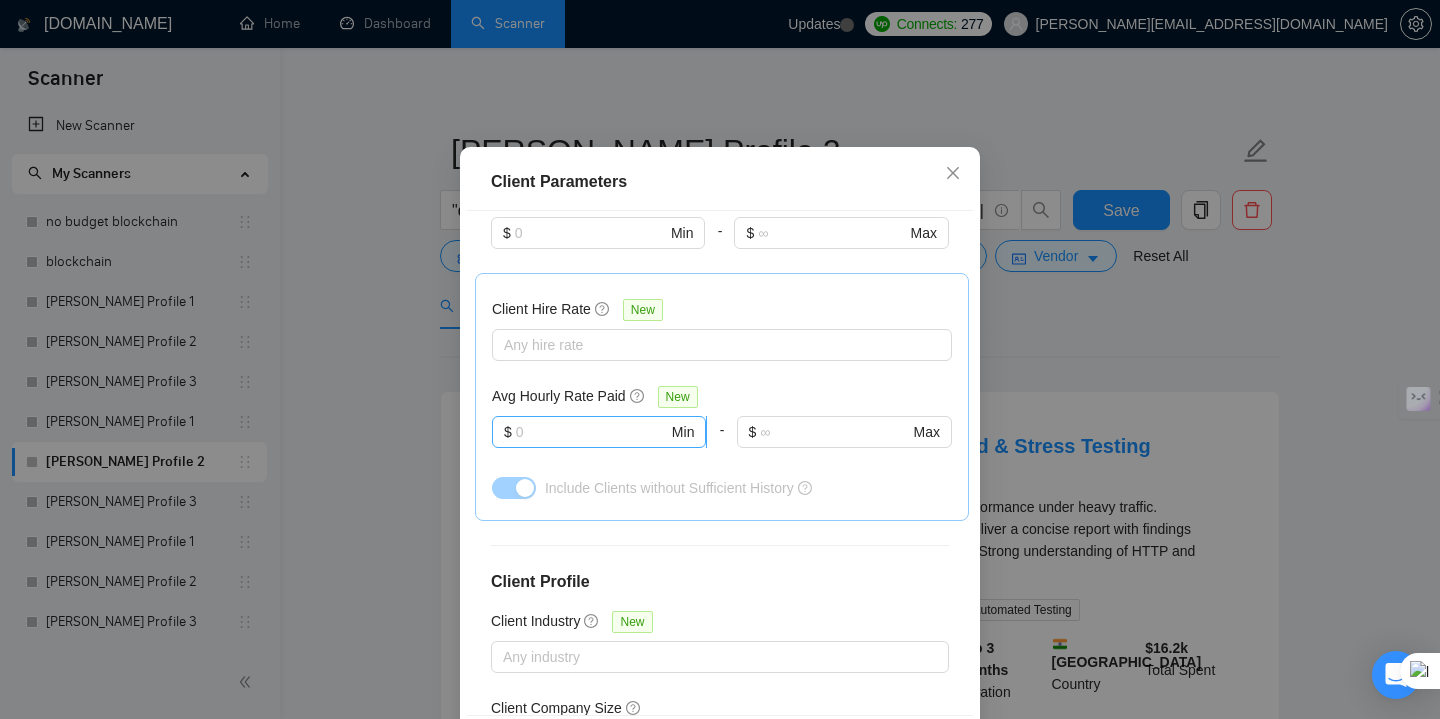 click on "$ Min" at bounding box center [599, 432] 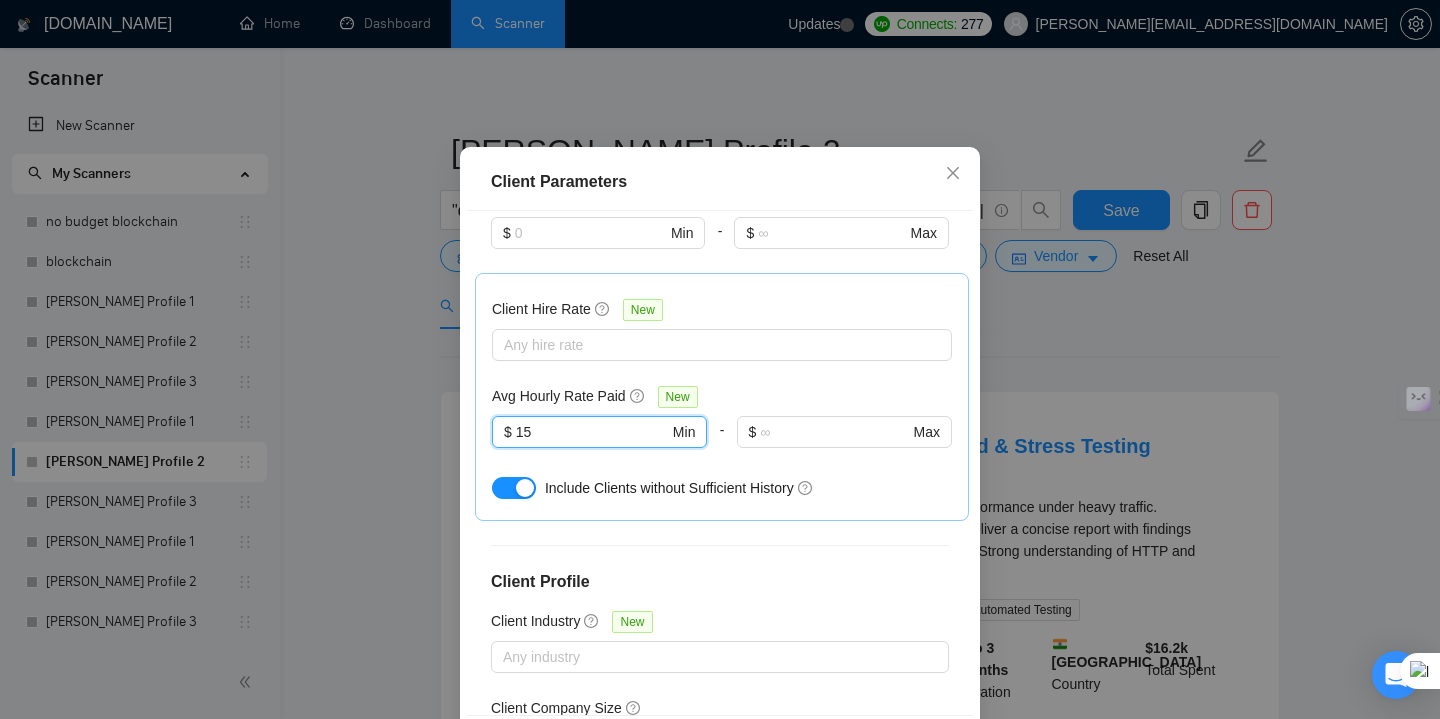 type on "15" 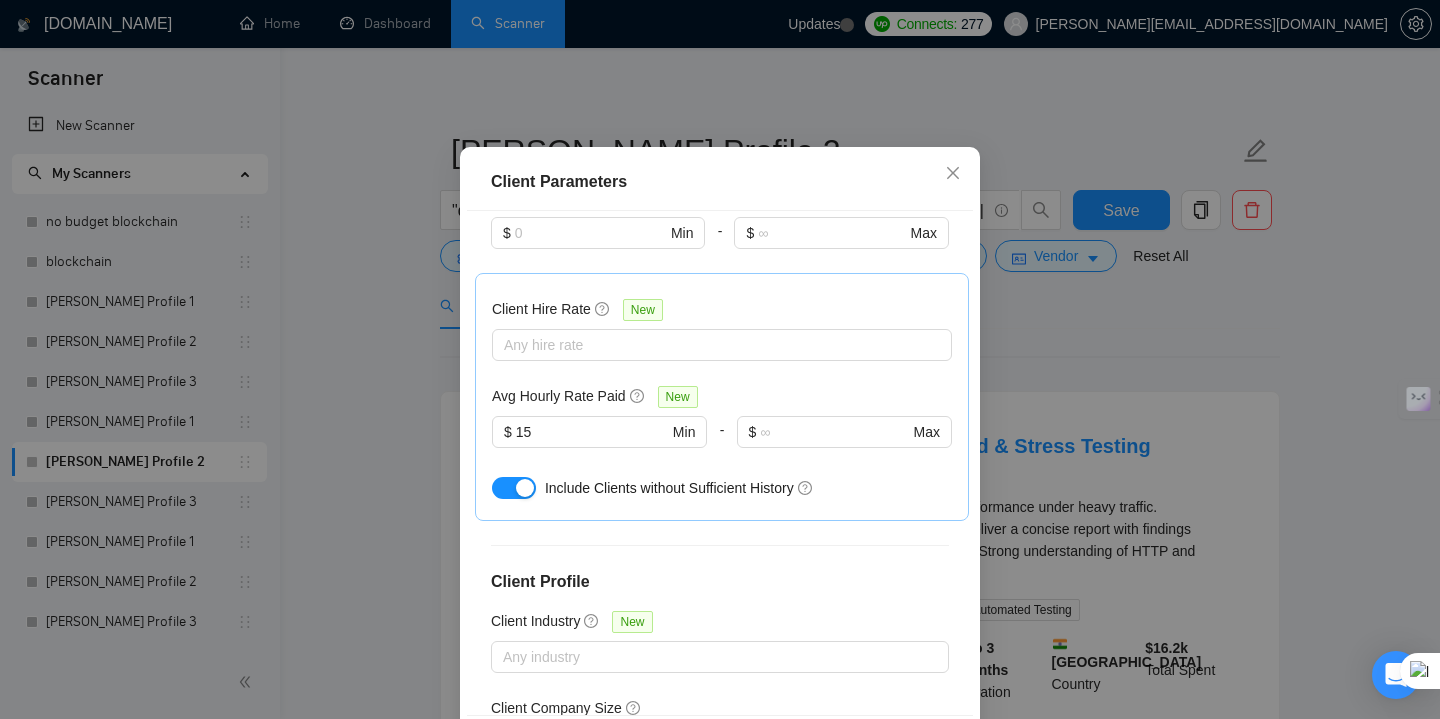 click at bounding box center [525, 488] 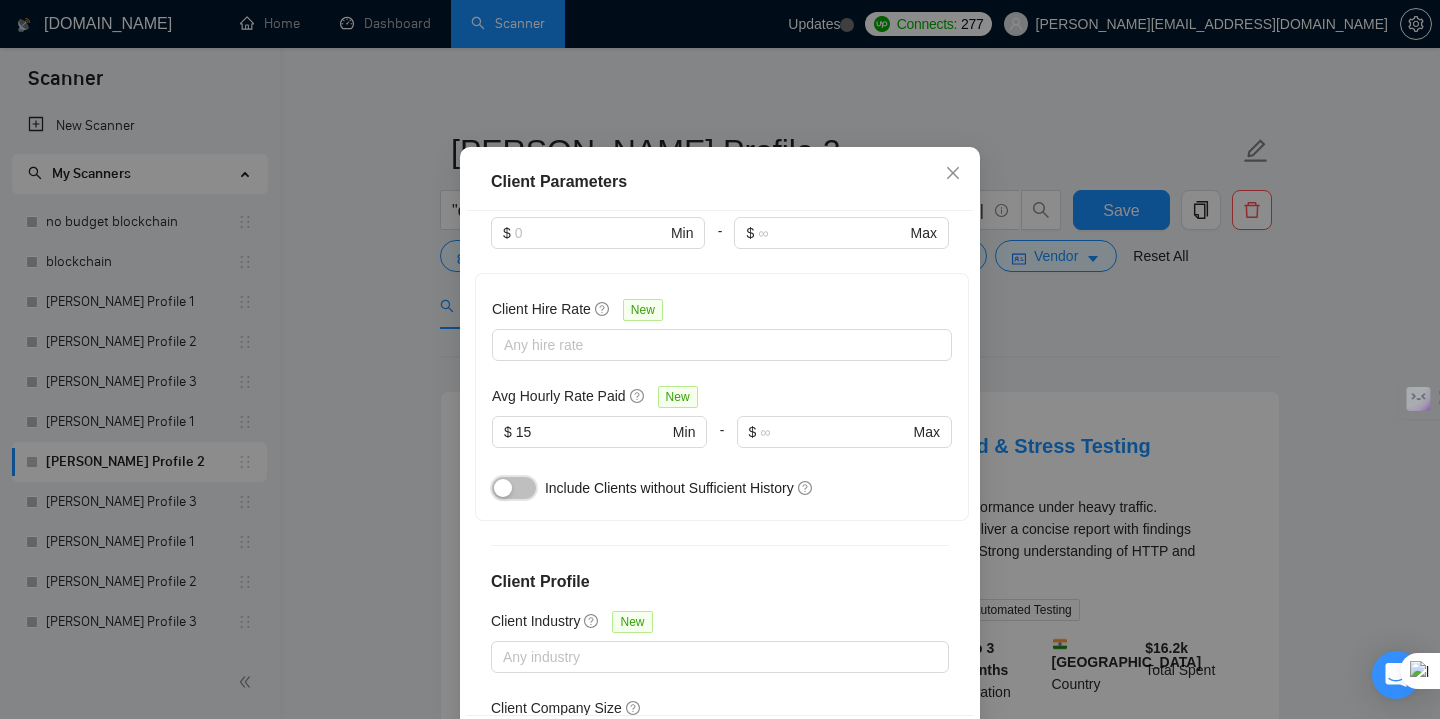 scroll, scrollTop: 771, scrollLeft: 0, axis: vertical 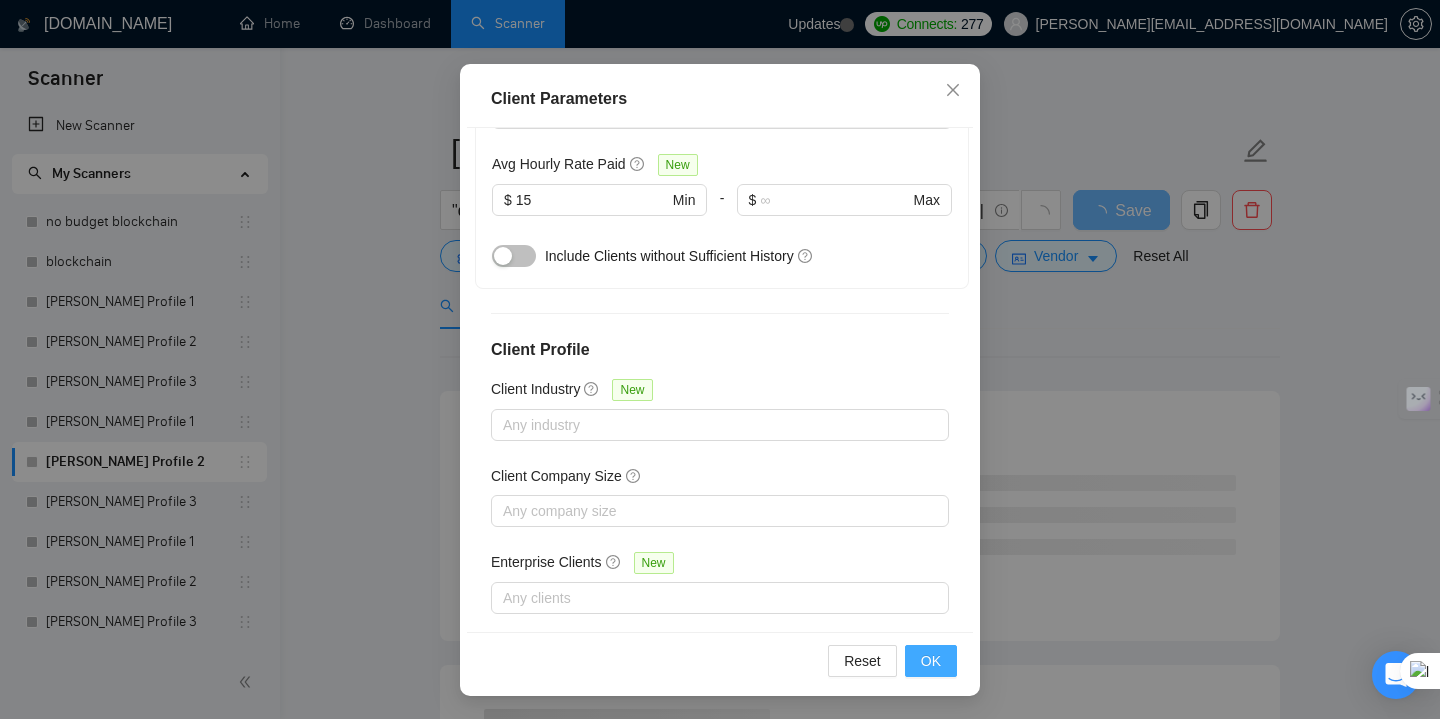 click on "OK" at bounding box center (931, 661) 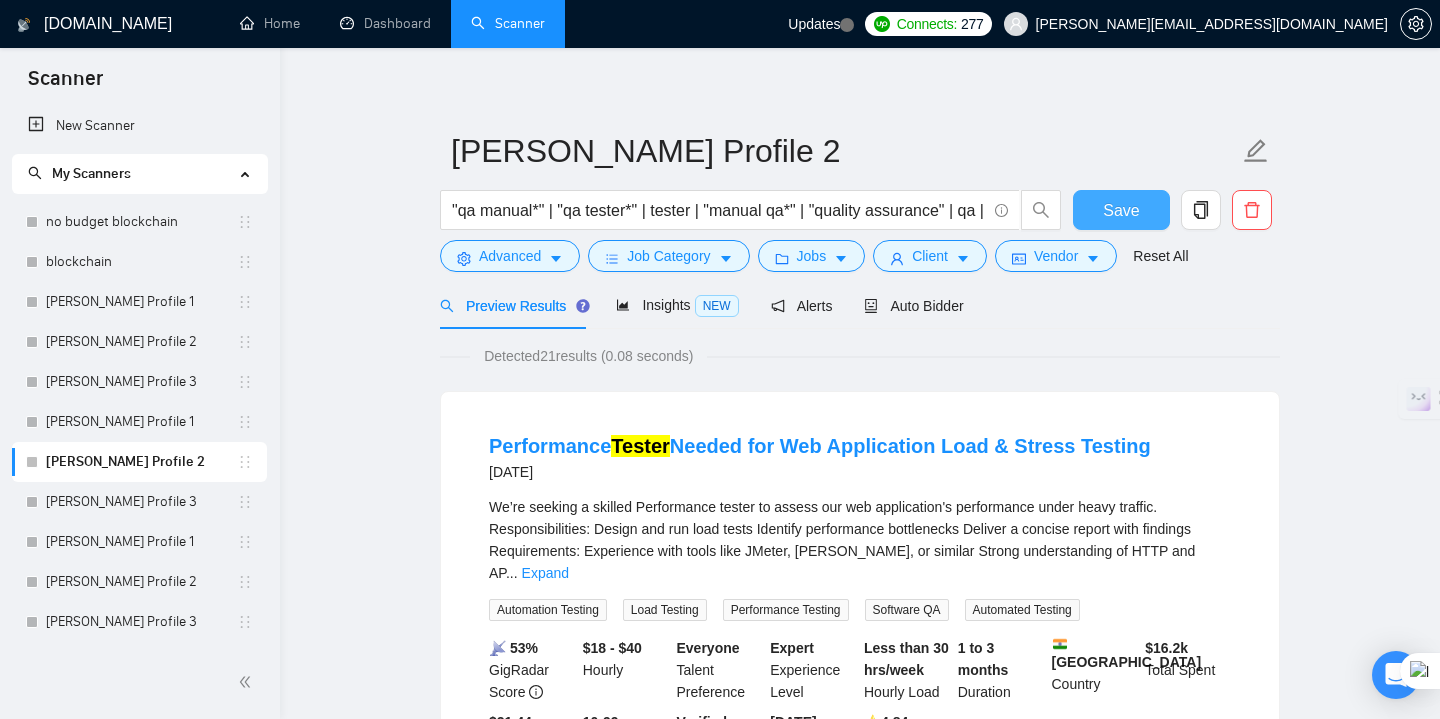 click on "Save" at bounding box center (1121, 210) 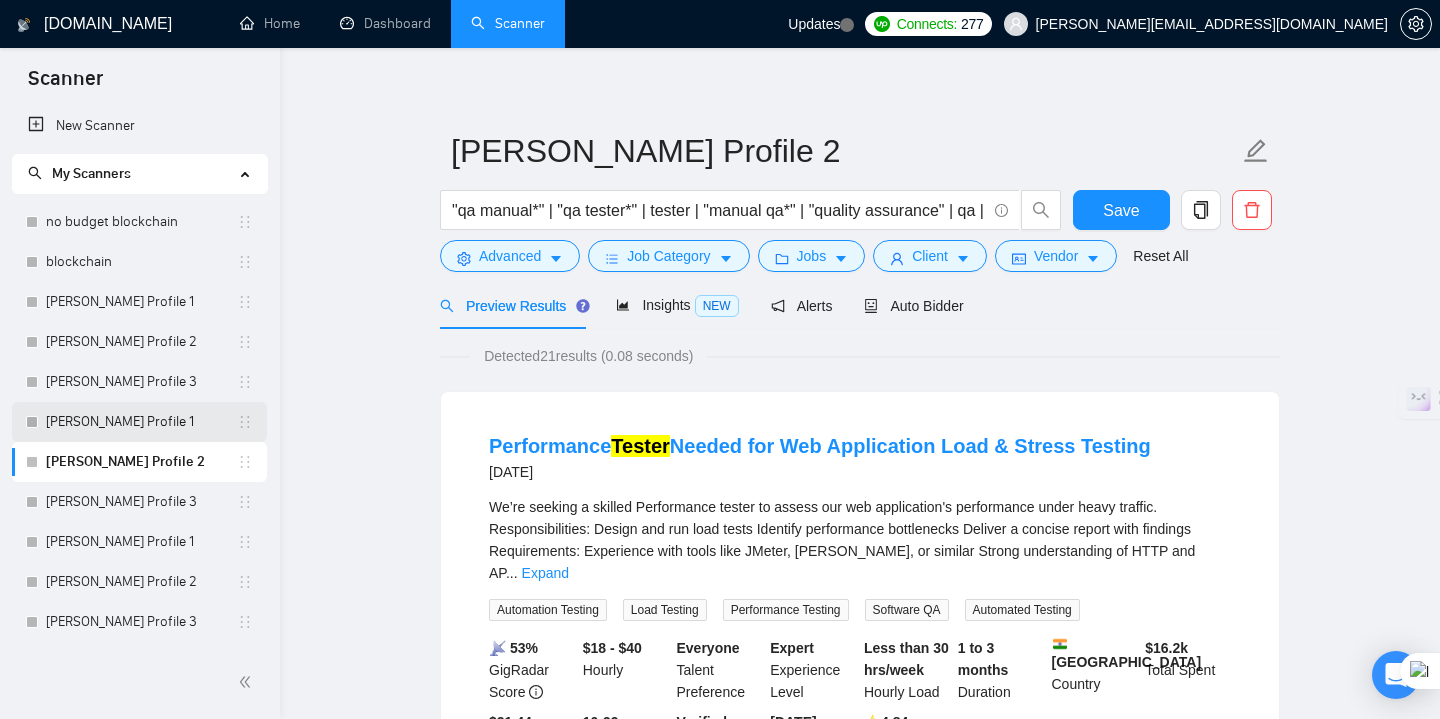 click on "[PERSON_NAME] Profile 1" at bounding box center (141, 422) 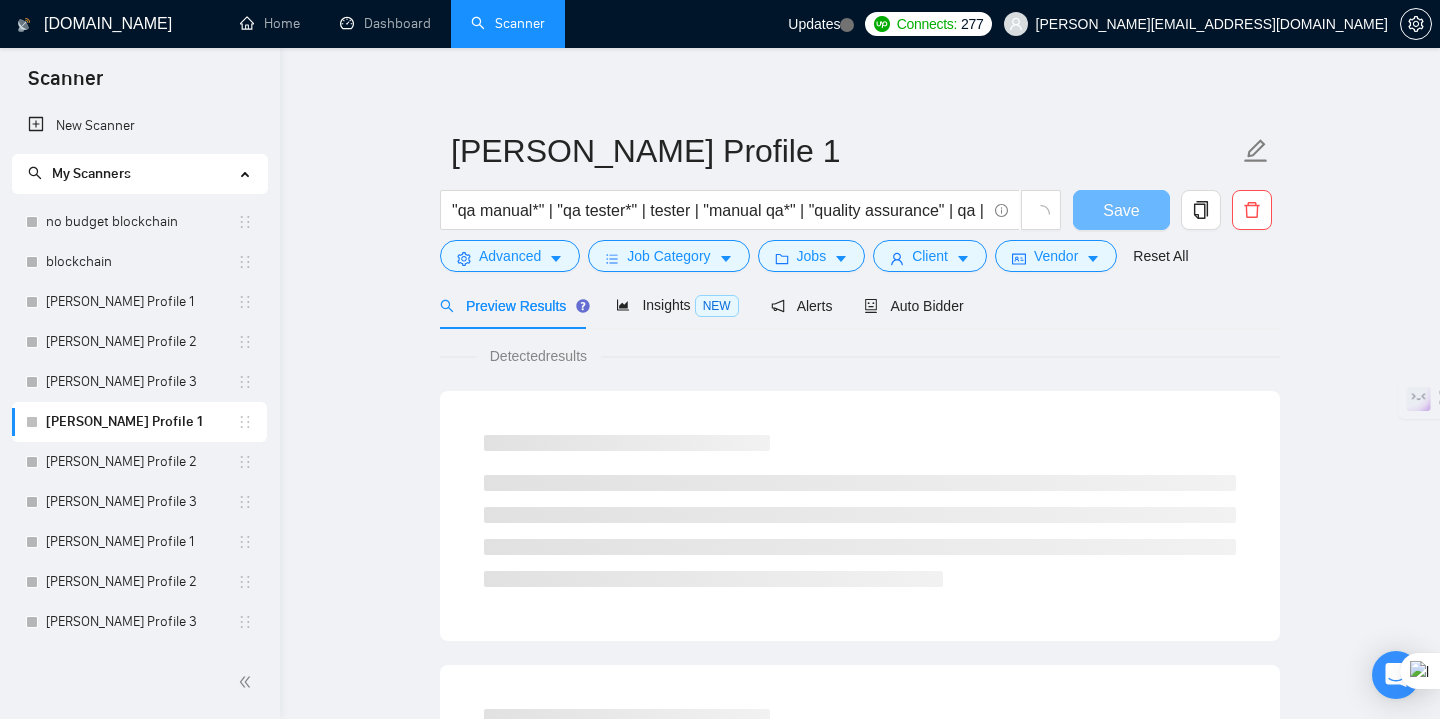 scroll, scrollTop: 0, scrollLeft: 0, axis: both 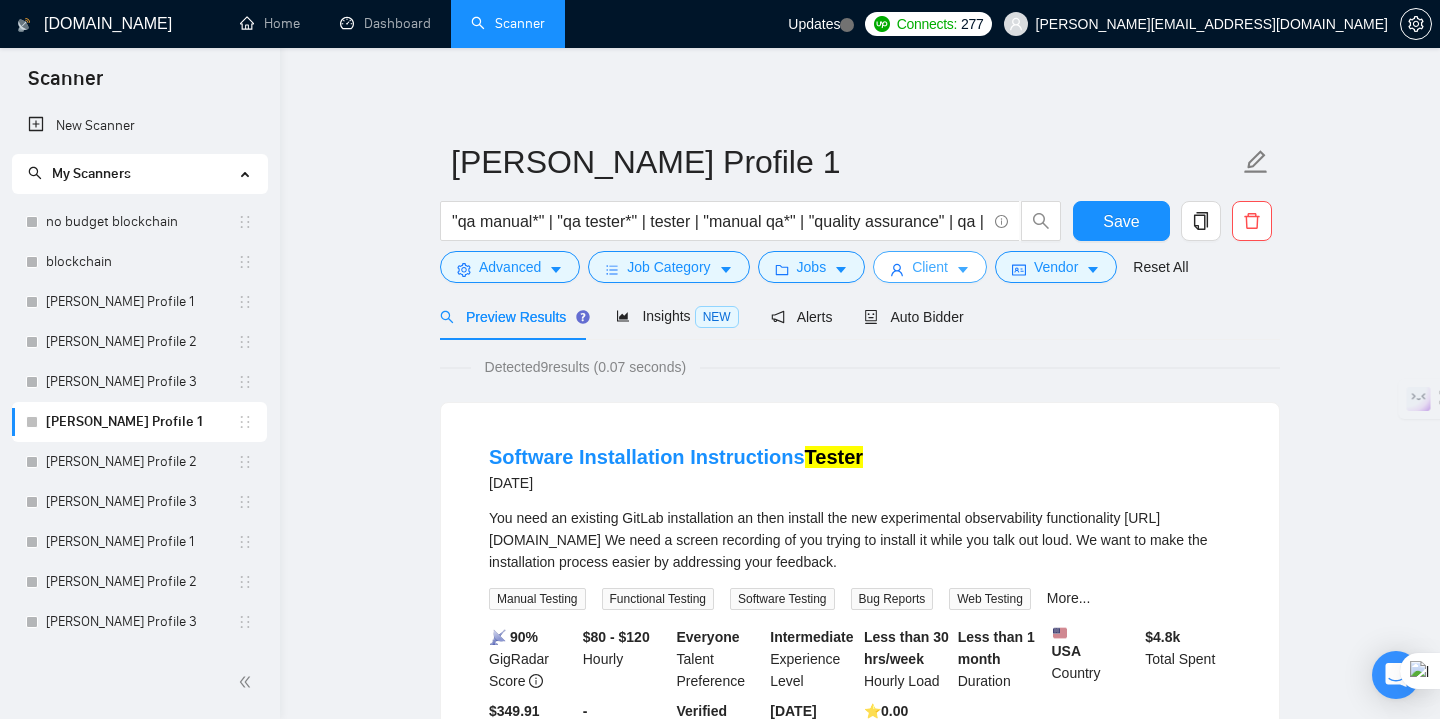 click on "Client" at bounding box center (930, 267) 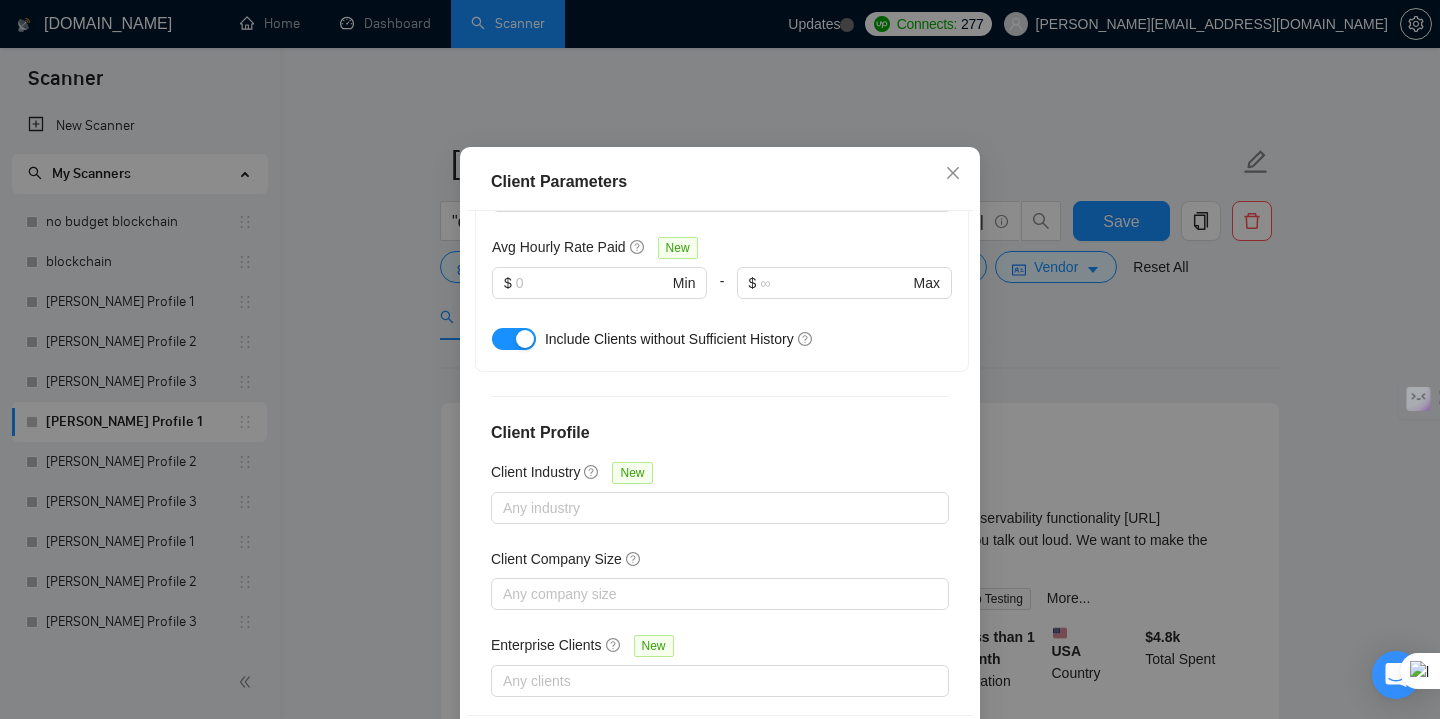 click on "Client Location Include Client Countries   Select Exclude Client Countries [GEOGRAPHIC_DATA] [GEOGRAPHIC_DATA] [GEOGRAPHIC_DATA] [GEOGRAPHIC_DATA] [GEOGRAPHIC_DATA] [GEOGRAPHIC_DATA]   Client Rating Client Min Average Feedback Include clients with no feedback Client Payment Details Payment Verified Hire Rate Stats   Client Total Spent $ Min - $ Max Client Hire Rate New High Rates Max Rates     Avg Hourly Rate Paid New $ Min - $ Max Include Clients without Sufficient History Client Profile Client Industry New   Any industry Client Company Size   Any company size Enterprise Clients New   Any clients" at bounding box center (720, 462) 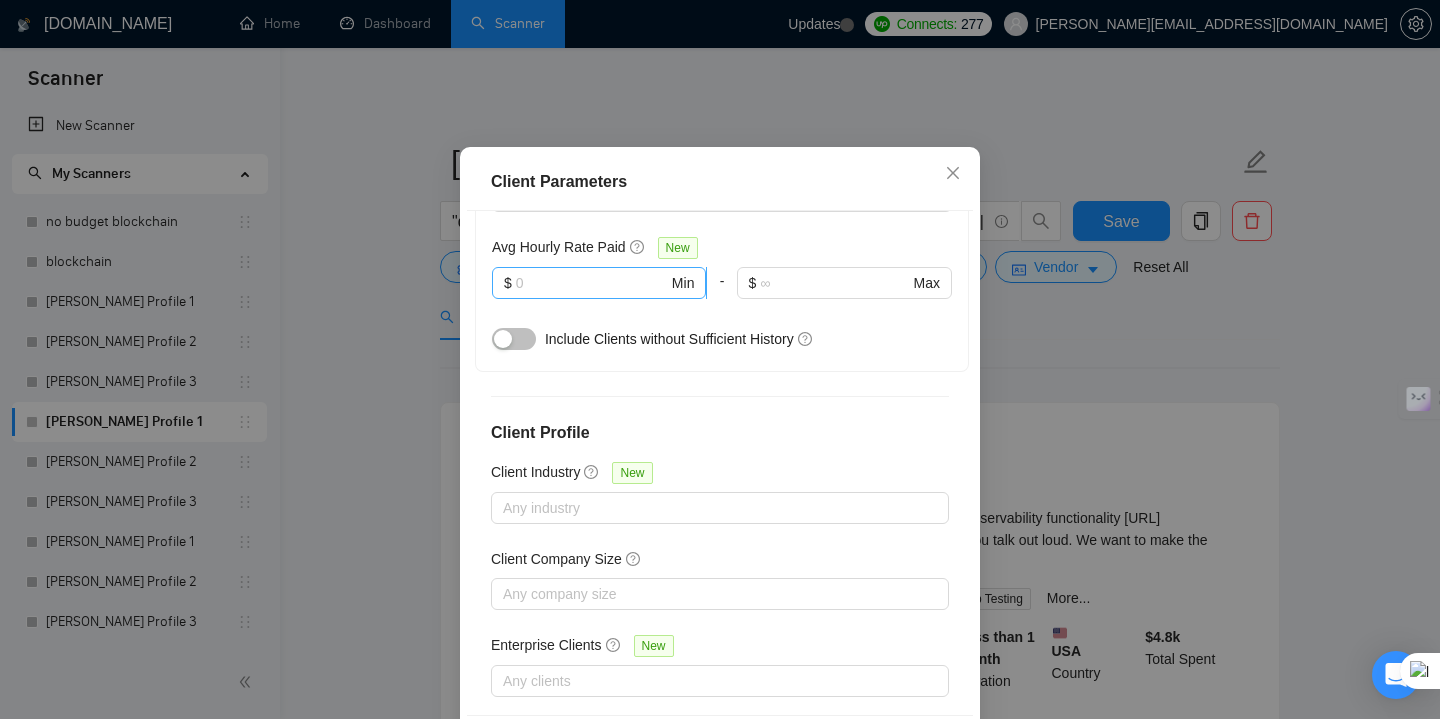 click at bounding box center [592, 283] 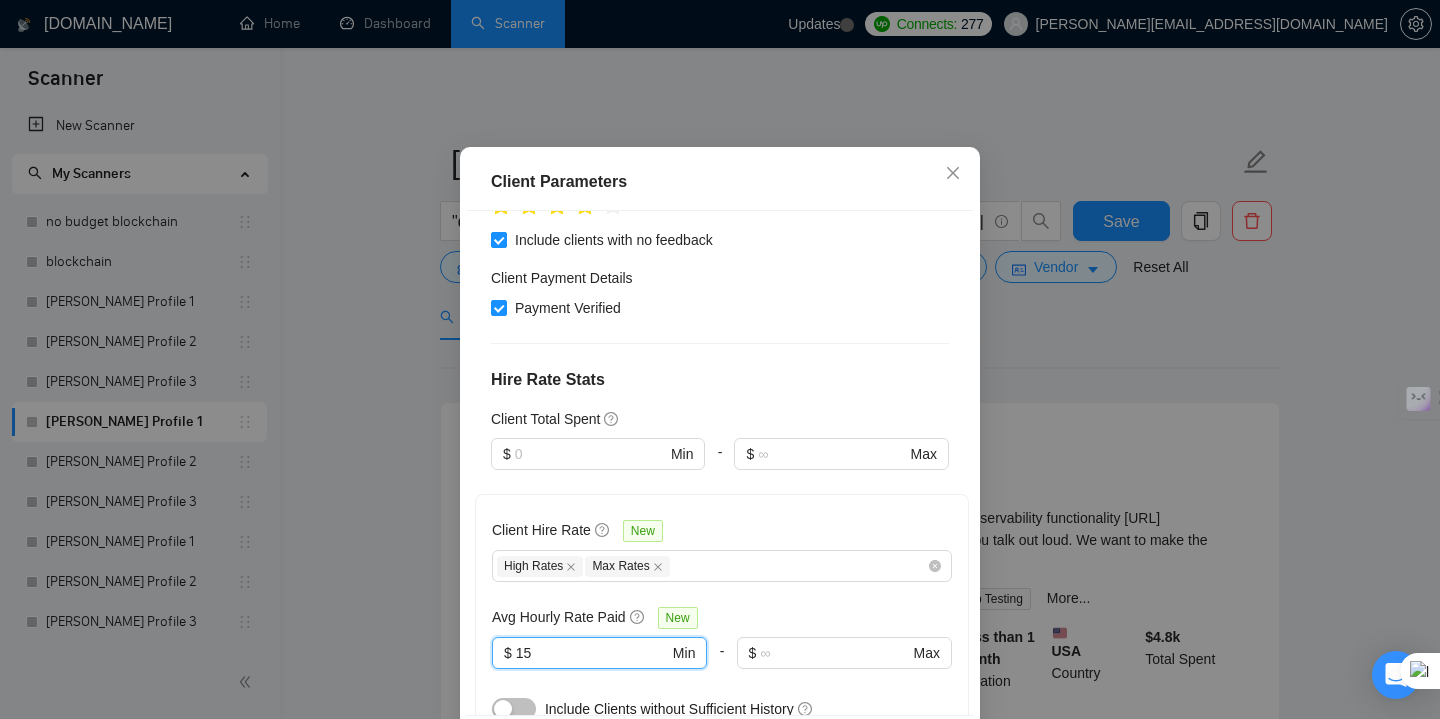 scroll, scrollTop: 771, scrollLeft: 0, axis: vertical 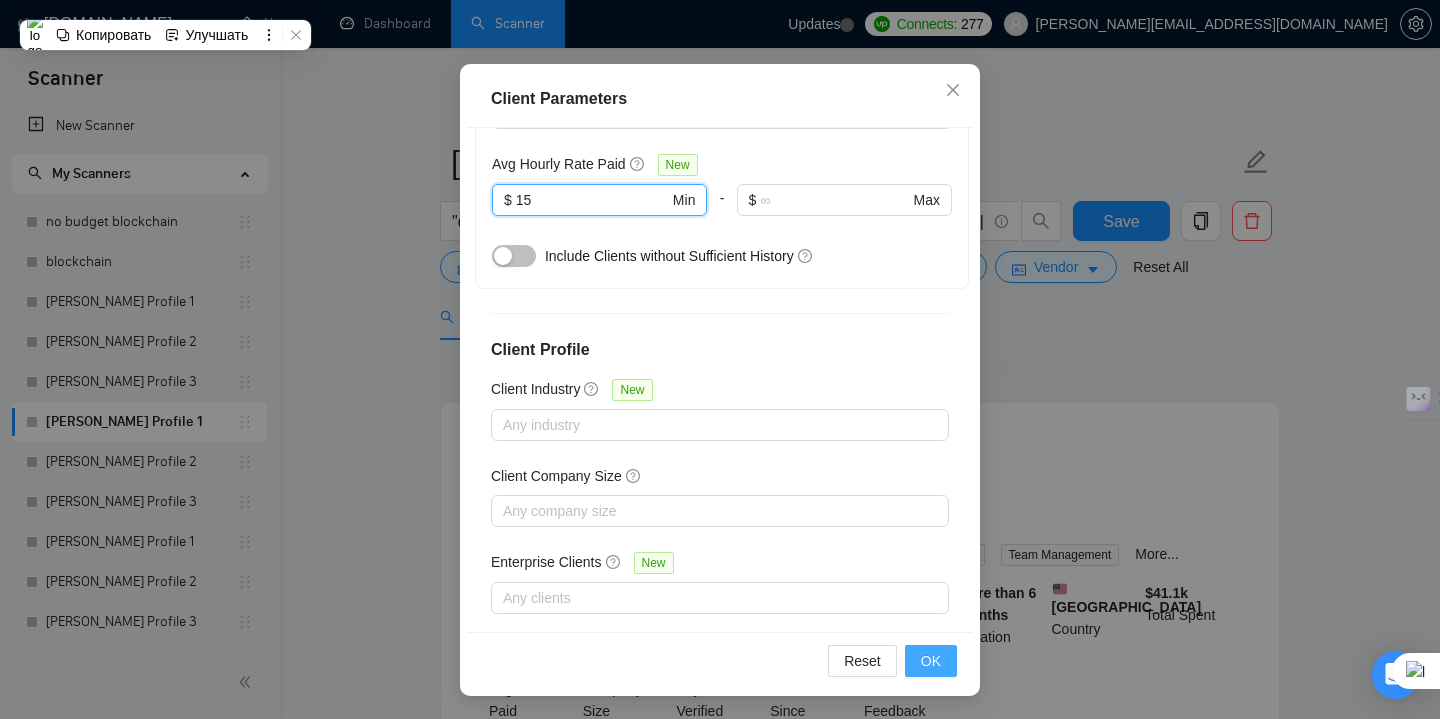 type on "15" 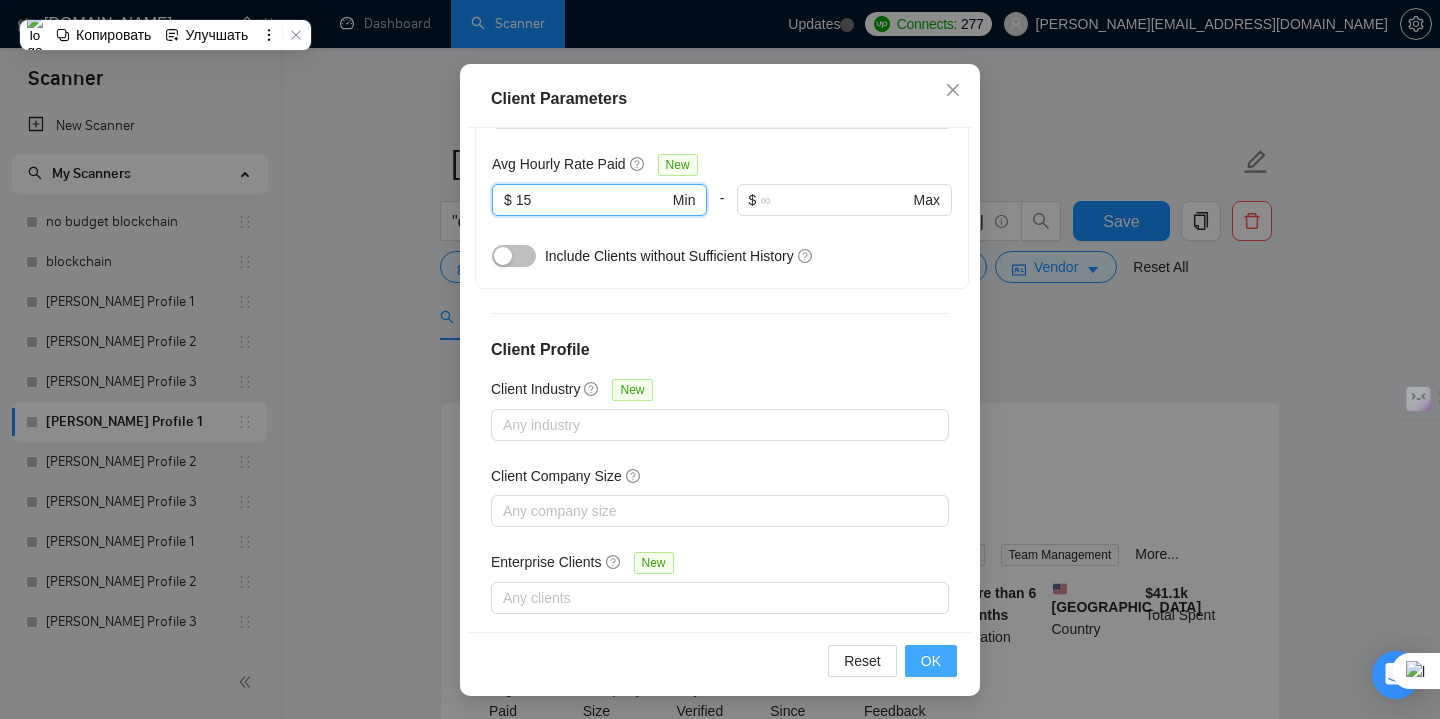 click on "OK" at bounding box center (931, 661) 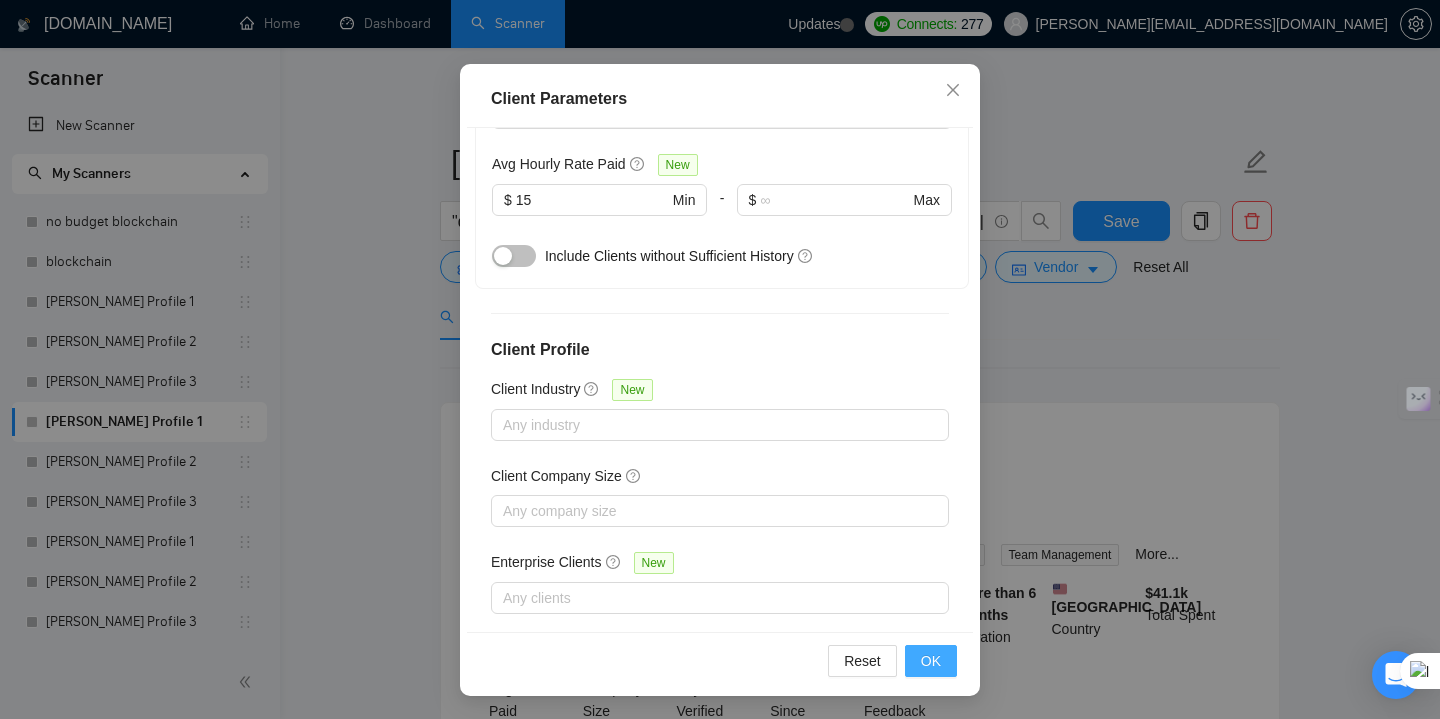 scroll, scrollTop: 56, scrollLeft: 0, axis: vertical 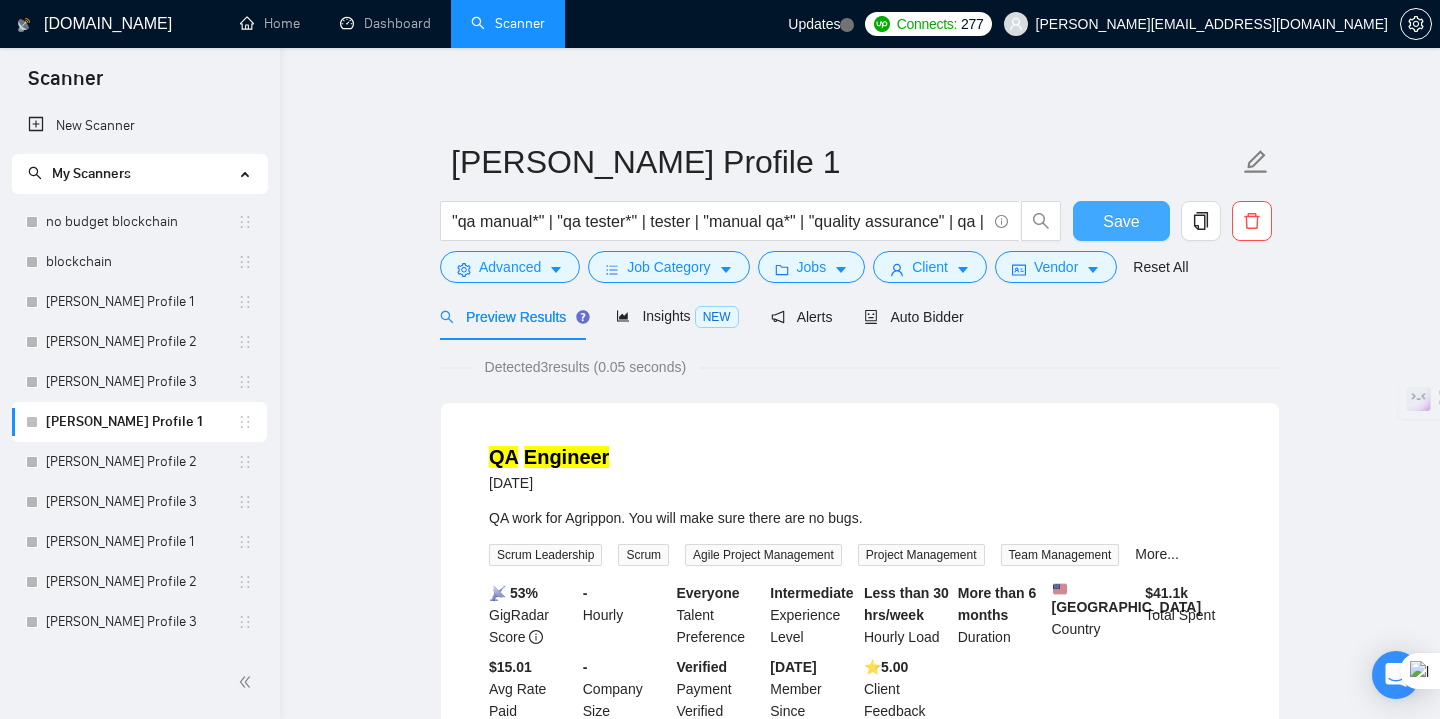 click on "Save" at bounding box center [1121, 221] 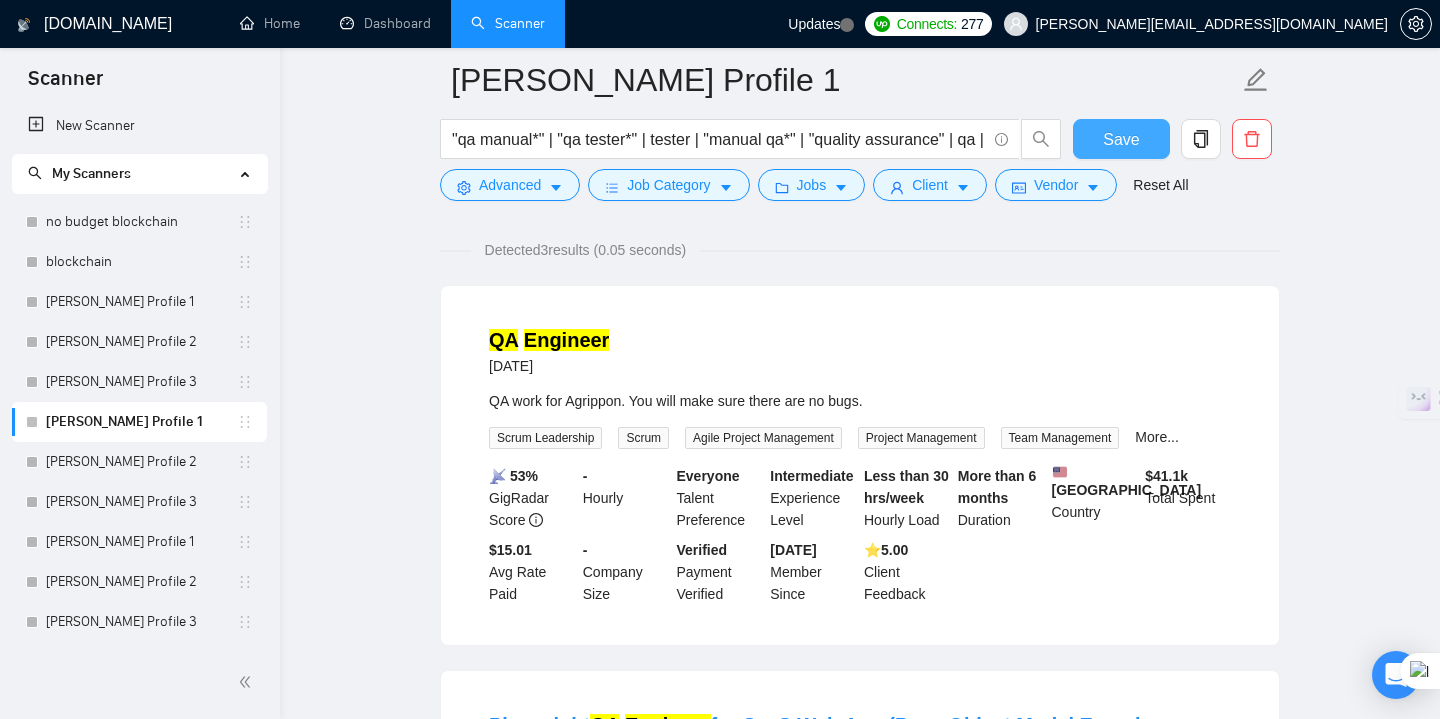scroll, scrollTop: 0, scrollLeft: 0, axis: both 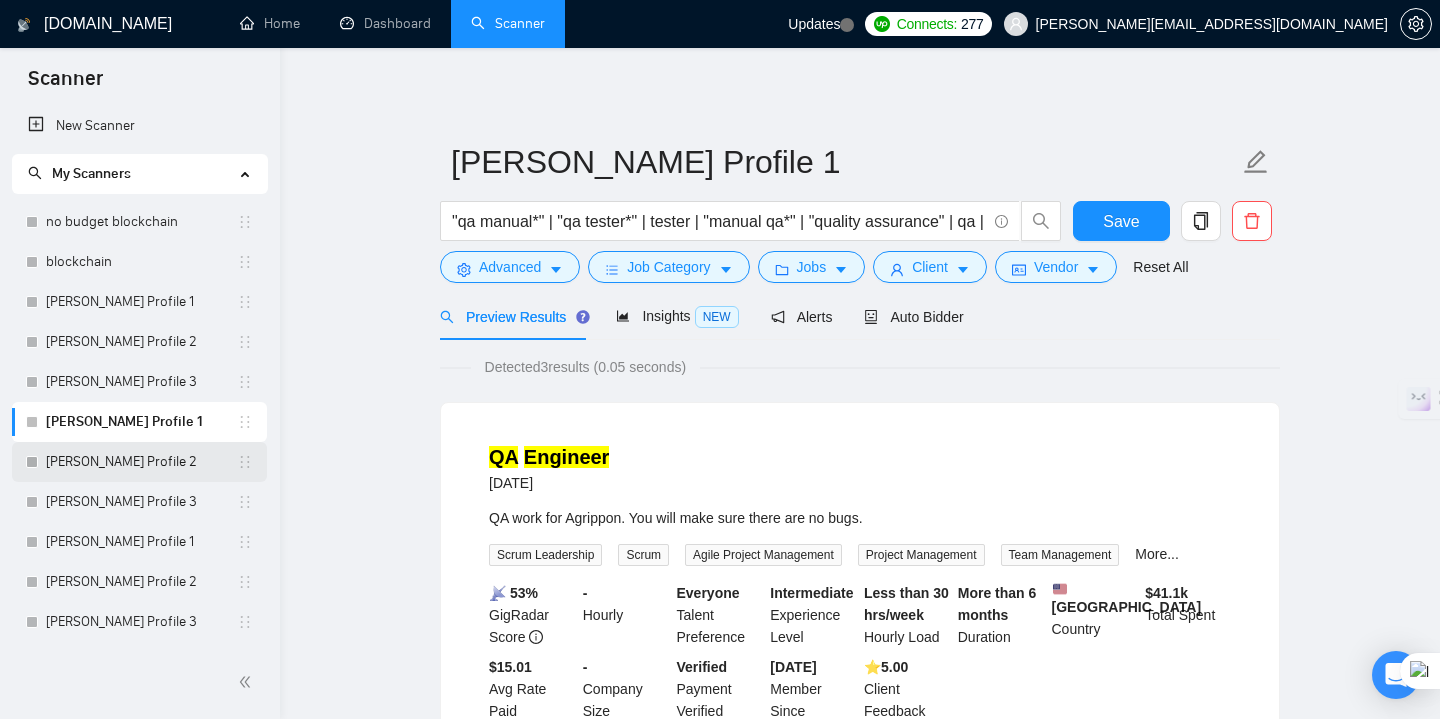 click on "[PERSON_NAME] Profile 2" at bounding box center (141, 462) 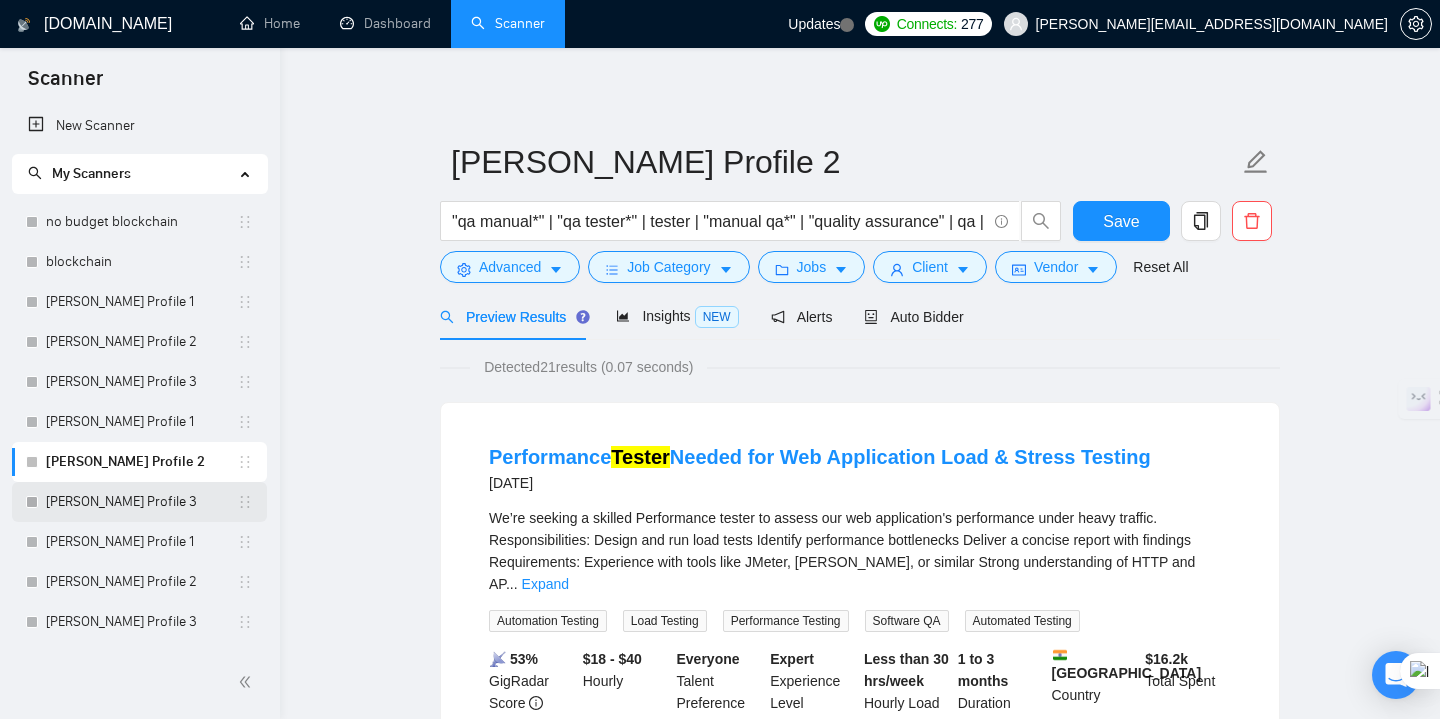 click on "[PERSON_NAME] Profile 3" at bounding box center [141, 502] 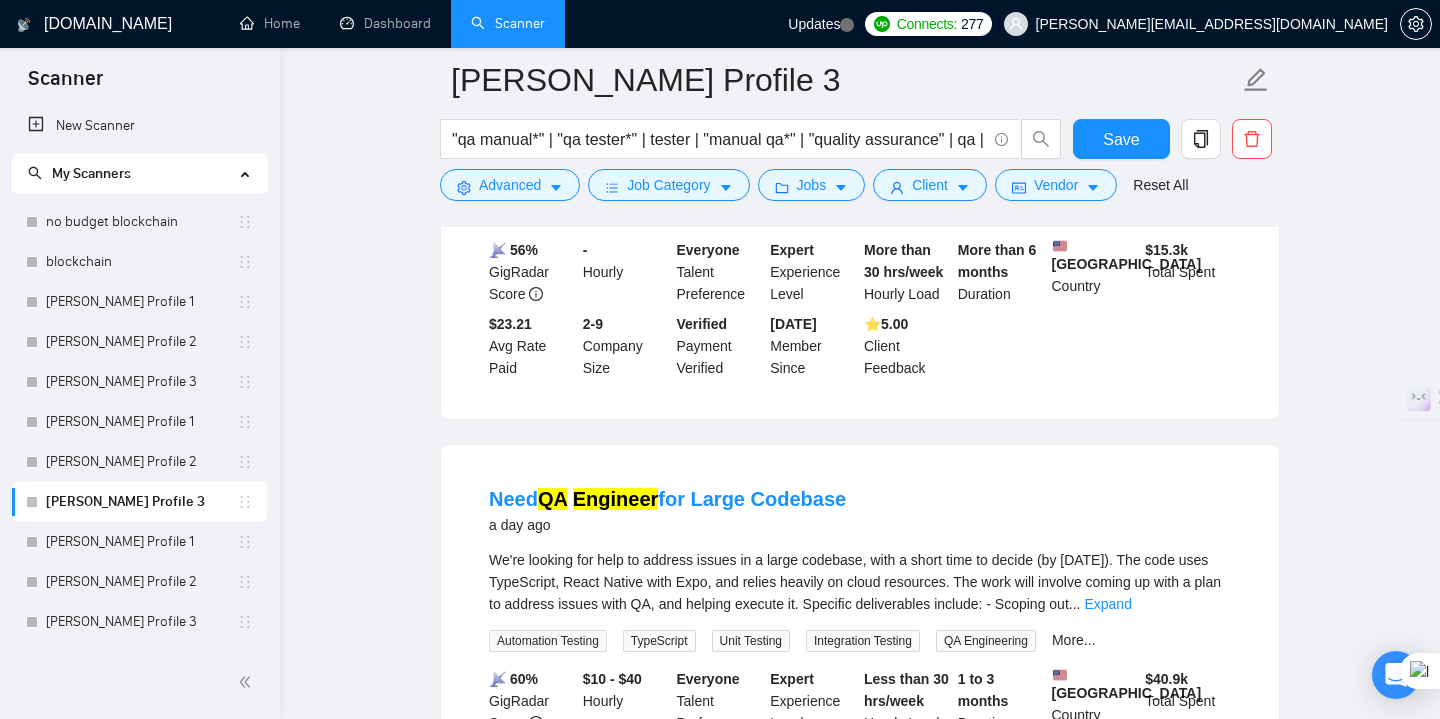 scroll, scrollTop: 0, scrollLeft: 0, axis: both 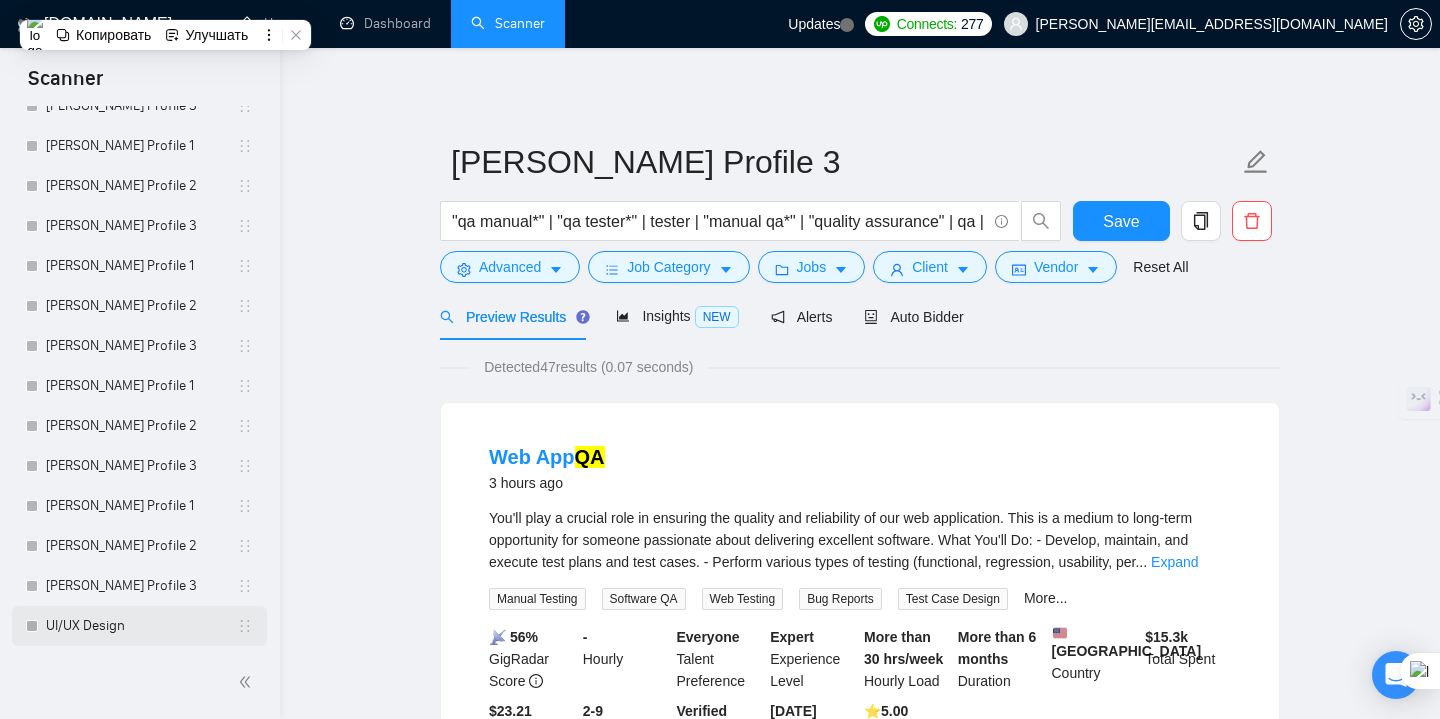 click on "UI/UX Design" at bounding box center [141, 626] 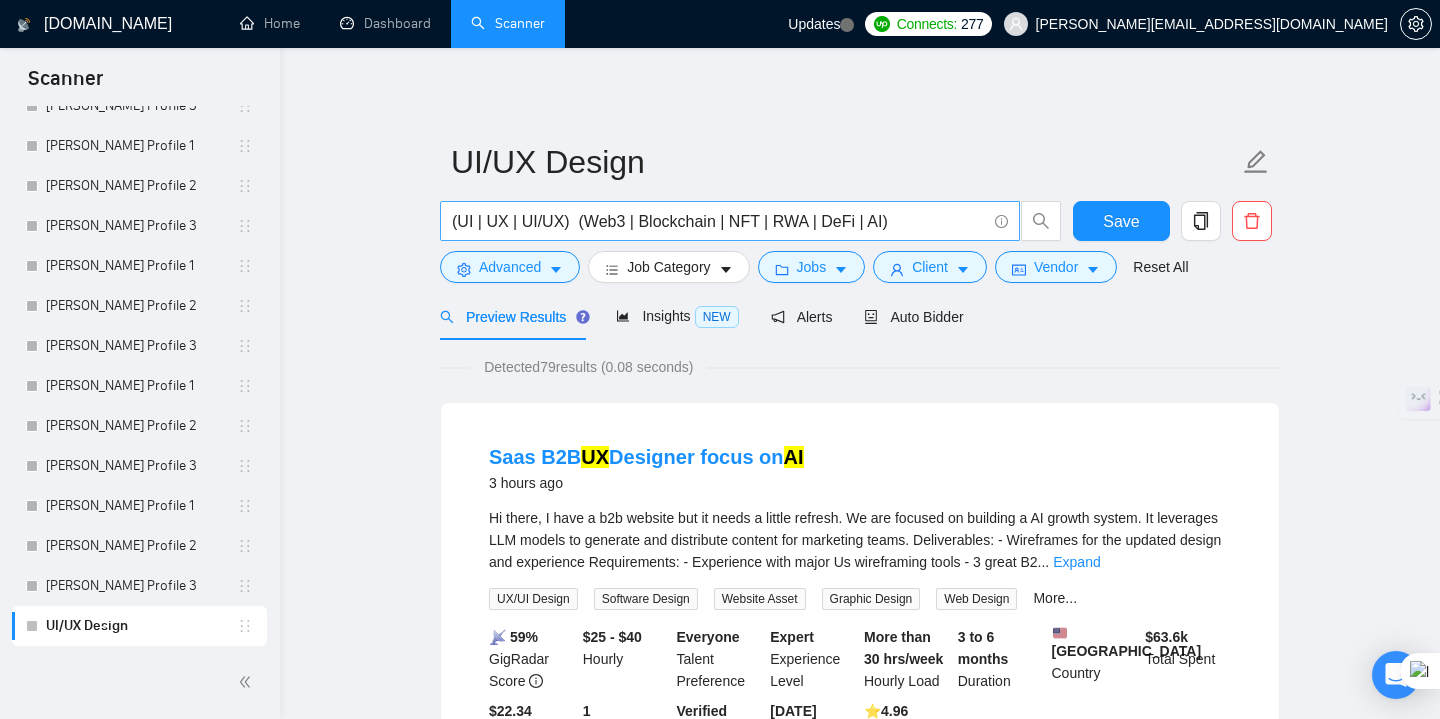 click on "(UI | UX | UI/UX)  (Web3 | Blockchain | NFT | RWA | DeFi | AI)" at bounding box center [719, 221] 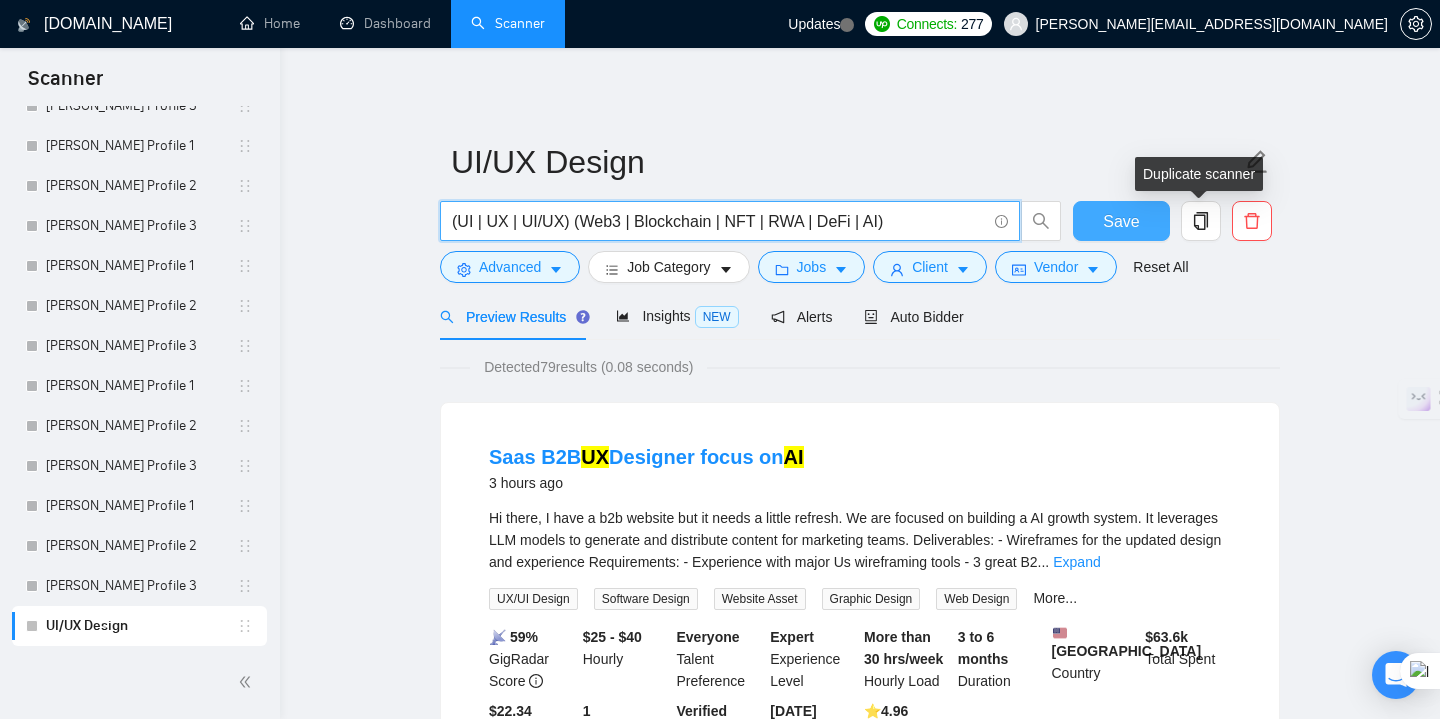type on "(UI | UX | UI/UX) (Web3 | Blockchain | NFT | RWA | DeFi | AI)" 